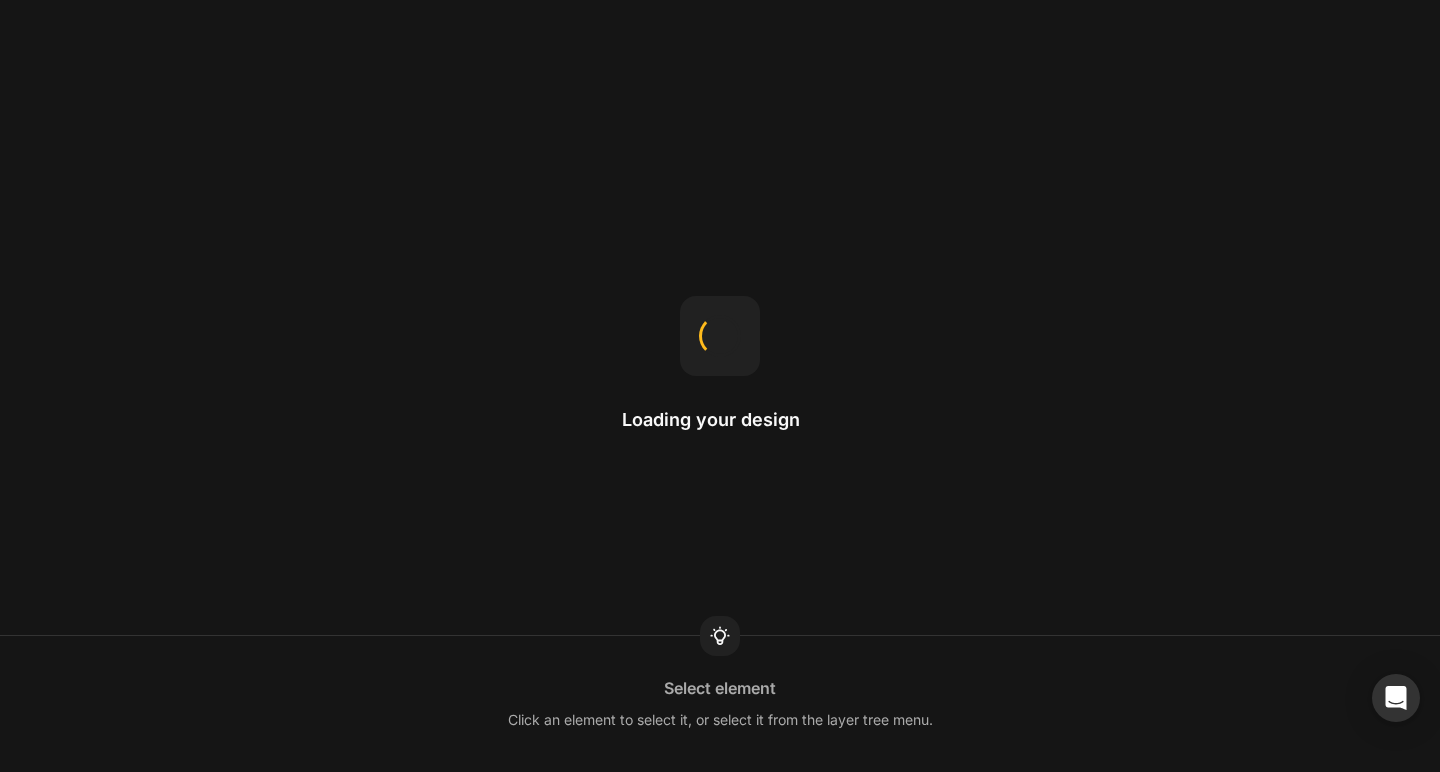 scroll, scrollTop: 0, scrollLeft: 0, axis: both 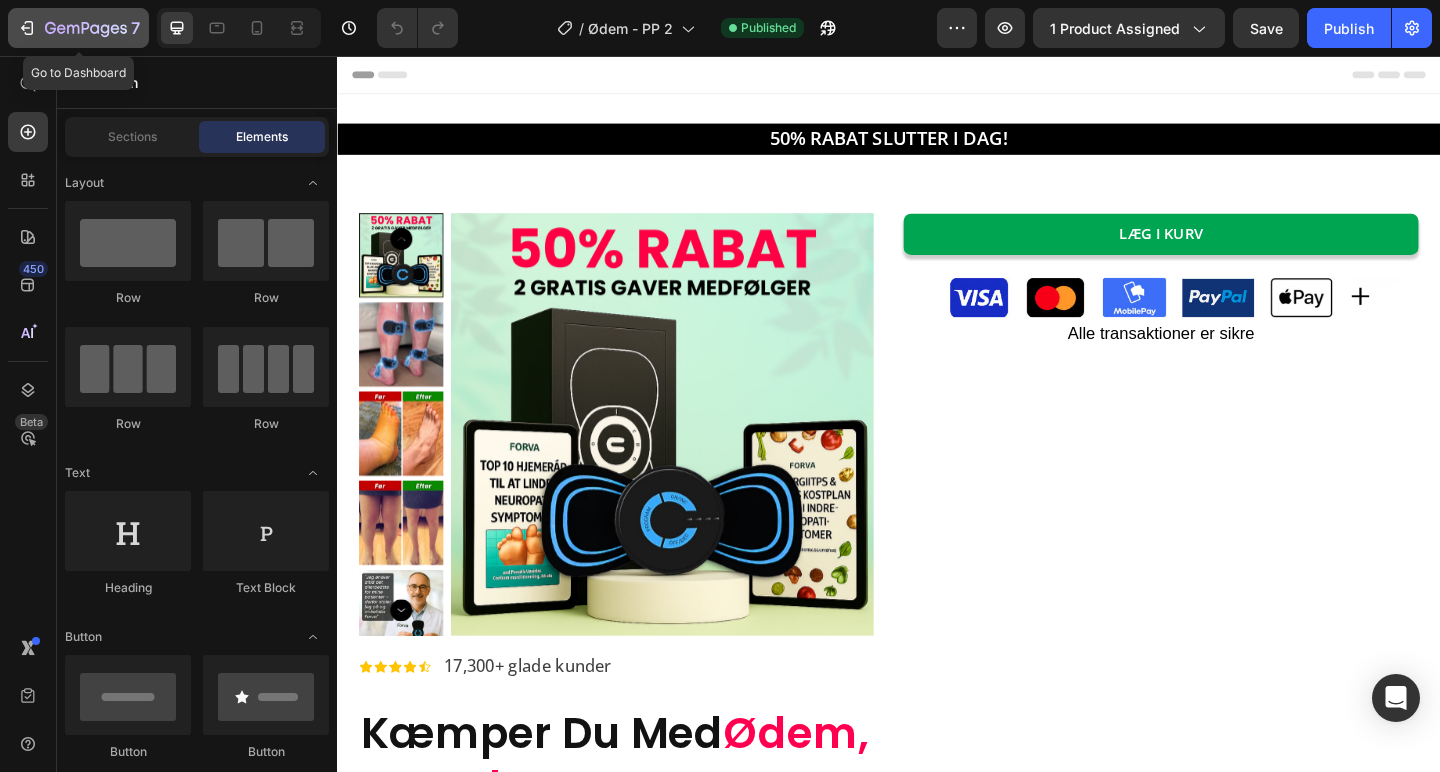 click on "7" at bounding box center (78, 28) 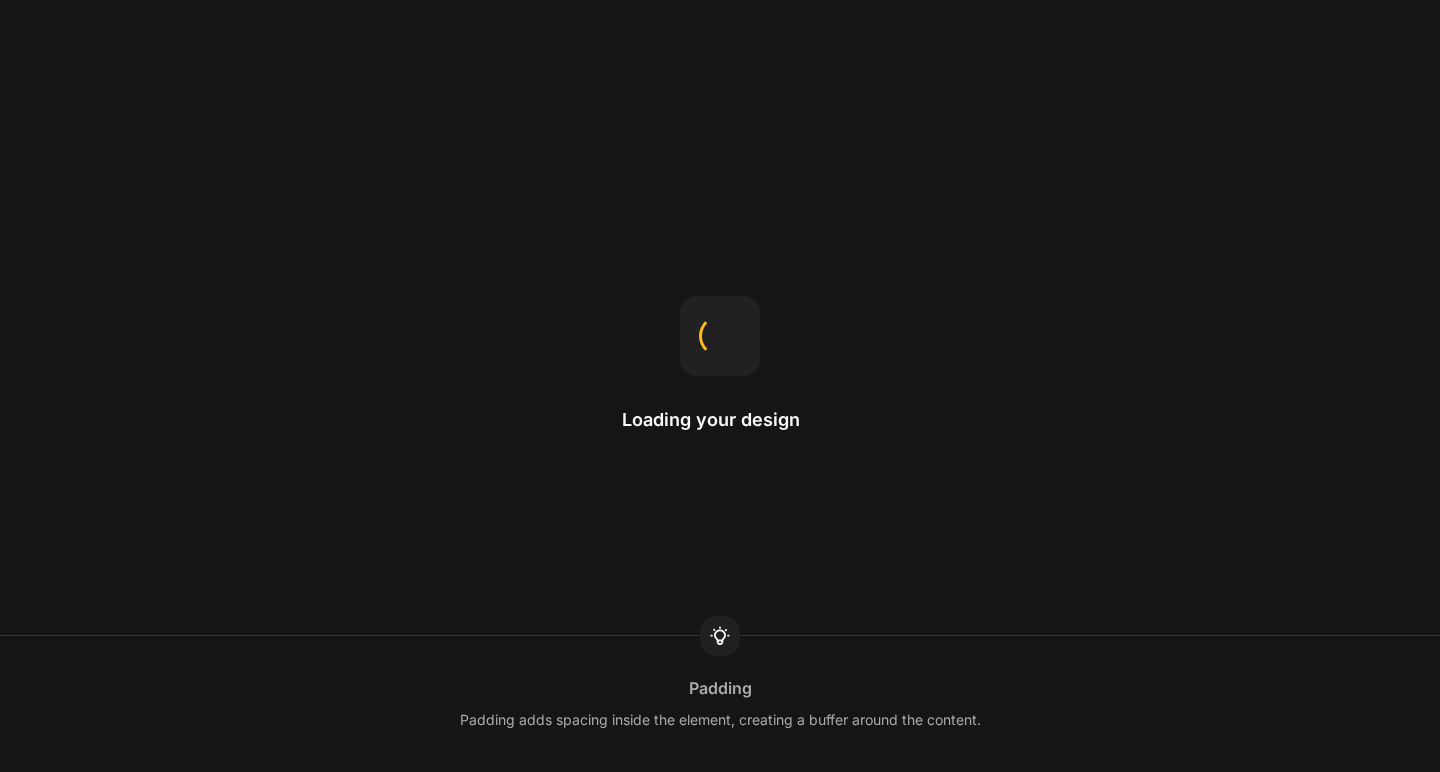 scroll, scrollTop: 0, scrollLeft: 0, axis: both 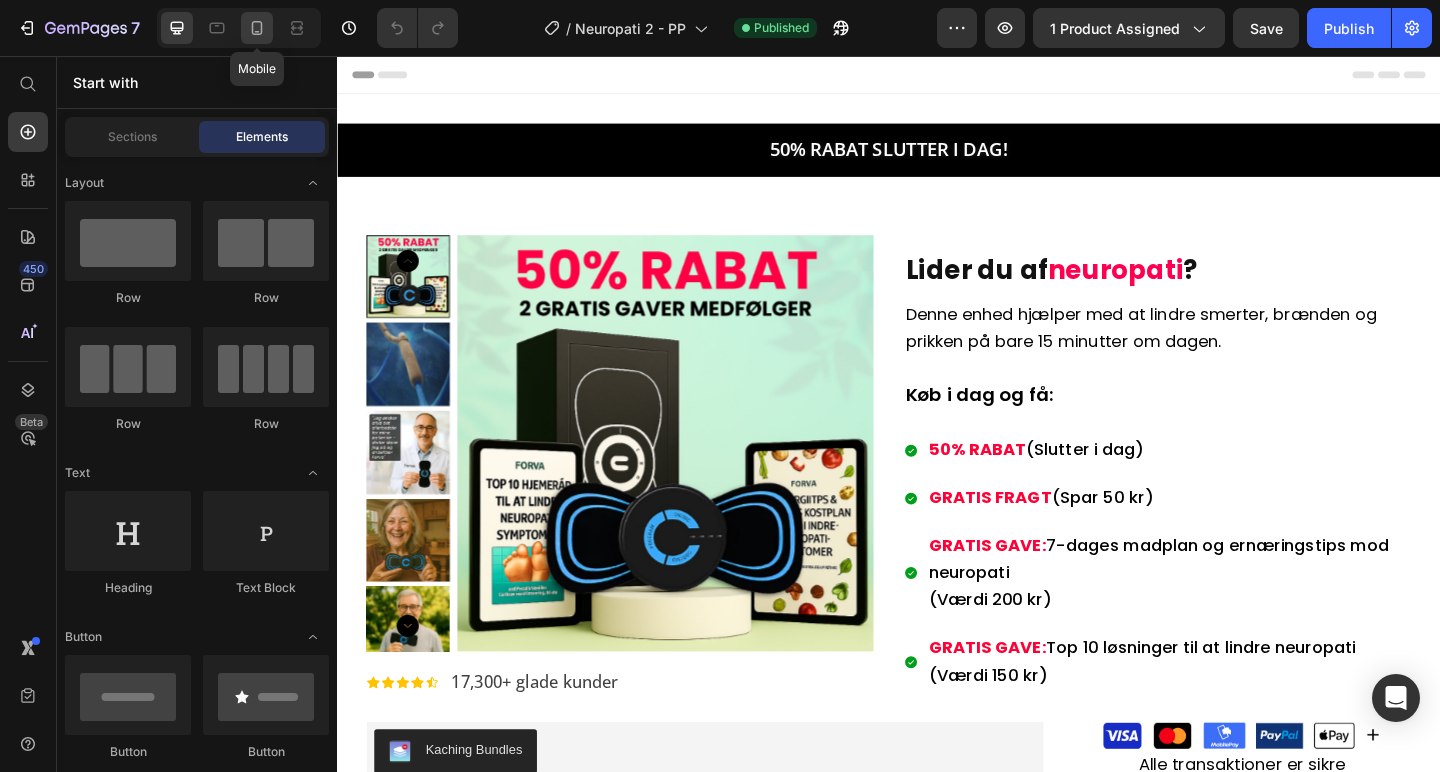 click 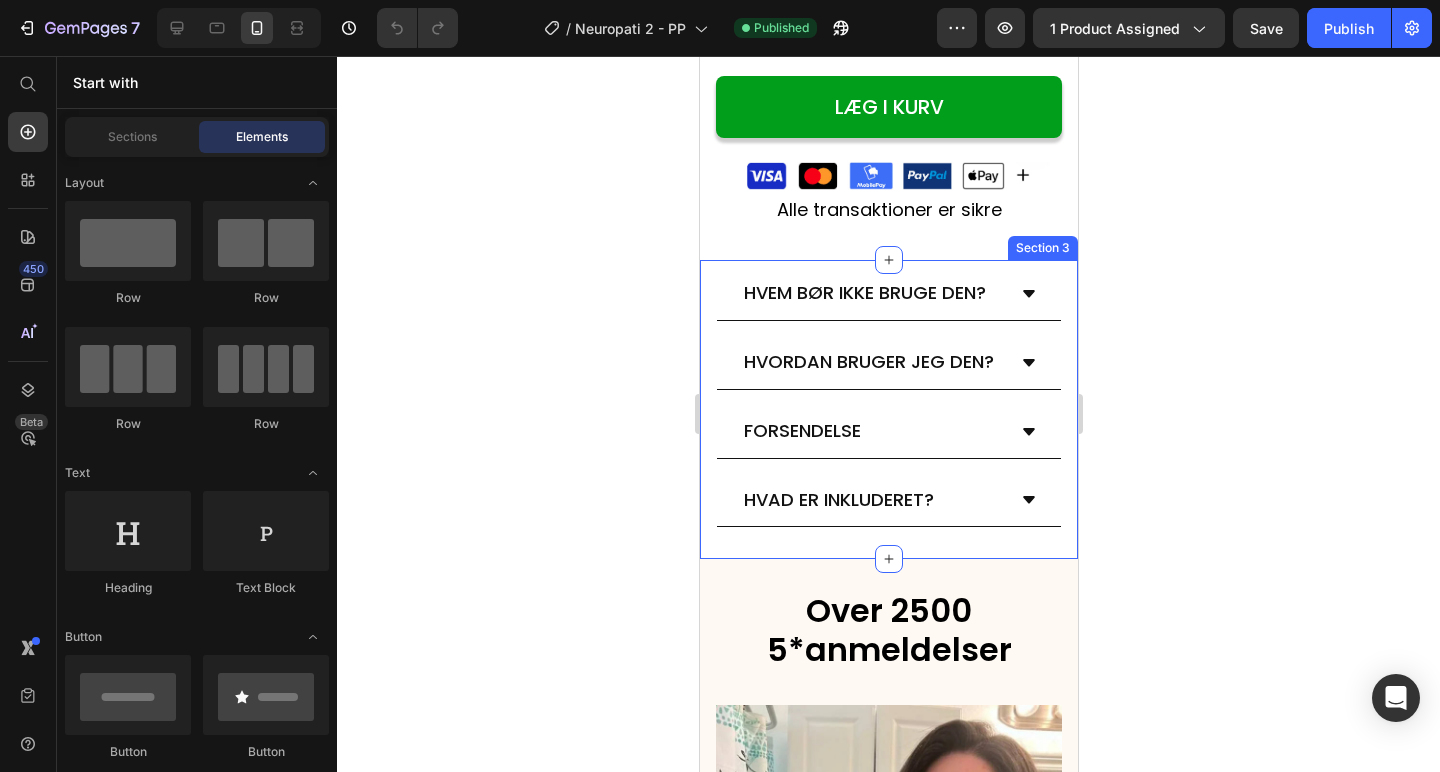 scroll, scrollTop: 1226, scrollLeft: 0, axis: vertical 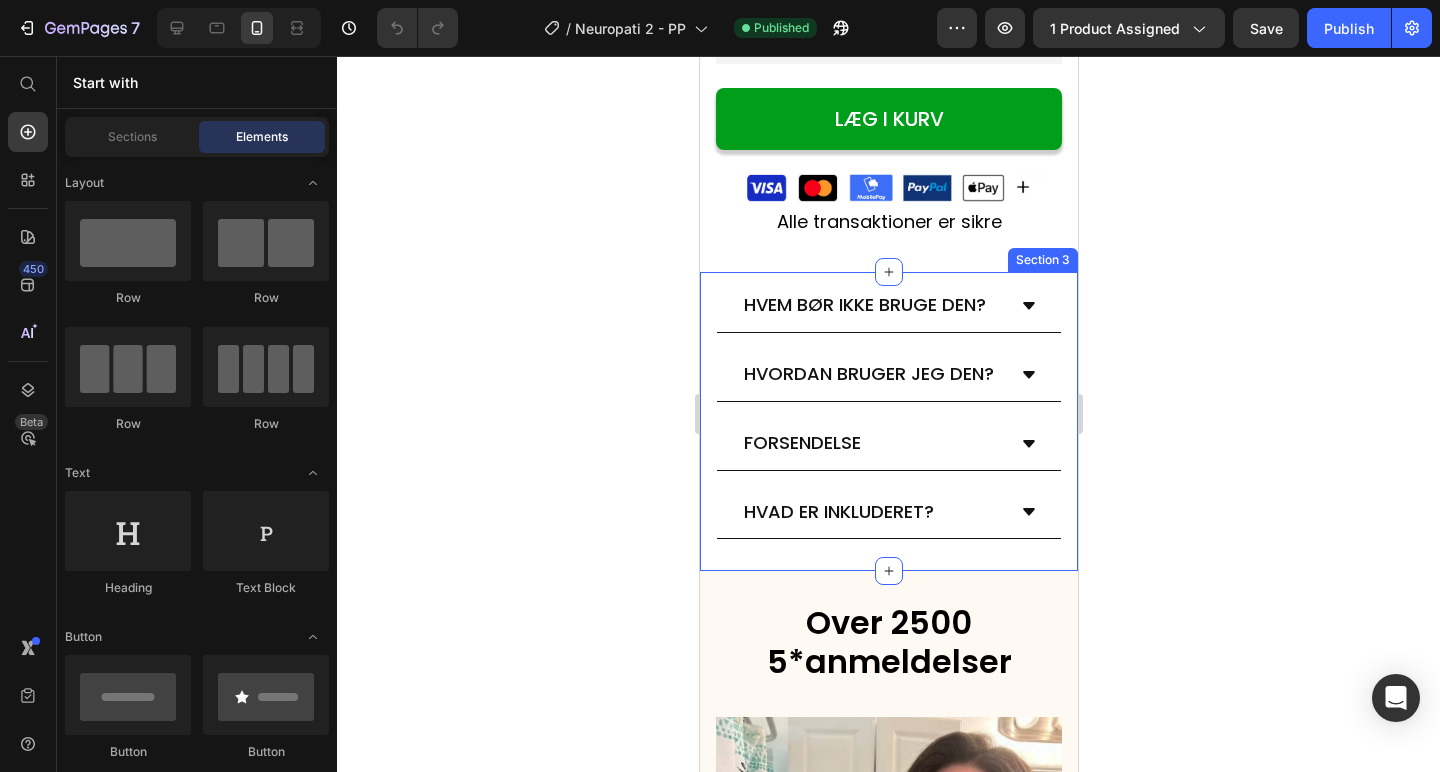 click on "HVEM BØR IKKE BRUGE DEN?
HVORDAN BRUGER JEG DEN?
FORSENDELSE
HVAD ER INKLUDERET? Accordion Section 3" at bounding box center (888, 421) 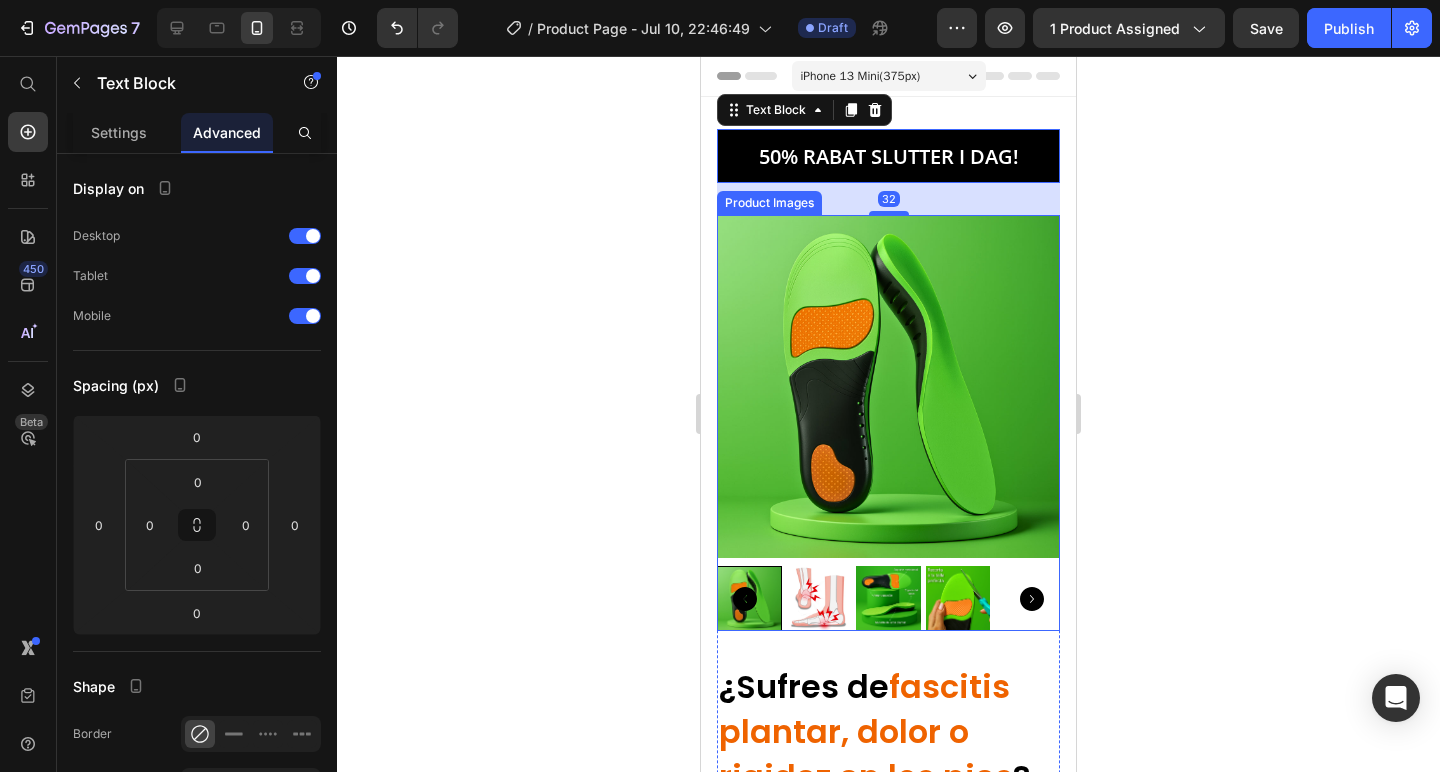 scroll, scrollTop: 0, scrollLeft: 0, axis: both 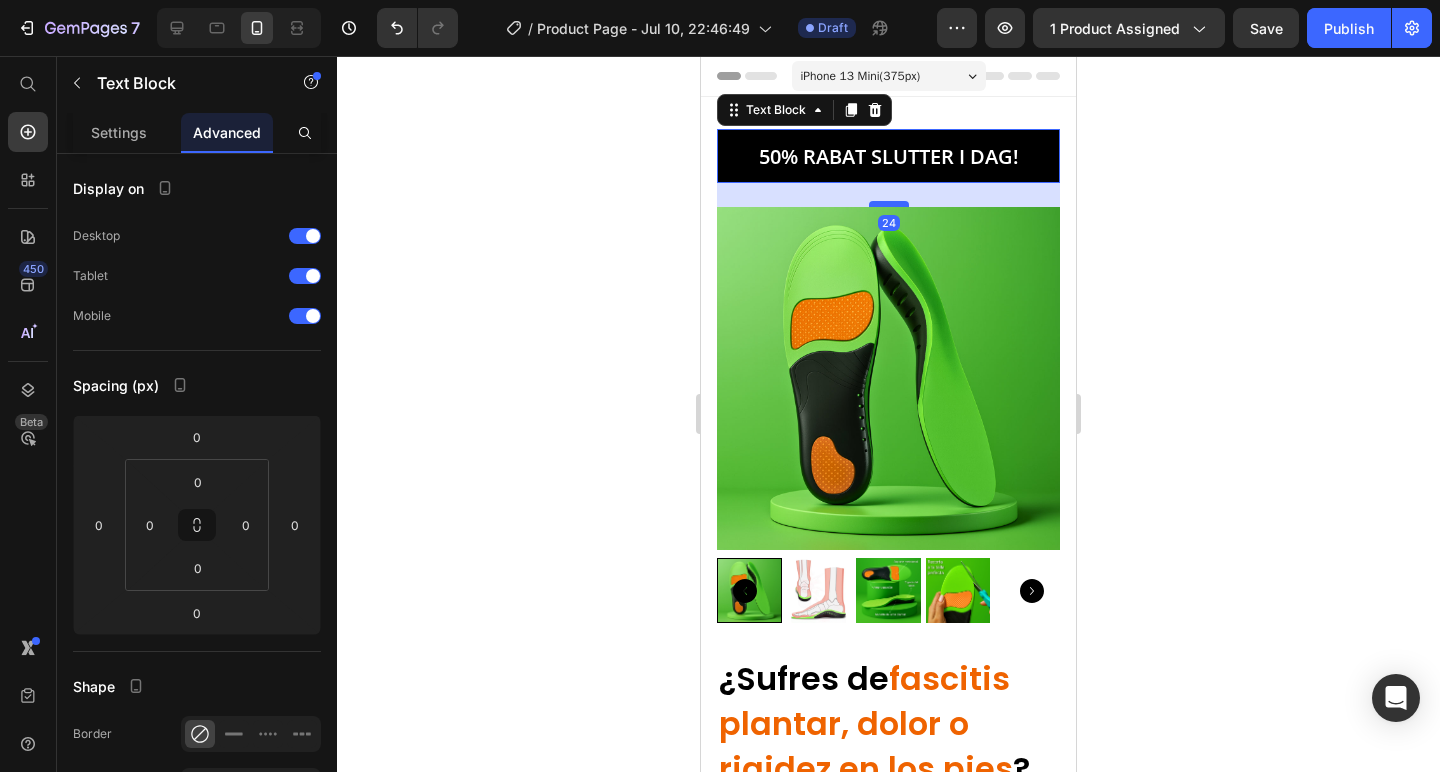 click at bounding box center (889, 204) 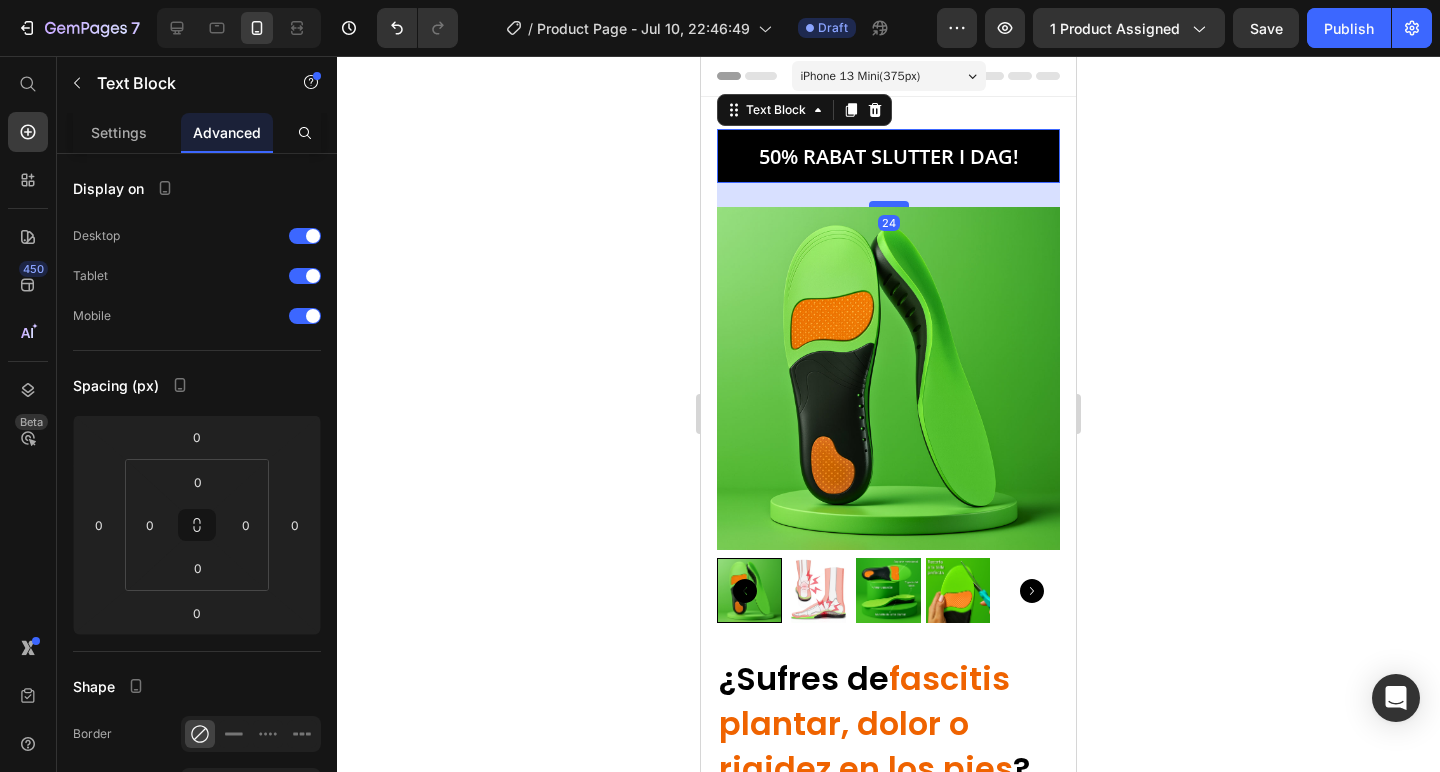type on "24" 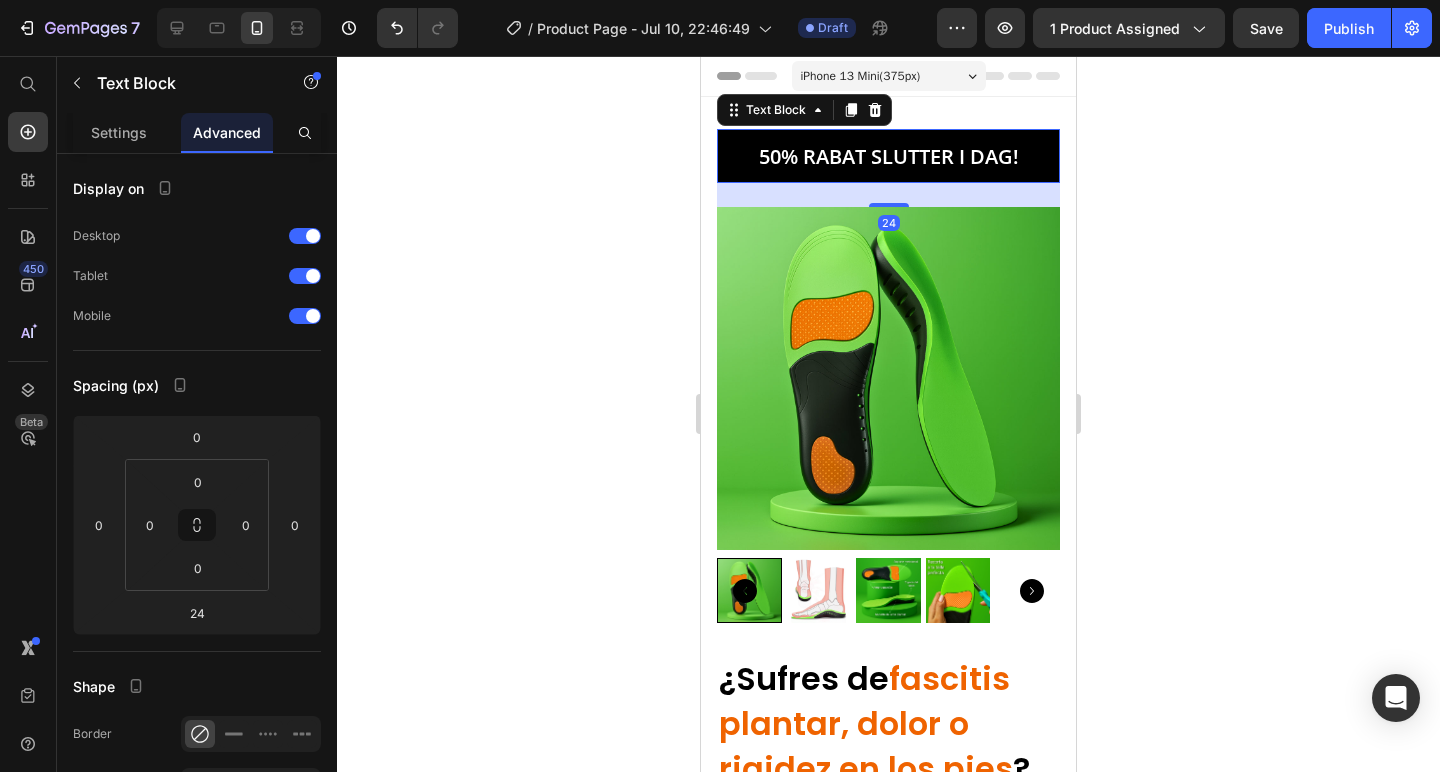 click 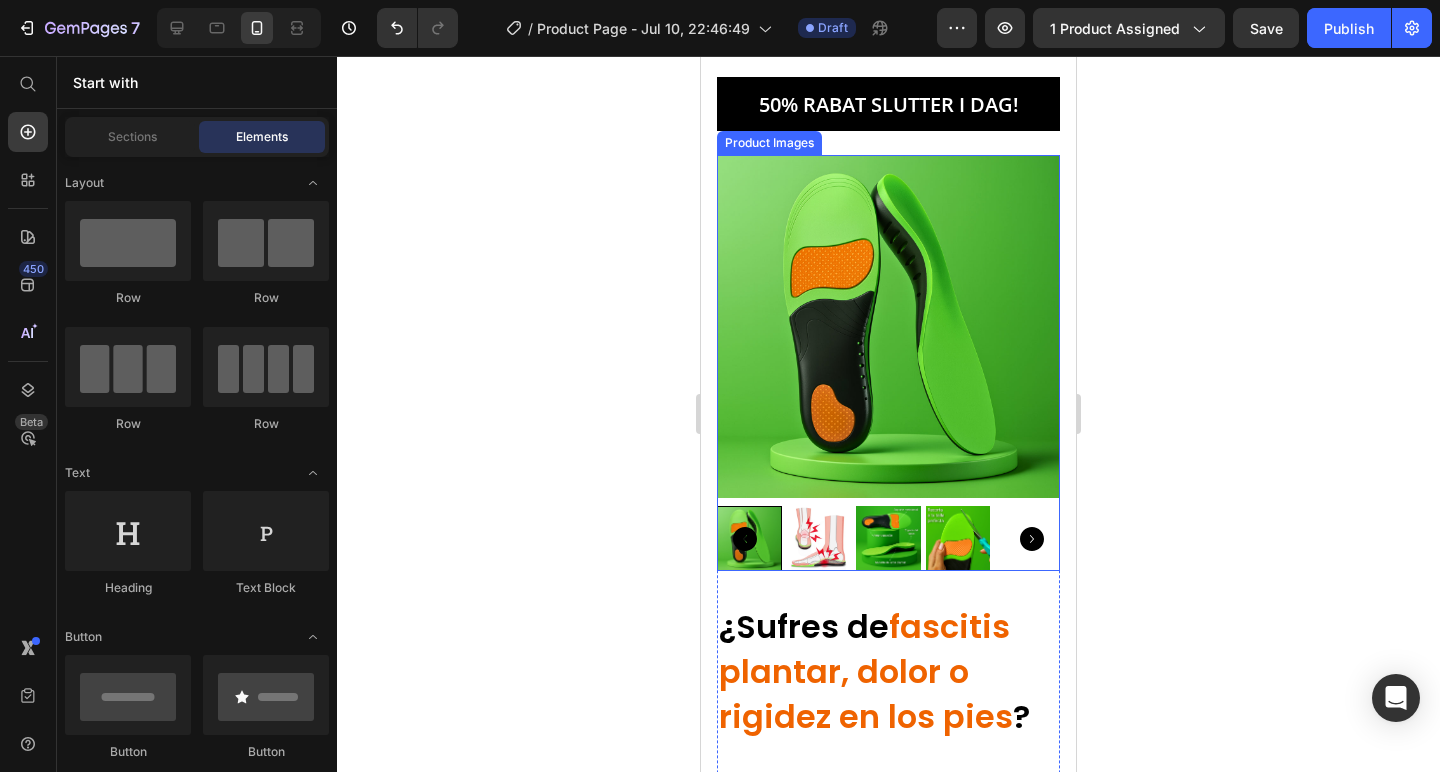 scroll, scrollTop: 55, scrollLeft: 0, axis: vertical 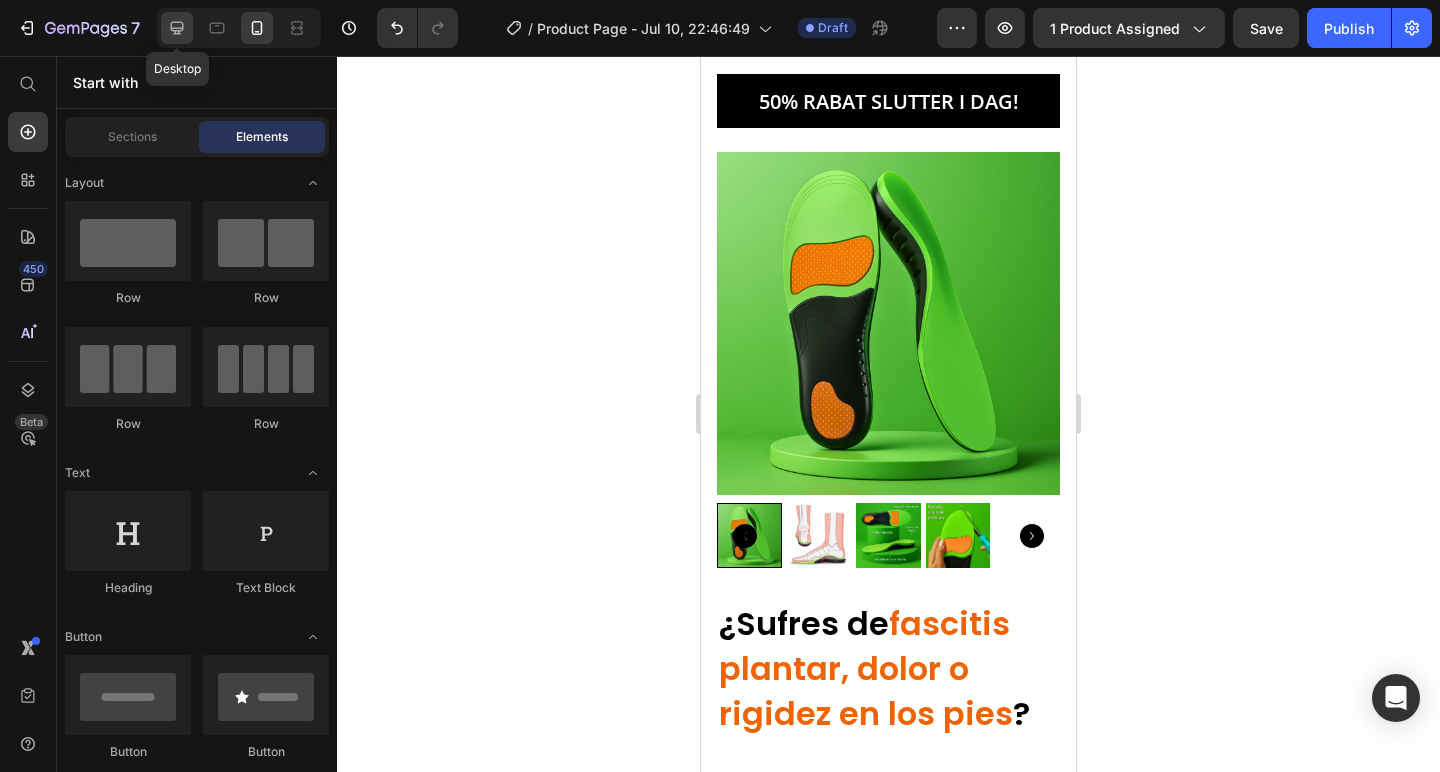 click 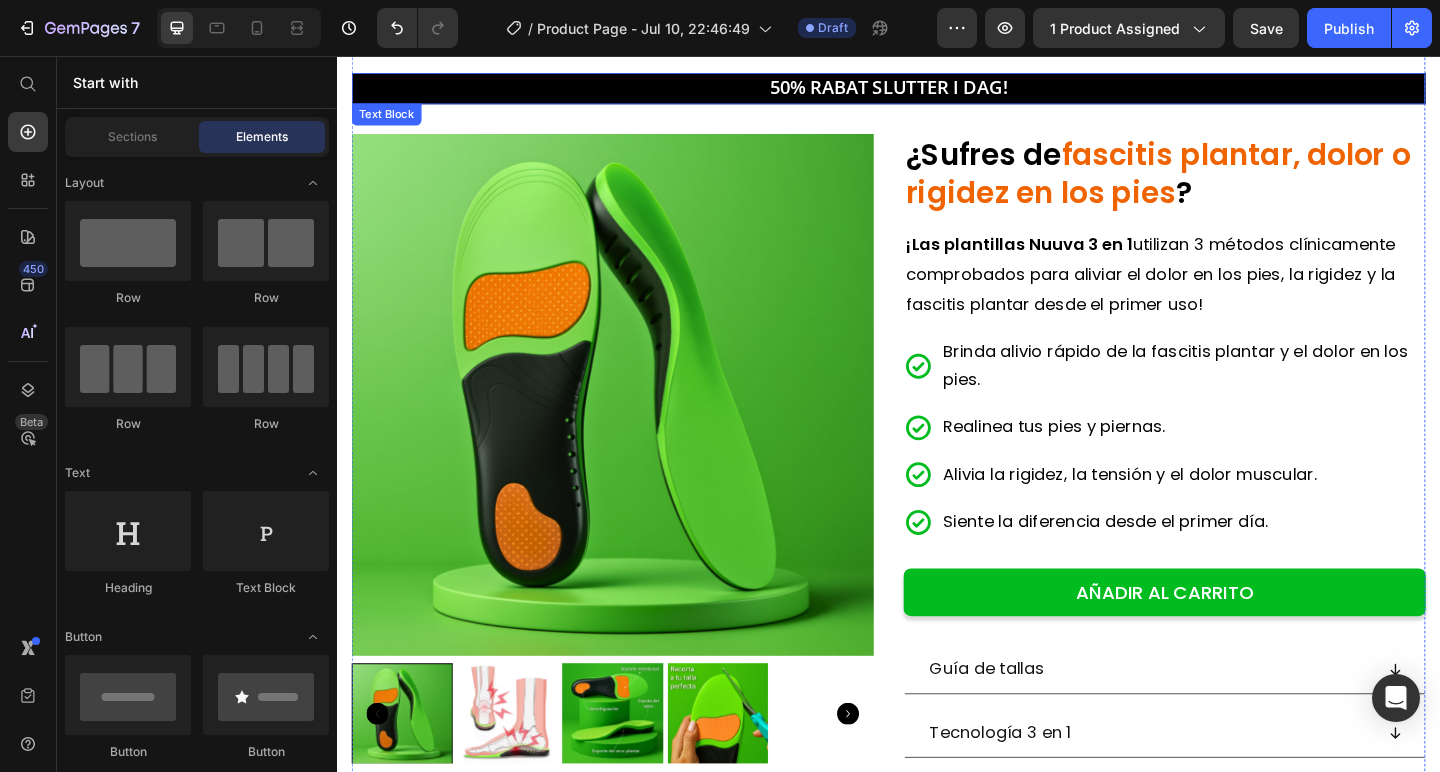 click on "50% RABAT SLUTTER I DAG!" at bounding box center (937, 91) 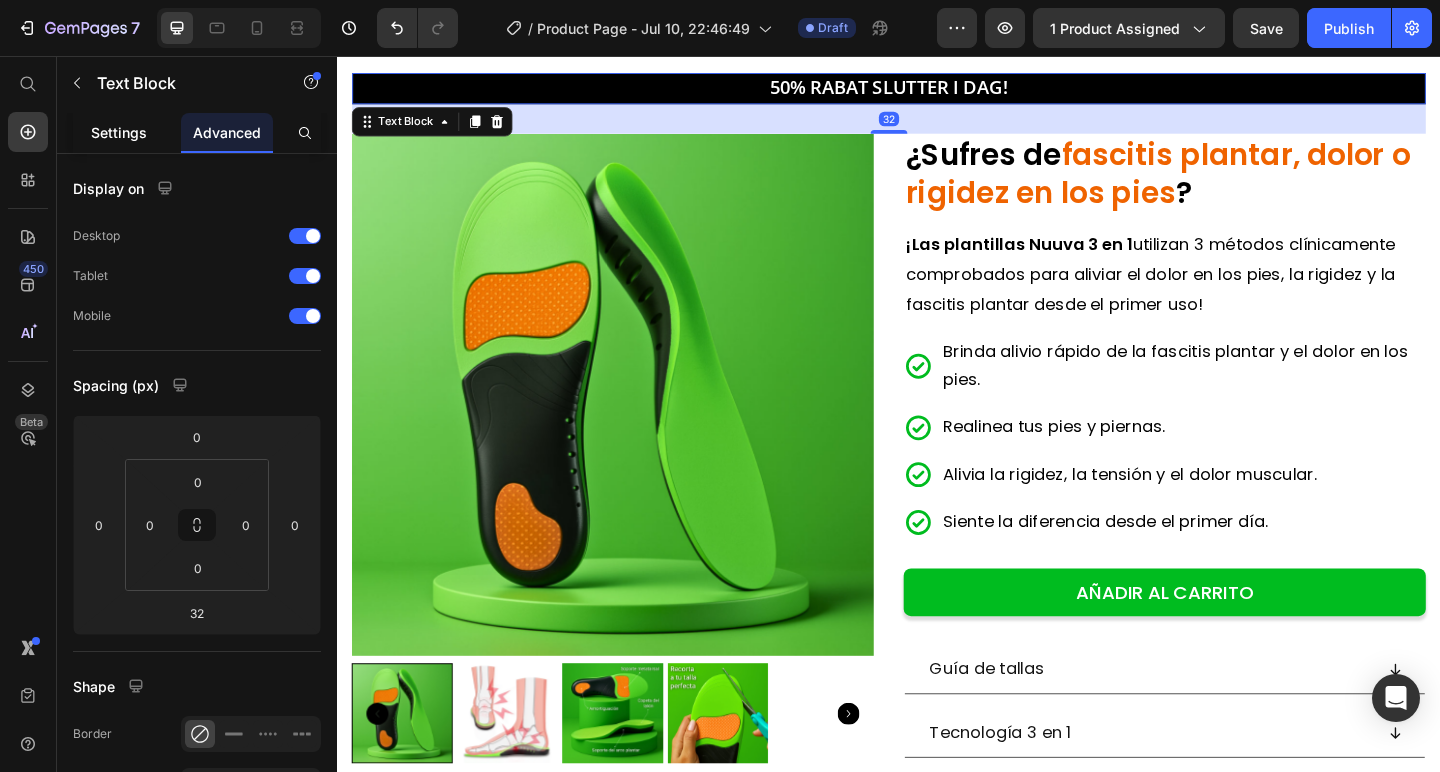 click on "Settings" at bounding box center (119, 132) 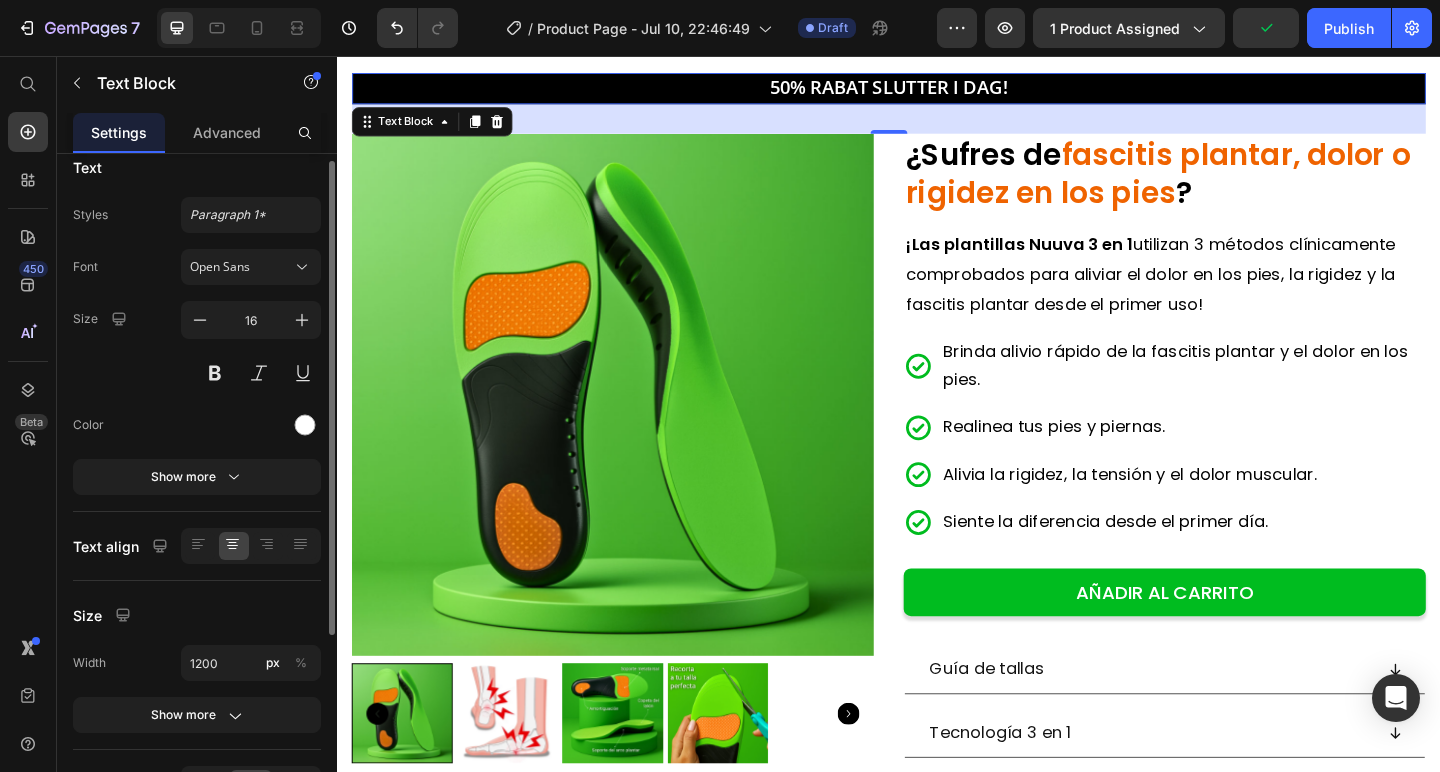 scroll, scrollTop: 0, scrollLeft: 0, axis: both 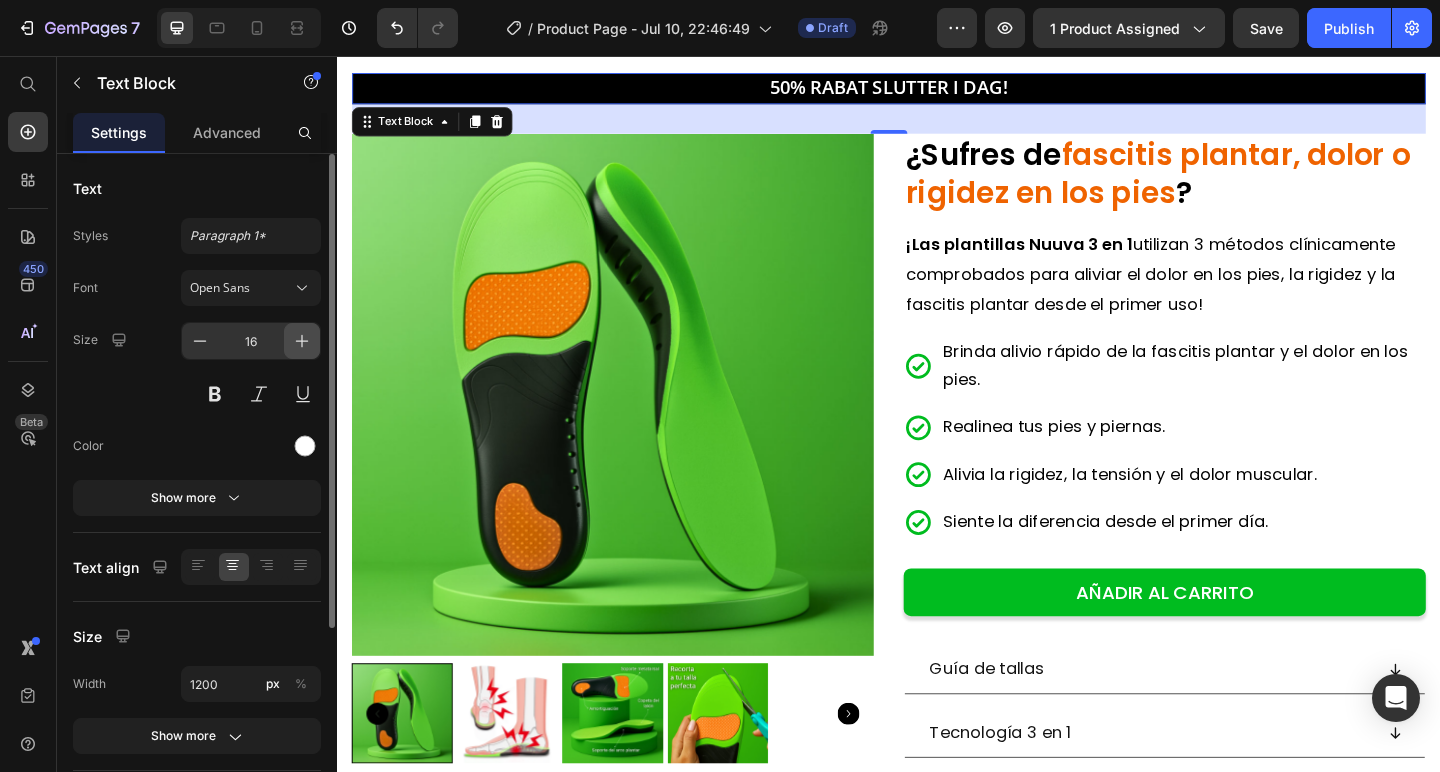 click 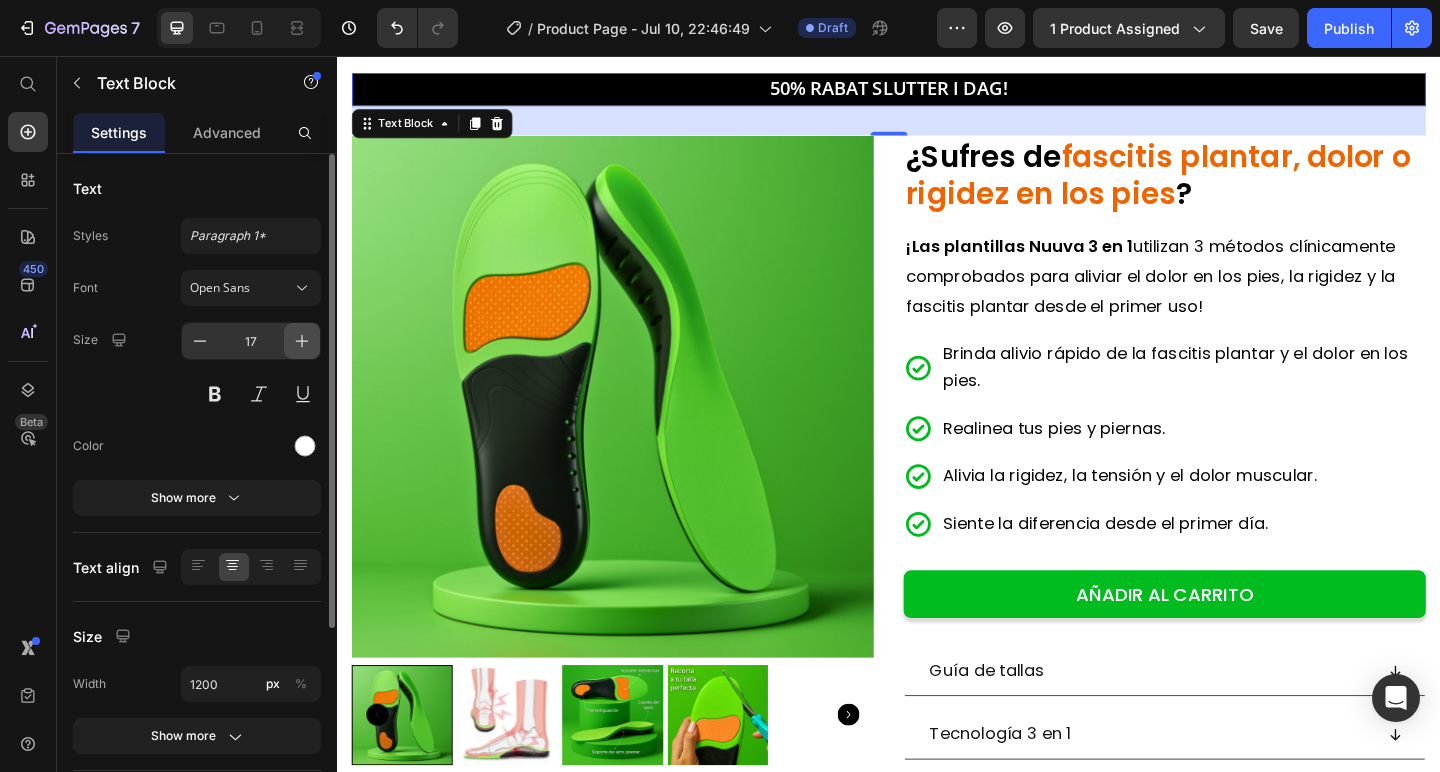 click 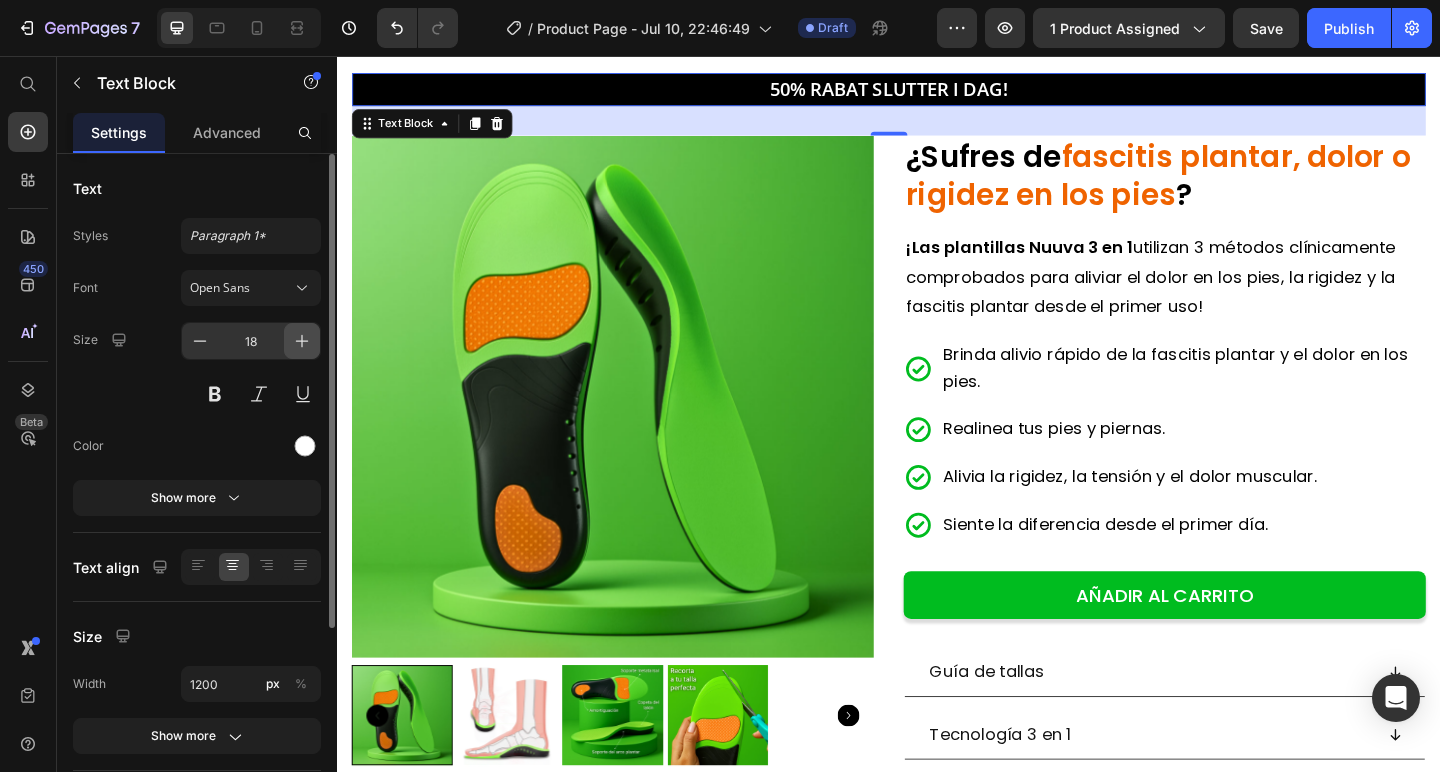click 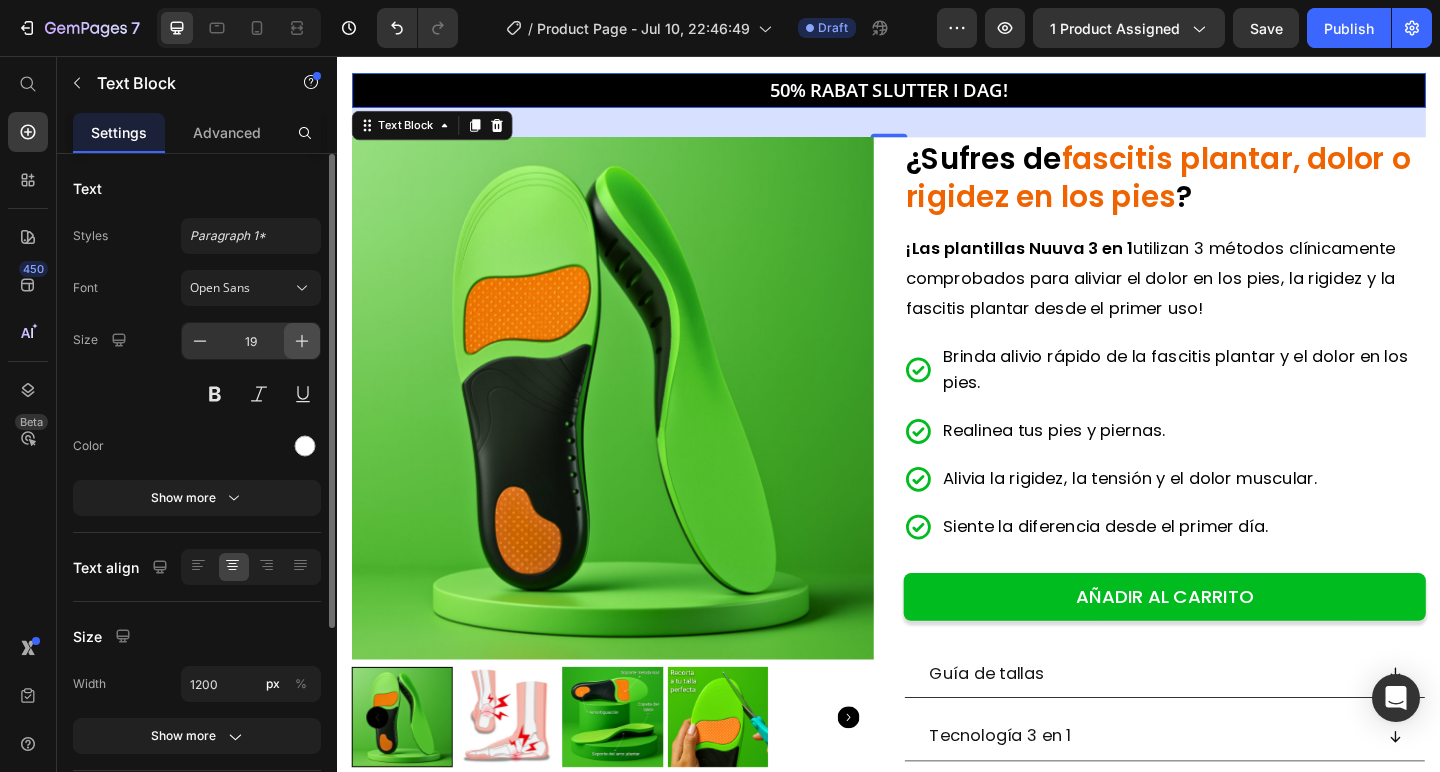 click 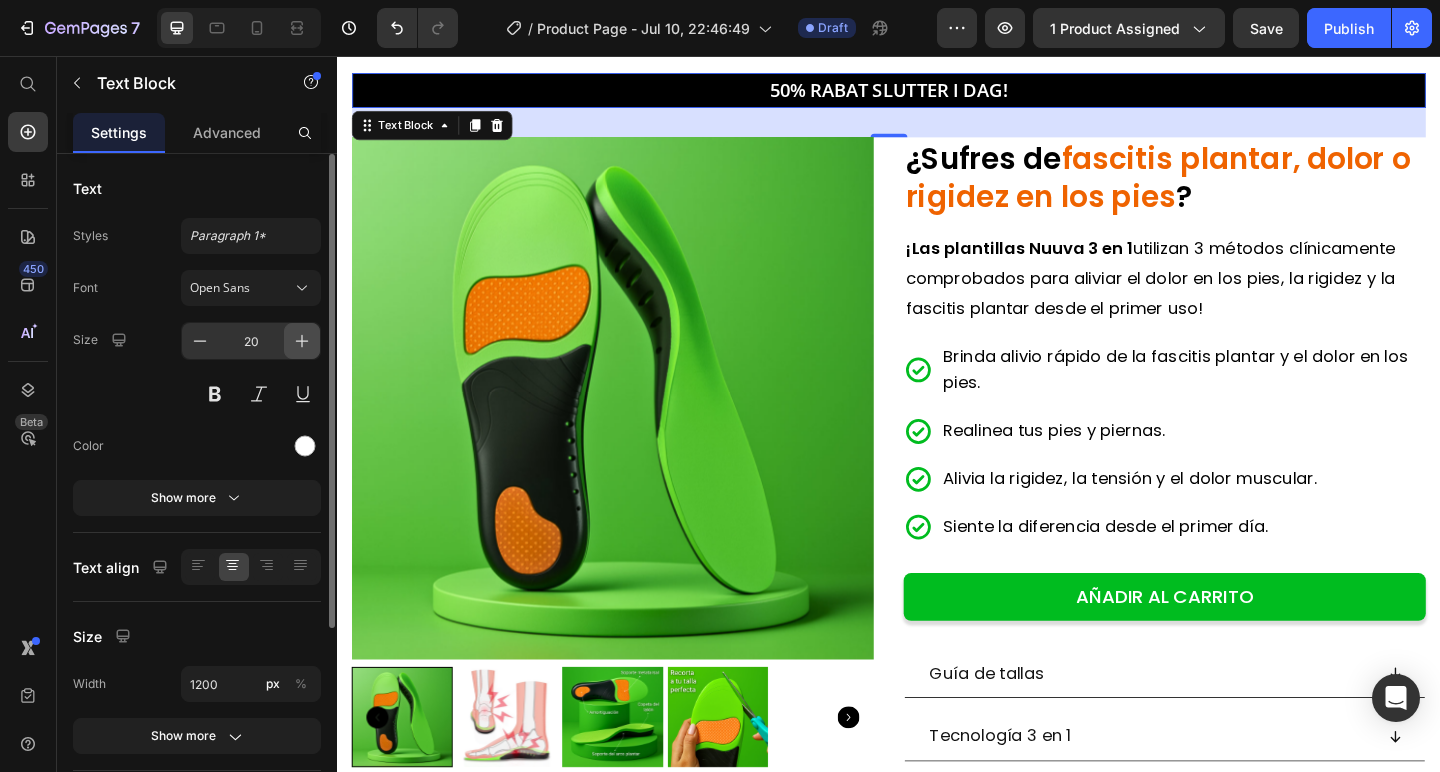click 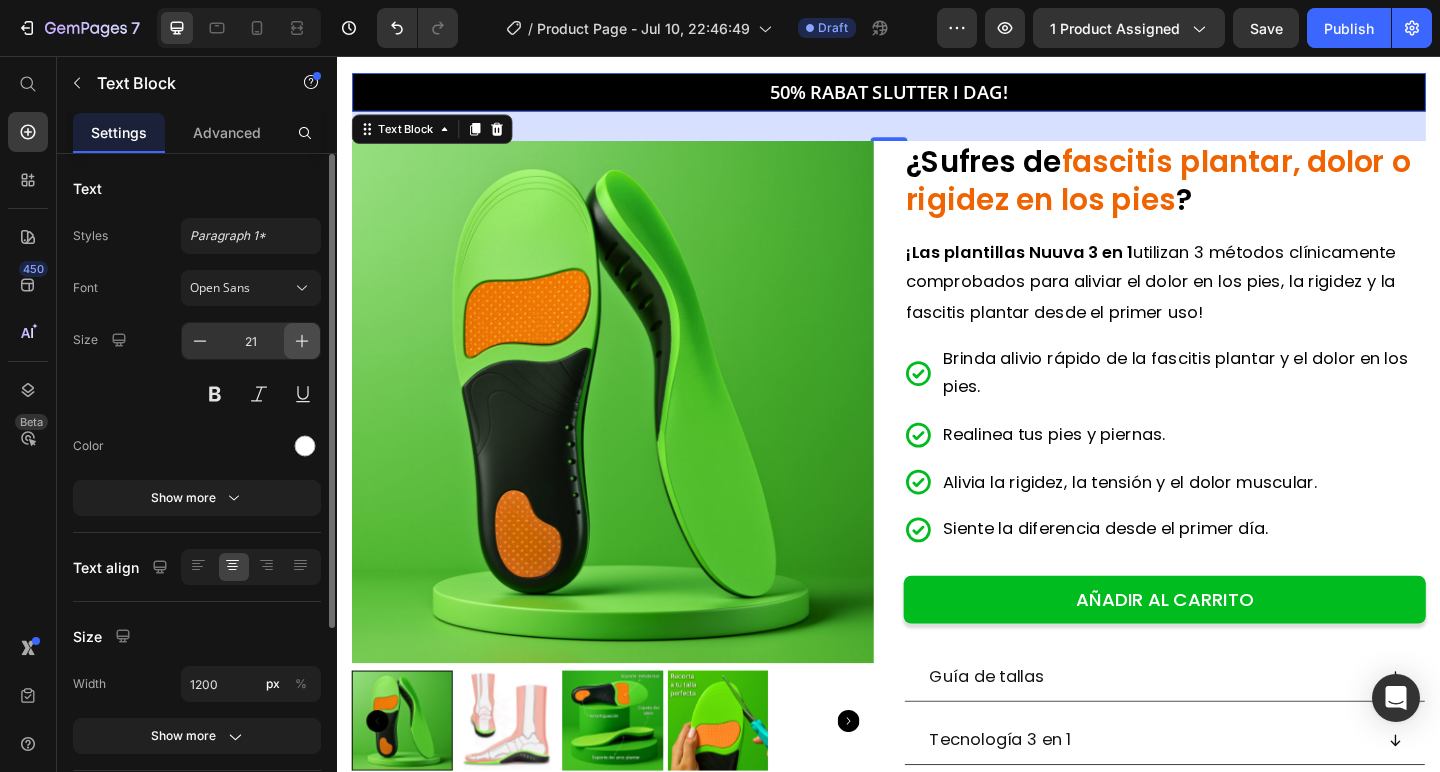 click 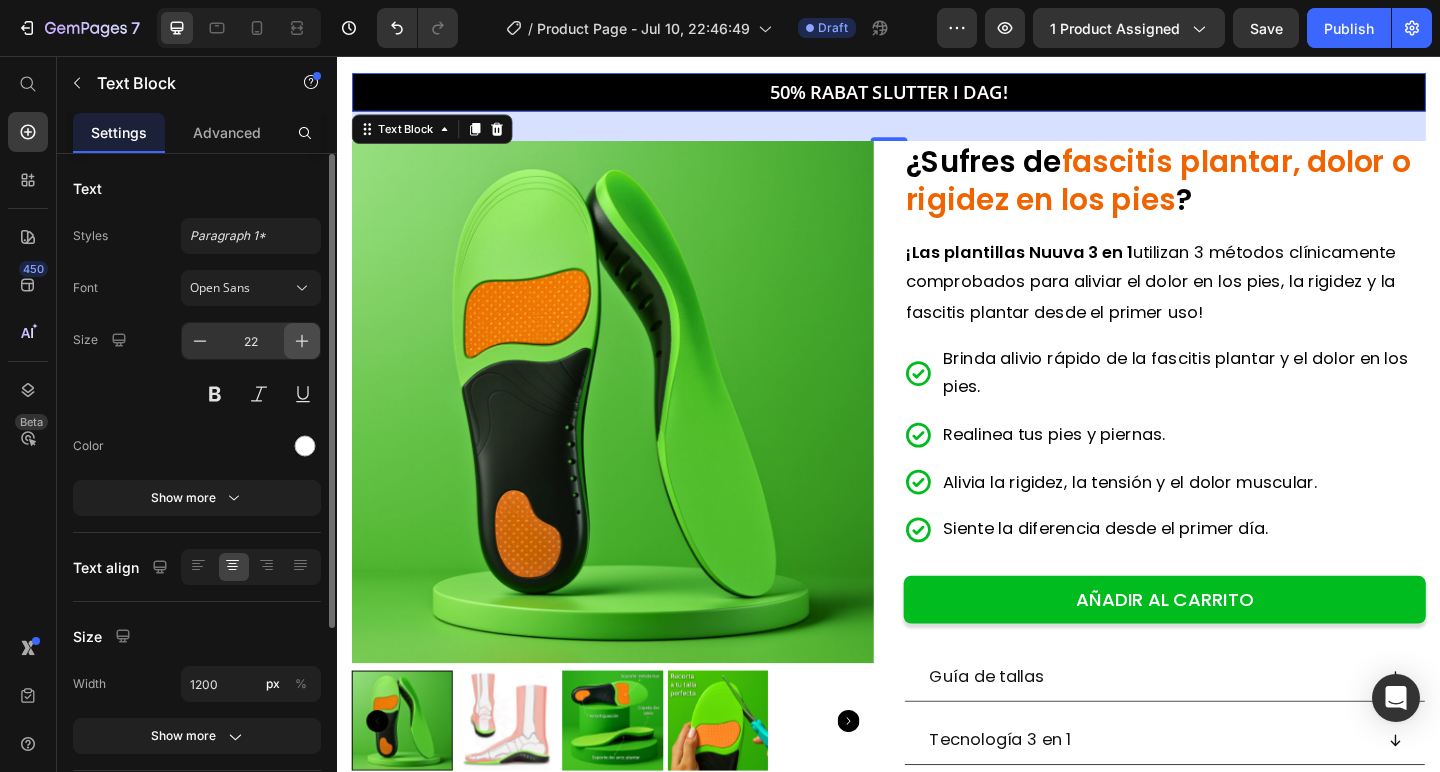 click 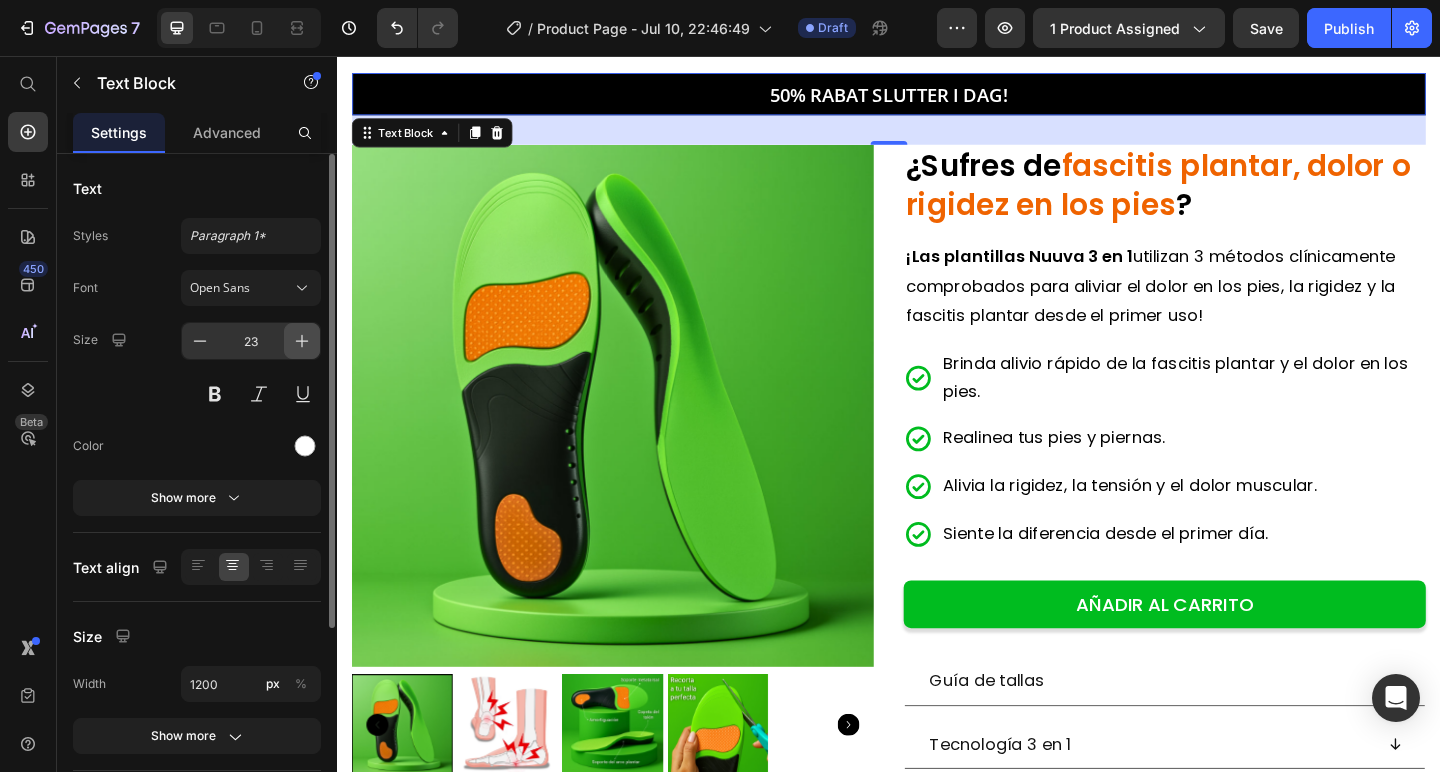 click 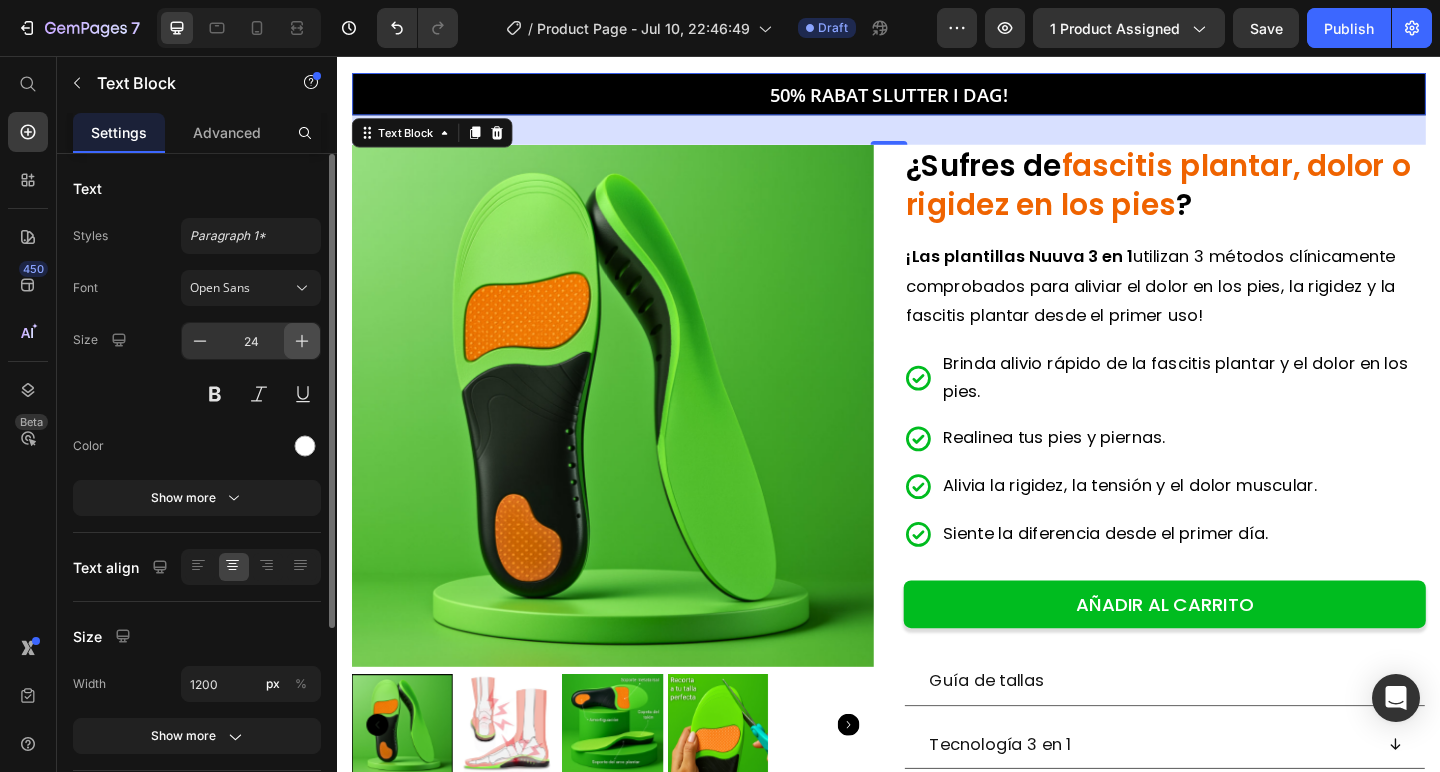 click 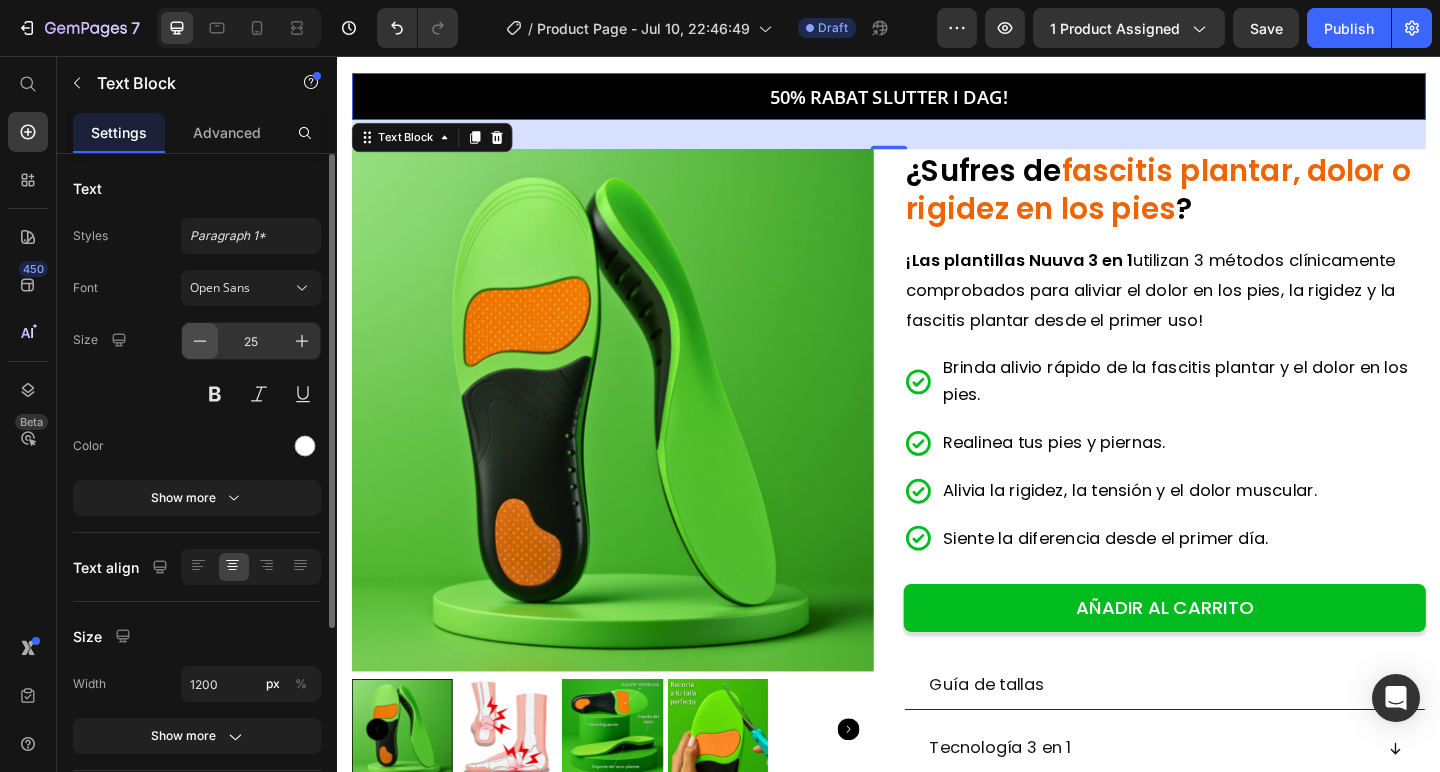 click 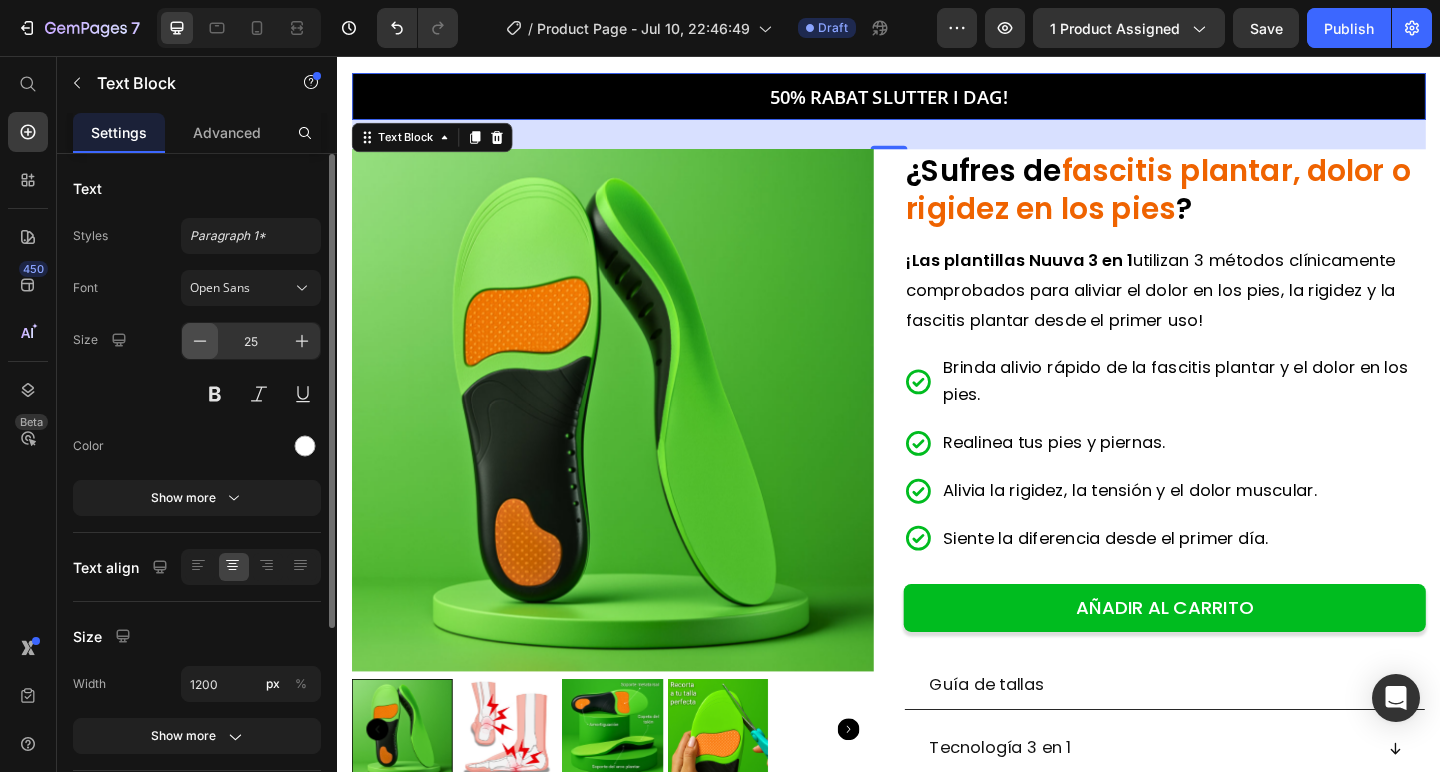 type on "24" 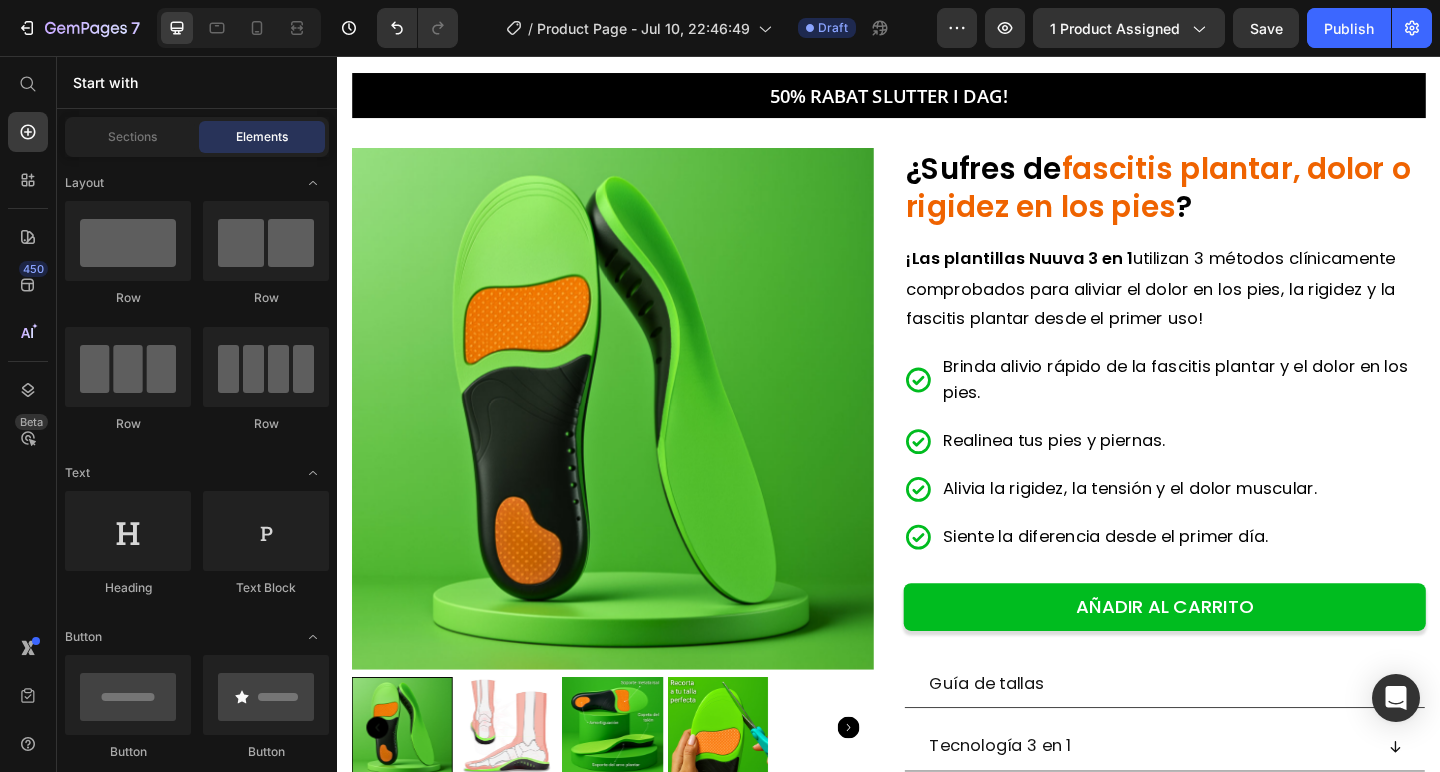 click on "50% RABAT SLUTTER I DAG! Text Block
Product Images ⁠⁠⁠⁠⁠⁠⁠ ¿Sufres de  fascitis plantar, dolor o rigidez en los pies ? Heading ¡Las plantillas Nuuva 3 en 1  utilizan 3 métodos clínicamente comprobados para aliviar el dolor en los pies, la rigidez y la fascitis plantar desde el primer uso! Text Block
Brinda alivio rápido de la fascitis plantar y el dolor en los pies.
Realinea tus pies y piernas.
Alivia la rigidez, la tensión y el dolor muscular.
Siente la diferencia desde el primer día. Item List AÑADIR AL CARRITO       Add to Cart
Guía de tallas
Tecnología 3 en 1
¿Cuál es el plazo de entrega y ofrecen envío gratuito?
¿Cuándo notaré resultados con las plantillas Nuuva 3 en 1? Accordion Product Section 1" at bounding box center [937, 552] 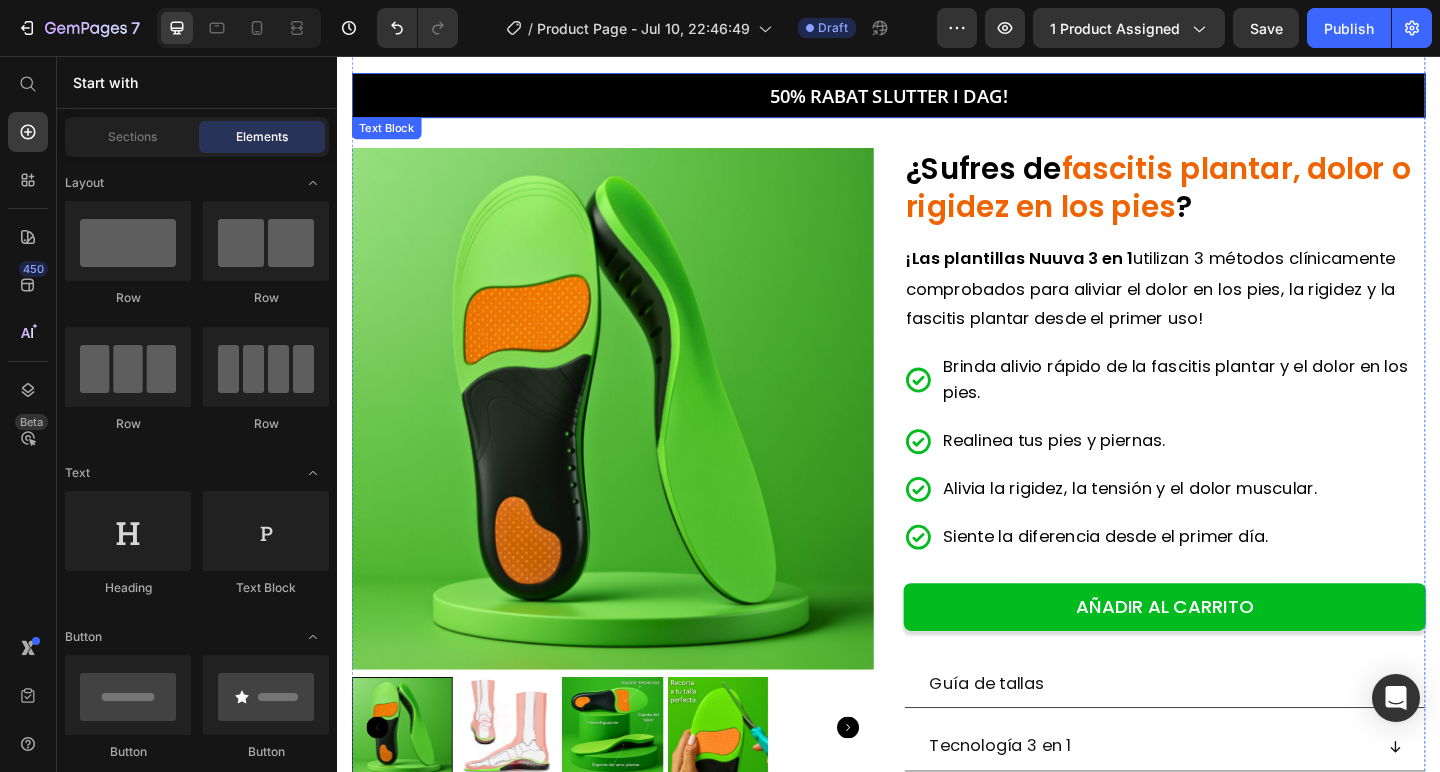 click on "50% RABAT SLUTTER I DAG!" at bounding box center [937, 99] 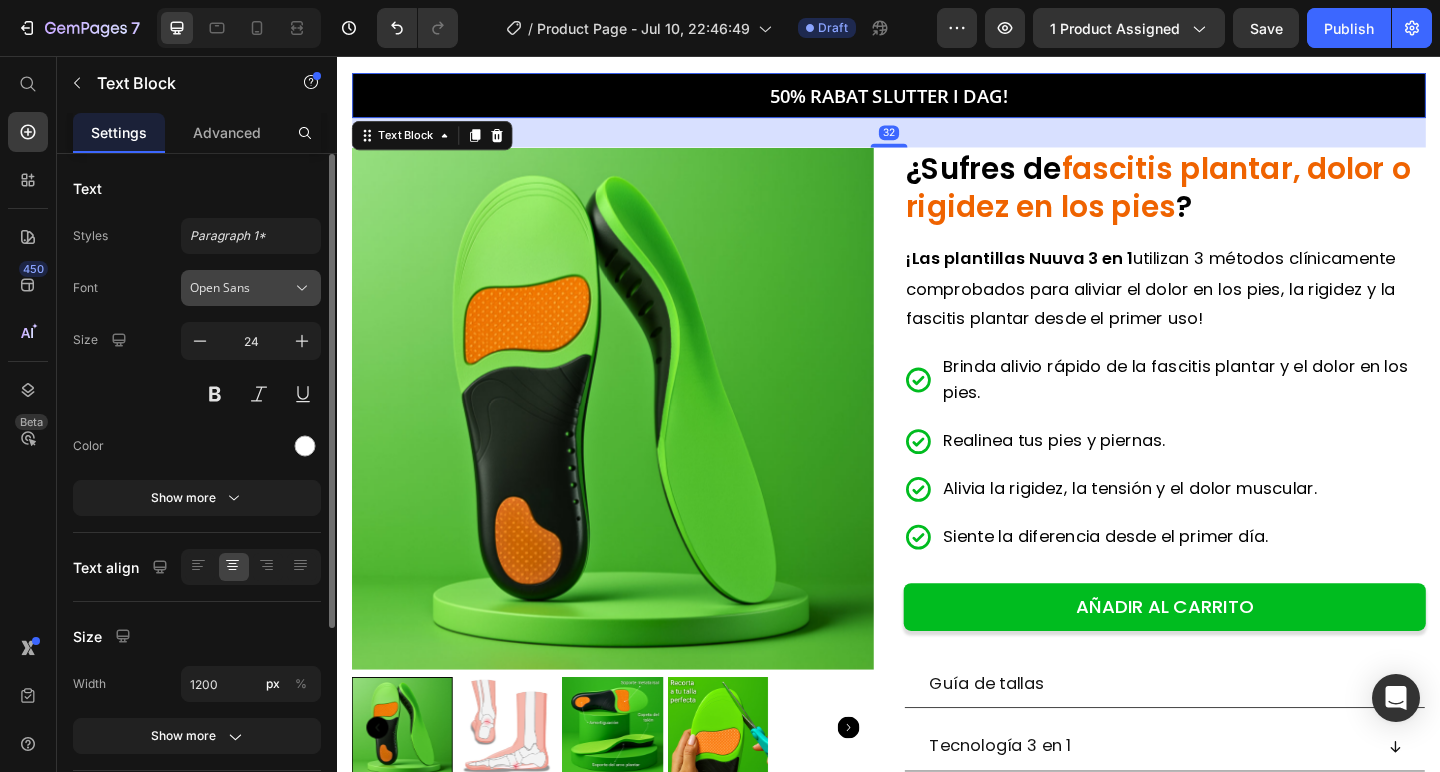 click on "Open Sans" at bounding box center (241, 288) 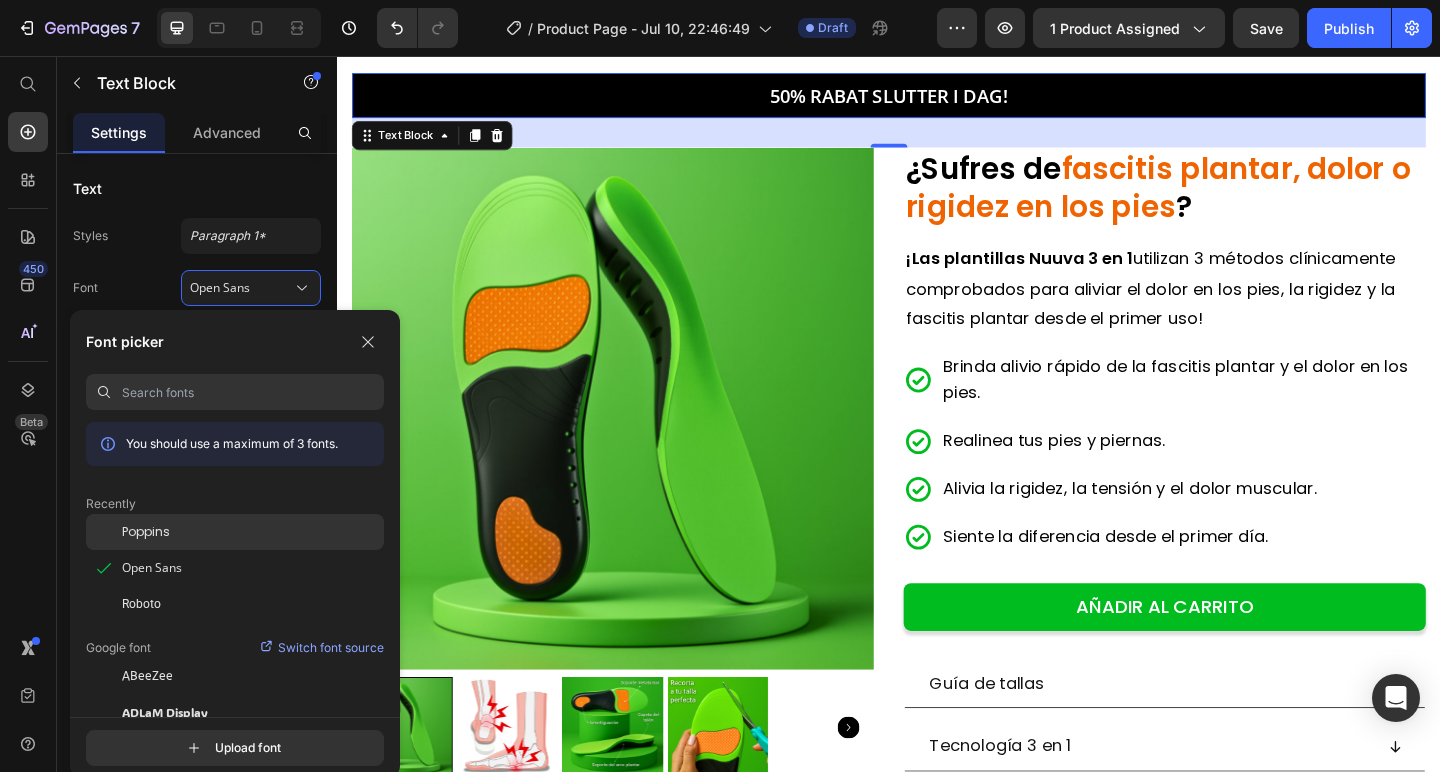 click on "Poppins" 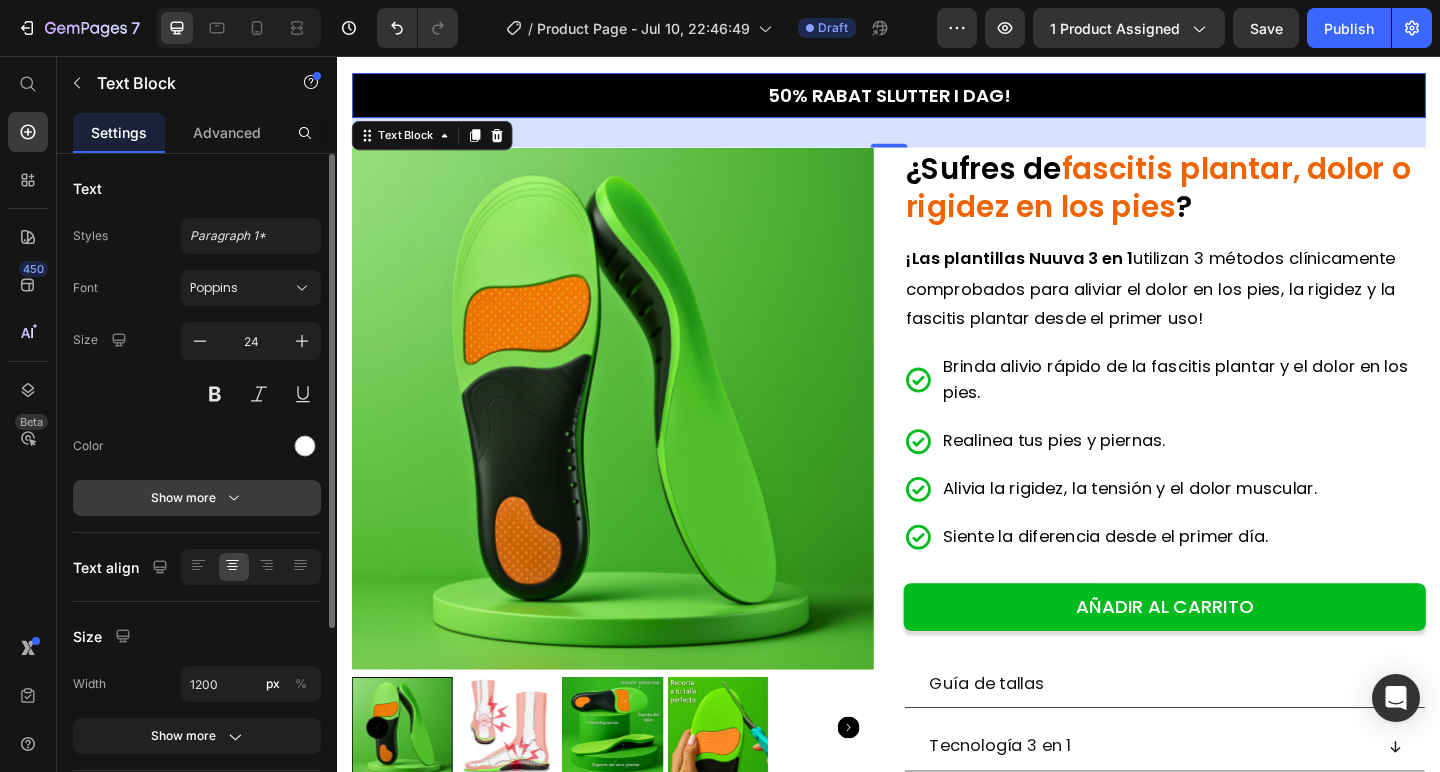 click on "Show more" at bounding box center (197, 498) 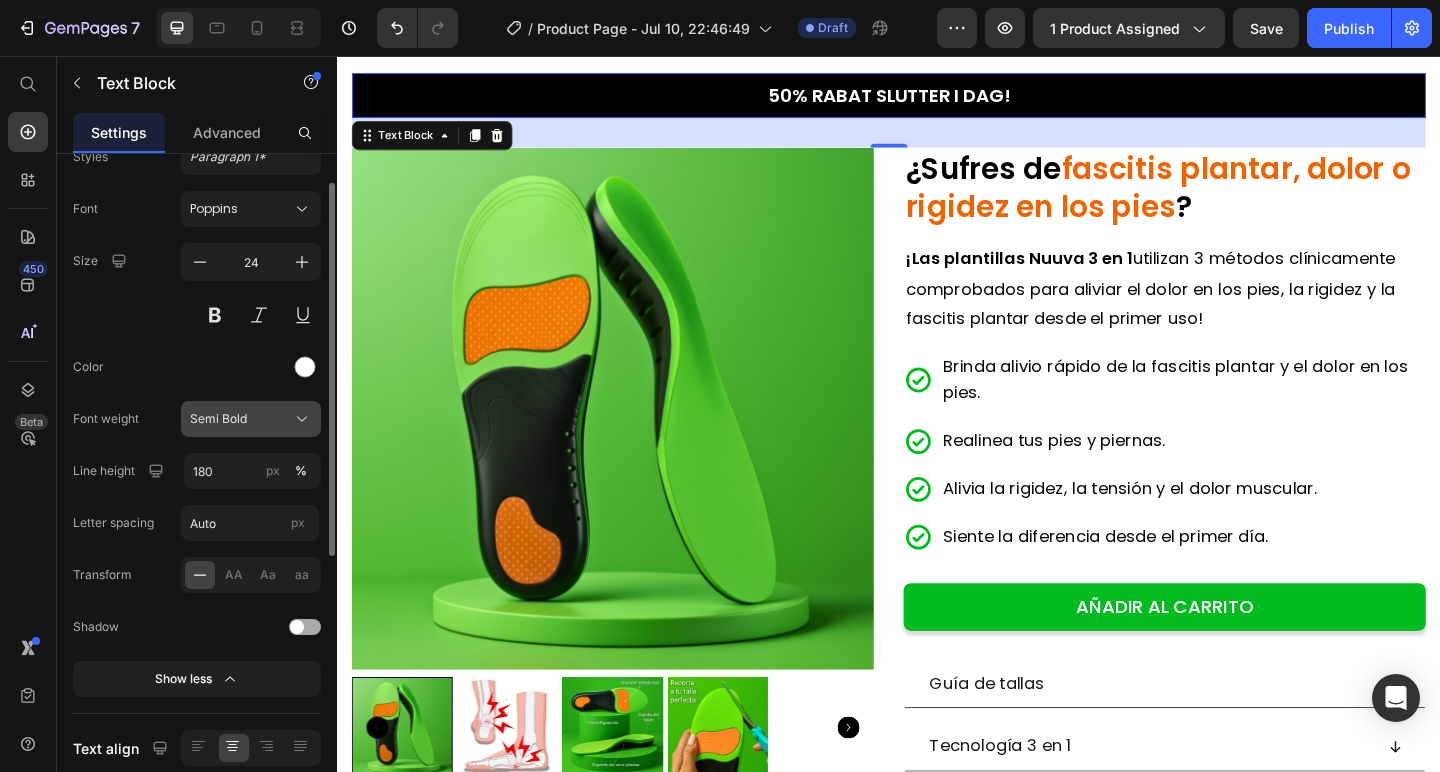 scroll, scrollTop: 85, scrollLeft: 0, axis: vertical 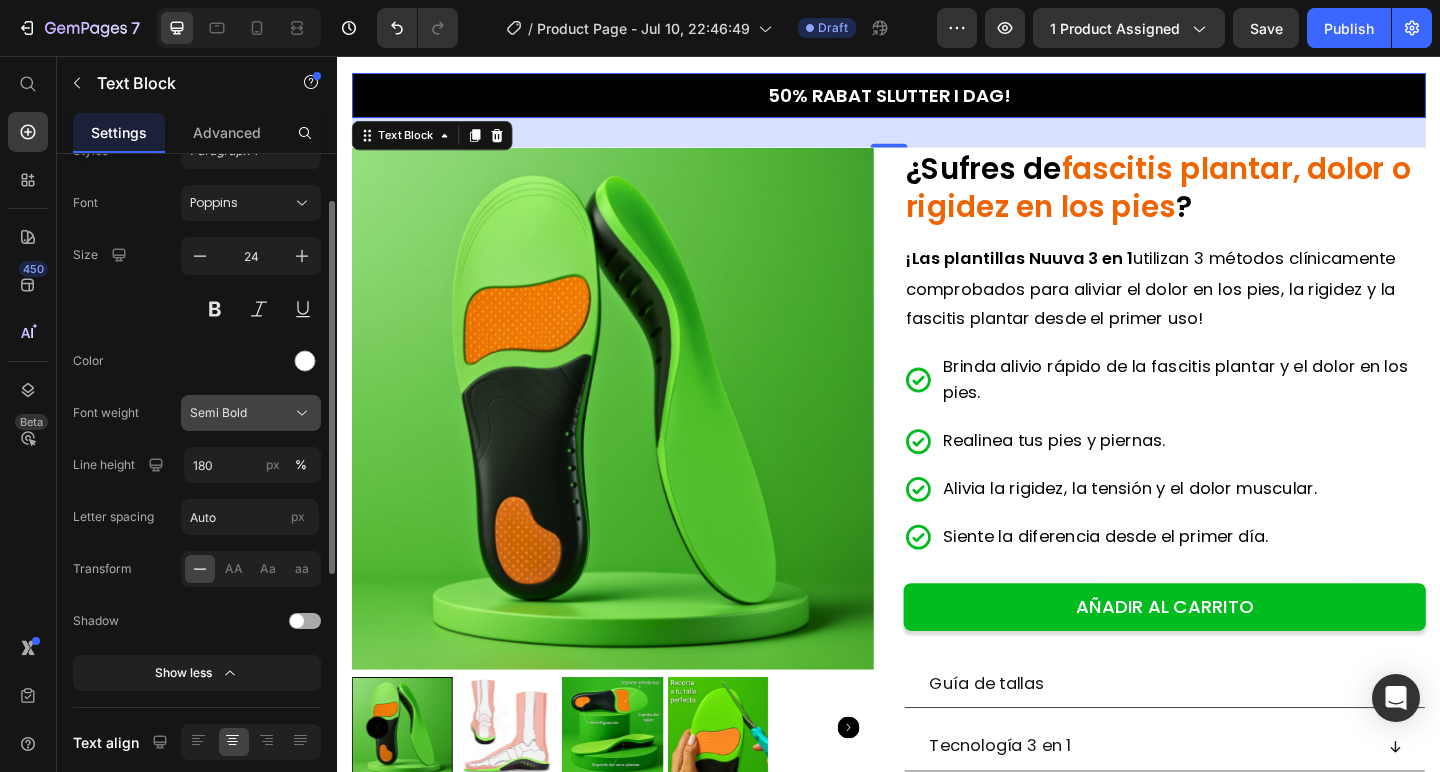 click on "Semi Bold" 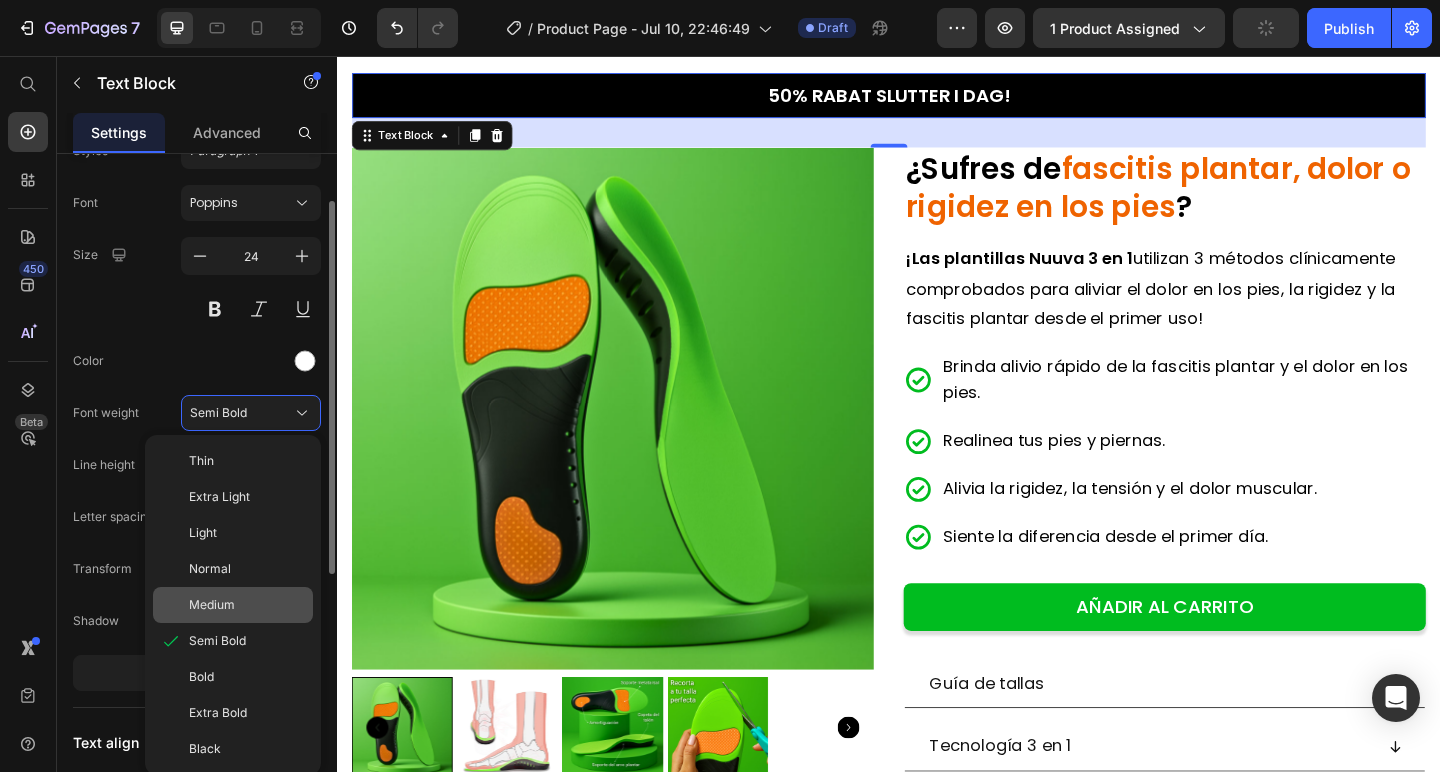 click on "Medium" at bounding box center [247, 605] 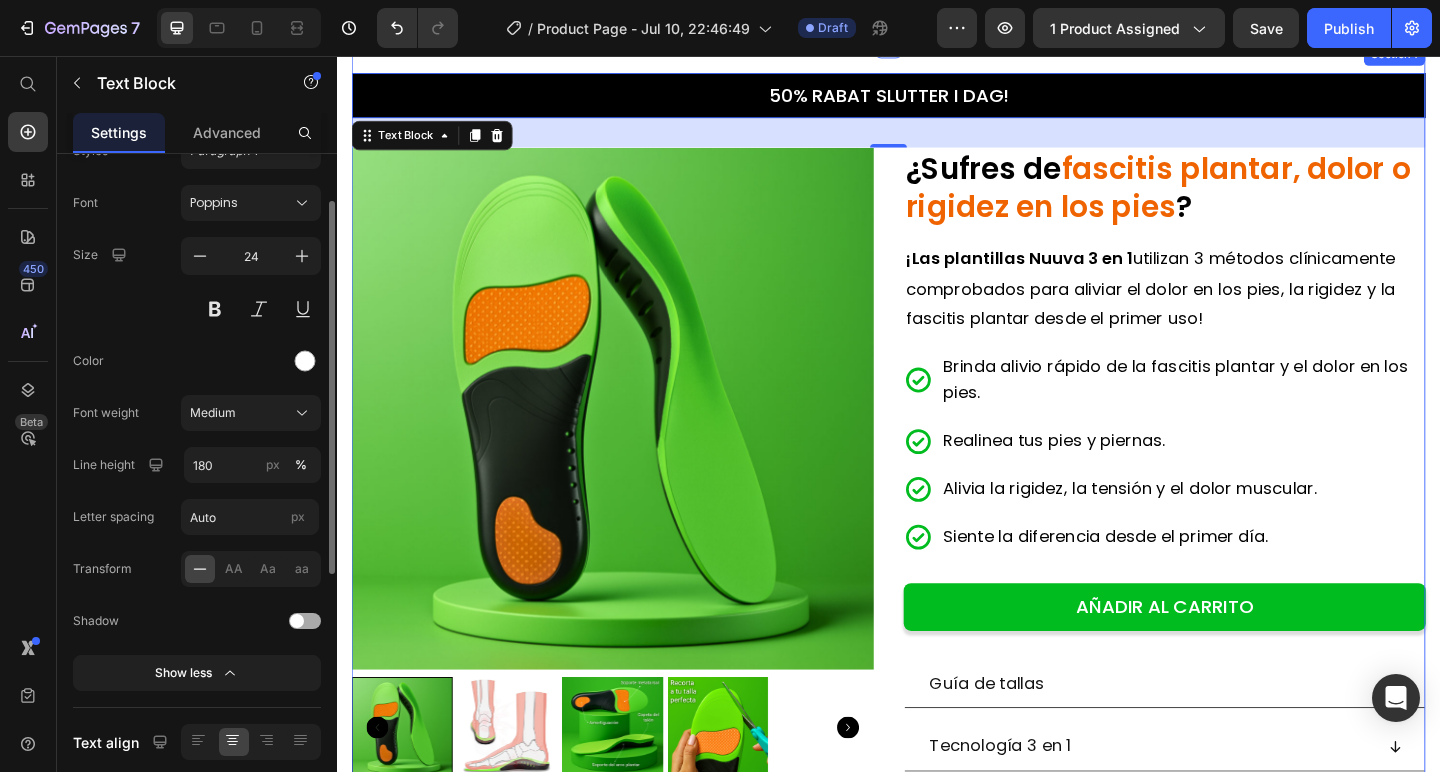 click on "50% RABAT SLUTTER I DAG! Text Block   32
Product Images ⁠⁠⁠⁠⁠⁠⁠ ¿Sufres de  fascitis plantar, dolor o rigidez en los pies ? Heading ¡Las plantillas Nuuva 3 en 1  utilizan 3 métodos clínicamente comprobados para aliviar el dolor en los pies, la rigidez y la fascitis plantar desde el primer uso! Text Block
Brinda alivio rápido de la fascitis plantar y el dolor en los pies.
Realinea tus pies y piernas.
Alivia la rigidez, la tensión y el dolor muscular.
Siente la diferencia desde el primer día. Item List AÑADIR AL CARRITO       Add to Cart
Guía de tallas
Tecnología 3 en 1
¿Cuál es el plazo de entrega y ofrecen envío gratuito?
¿Cuándo notaré resultados con las plantillas Nuuva 3 en 1? Accordion Product Section 1" at bounding box center [937, 552] 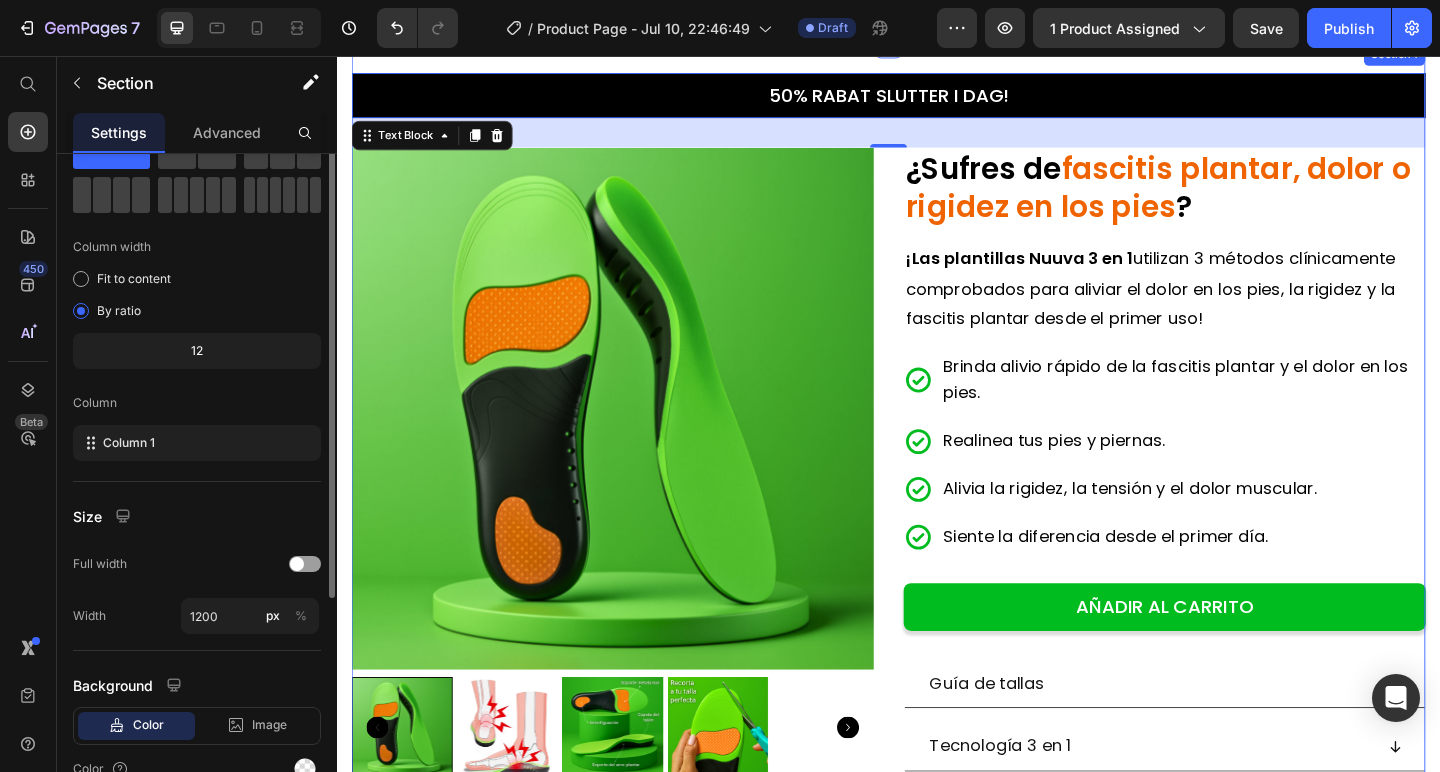 scroll, scrollTop: 0, scrollLeft: 0, axis: both 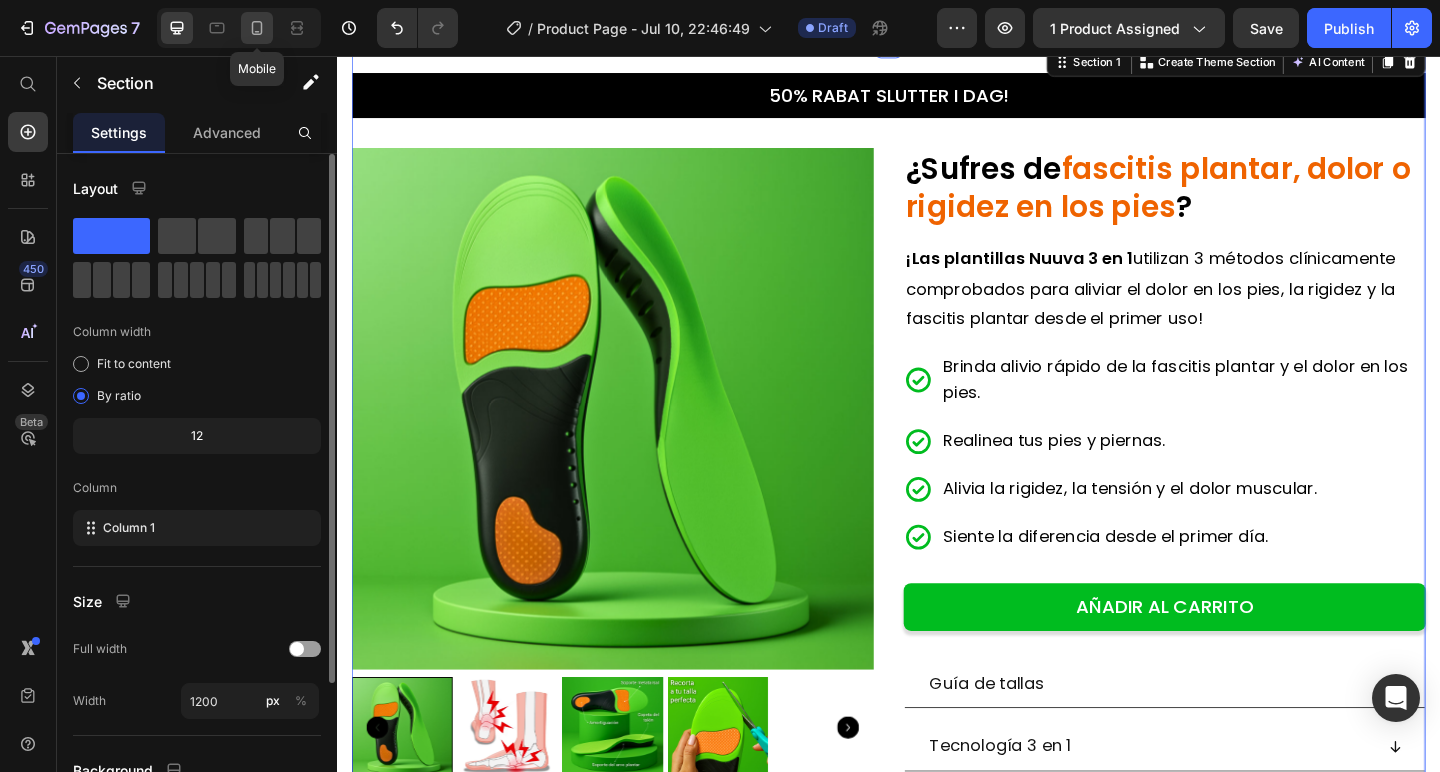 click 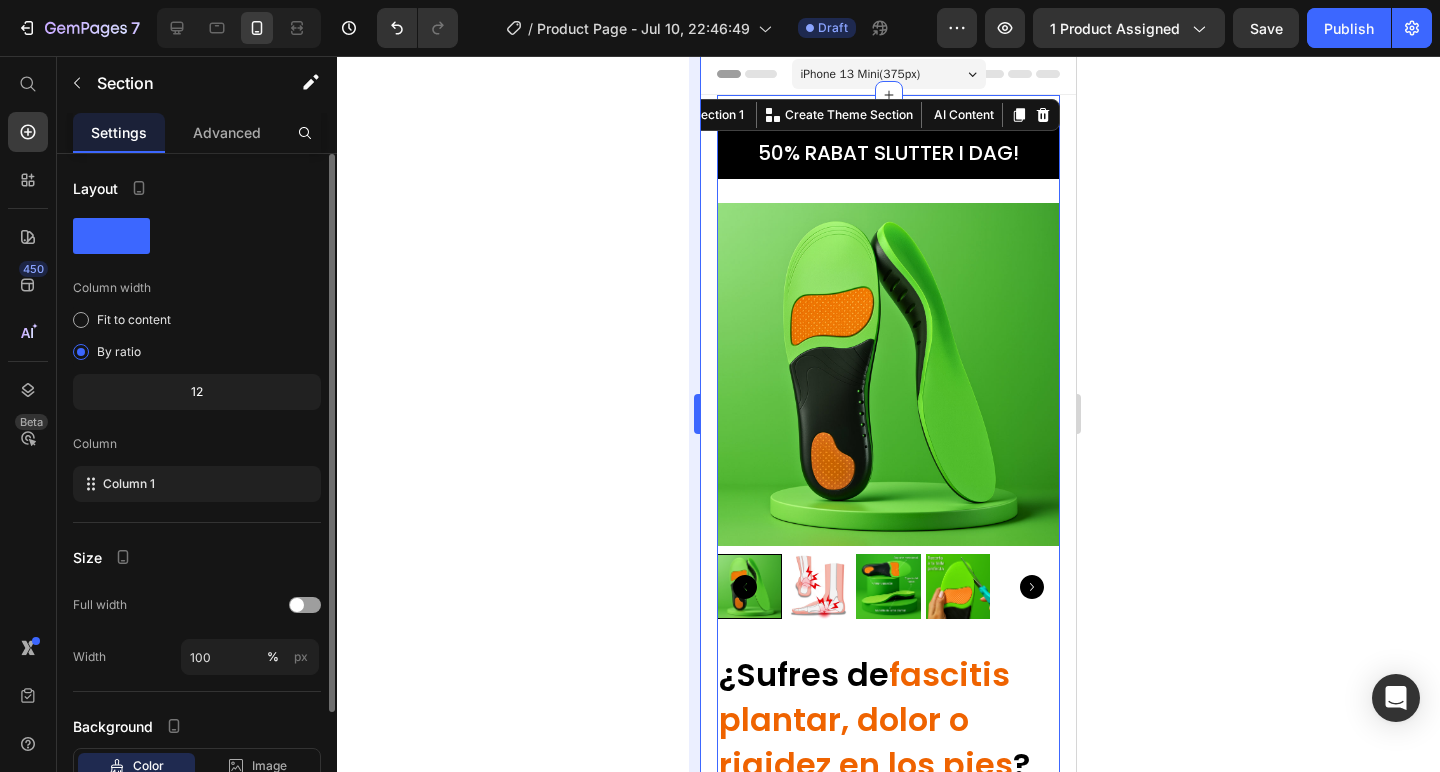 scroll, scrollTop: 0, scrollLeft: 0, axis: both 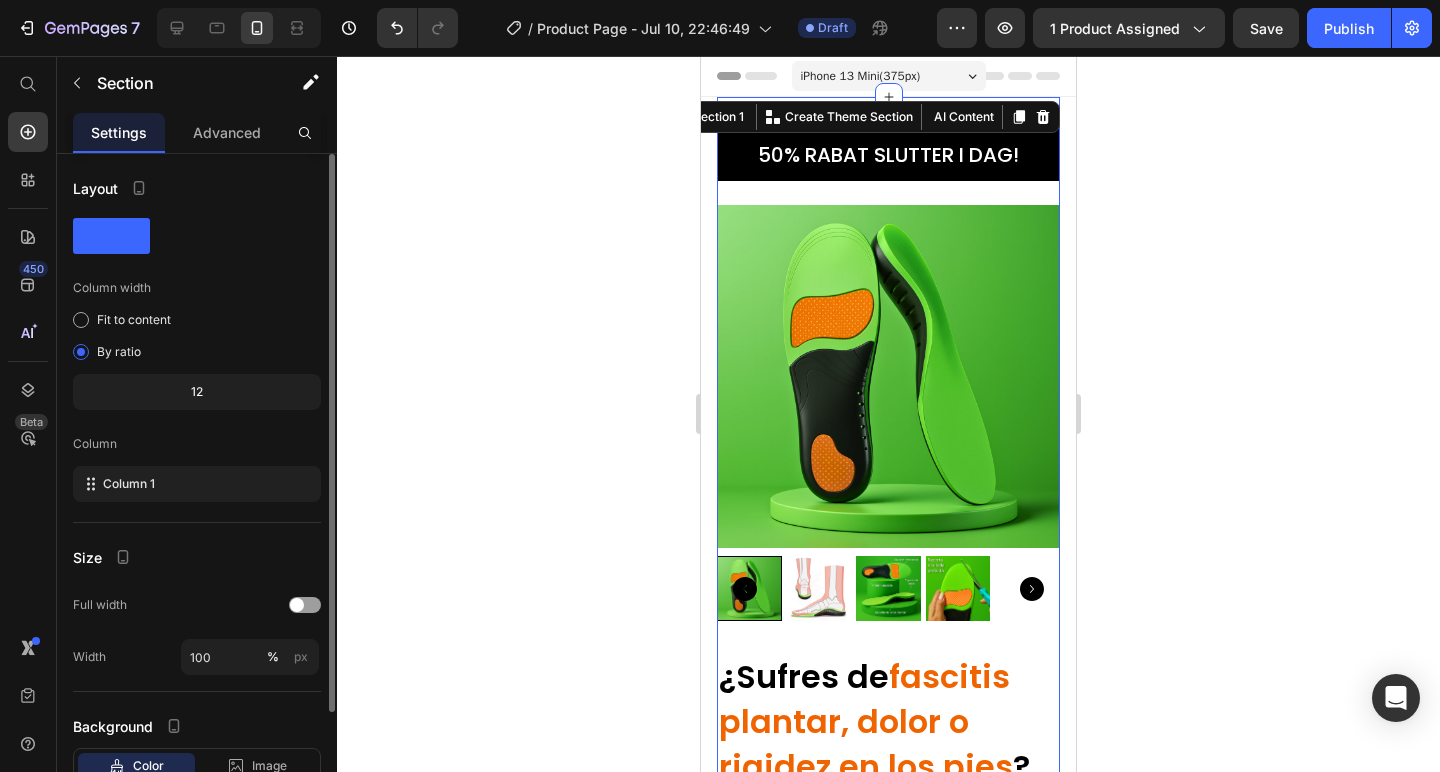 click 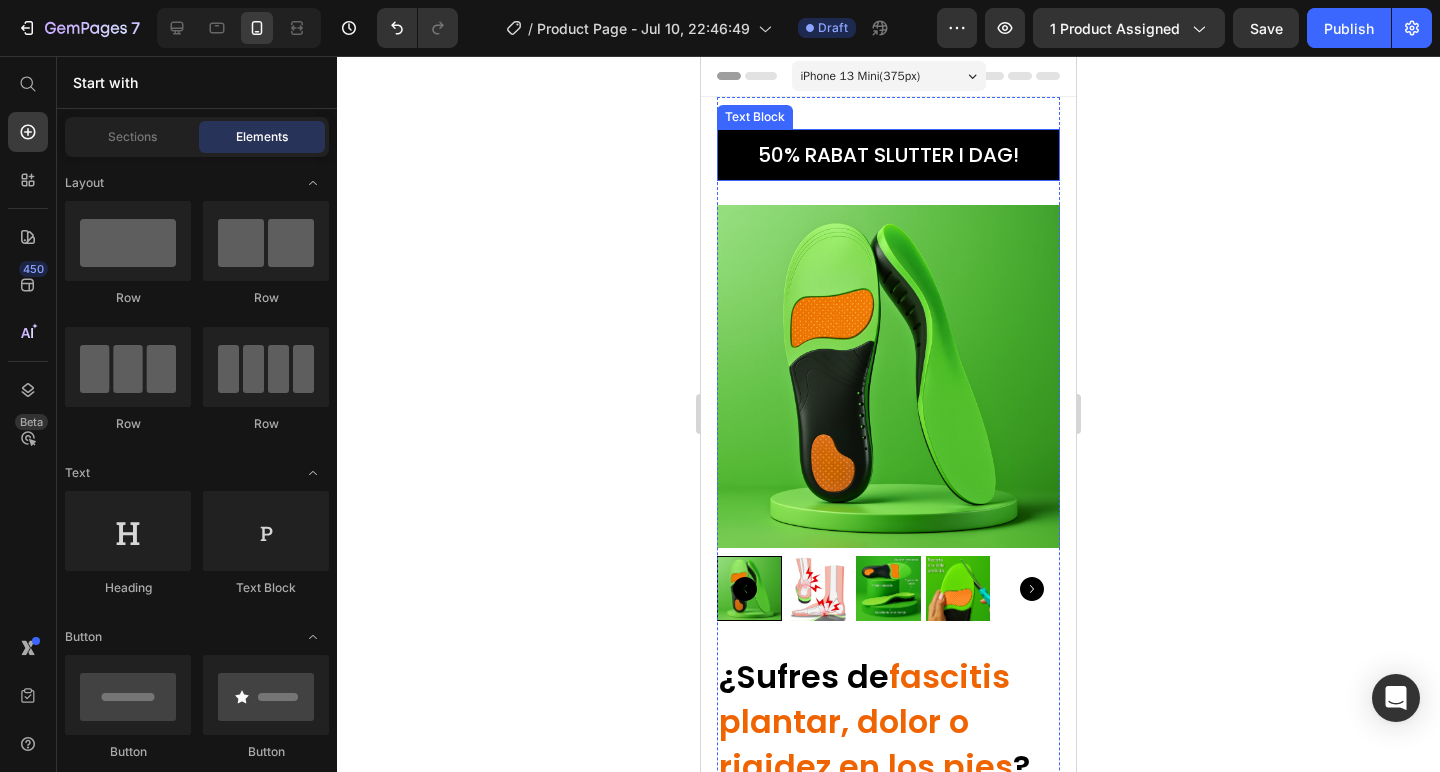 click on "50% RABAT SLUTTER I DAG!" at bounding box center (888, 155) 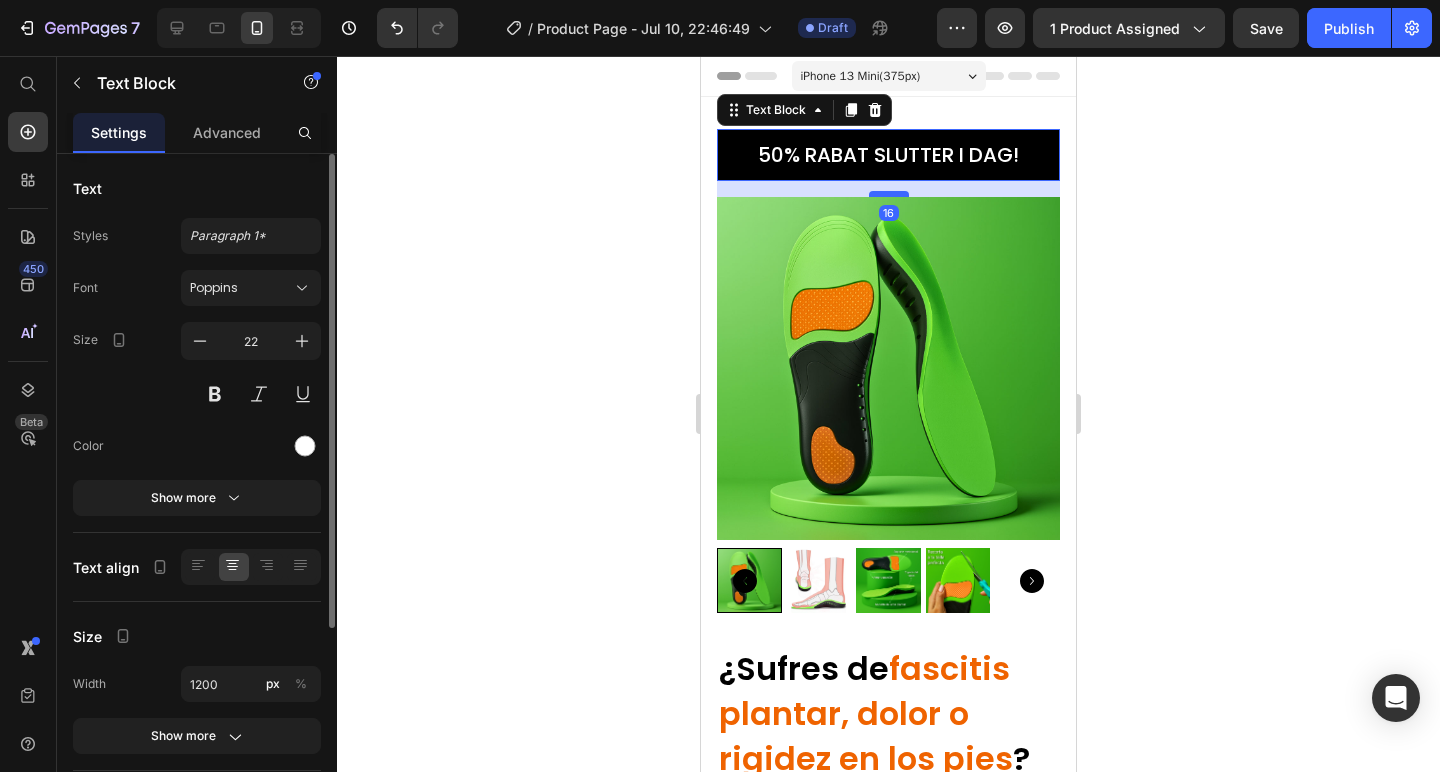 click at bounding box center [889, 194] 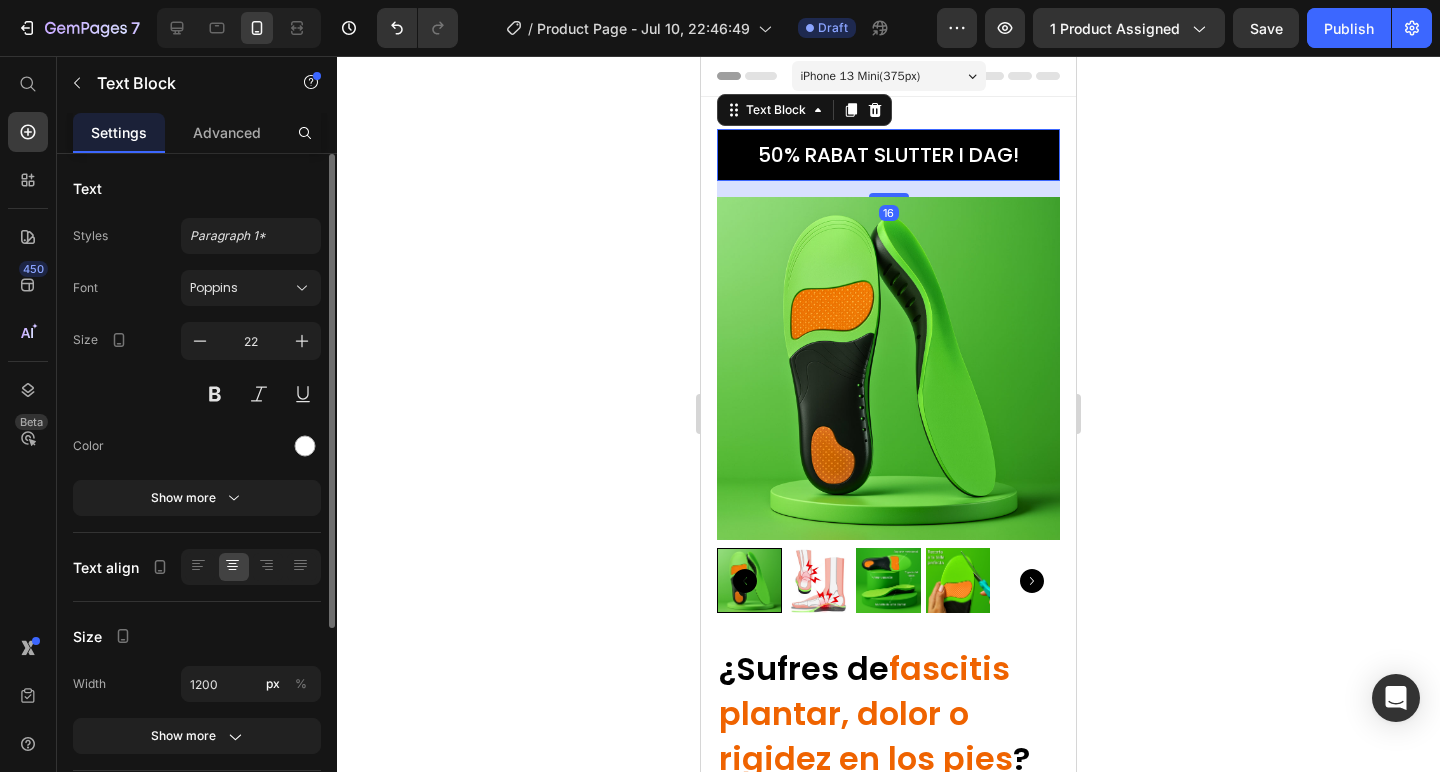 click 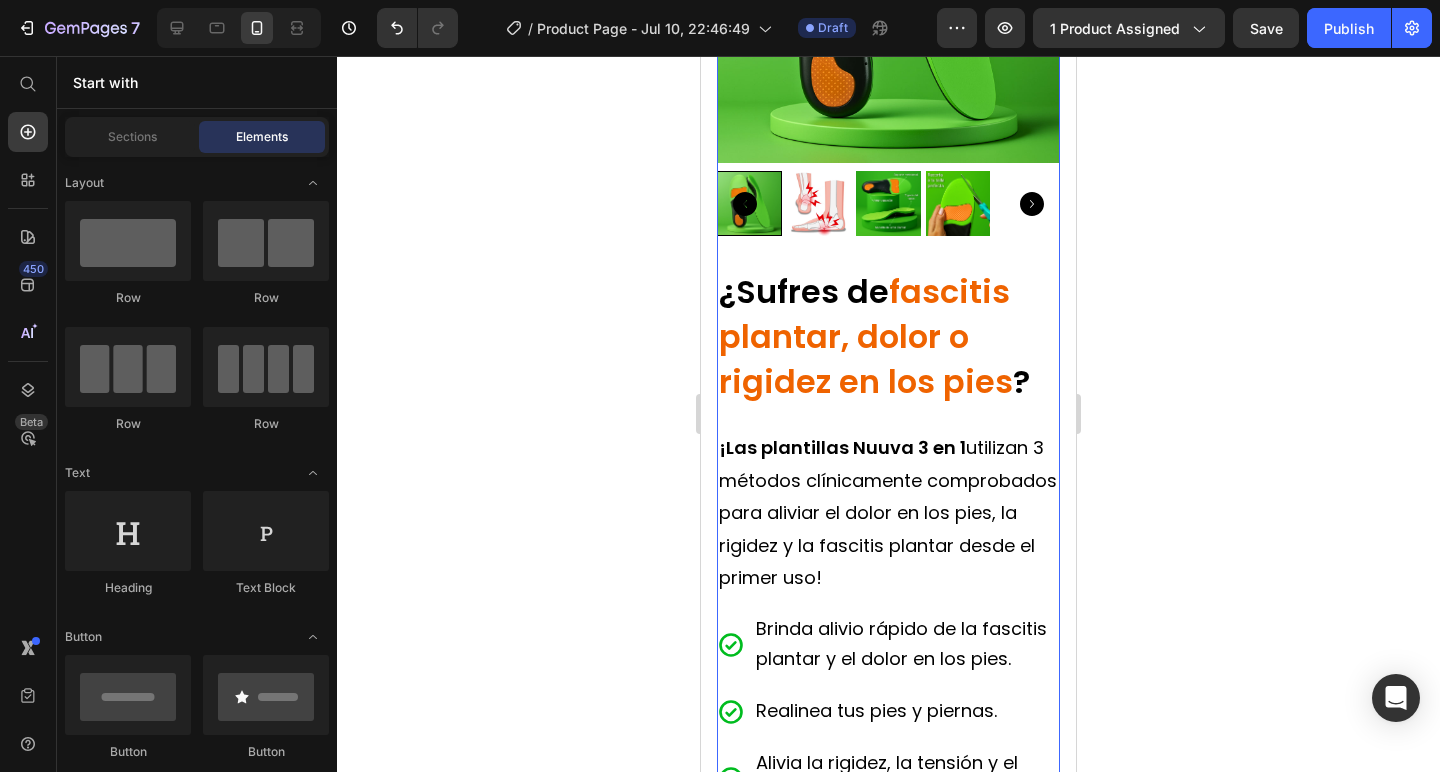 scroll, scrollTop: 353, scrollLeft: 0, axis: vertical 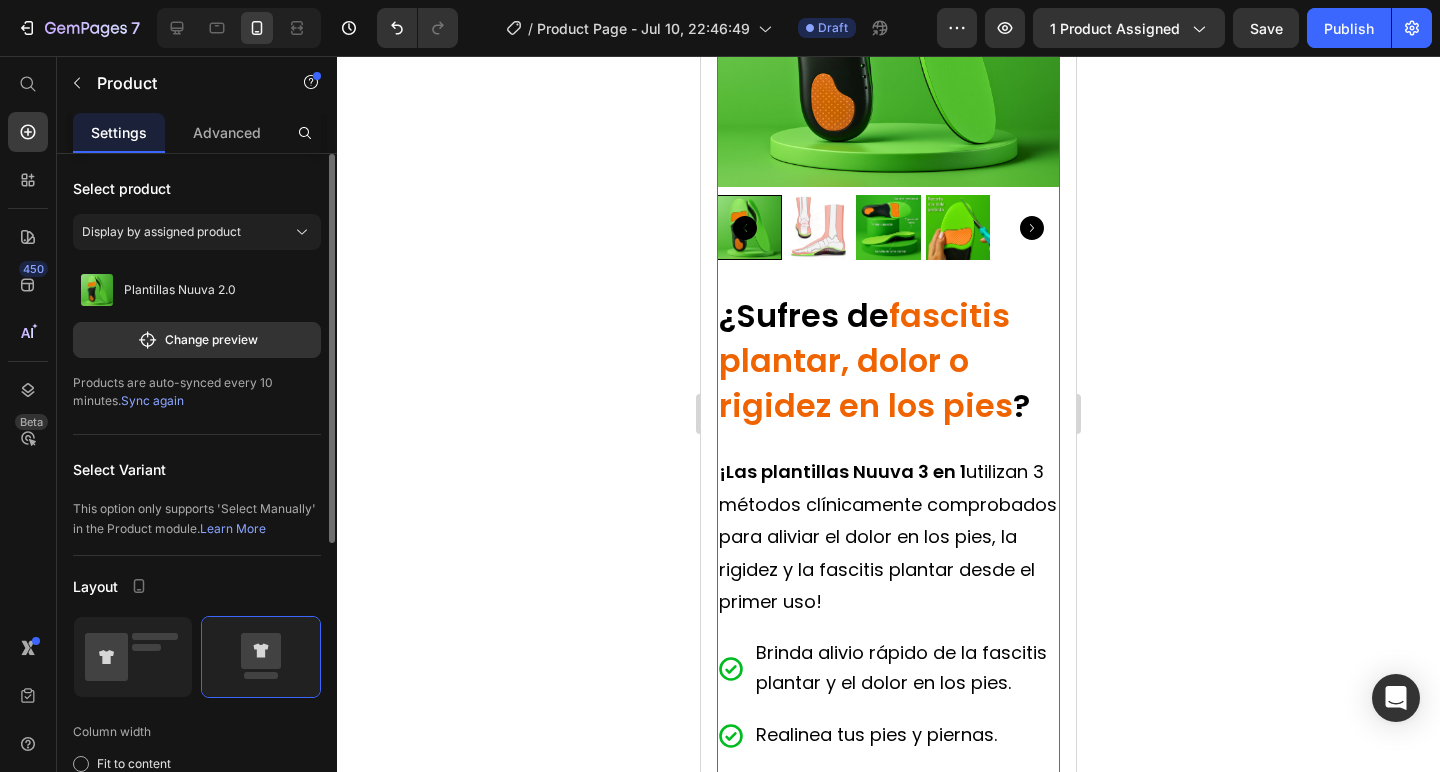 click on "Product Images" at bounding box center (888, 68) 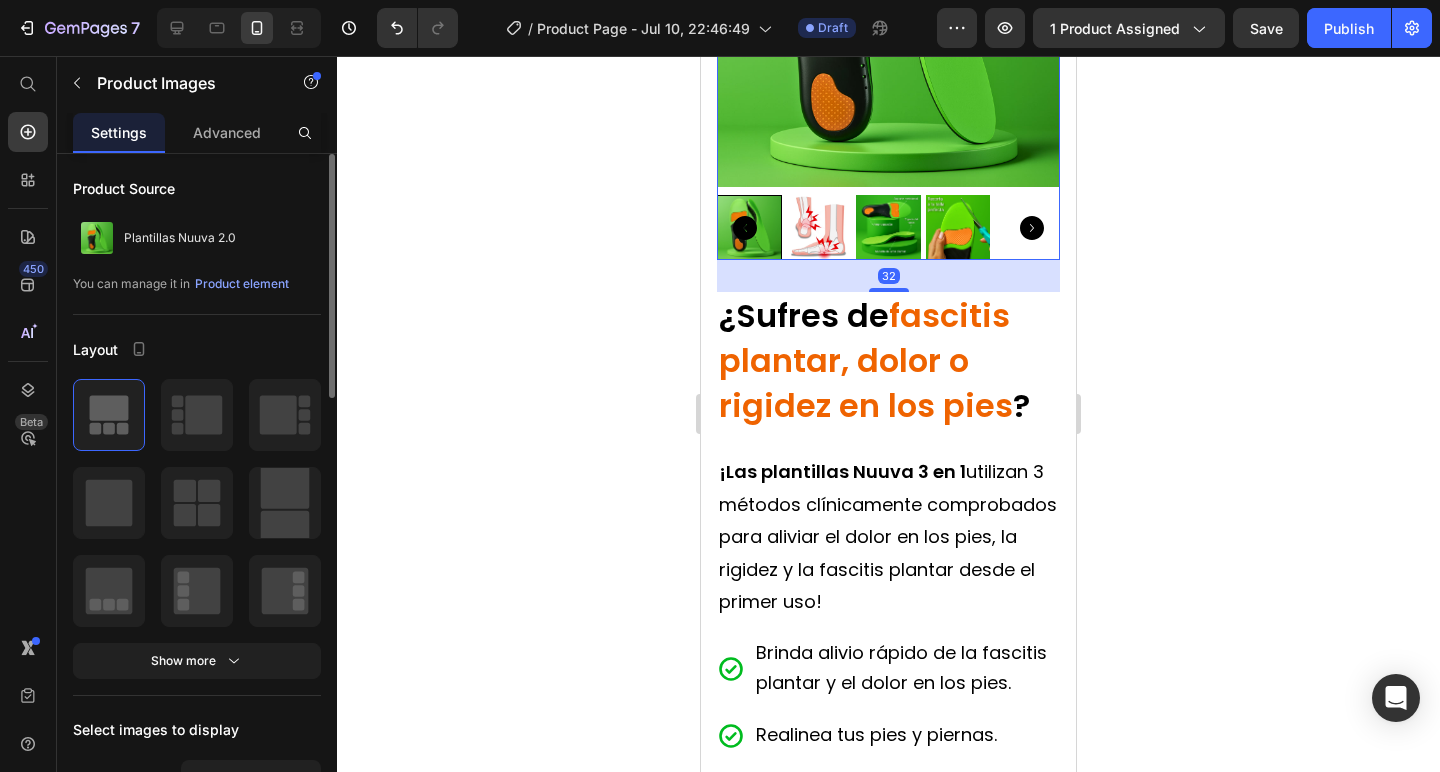click at bounding box center [819, 227] 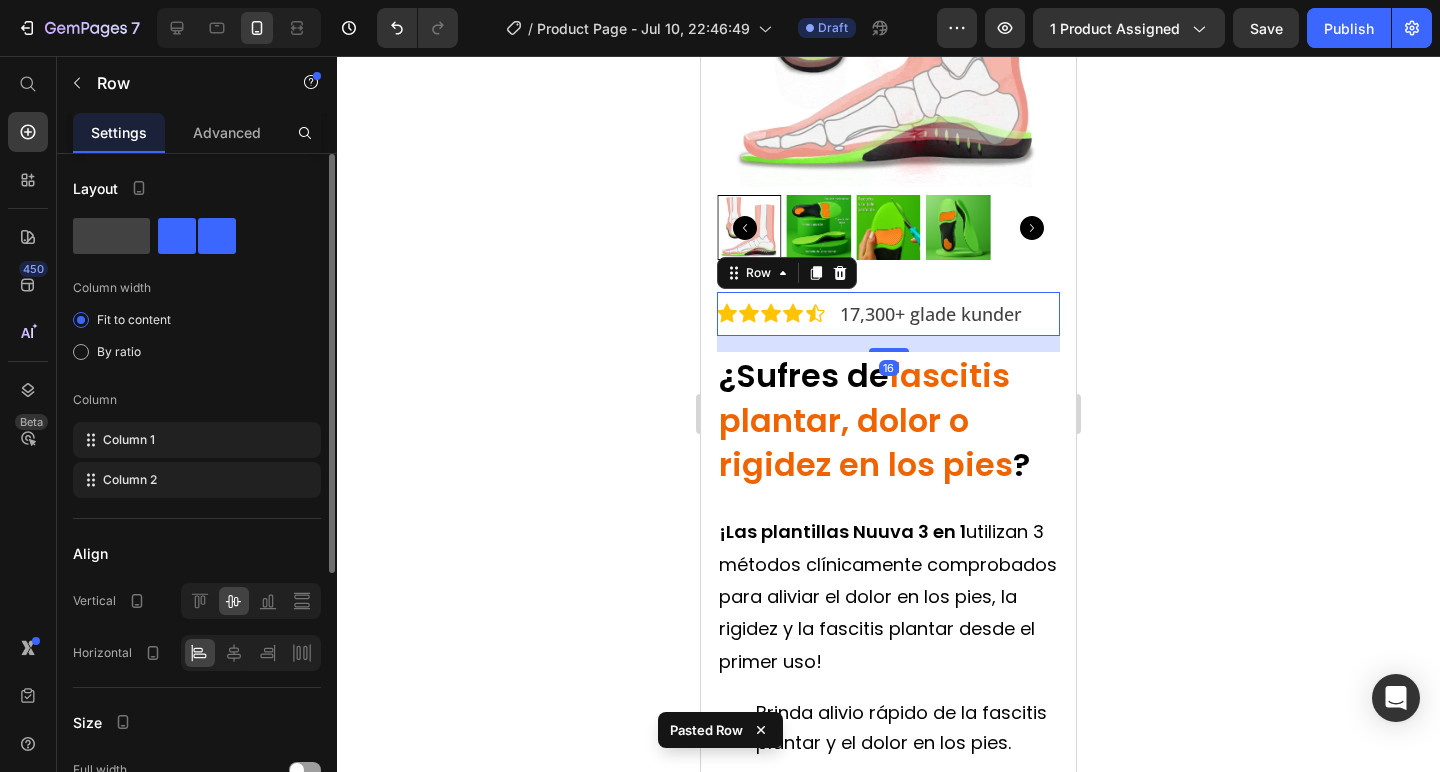 click 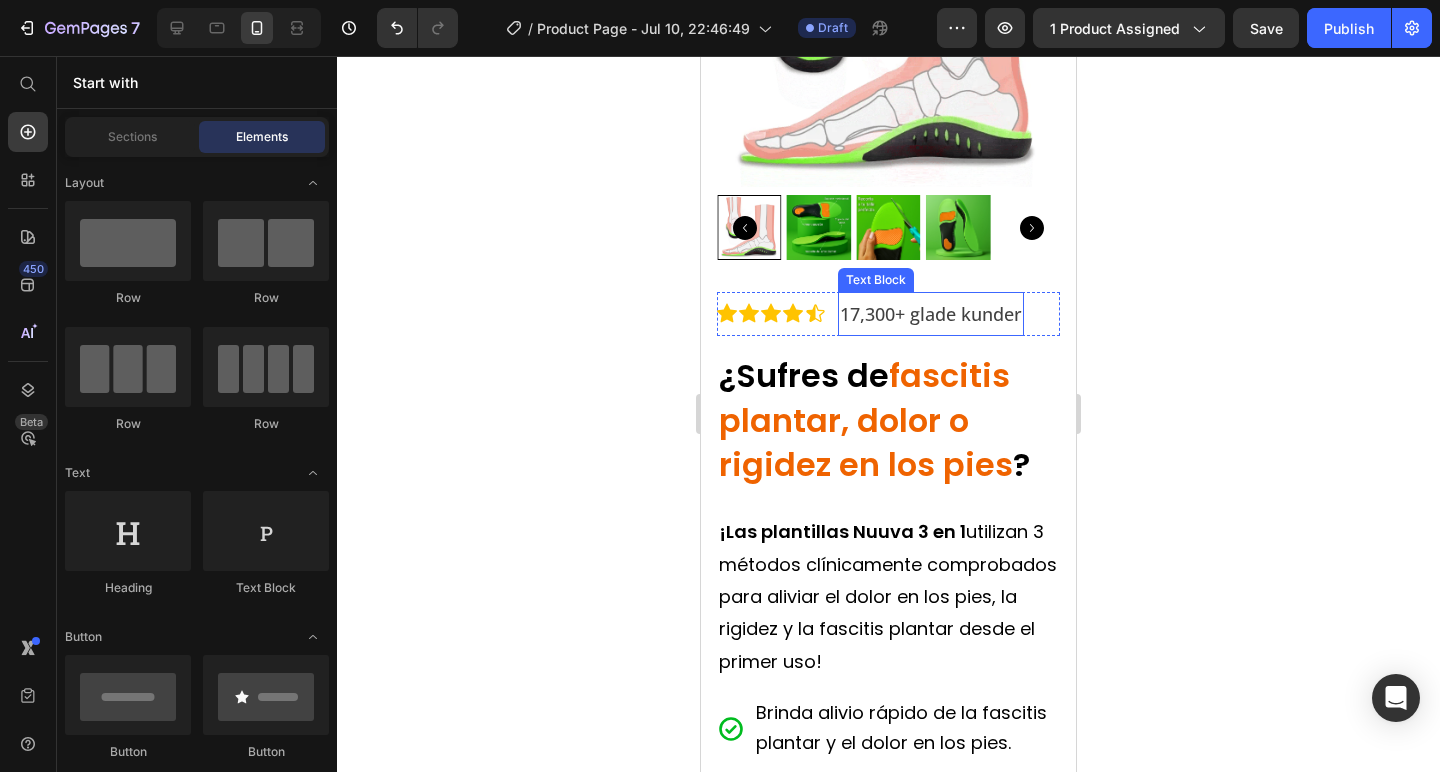 click on "17,300+ glade kunder" at bounding box center [931, 314] 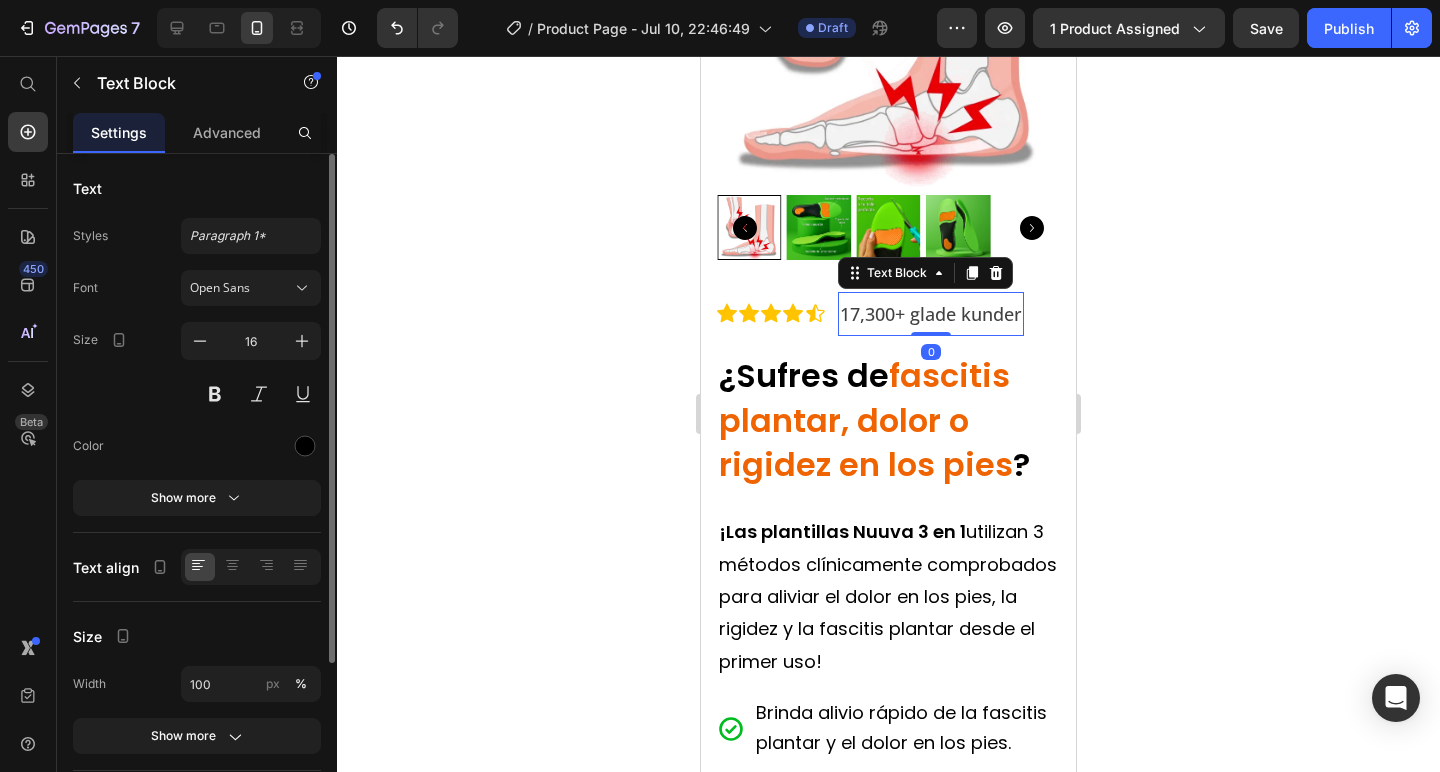 click on "17,300+ glade kunder" at bounding box center (931, 314) 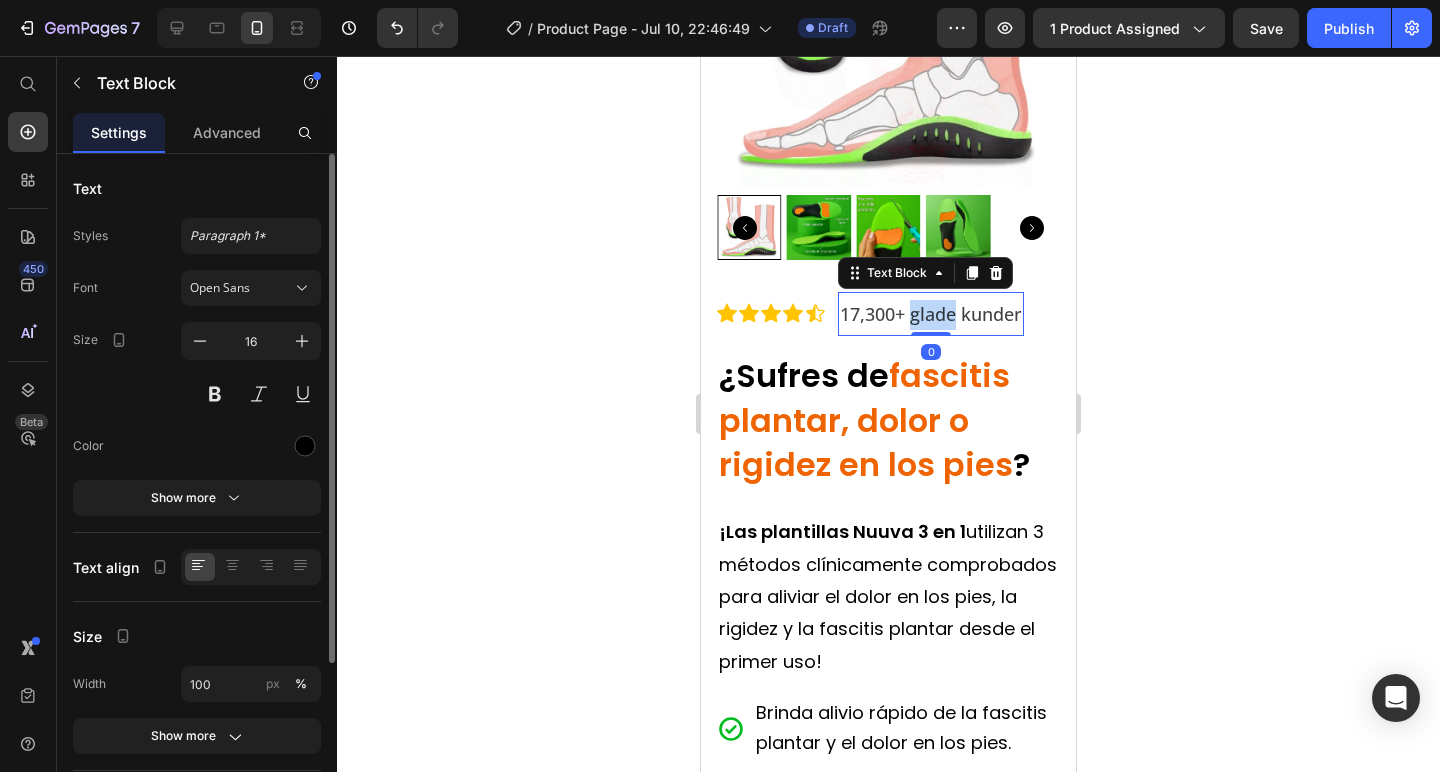 click on "17,300+ glade kunder" at bounding box center (931, 314) 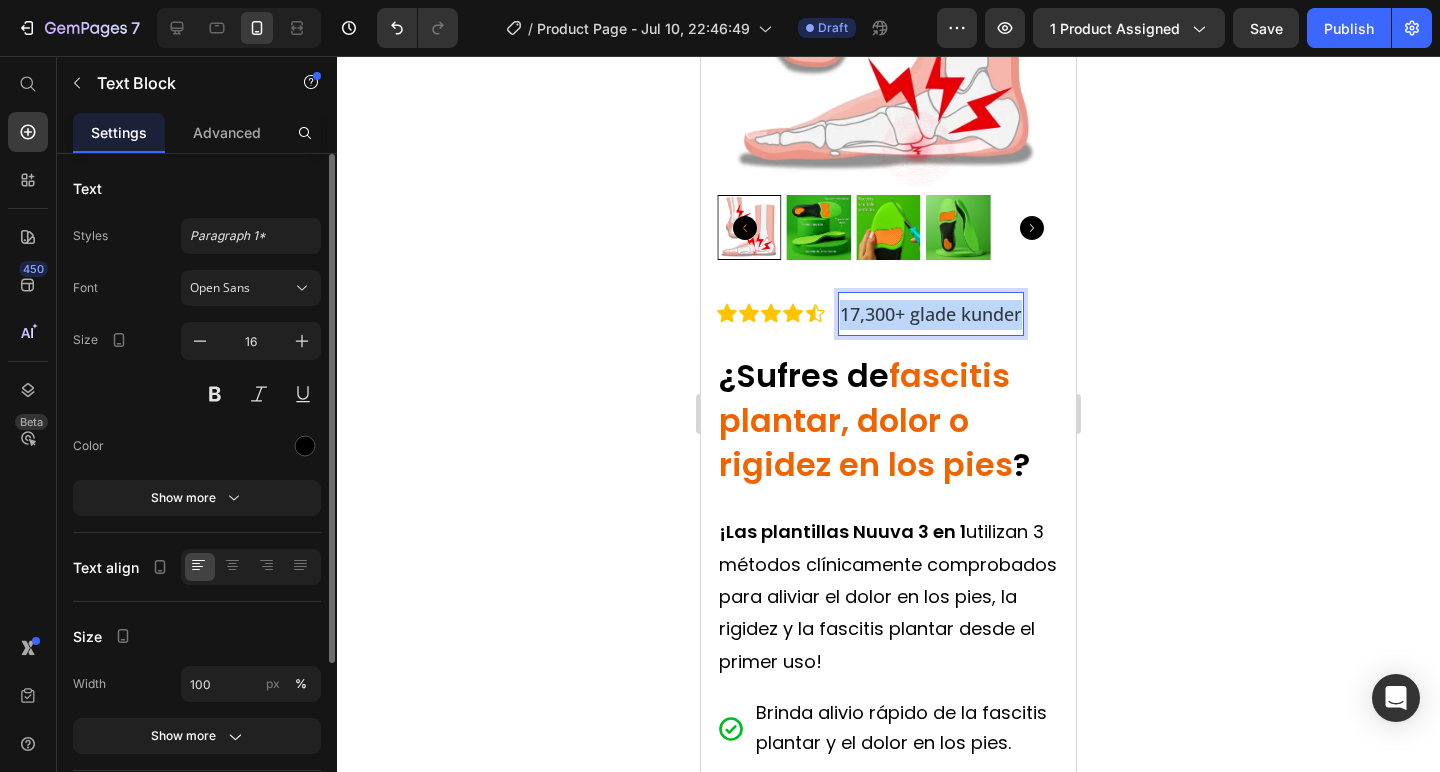 click on "17,300+ glade kunder" at bounding box center [931, 314] 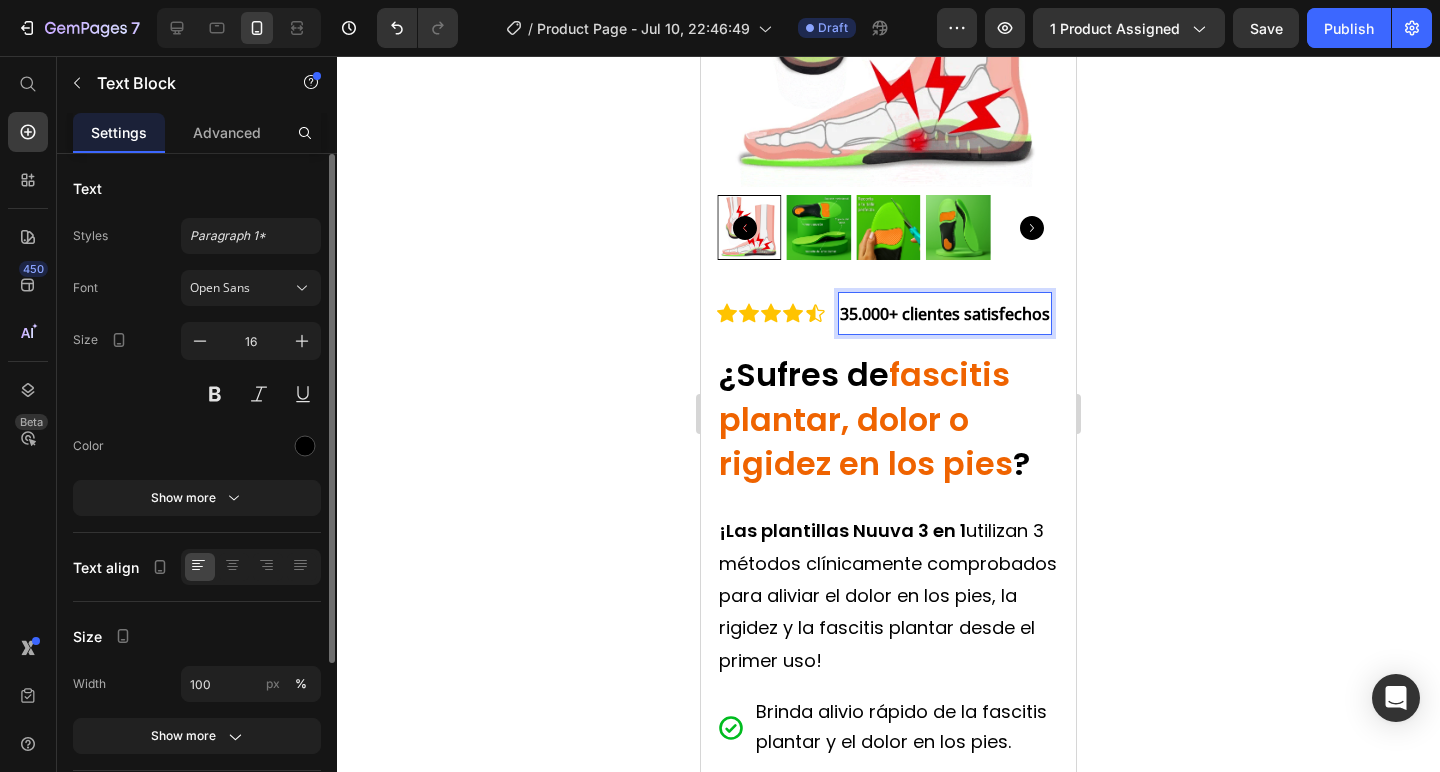 click on "35.000+ clientes satisfechos" at bounding box center [945, 314] 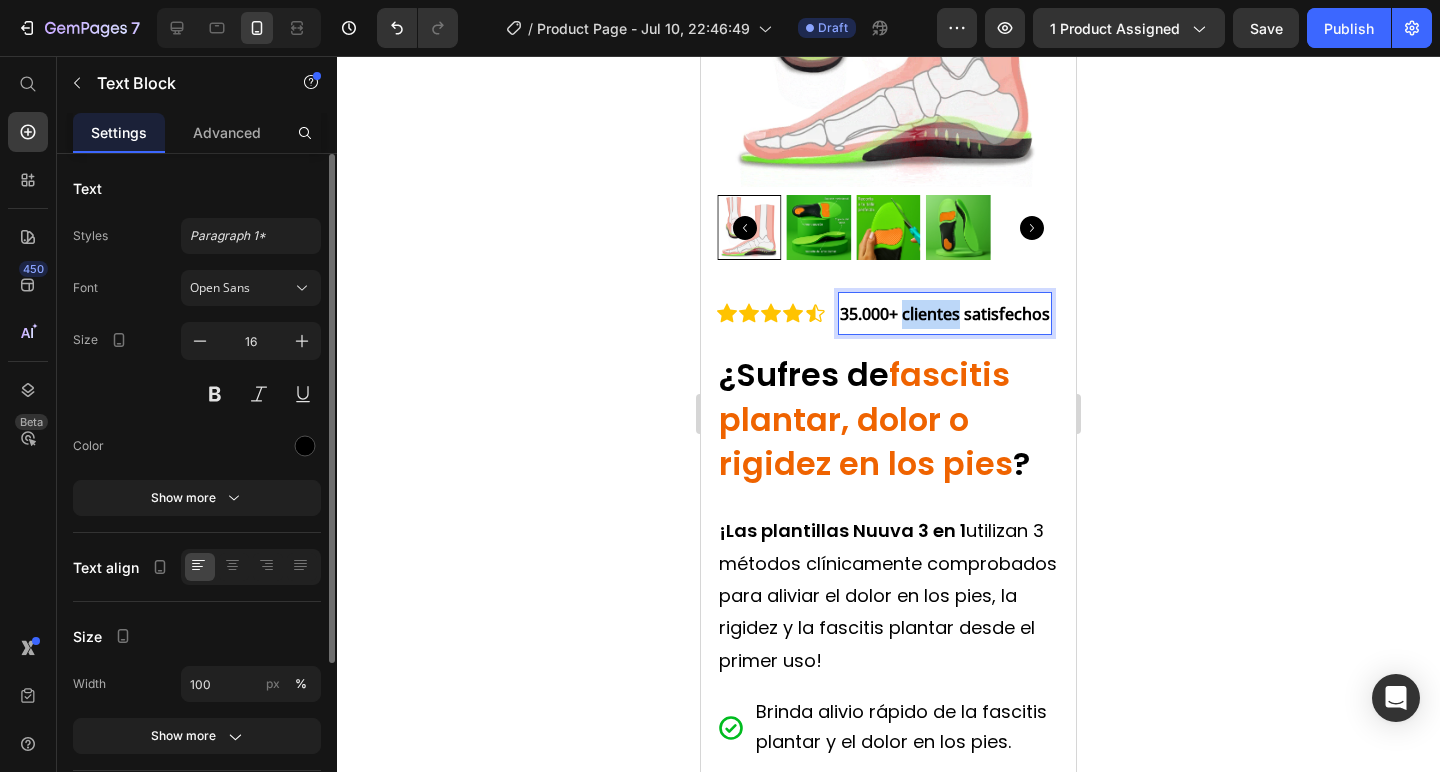 click on "35.000+ clientes satisfechos" at bounding box center (945, 314) 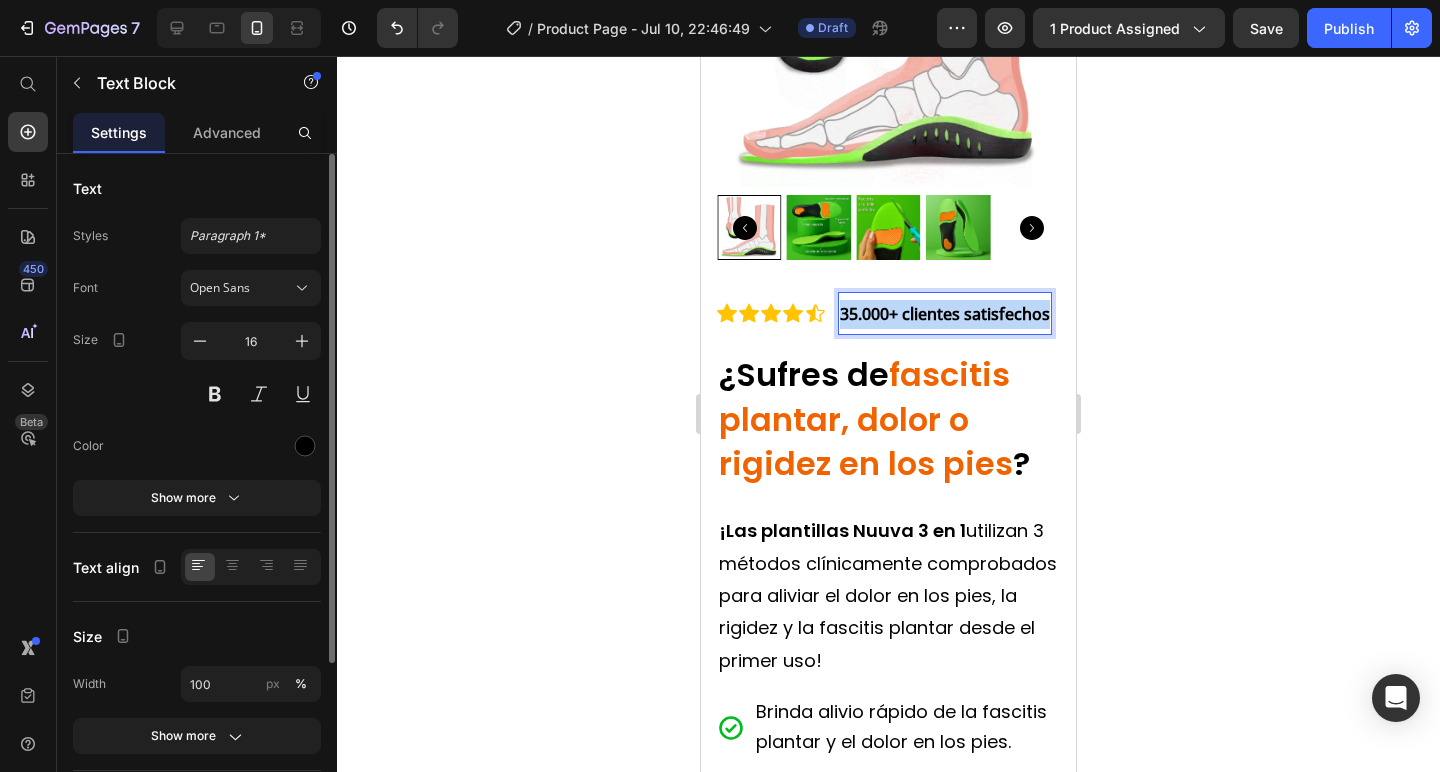 click on "35.000+ clientes satisfechos" at bounding box center (945, 314) 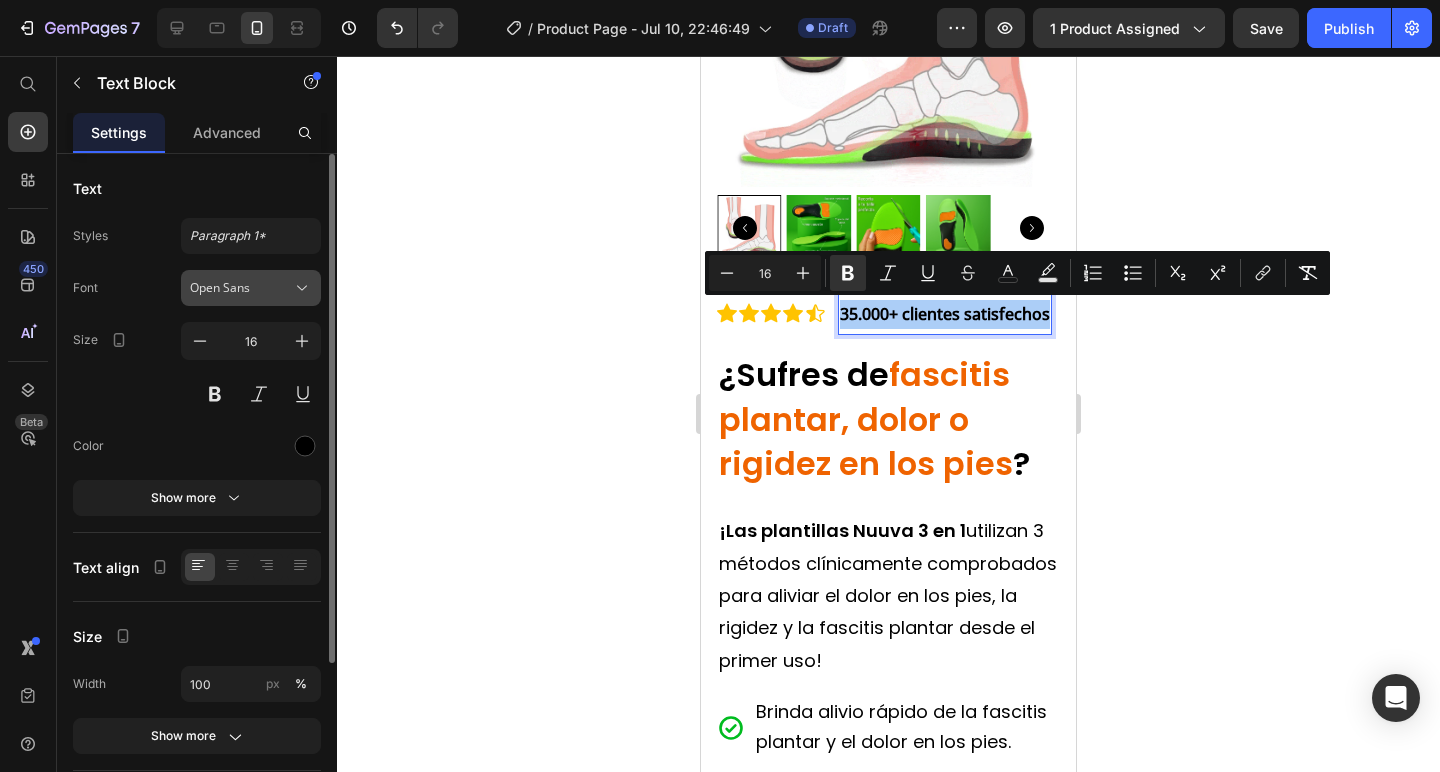 click on "Open Sans" at bounding box center [251, 288] 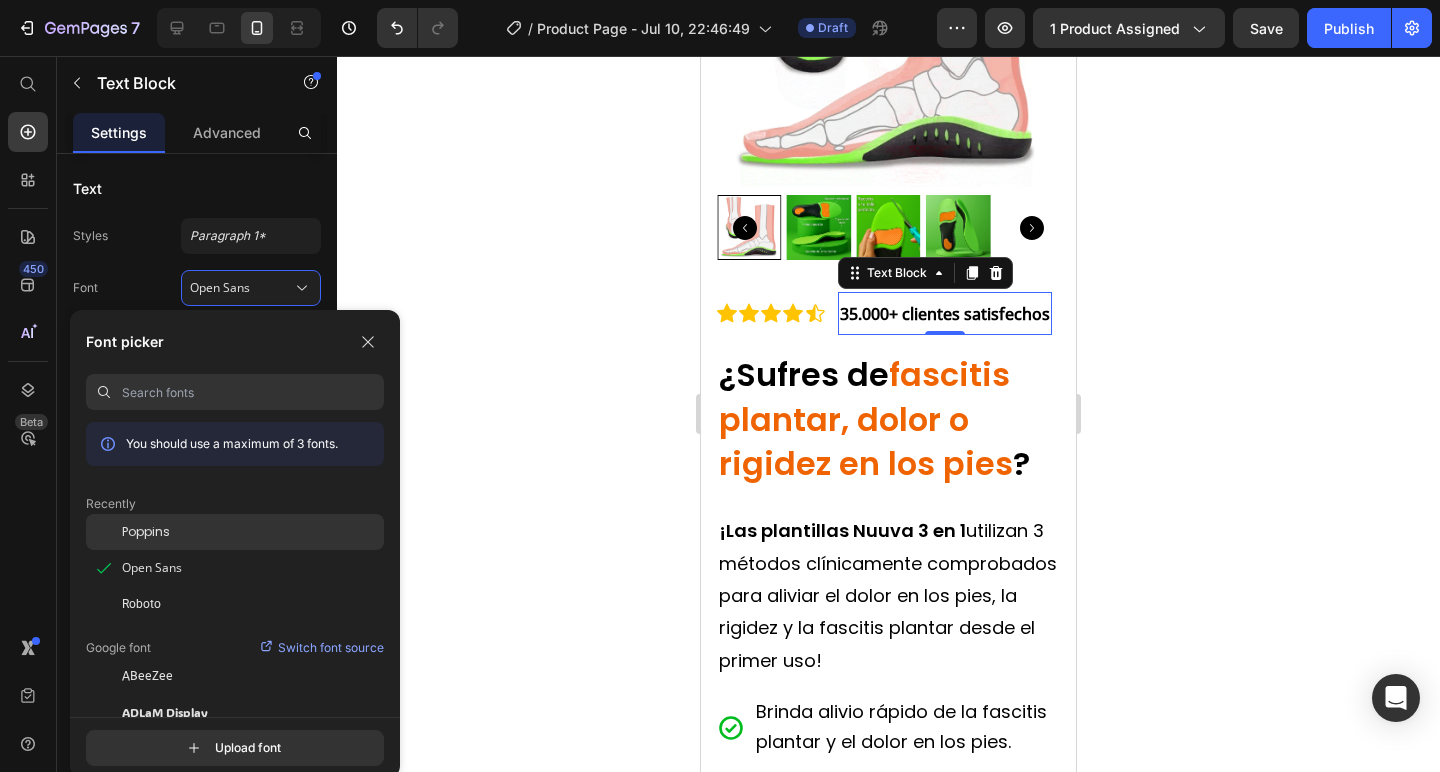 click on "Poppins" 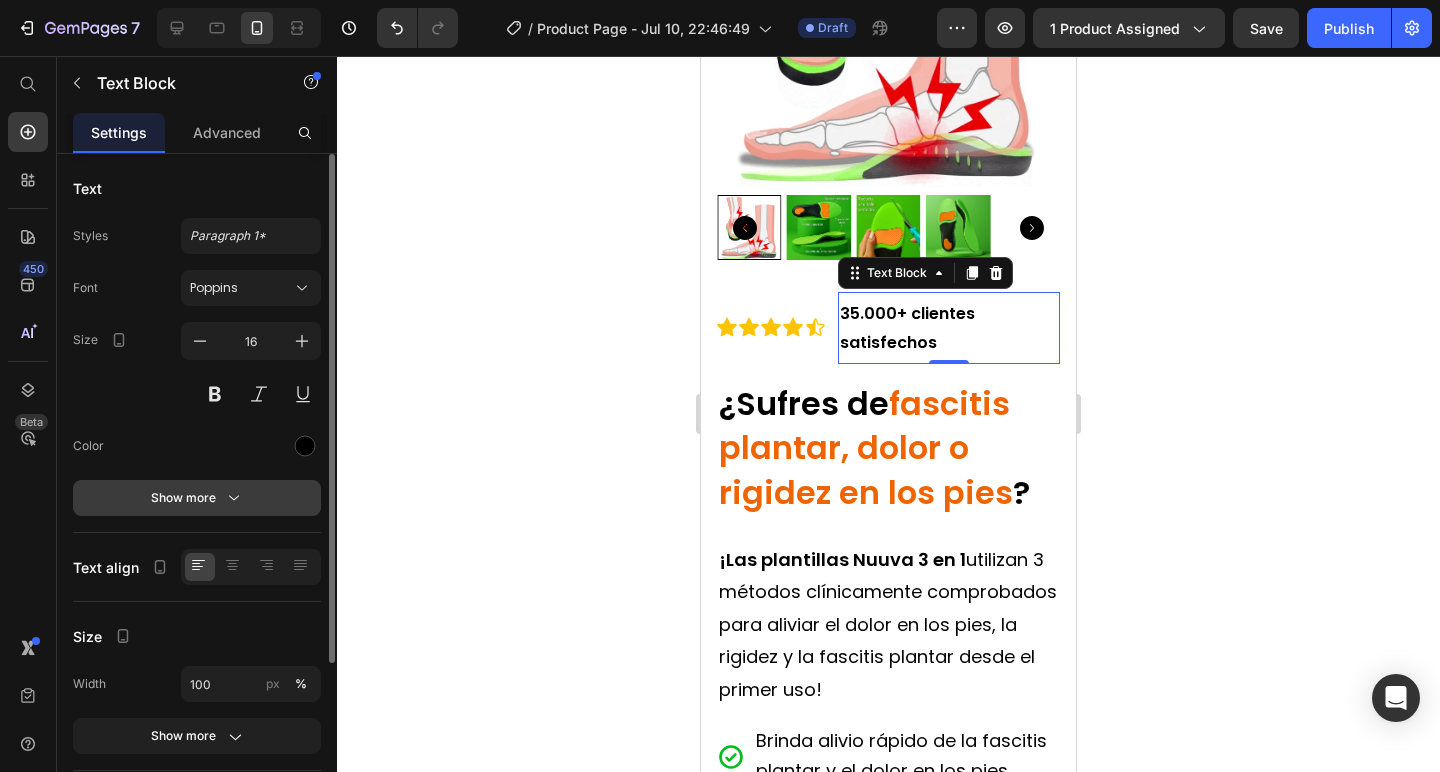 click 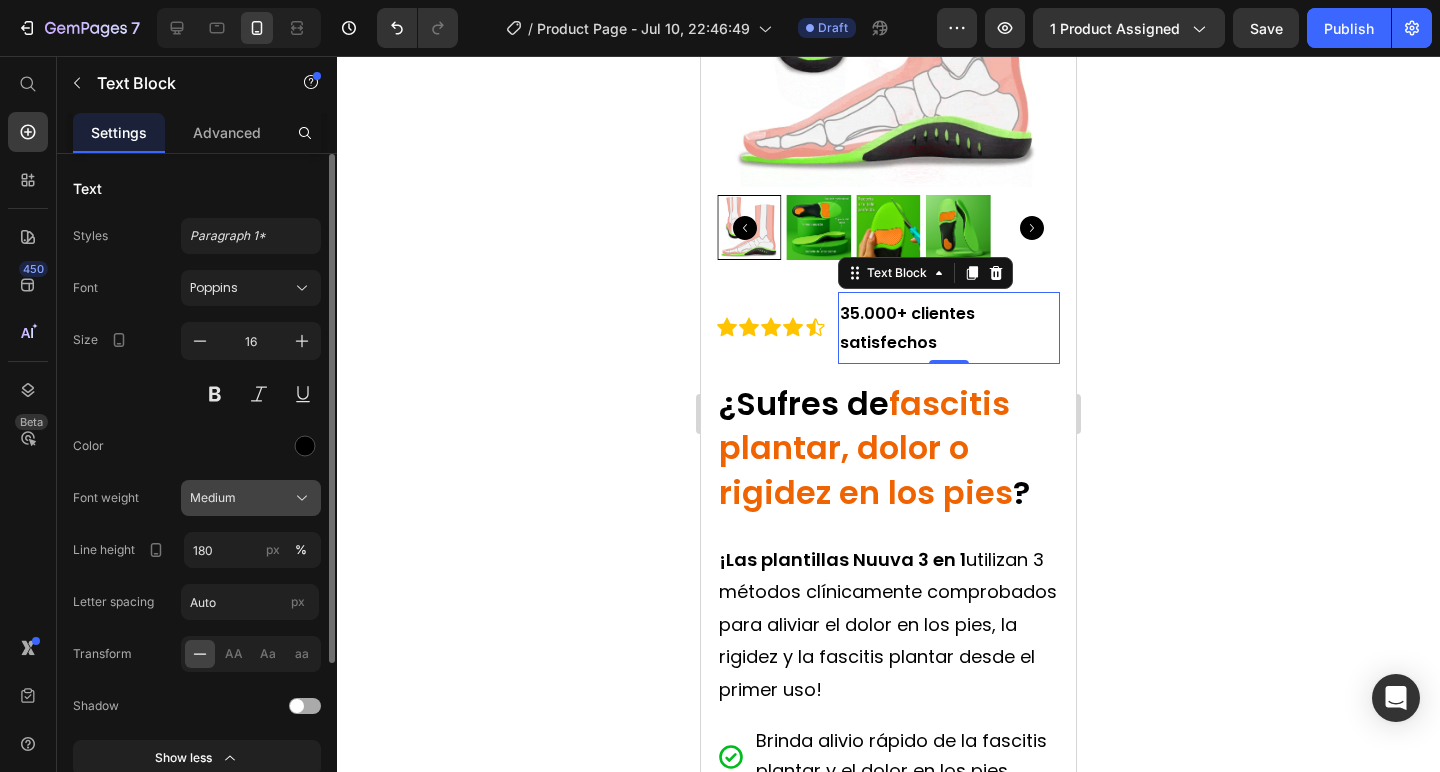 click on "Medium" at bounding box center [251, 498] 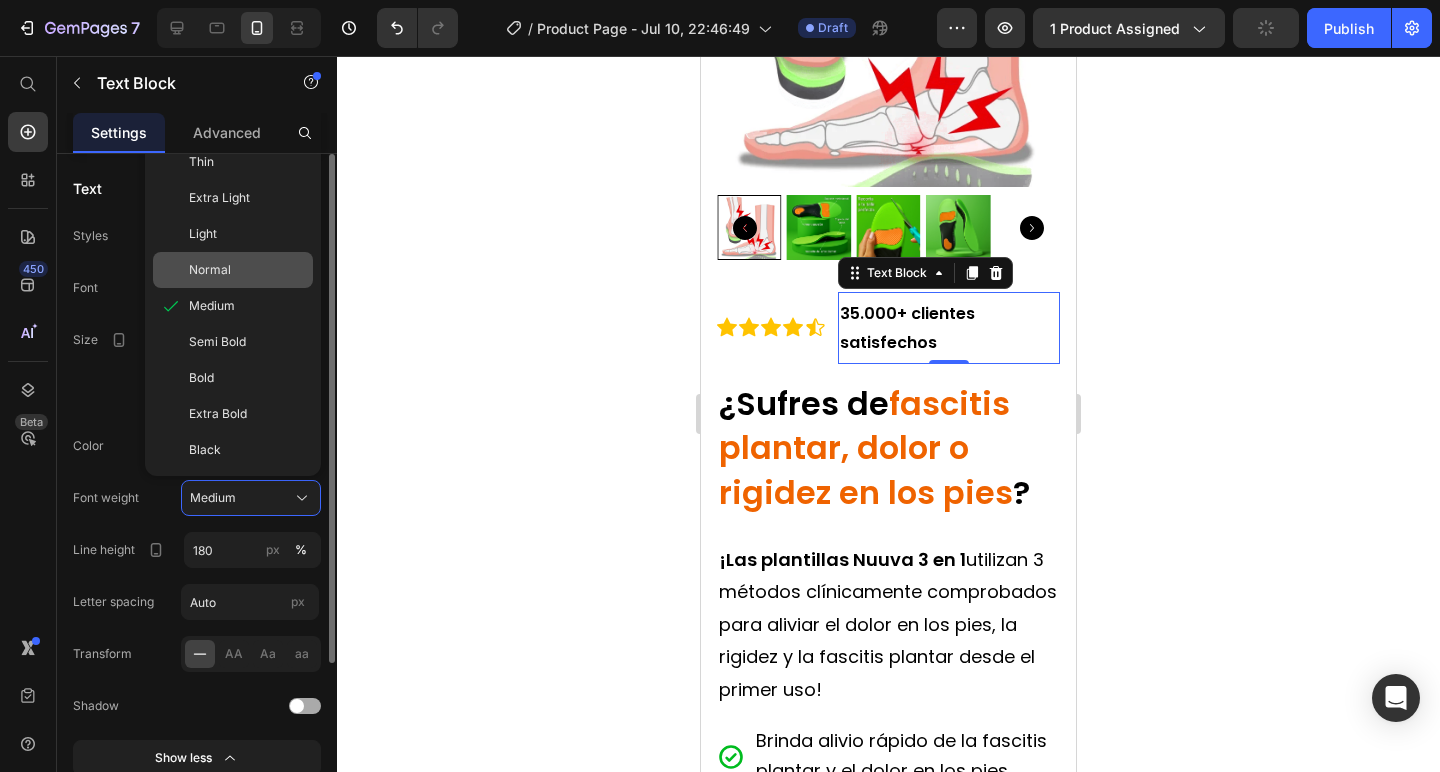 click on "Normal" at bounding box center (247, 270) 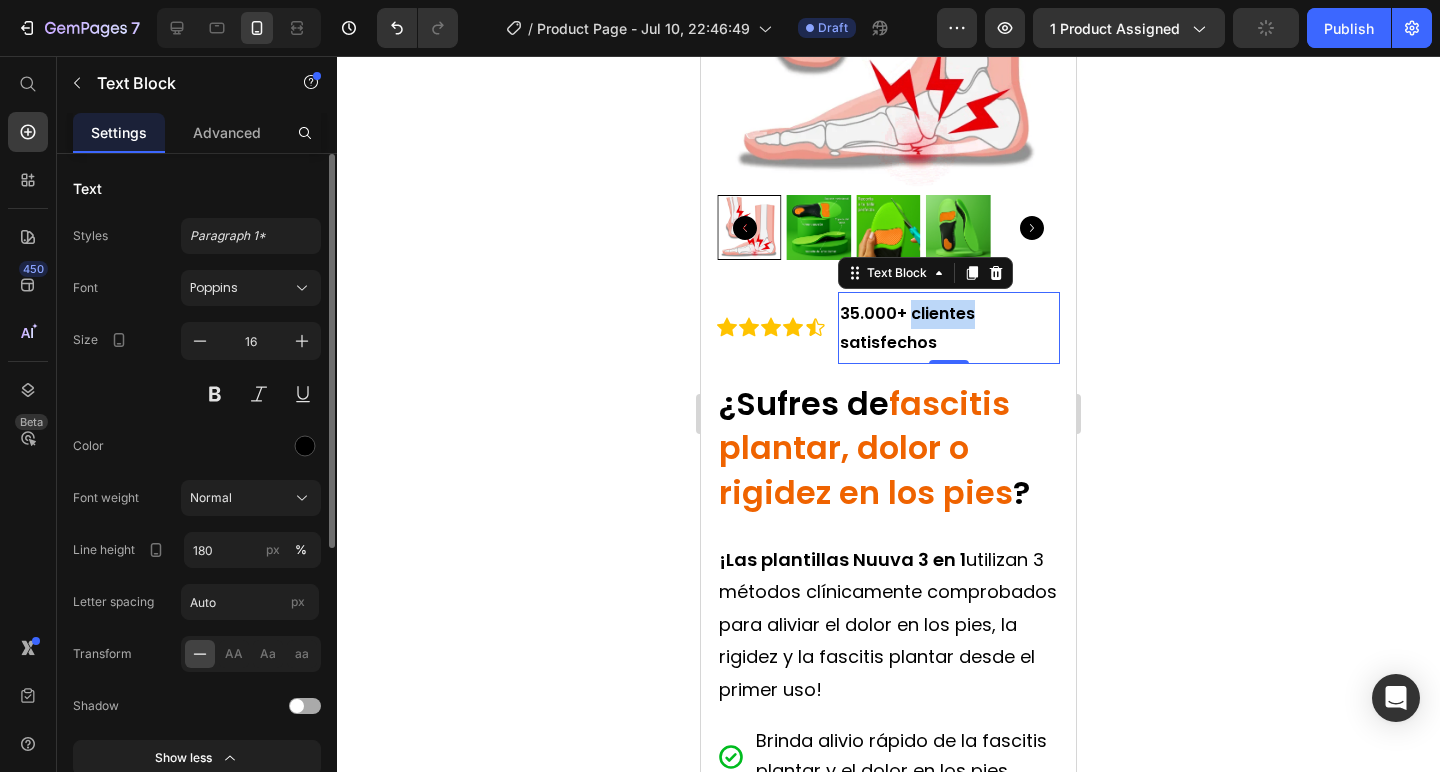 click on "35.000+ clientes satisfechos" at bounding box center (907, 328) 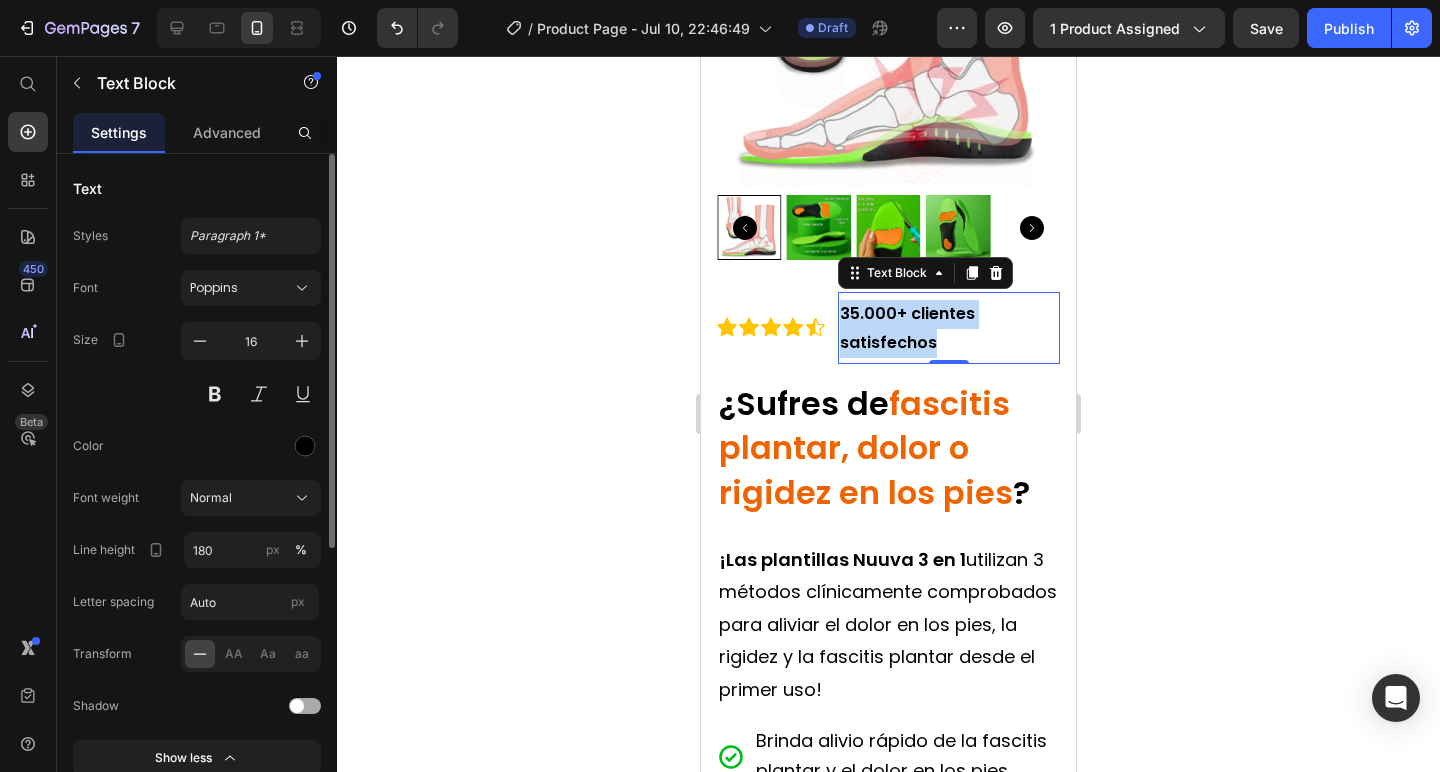 click on "35.000+ clientes satisfechos" at bounding box center (907, 328) 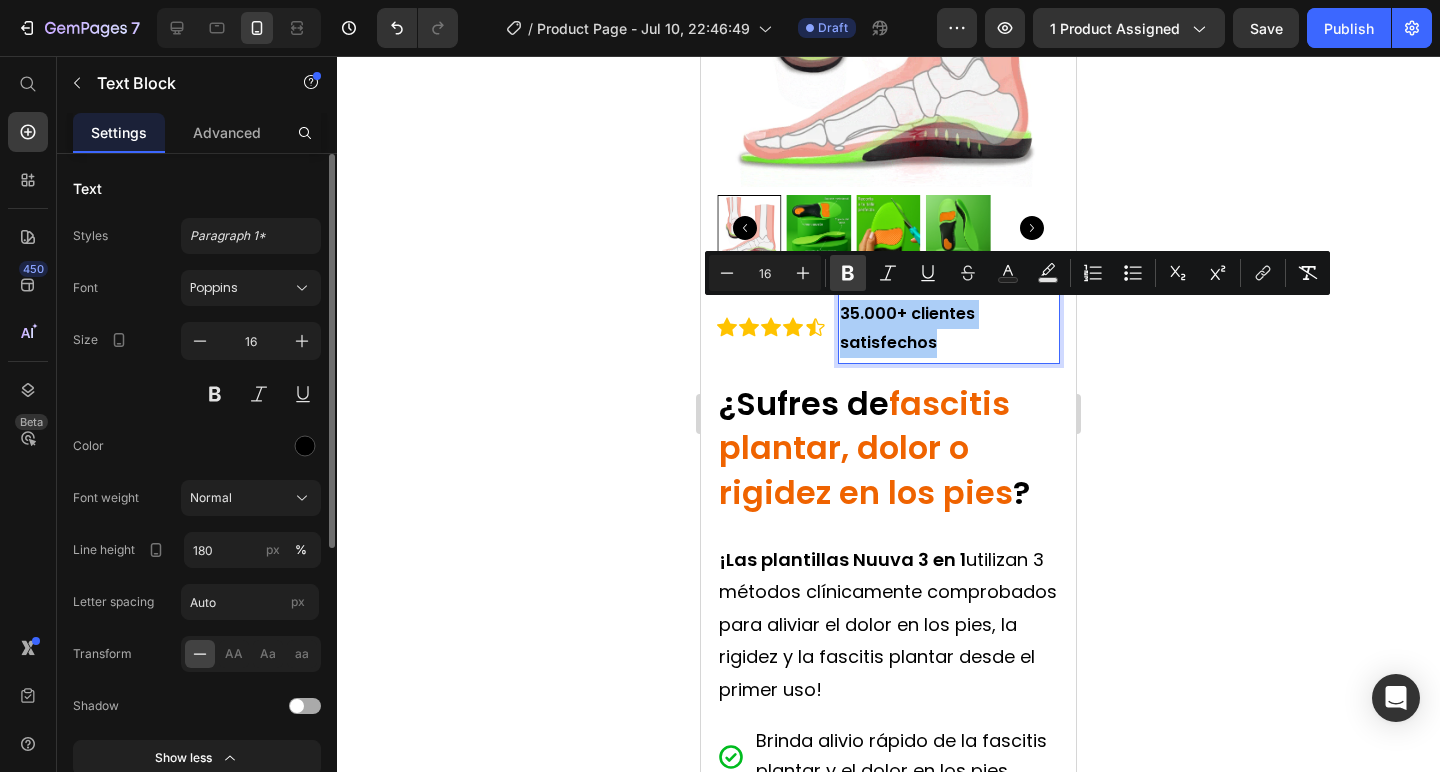 click 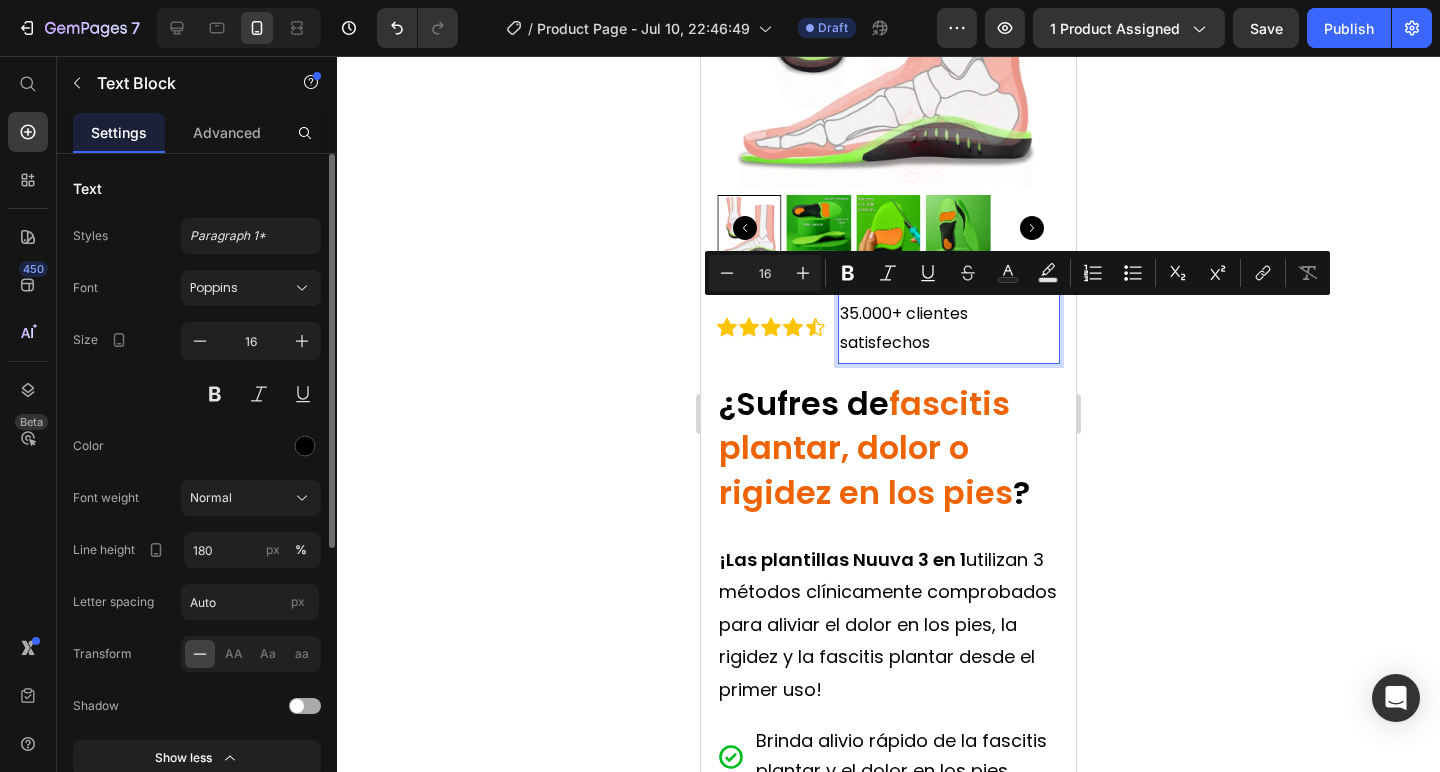 click 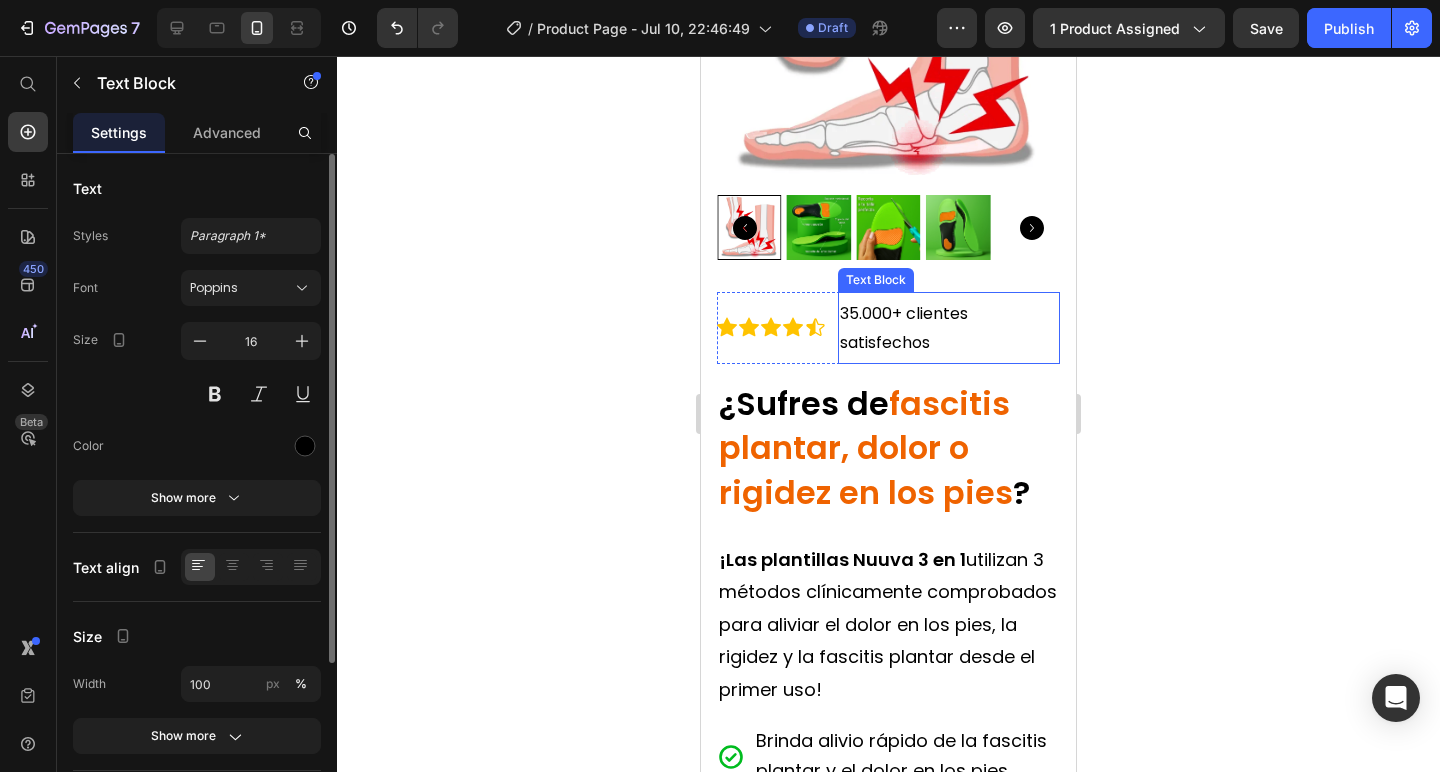click on "35.000+ clientes satisfechos" at bounding box center (949, 329) 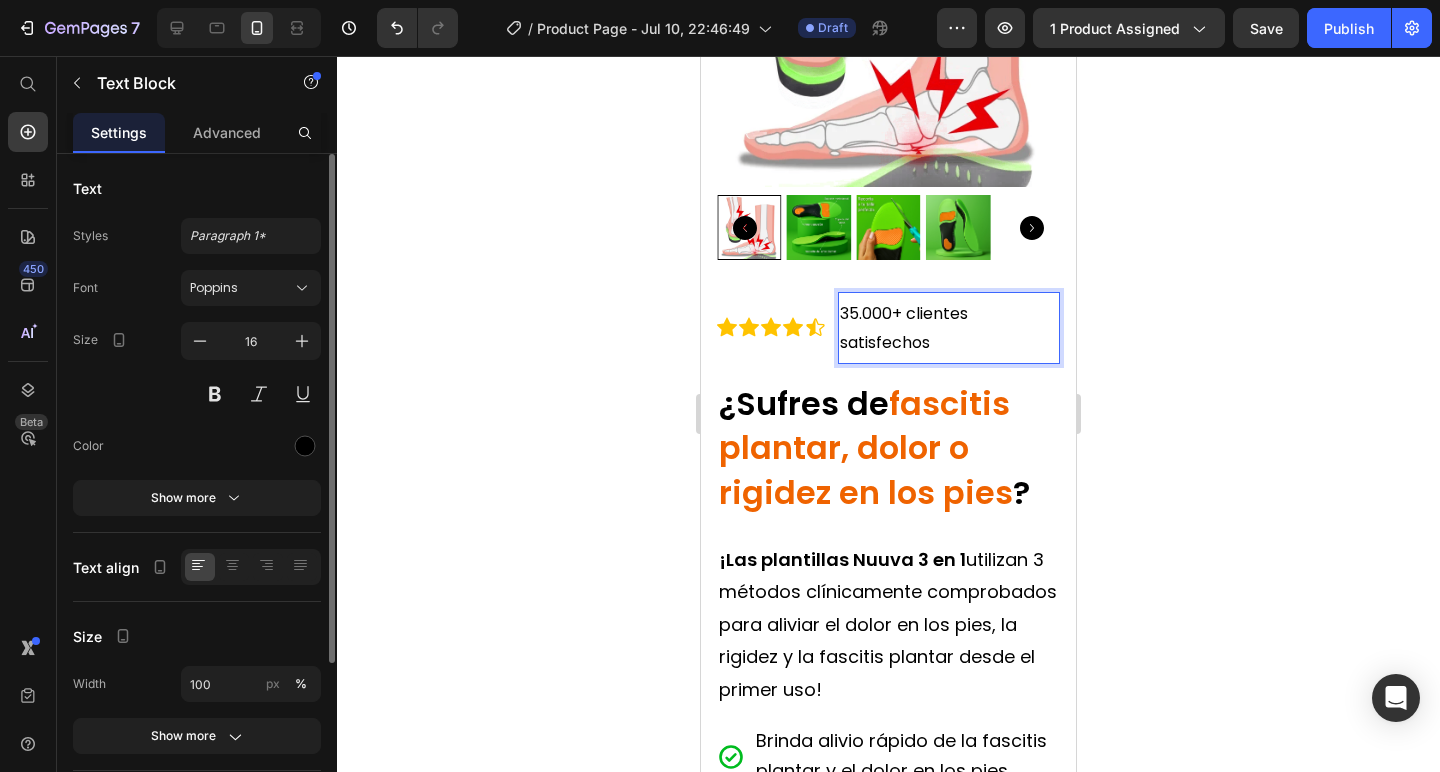 click on "35.000+ clientes satisfechos" at bounding box center (949, 329) 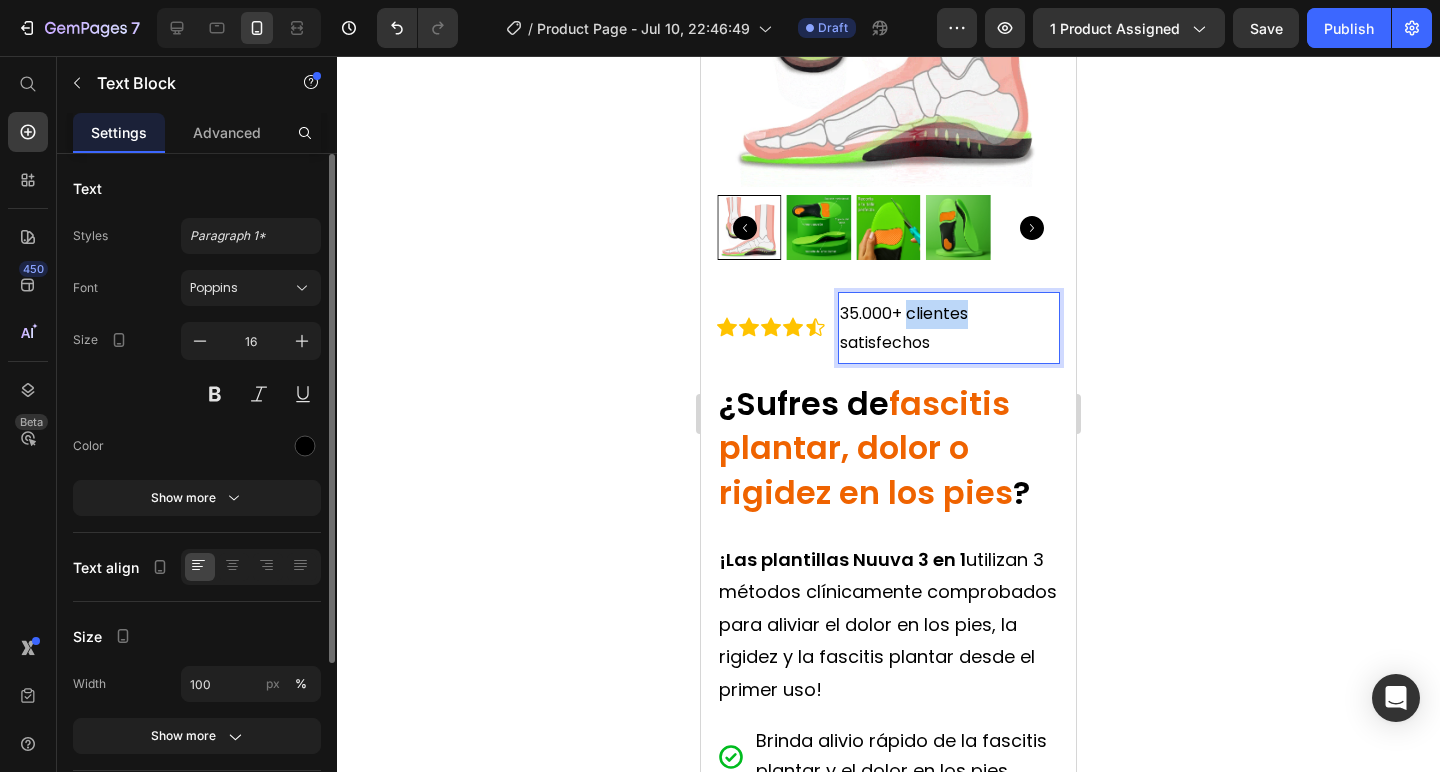 click on "35.000+ clientes satisfechos" at bounding box center [949, 329] 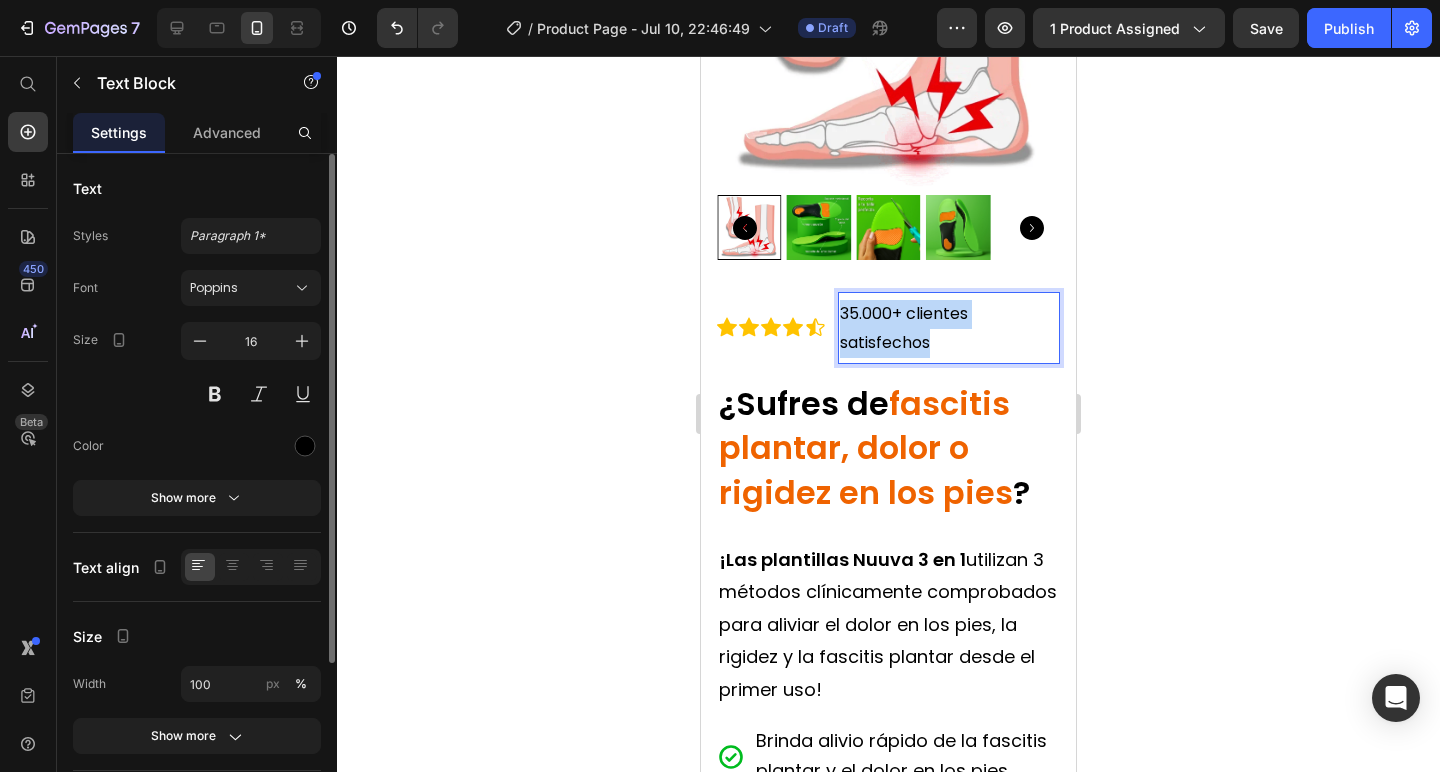 click on "35.000+ clientes satisfechos" at bounding box center [949, 329] 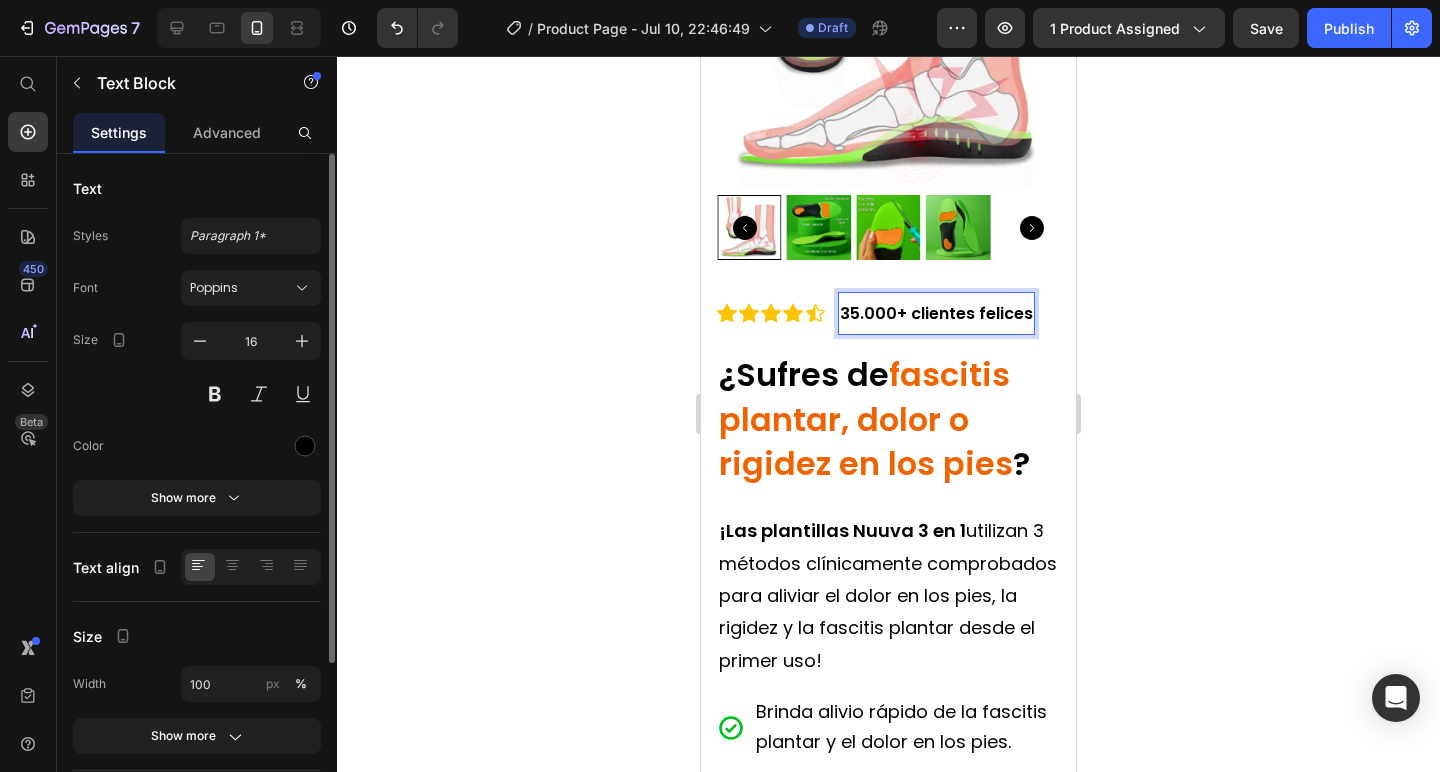 click on "35.000+ clientes felices" at bounding box center (936, 313) 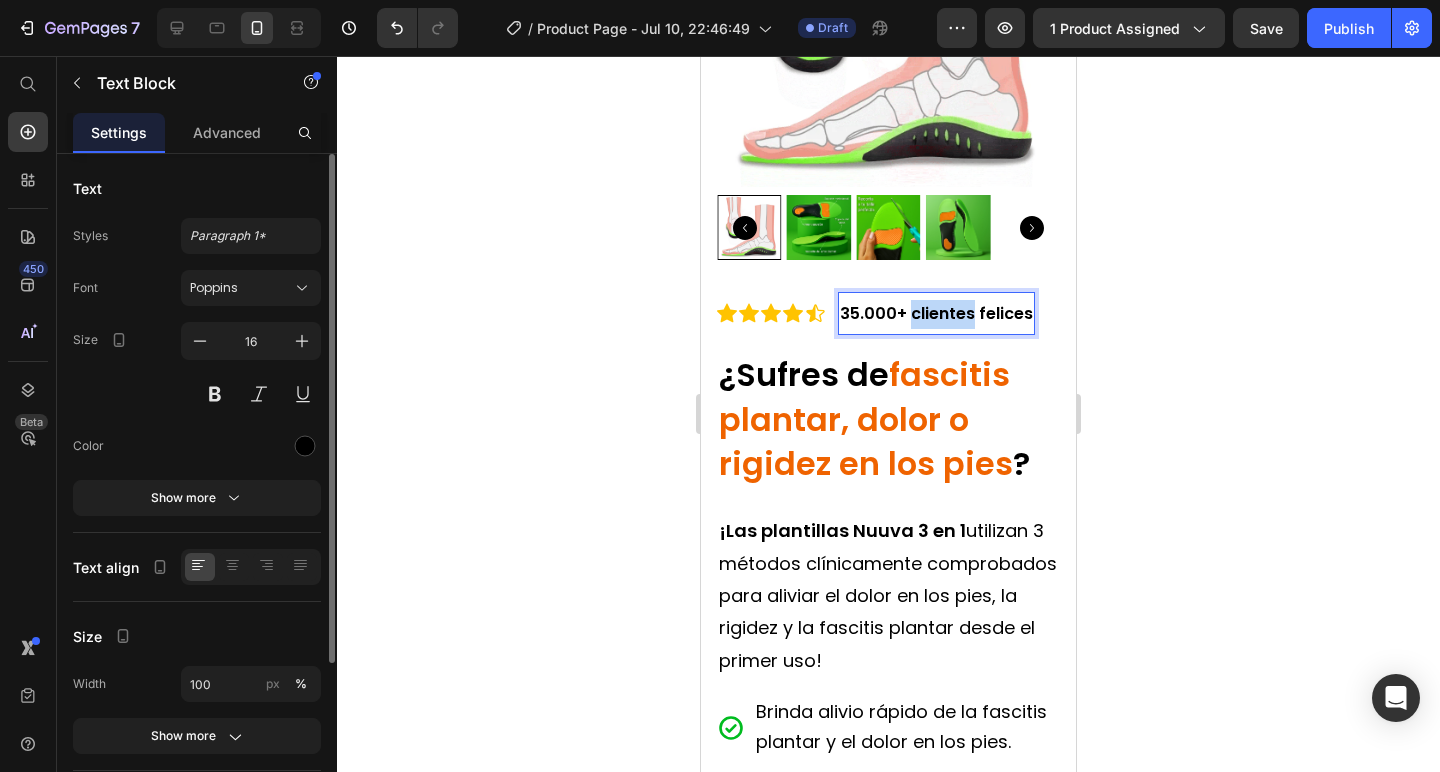 click on "35.000+ clientes felices" at bounding box center (936, 313) 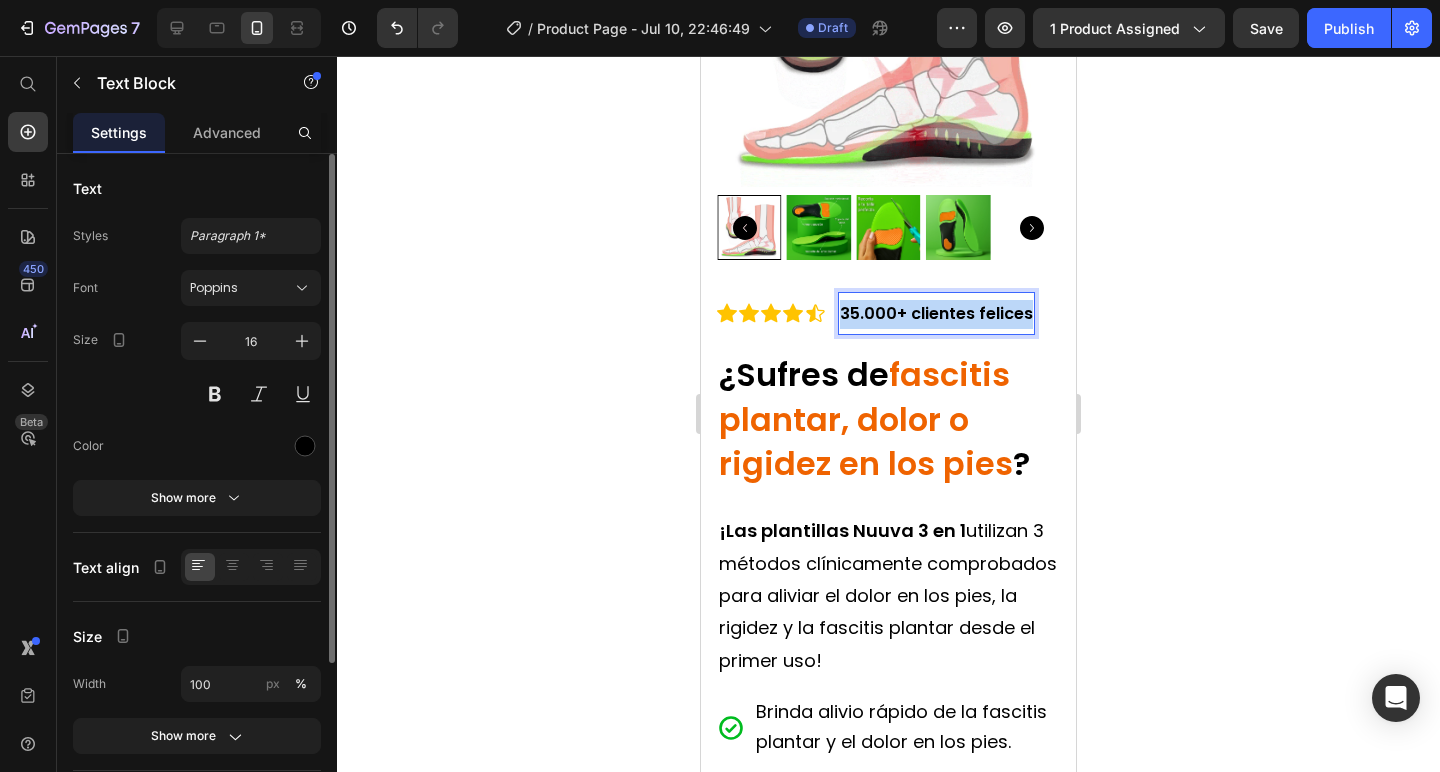 click on "35.000+ clientes felices" at bounding box center [936, 313] 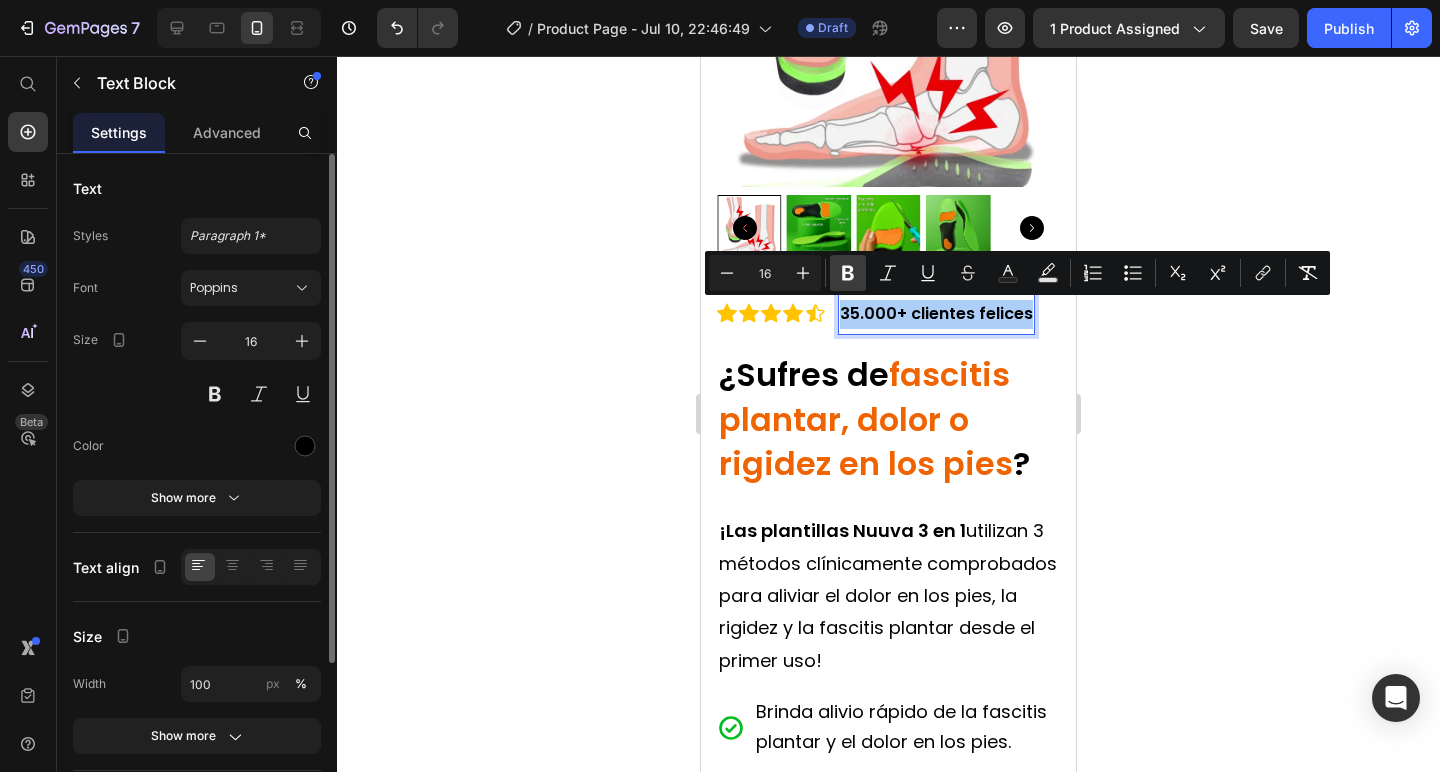 click 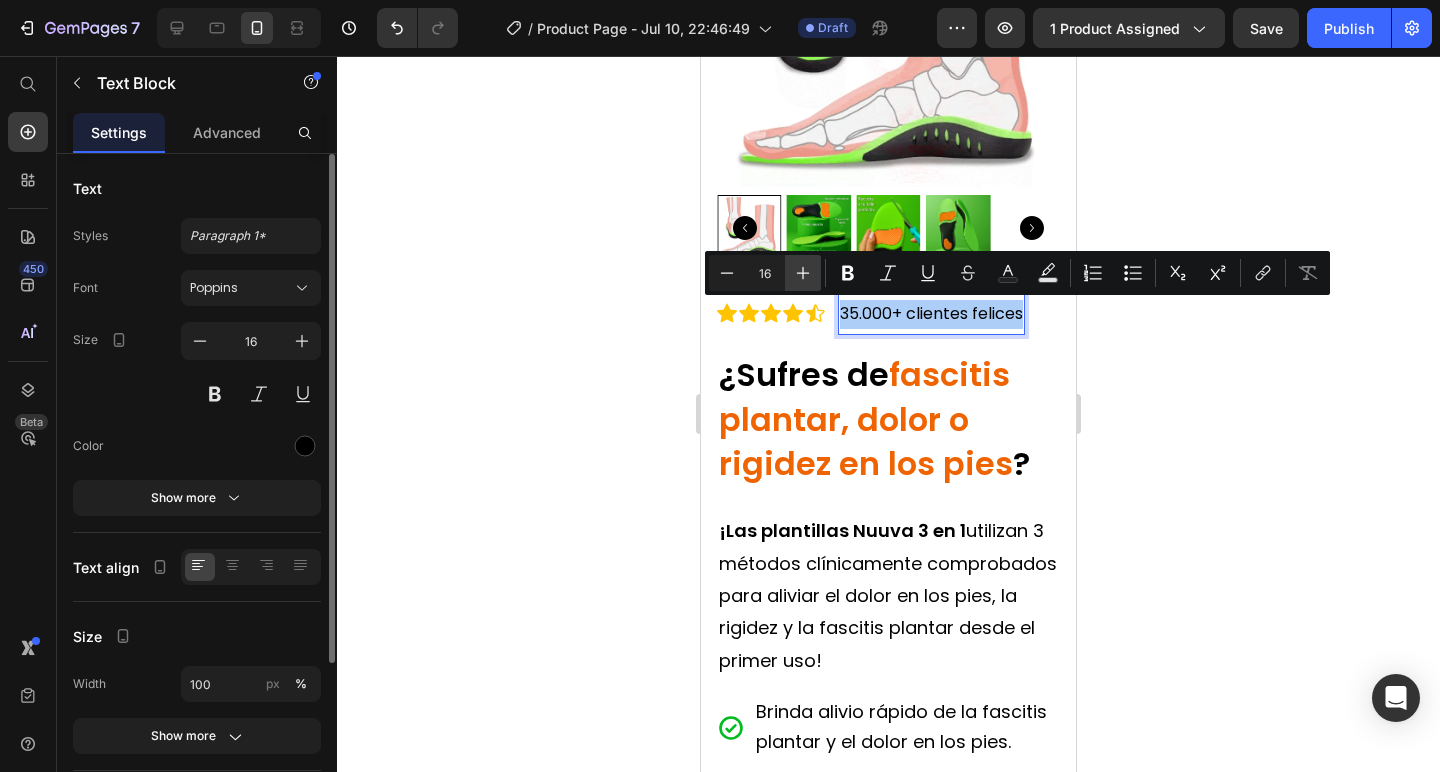 click 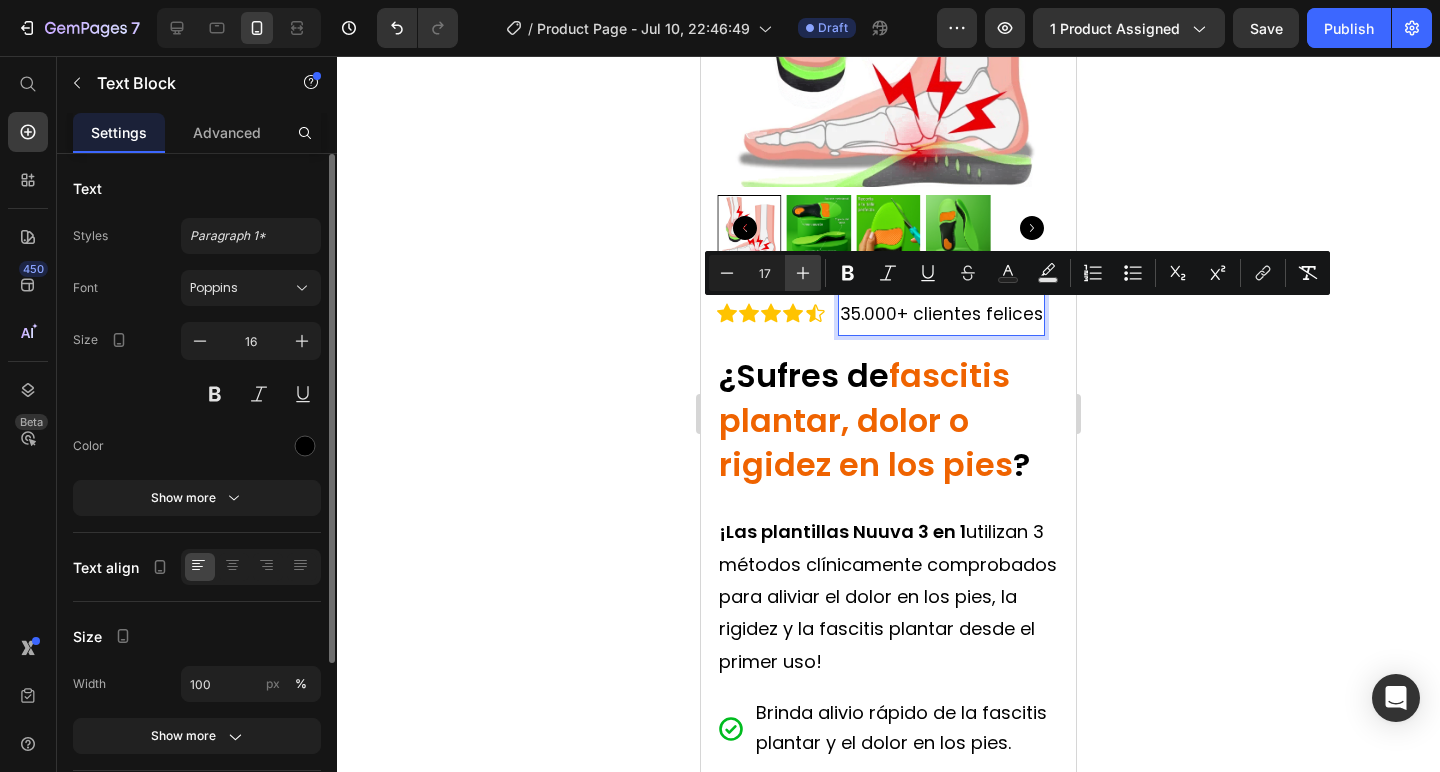 click 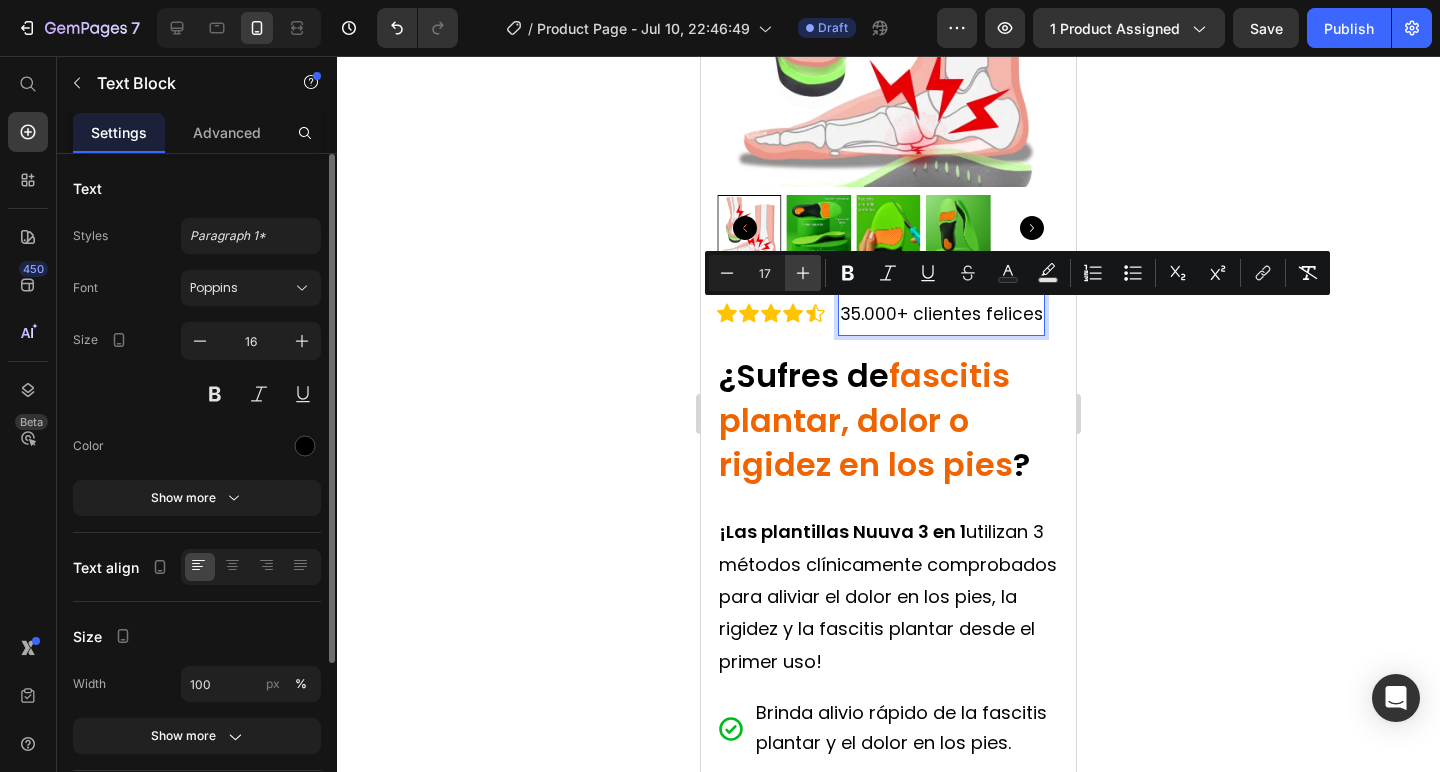 type on "18" 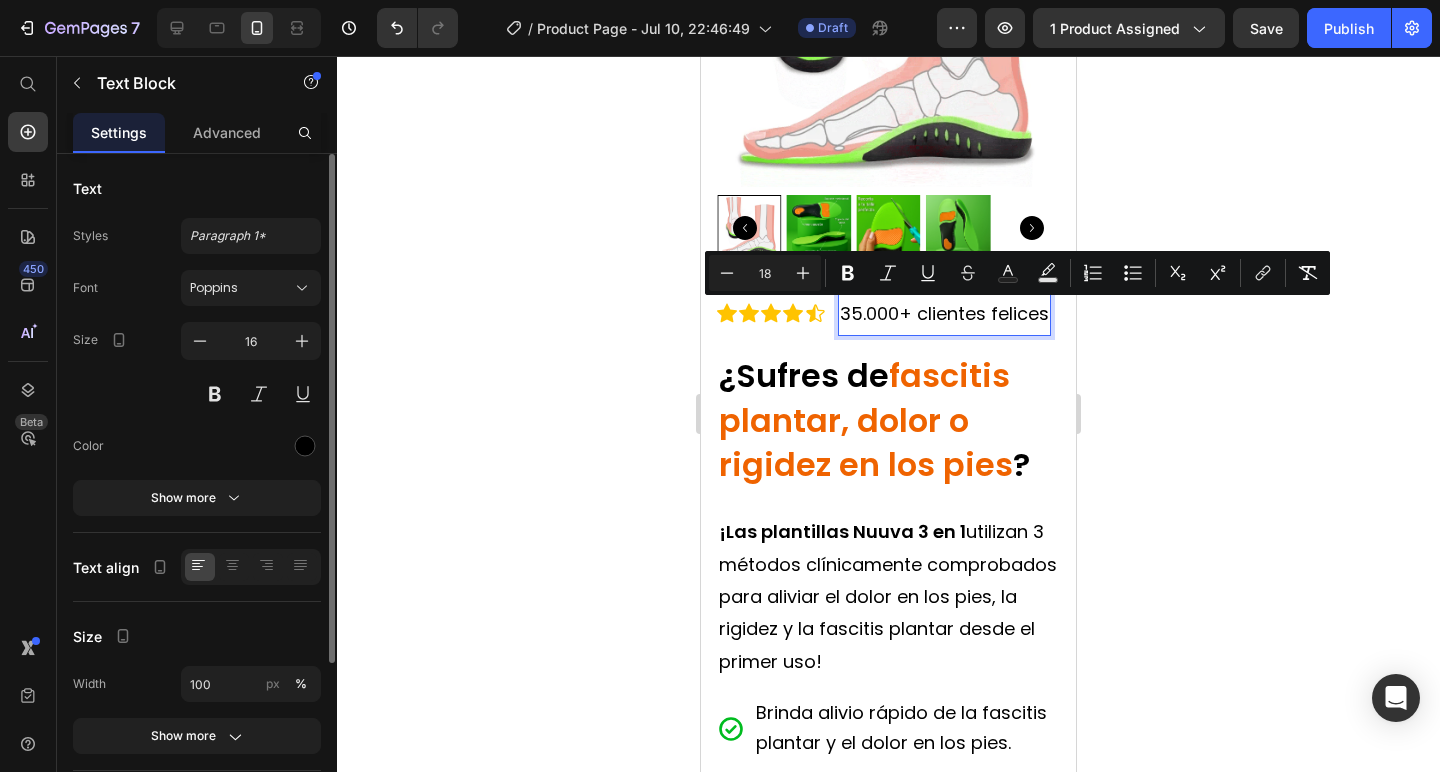 click 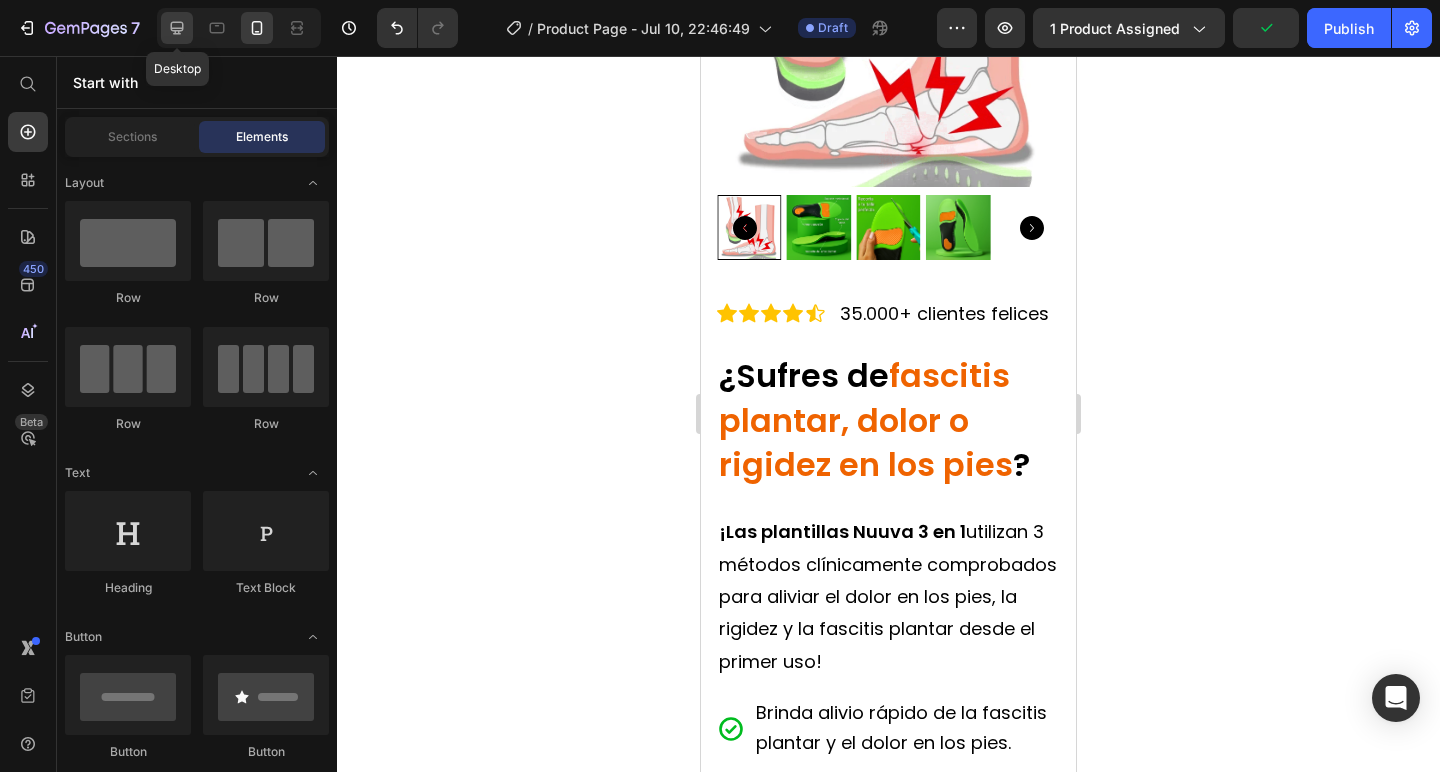 click 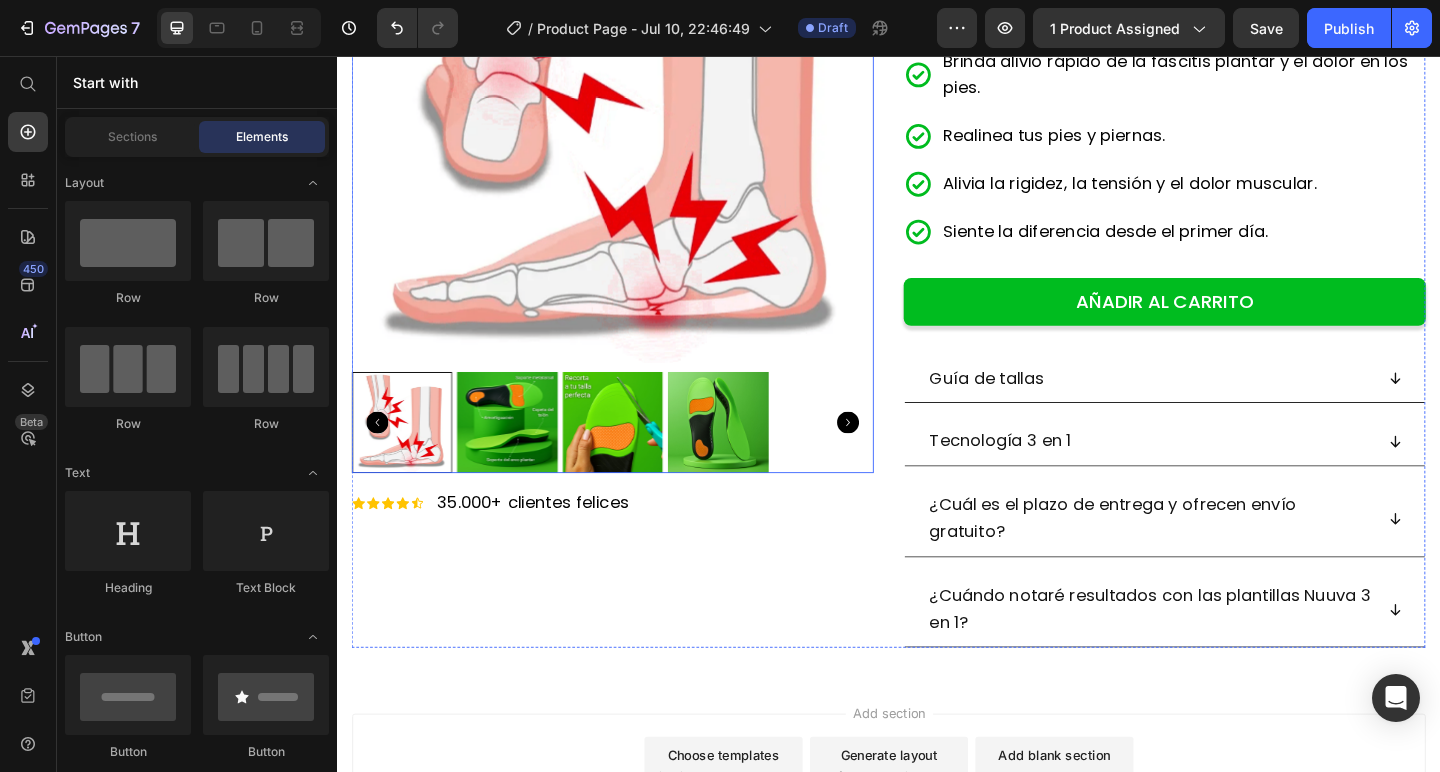 scroll, scrollTop: 403, scrollLeft: 0, axis: vertical 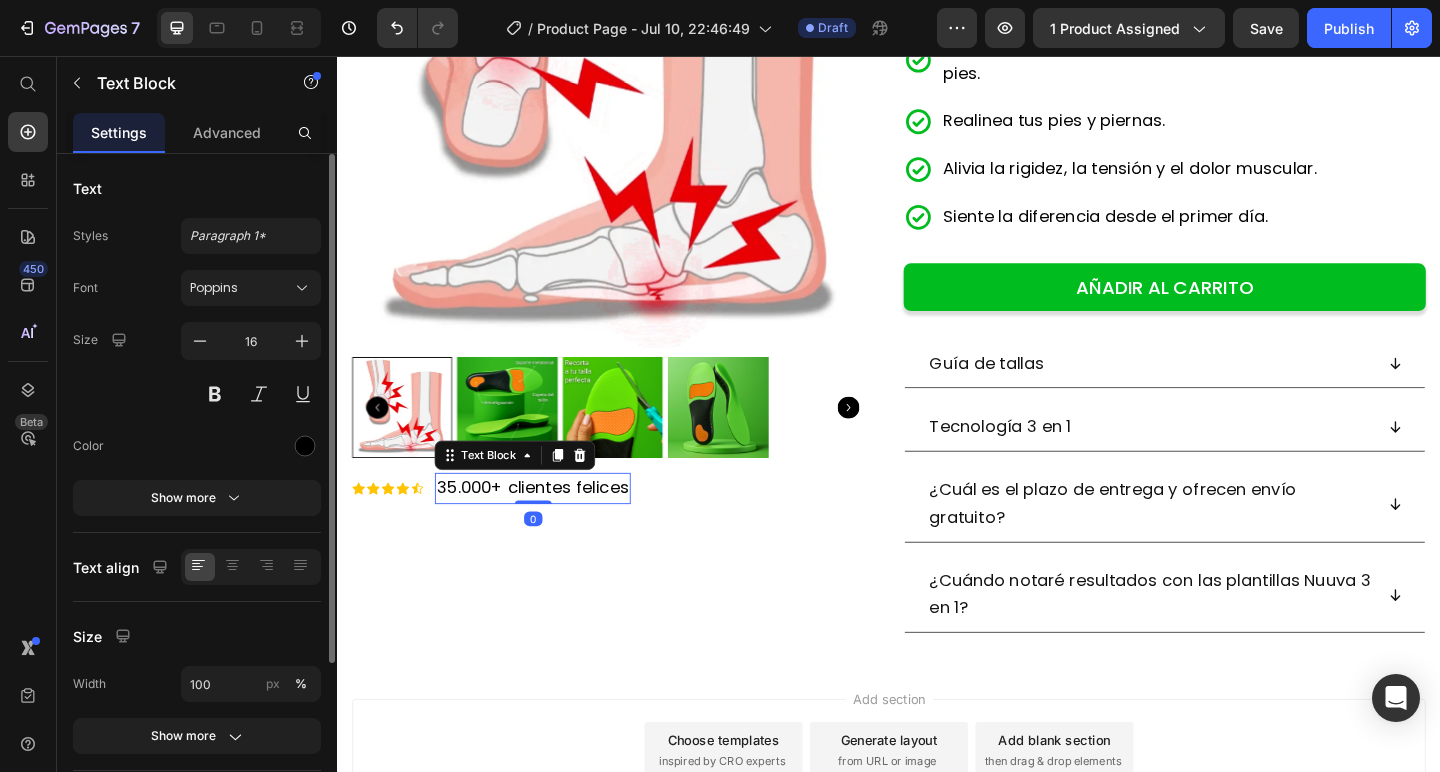 click on "35.000+ clientes felices Text Block   0" at bounding box center (549, 526) 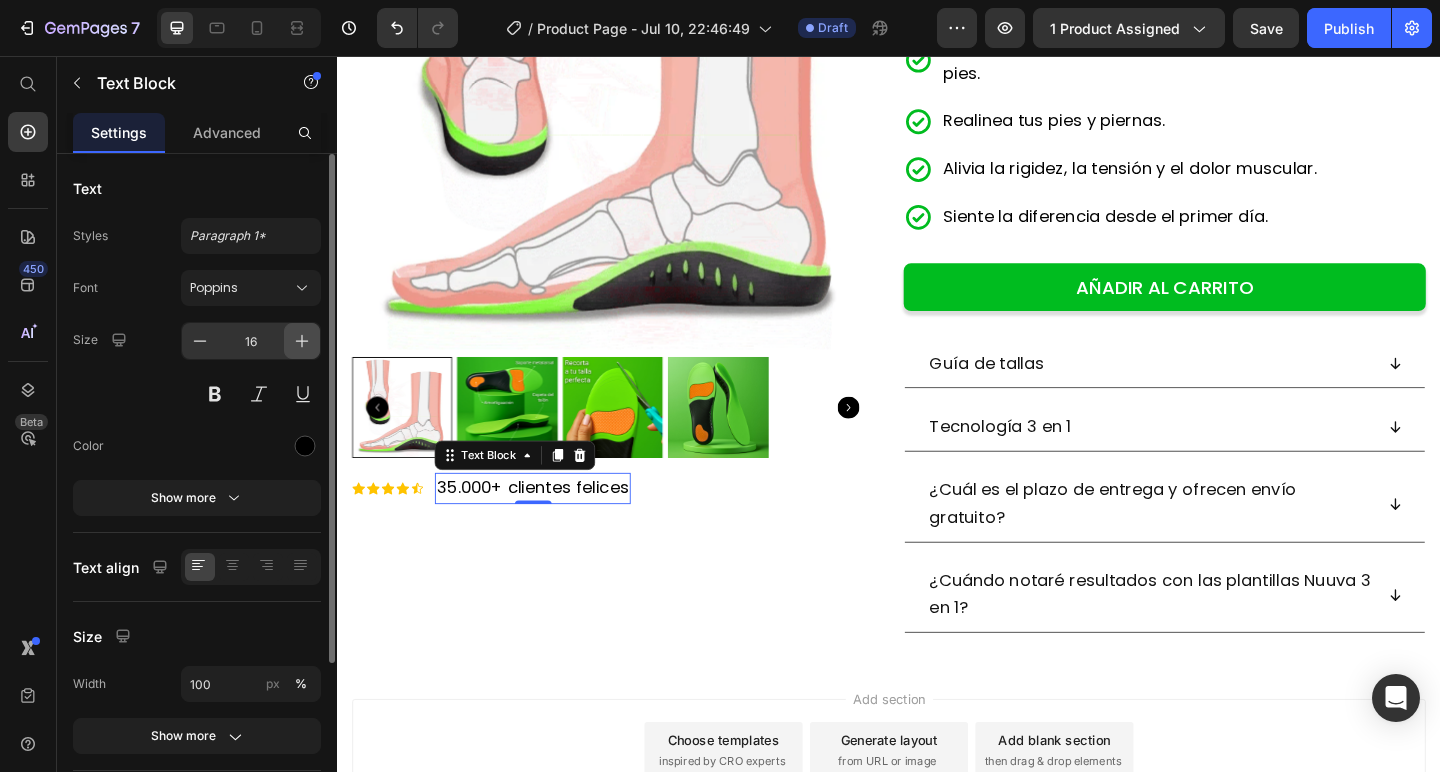 click 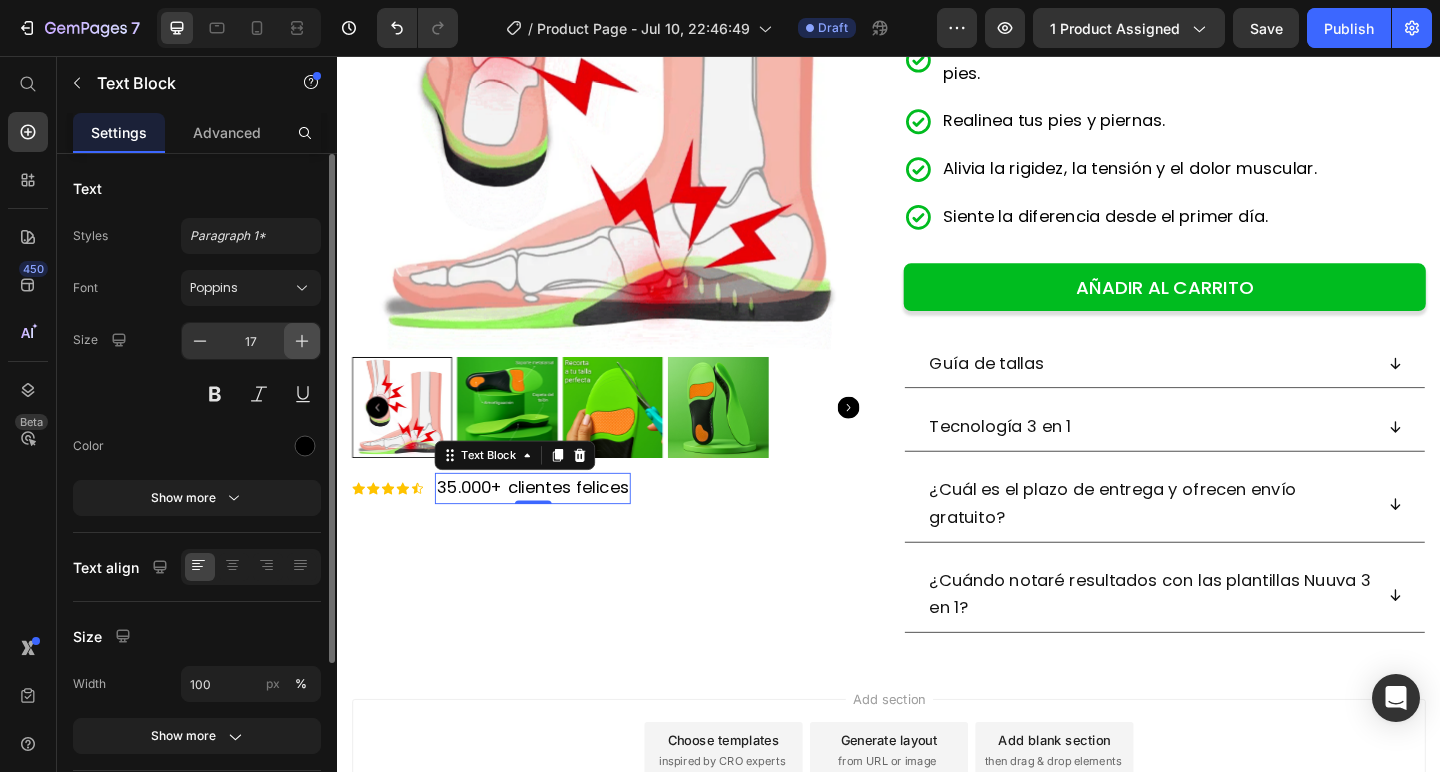 click 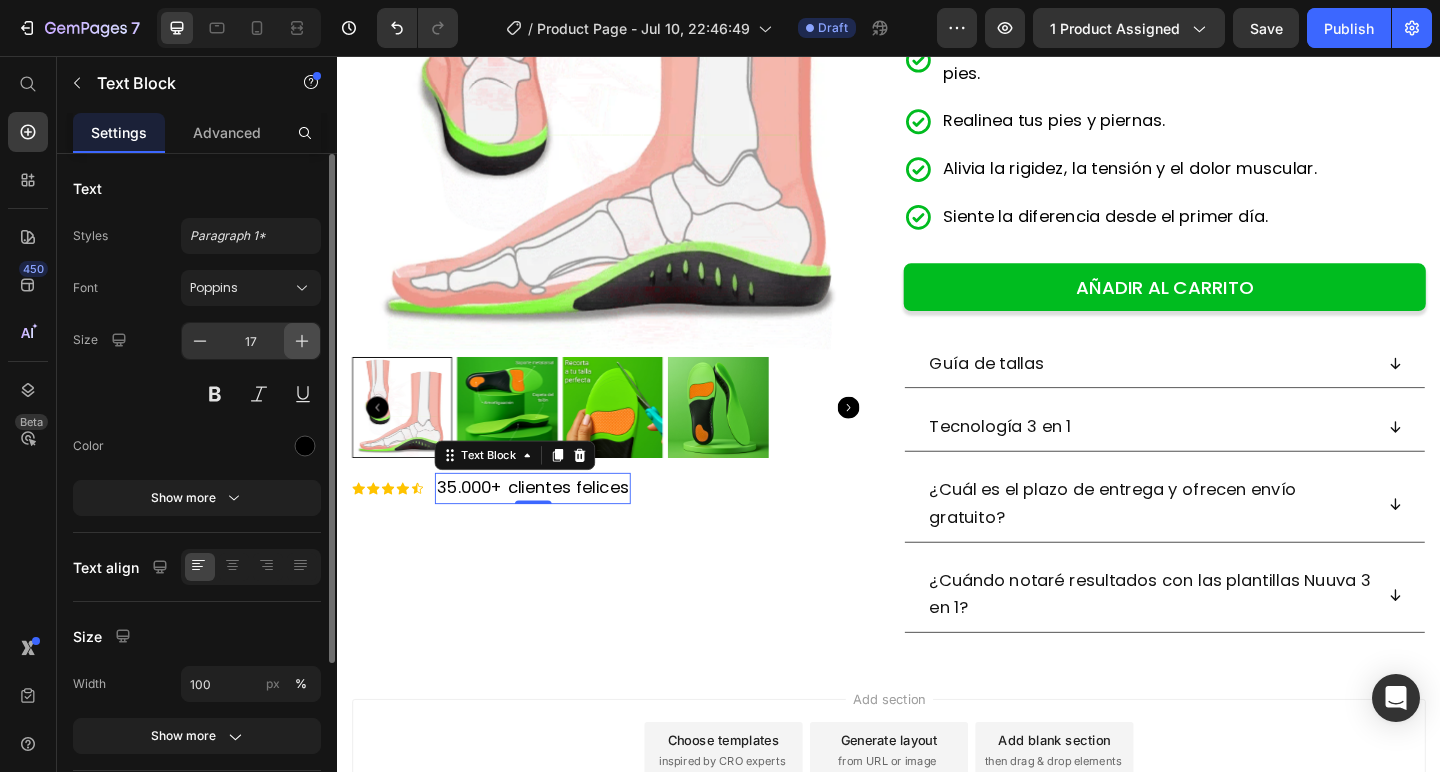 type on "18" 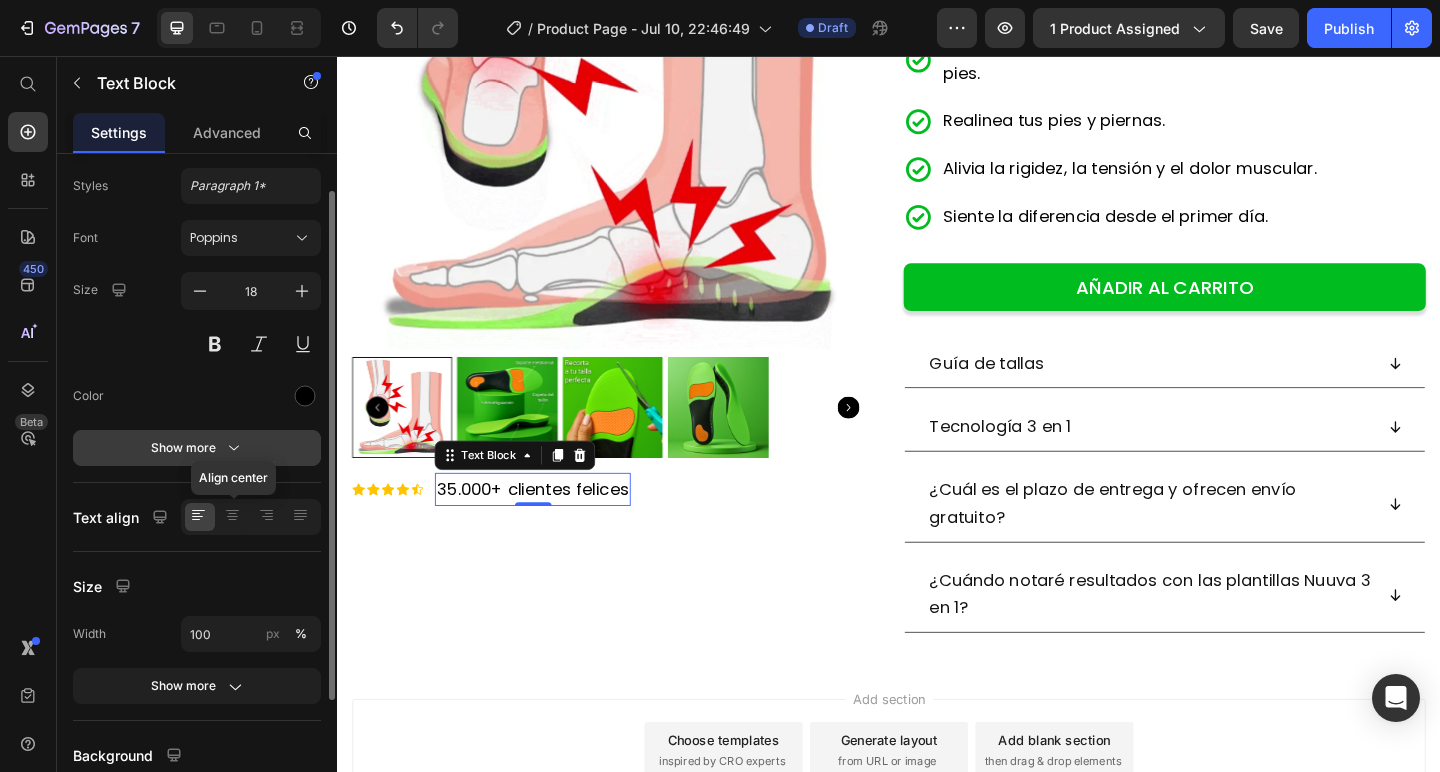 scroll, scrollTop: 0, scrollLeft: 0, axis: both 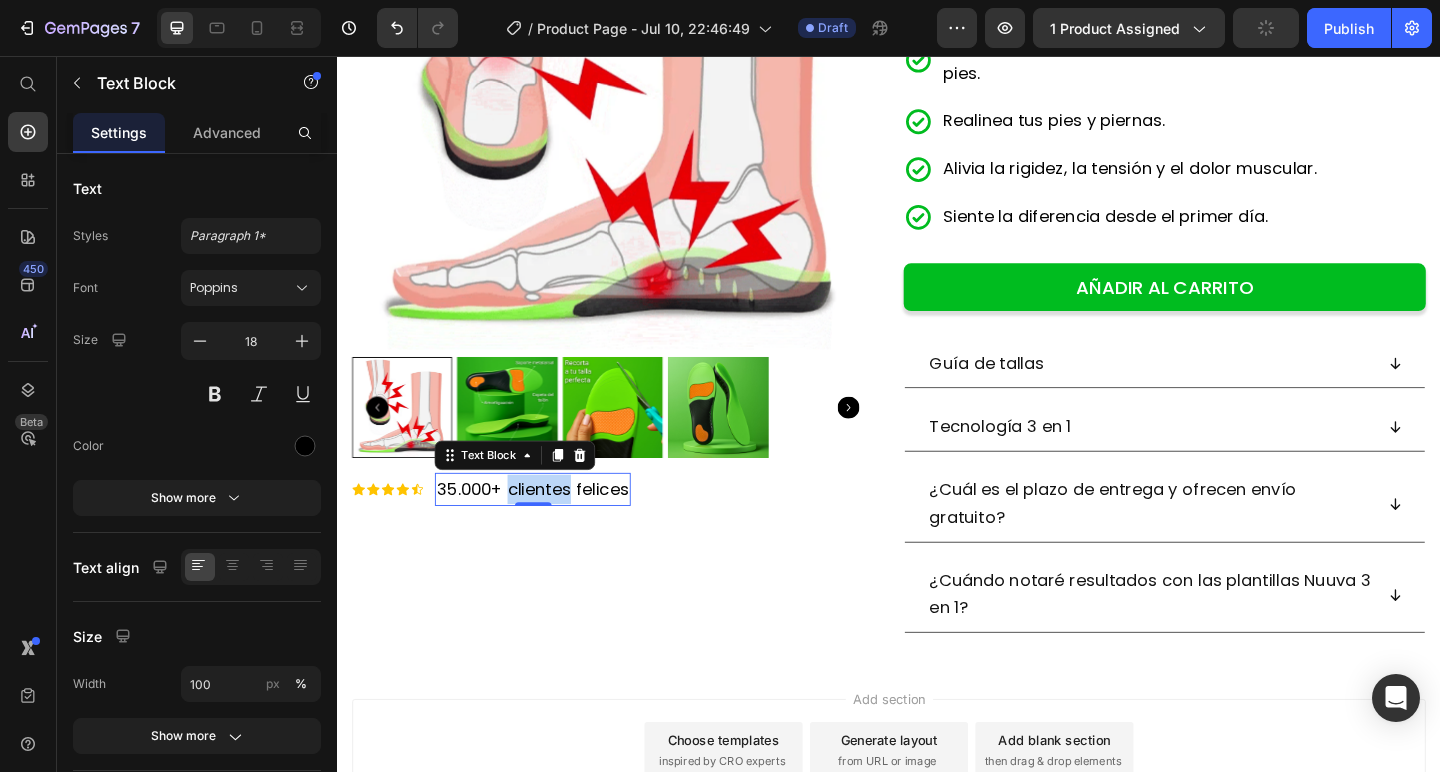 click on "35.000+ clientes felices" at bounding box center (549, 526) 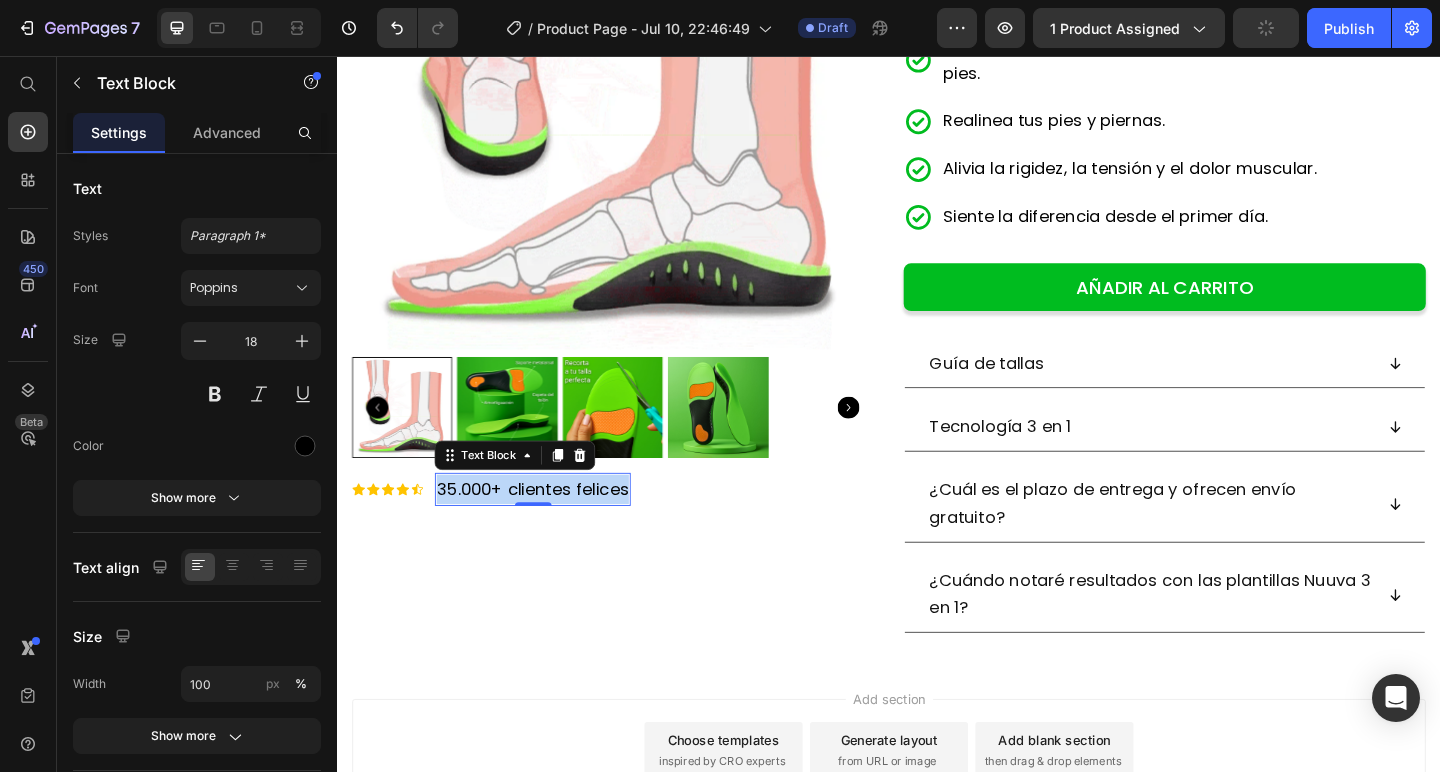 click on "35.000+ clientes felices" at bounding box center [549, 526] 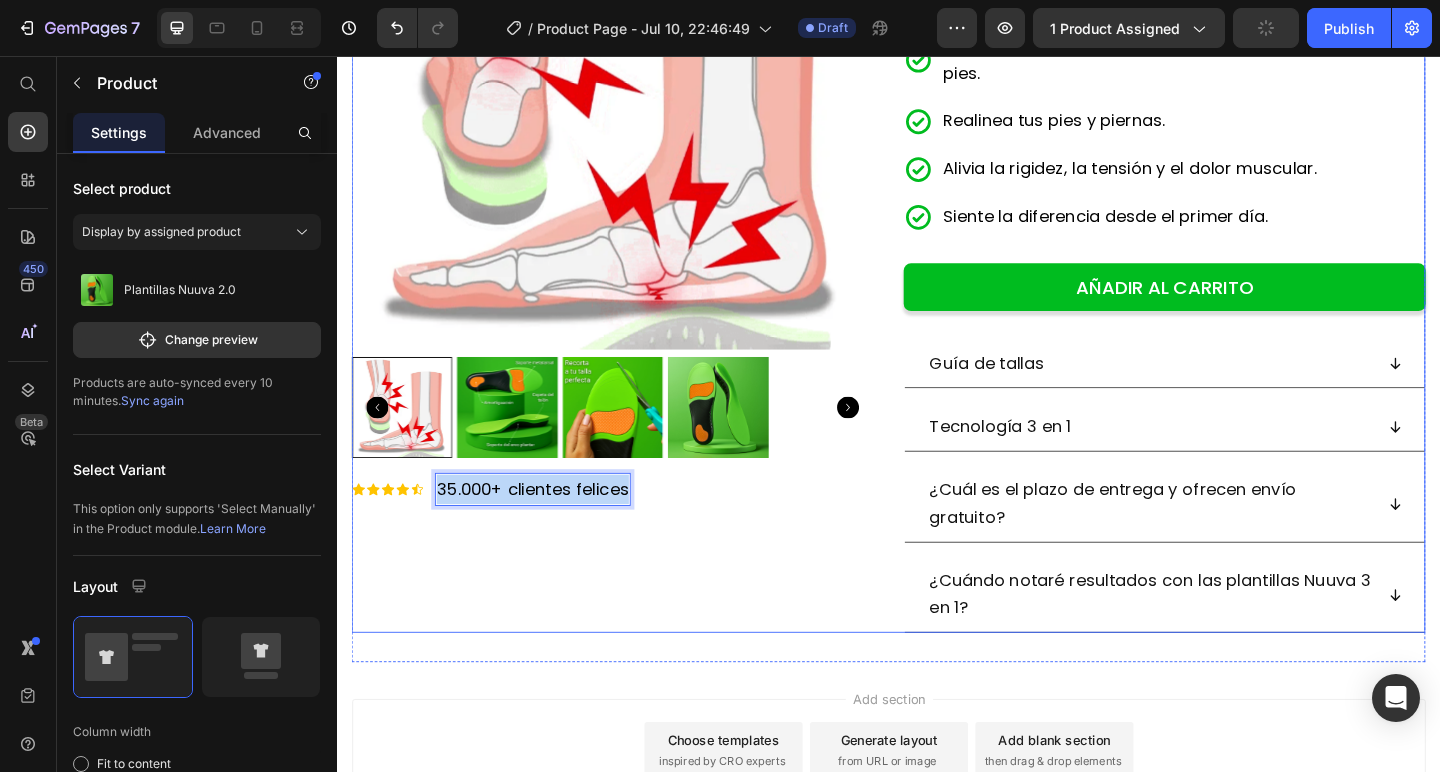 click on "Product Images Icon Icon Icon Icon
Icon Icon List 35.000+ clientes felices Text Block   0 Row" at bounding box center [637, 245] 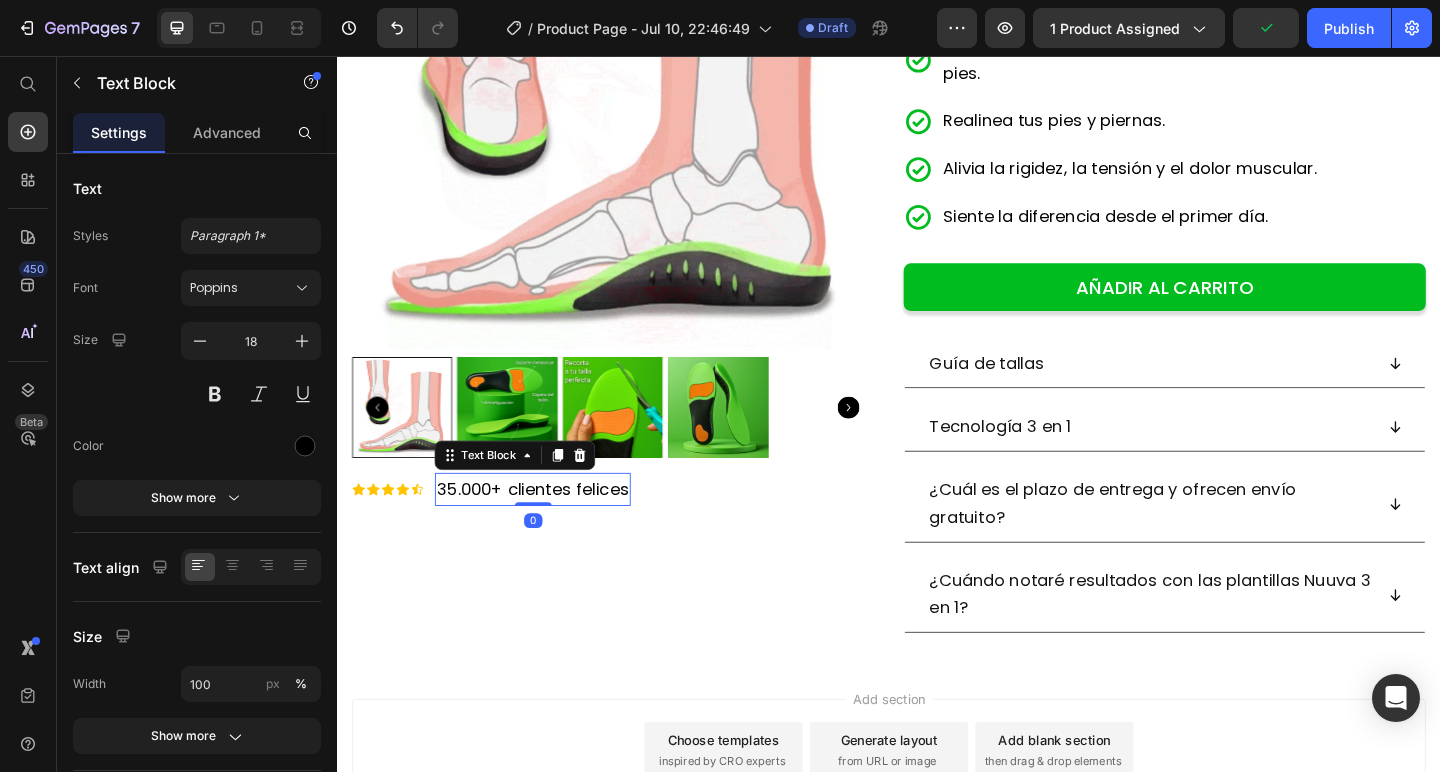 click on "35.000+ clientes felices" at bounding box center (549, 526) 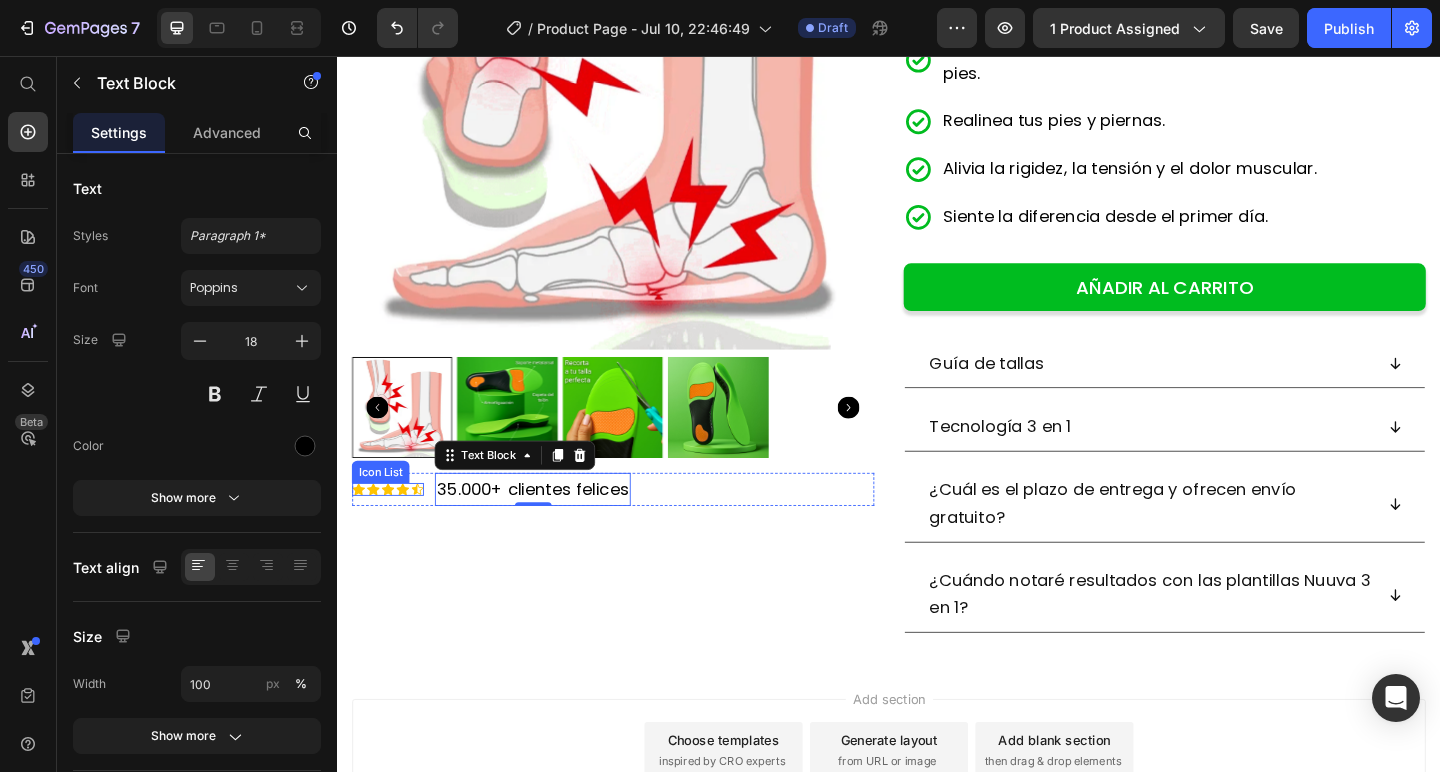click on "Icon Icon Icon Icon
Icon" at bounding box center [392, 527] 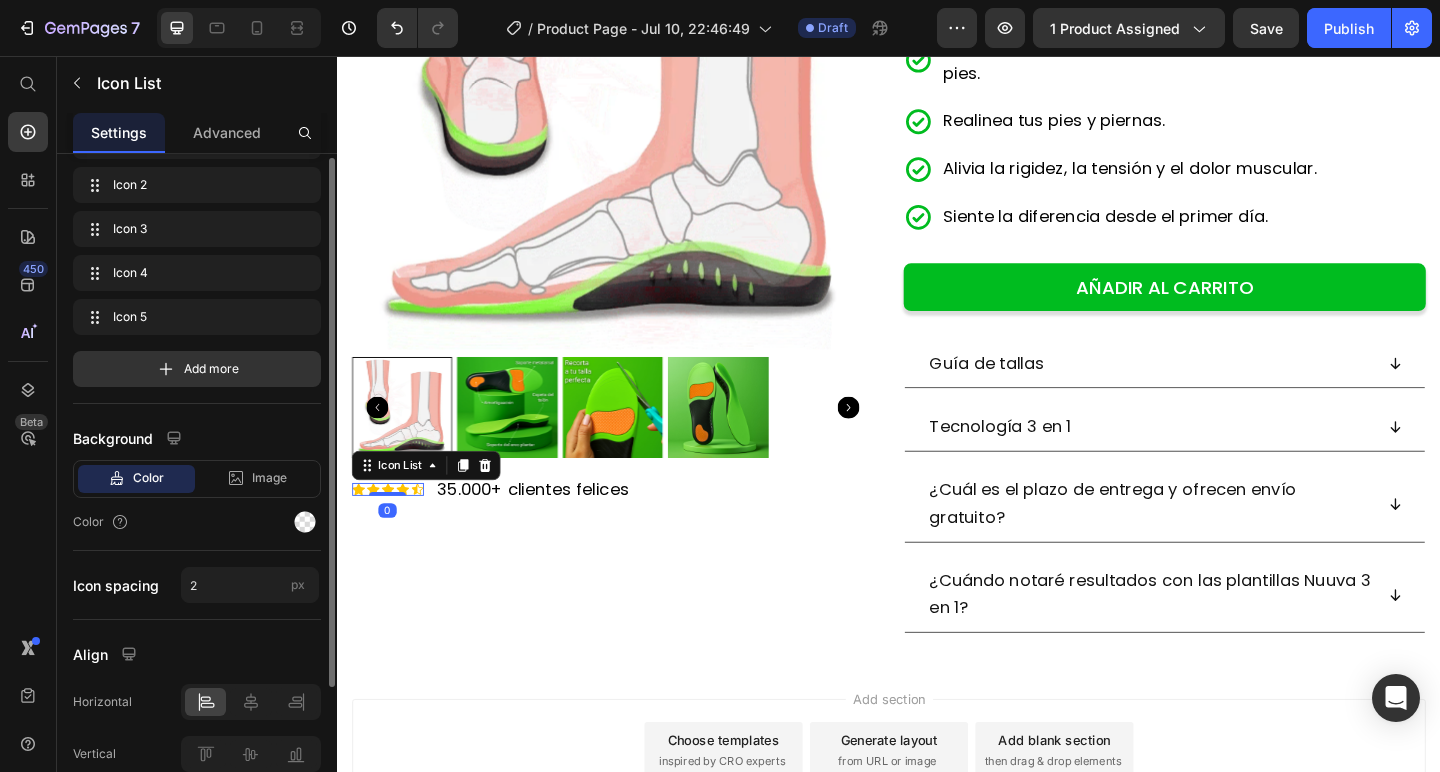 scroll, scrollTop: 186, scrollLeft: 0, axis: vertical 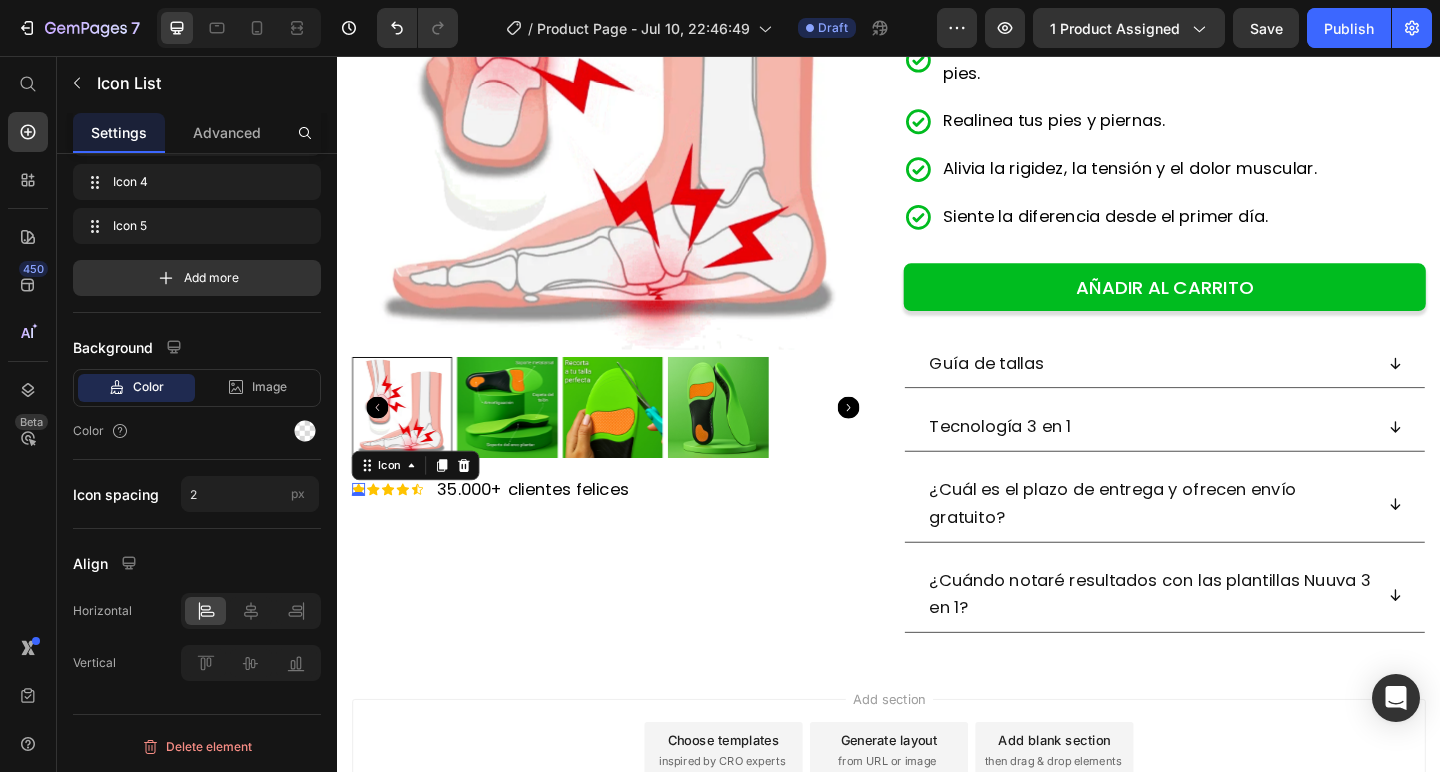 click on "Icon   0" at bounding box center (360, 527) 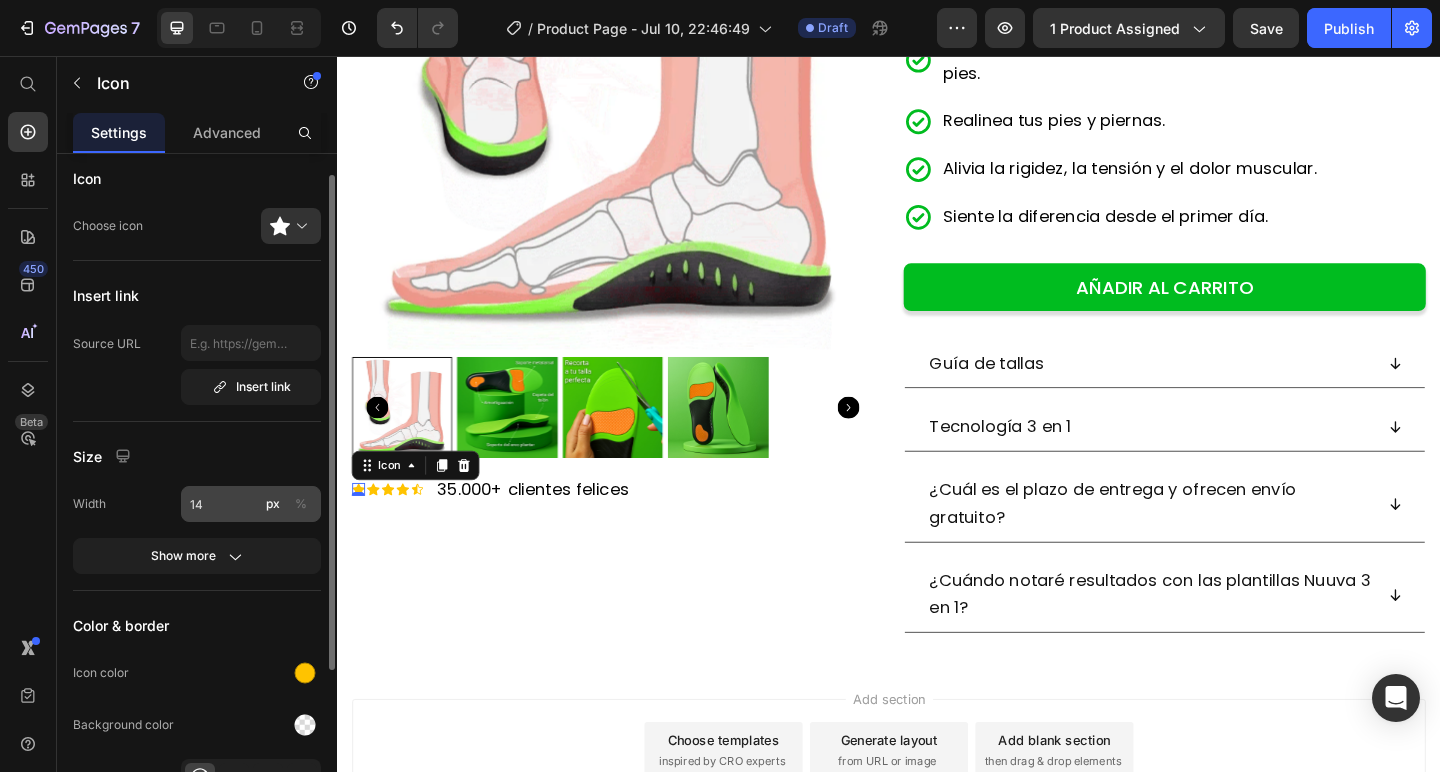 scroll, scrollTop: 8, scrollLeft: 0, axis: vertical 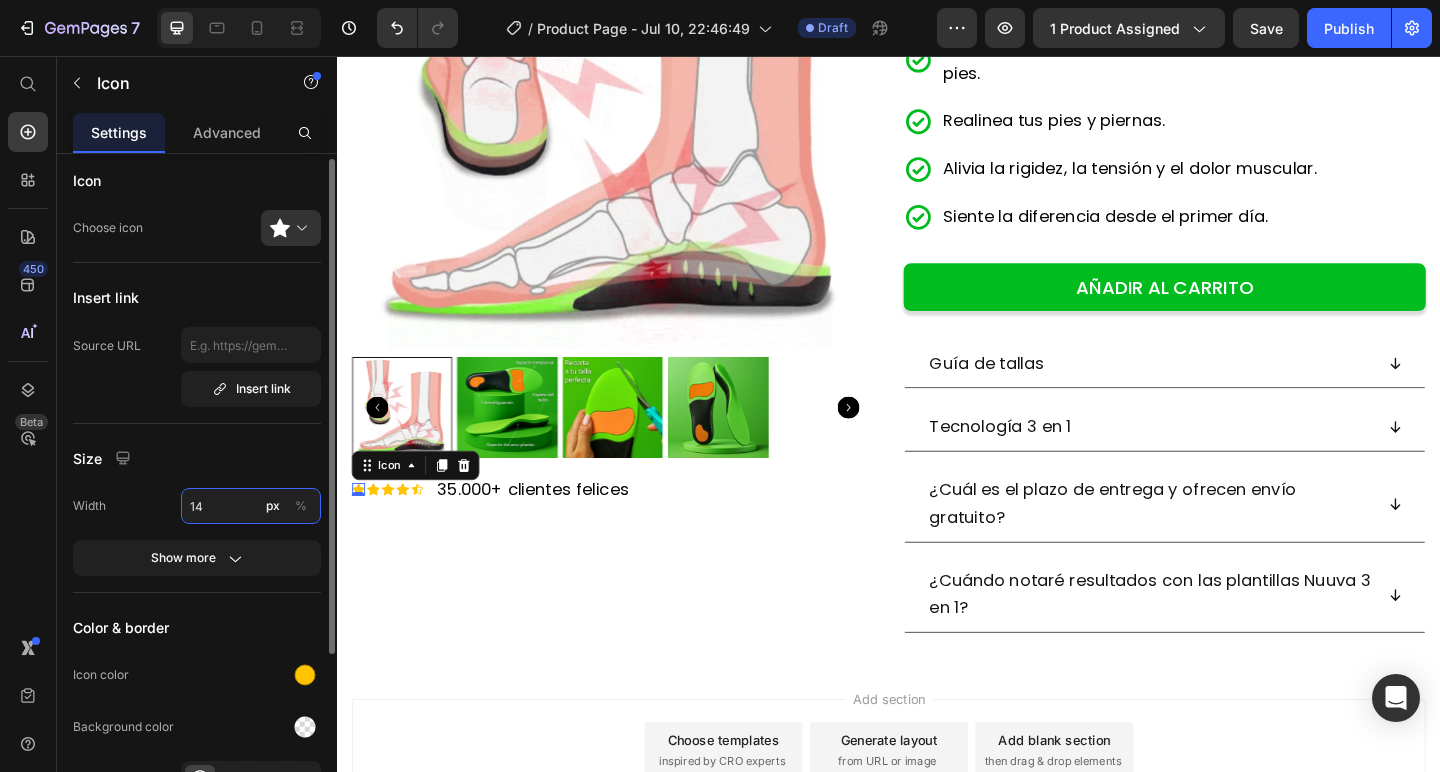 click on "14" at bounding box center [251, 506] 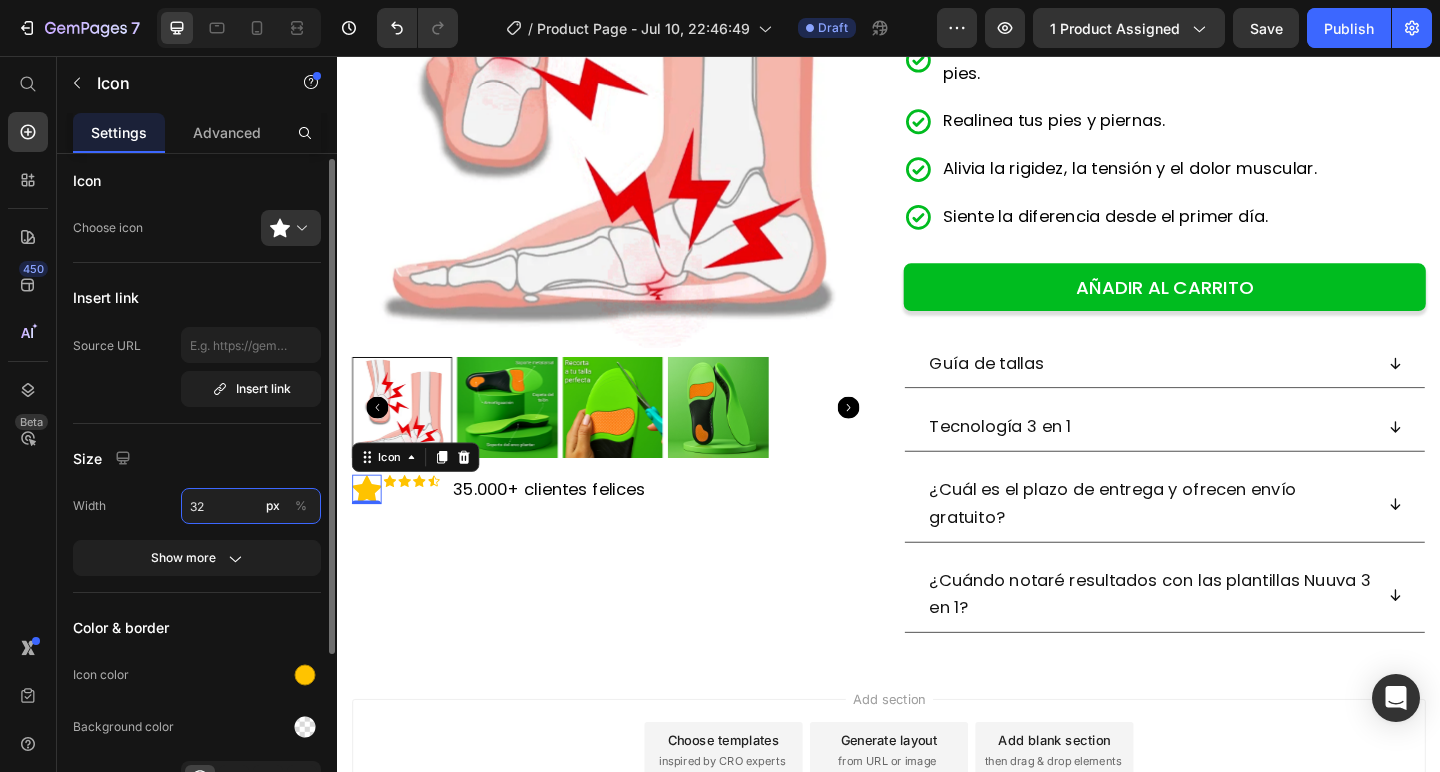 type on "3" 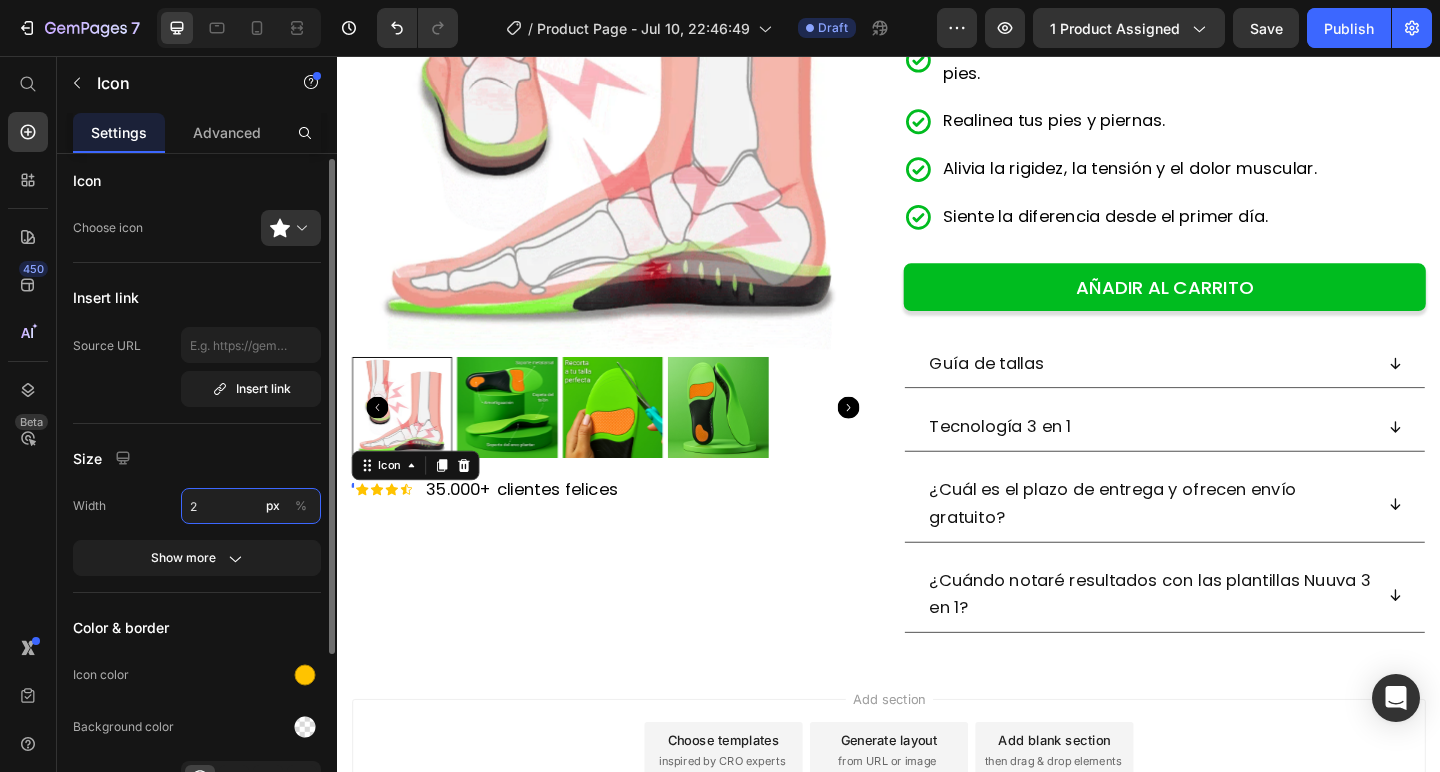type on "24" 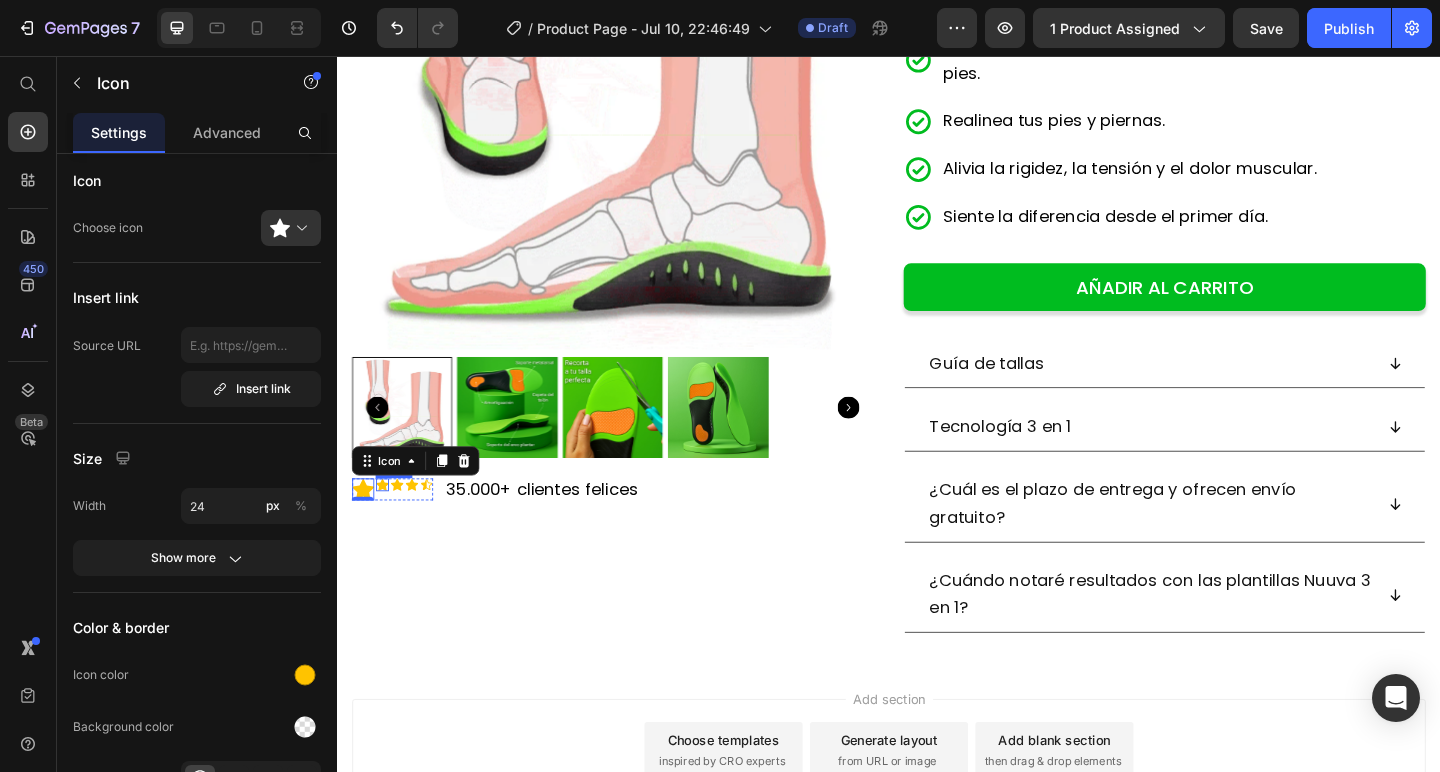 click 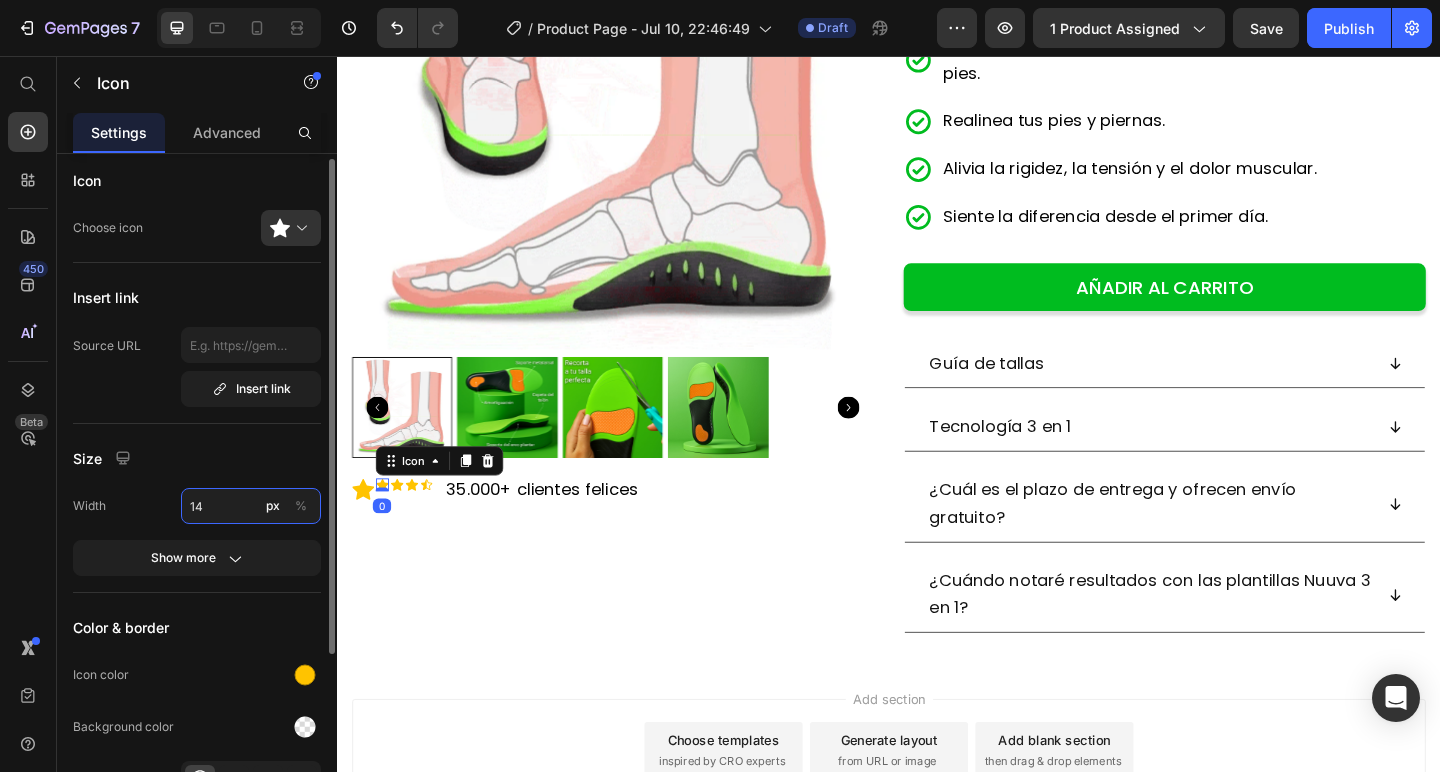 click on "14" at bounding box center [251, 506] 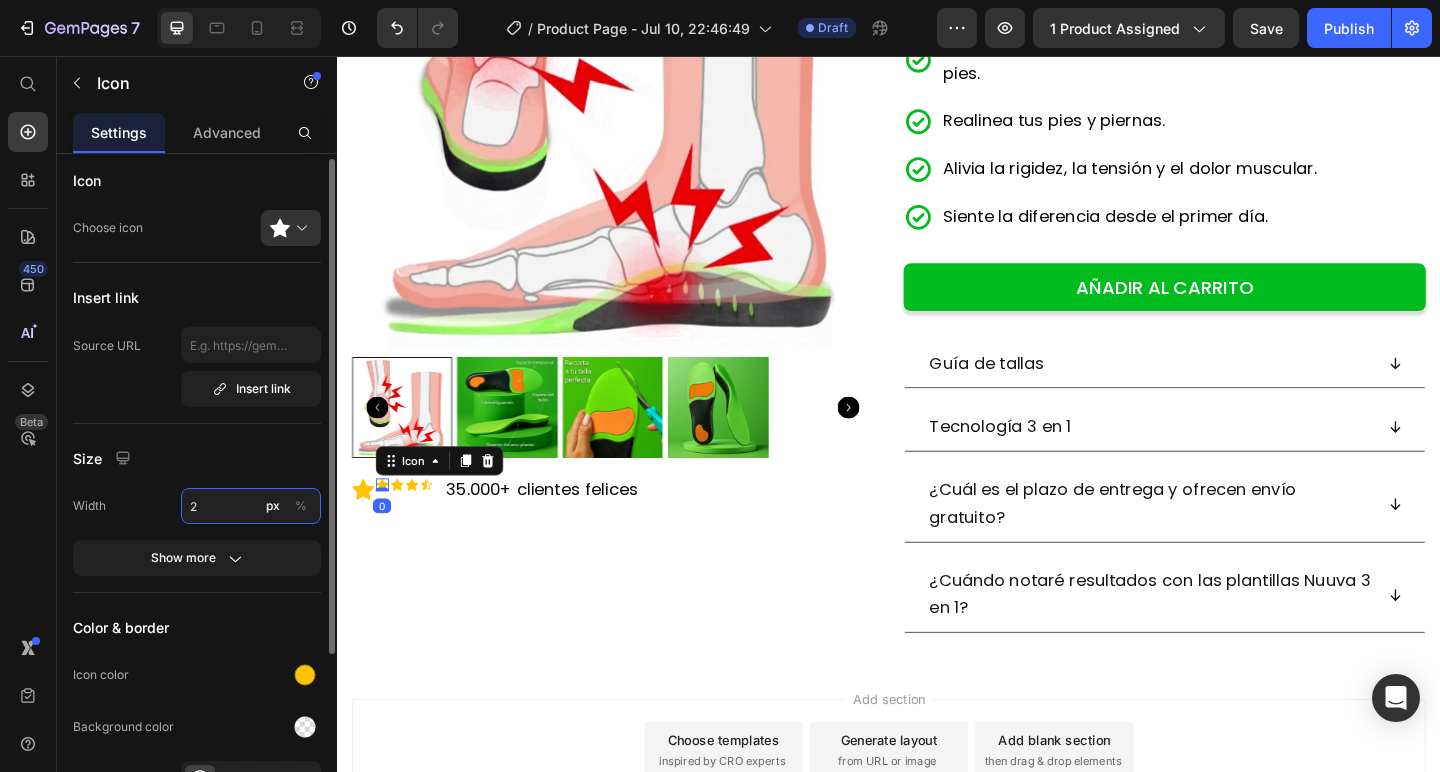 type on "24" 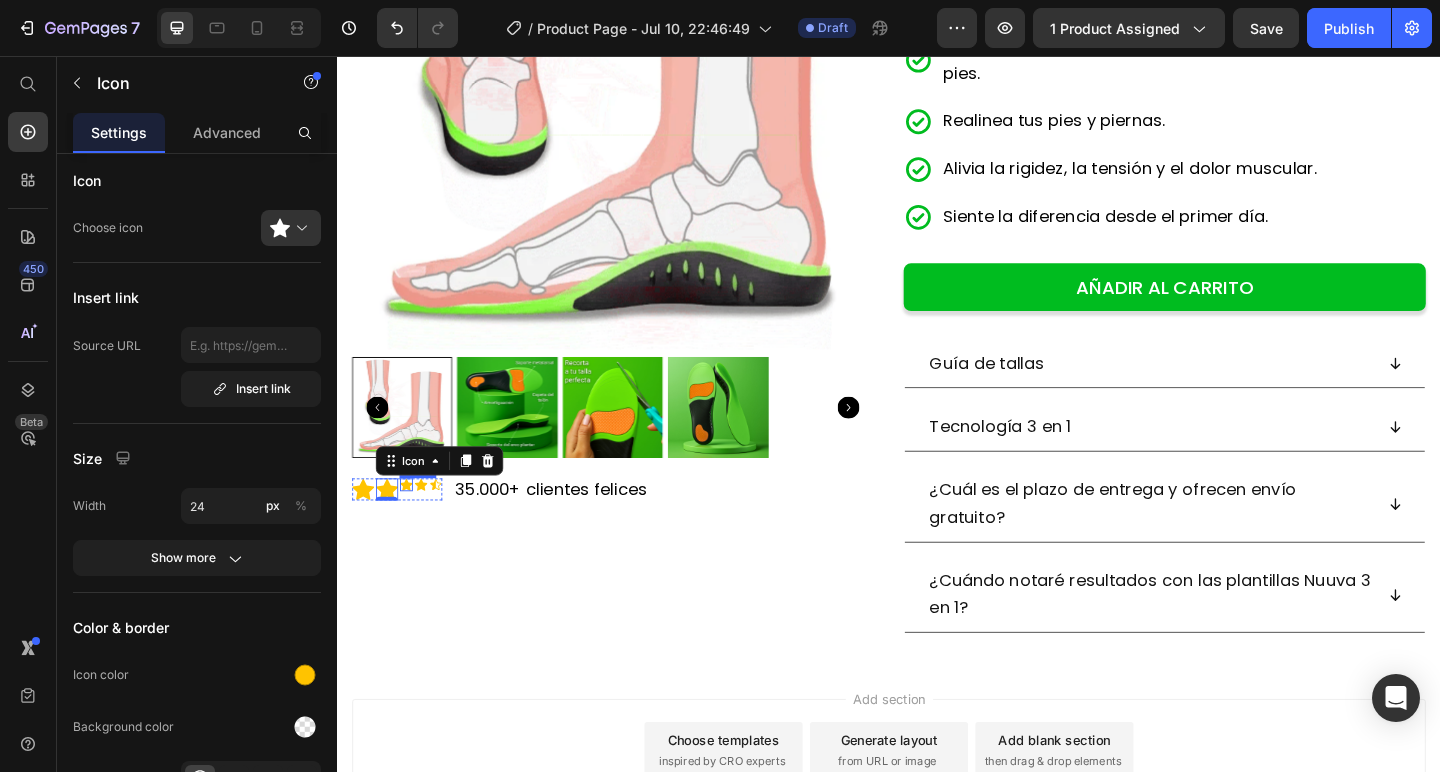 click 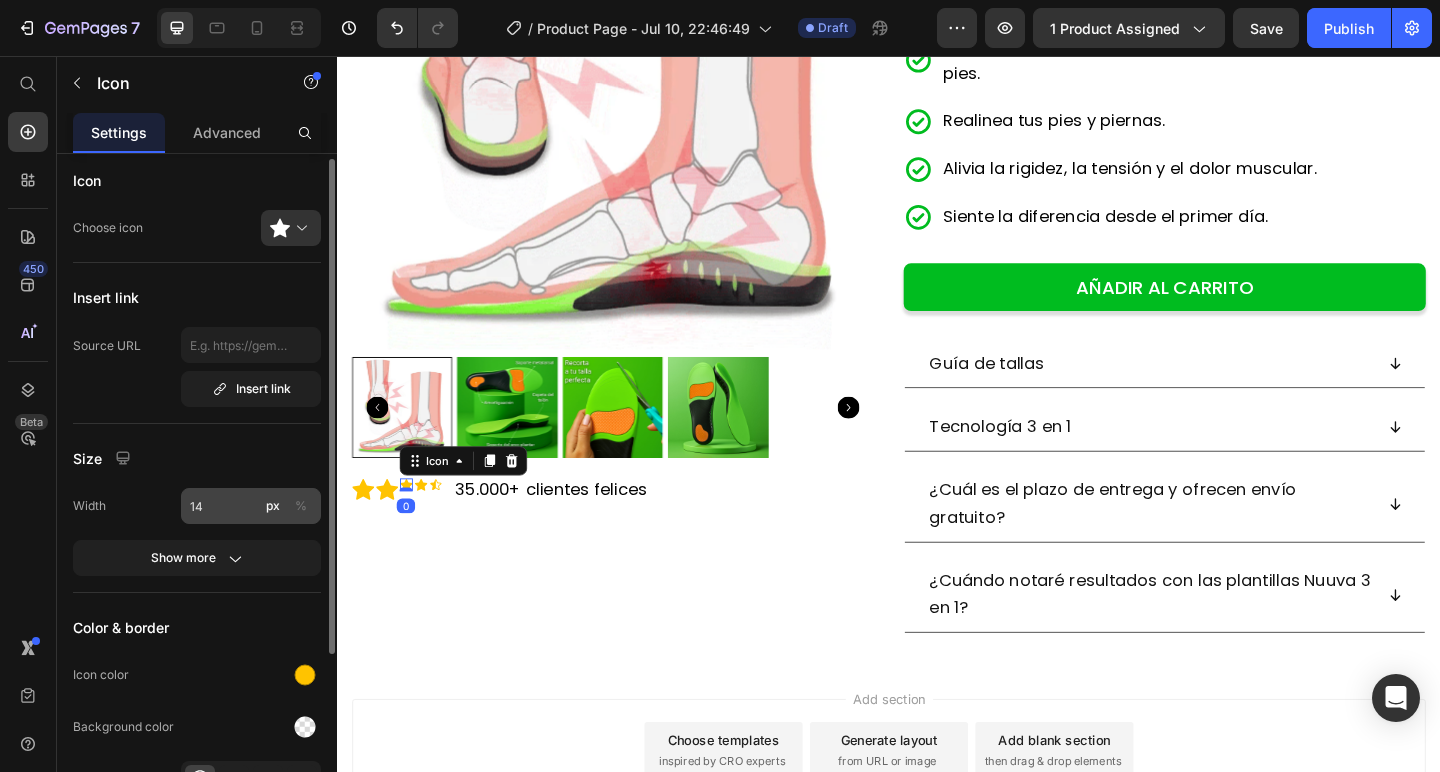 click on "px %" at bounding box center (287, 506) 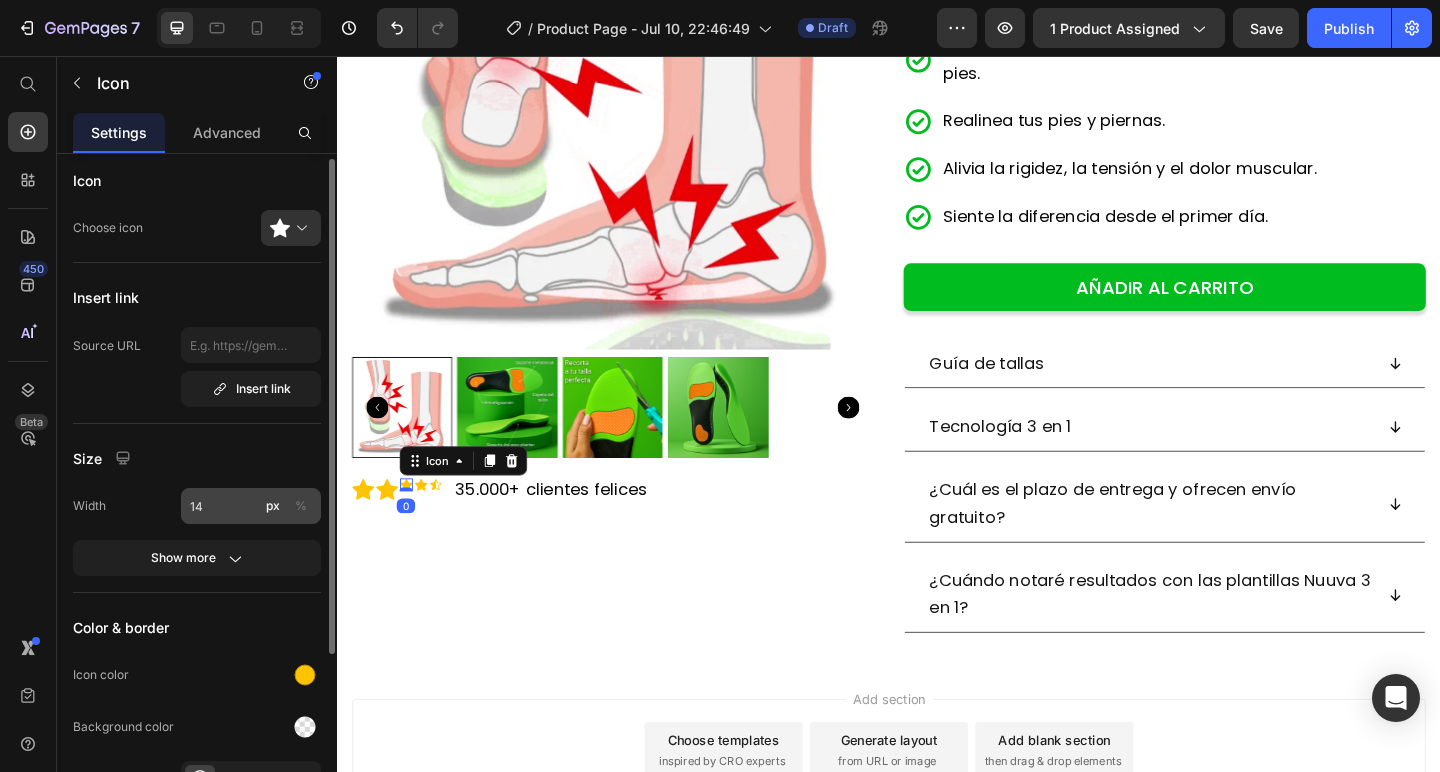 click on "14" at bounding box center (251, 506) 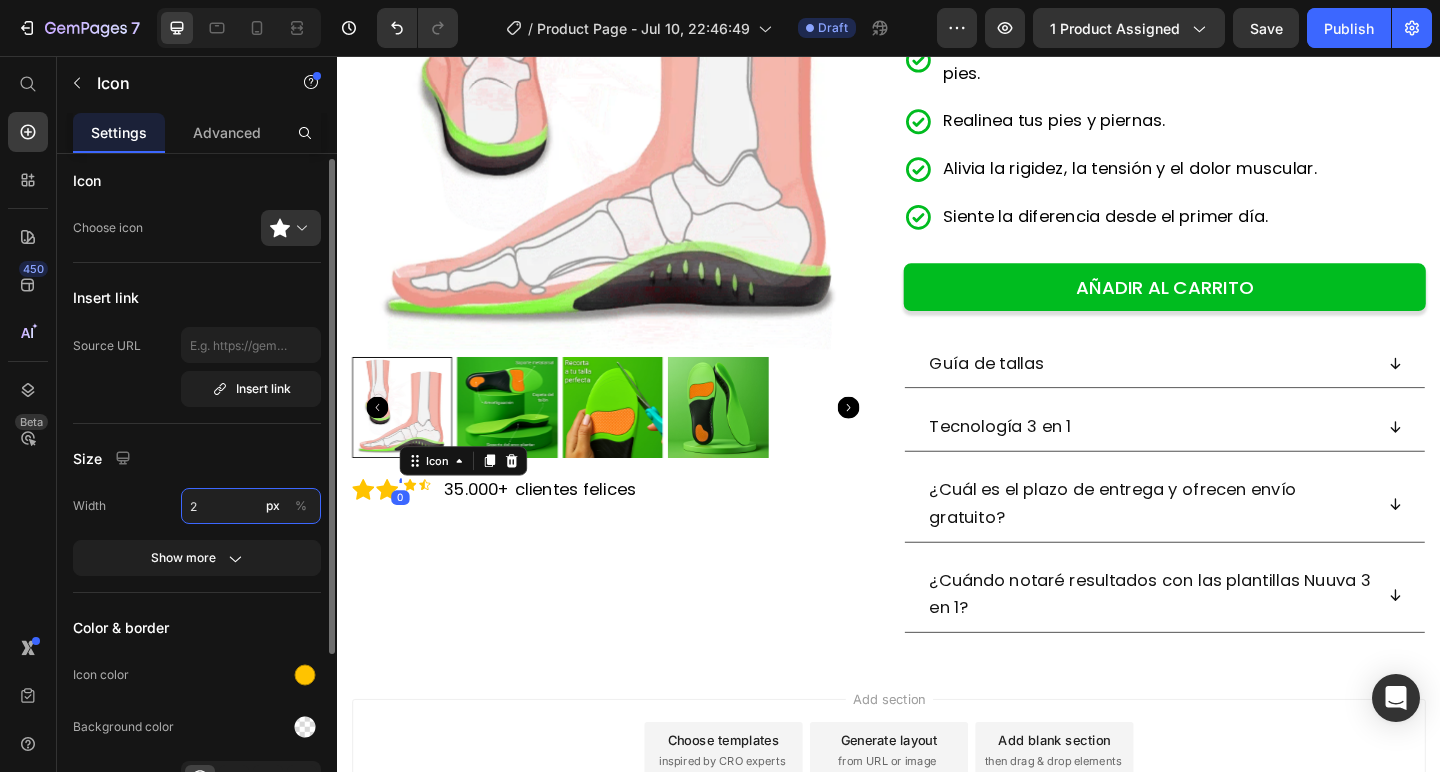 type on "24" 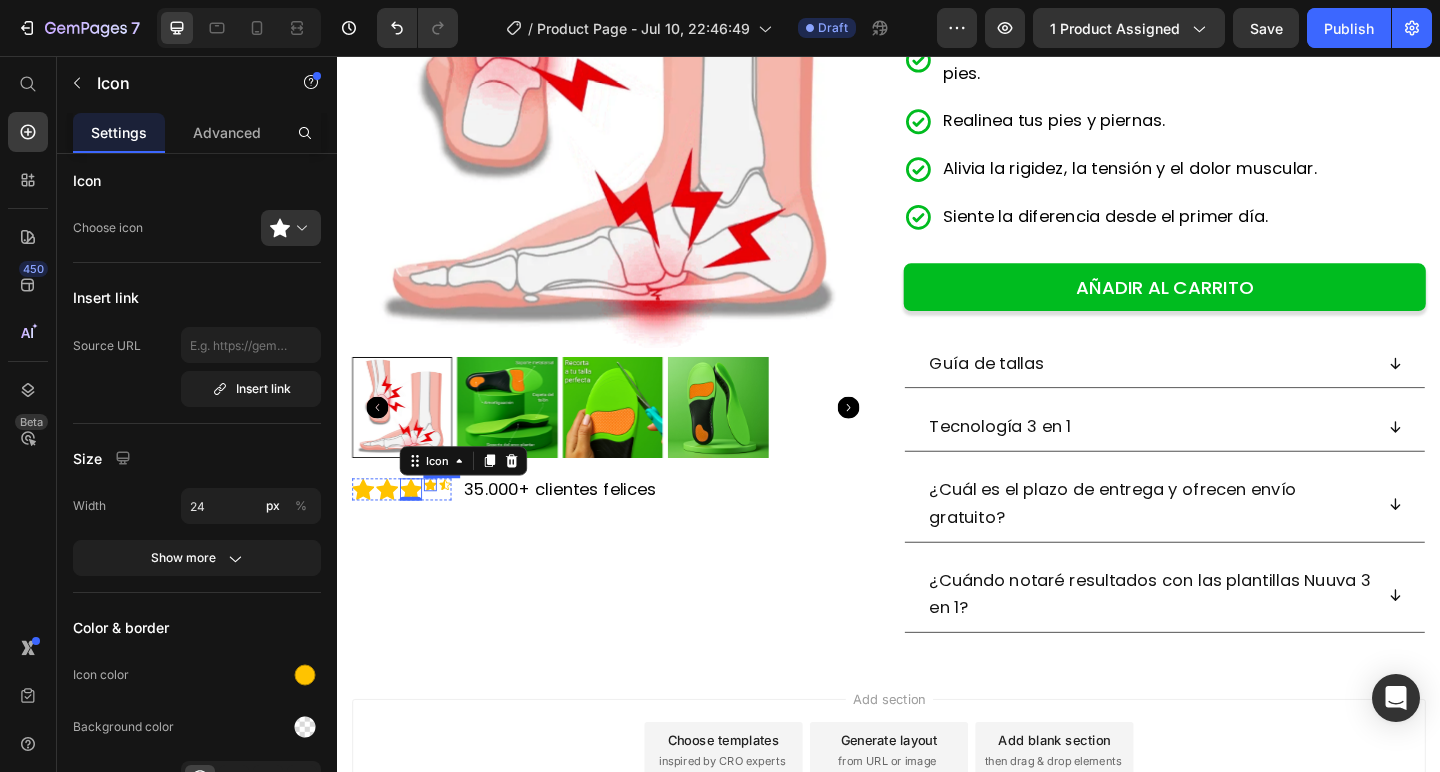 click 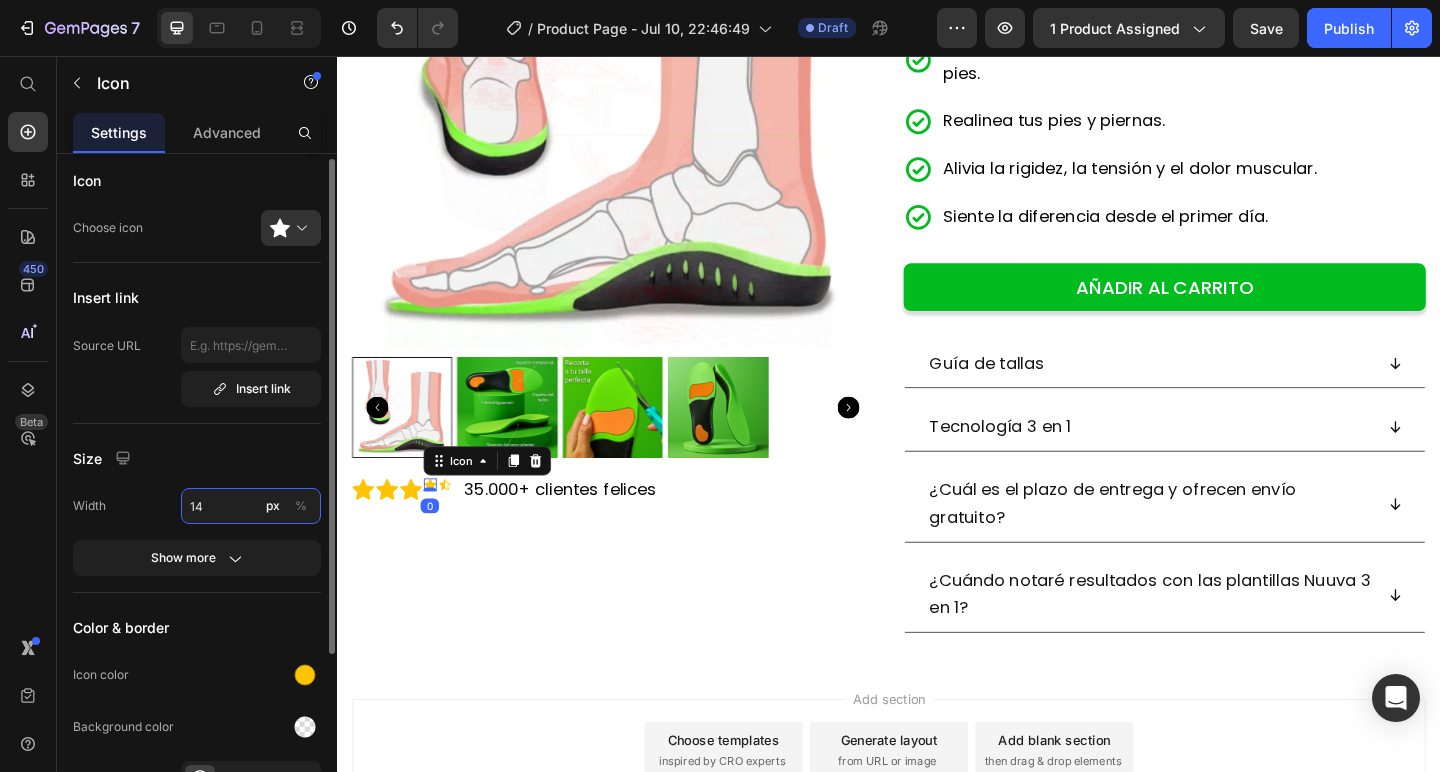 click on "14" at bounding box center (251, 506) 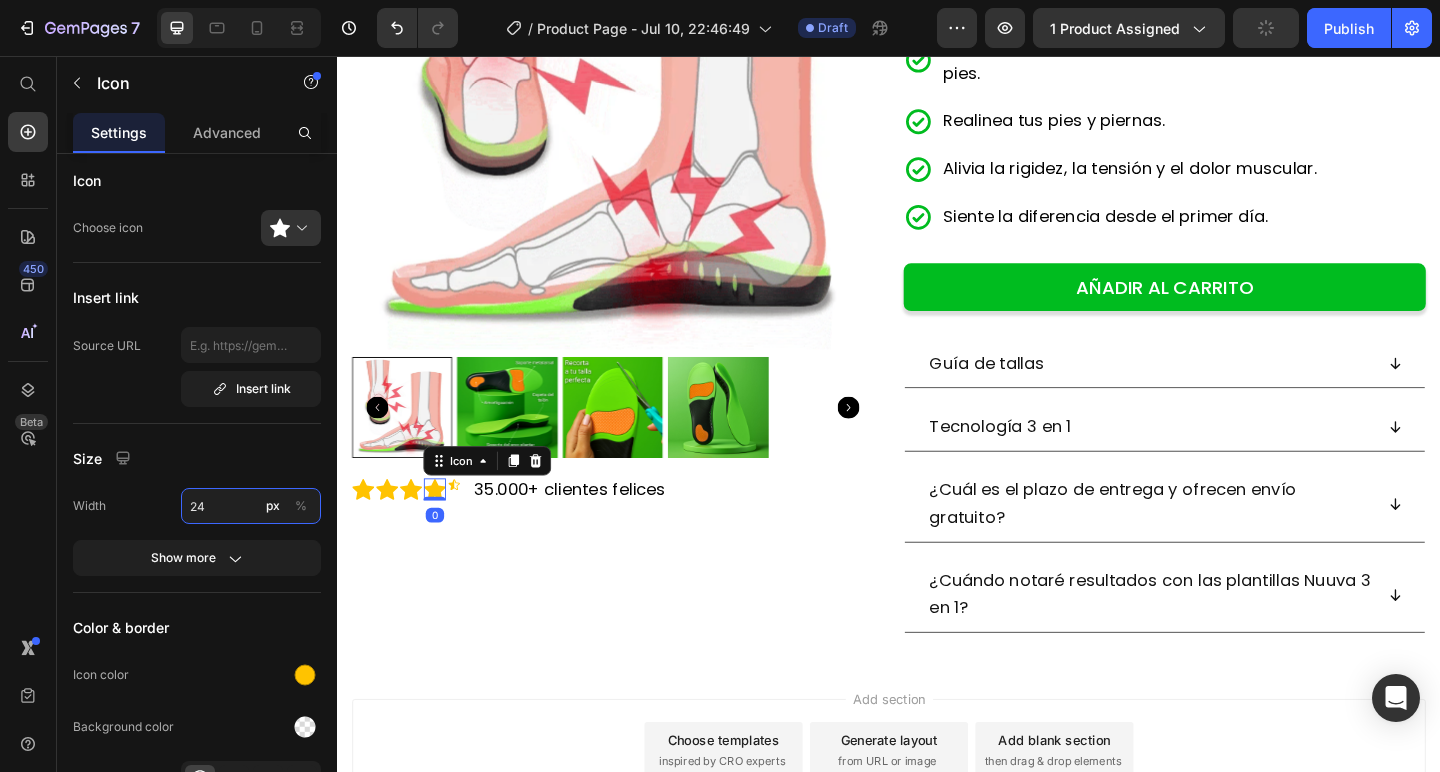 type on "14" 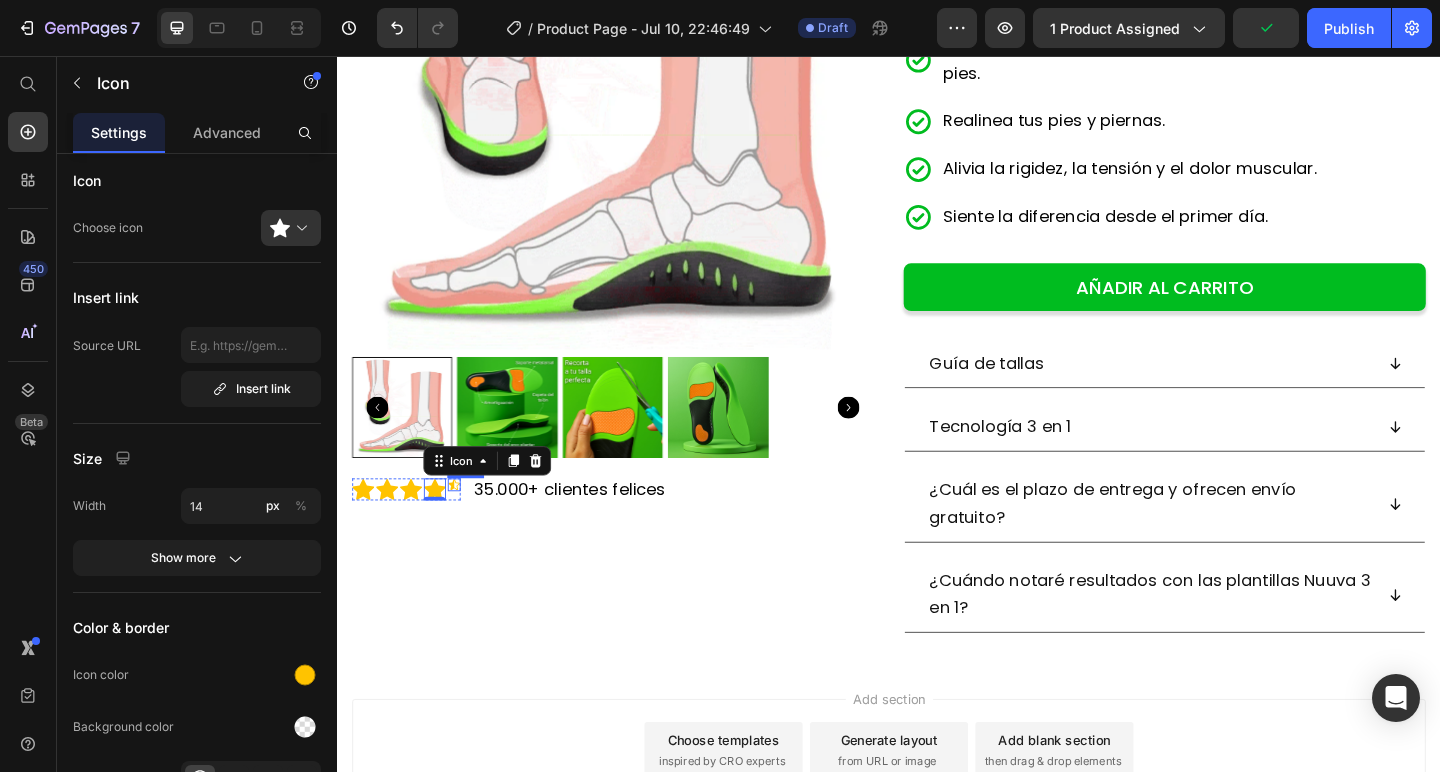 click on "Icon Icon Icon Icon   0
Icon Icon List 35.000+ clientes felices Text Block Row" at bounding box center [637, 527] 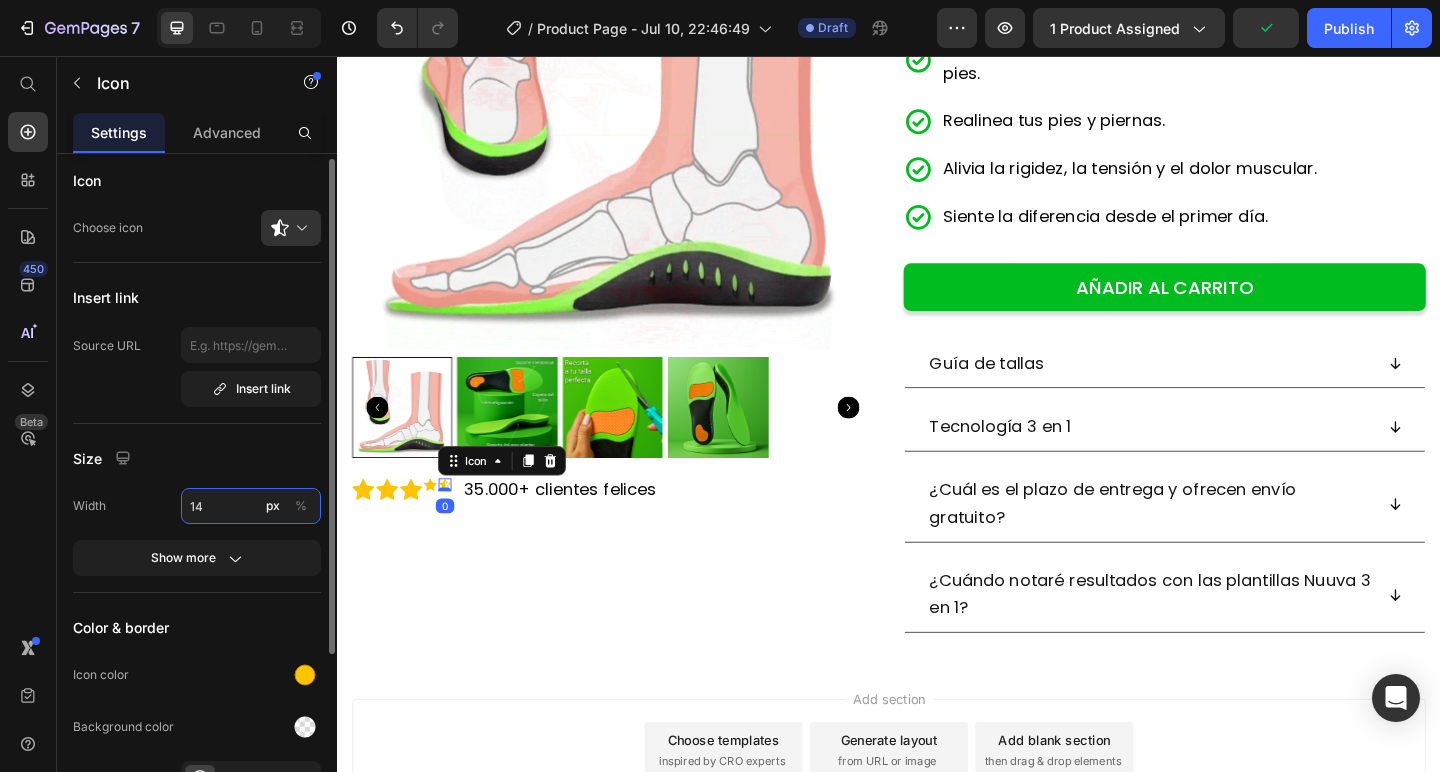 click on "14" at bounding box center [251, 506] 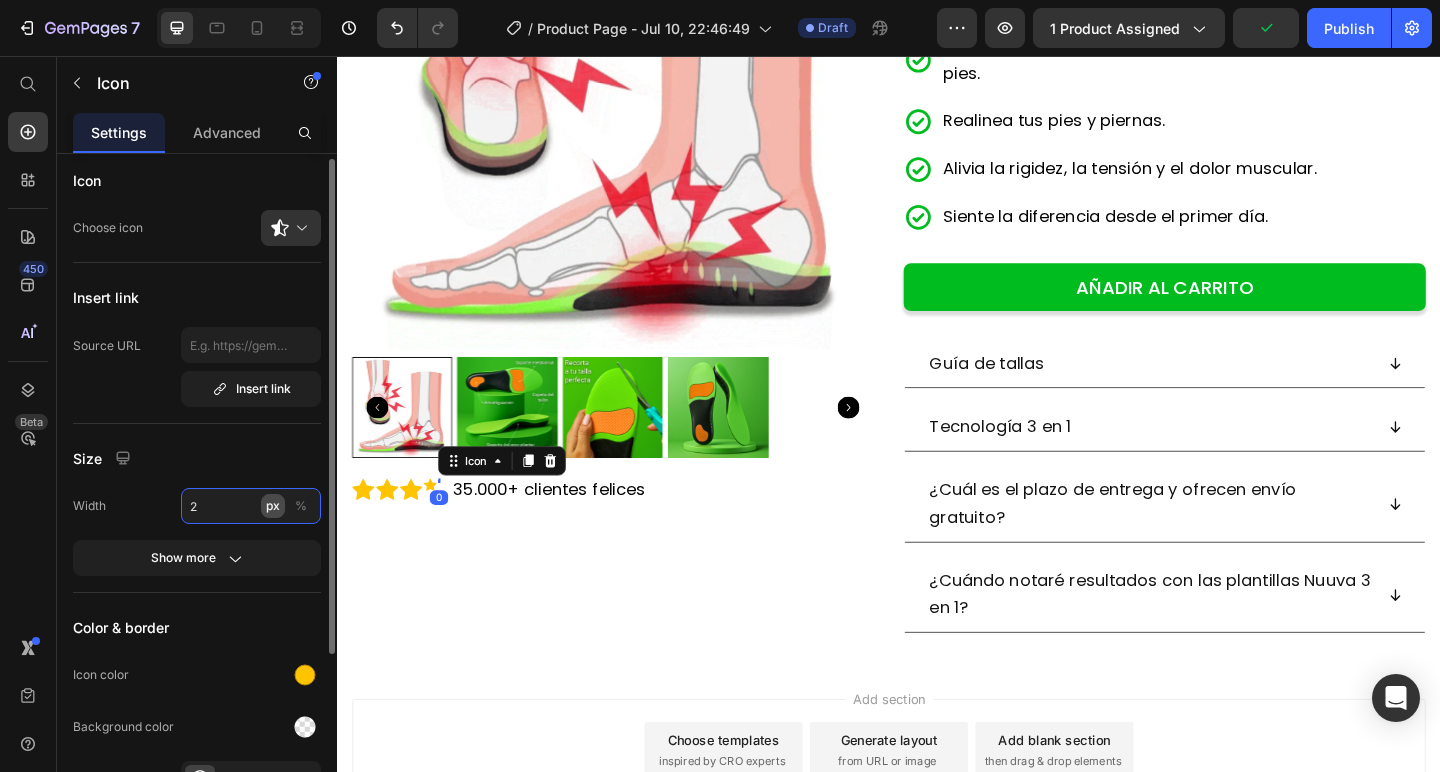 type on "24" 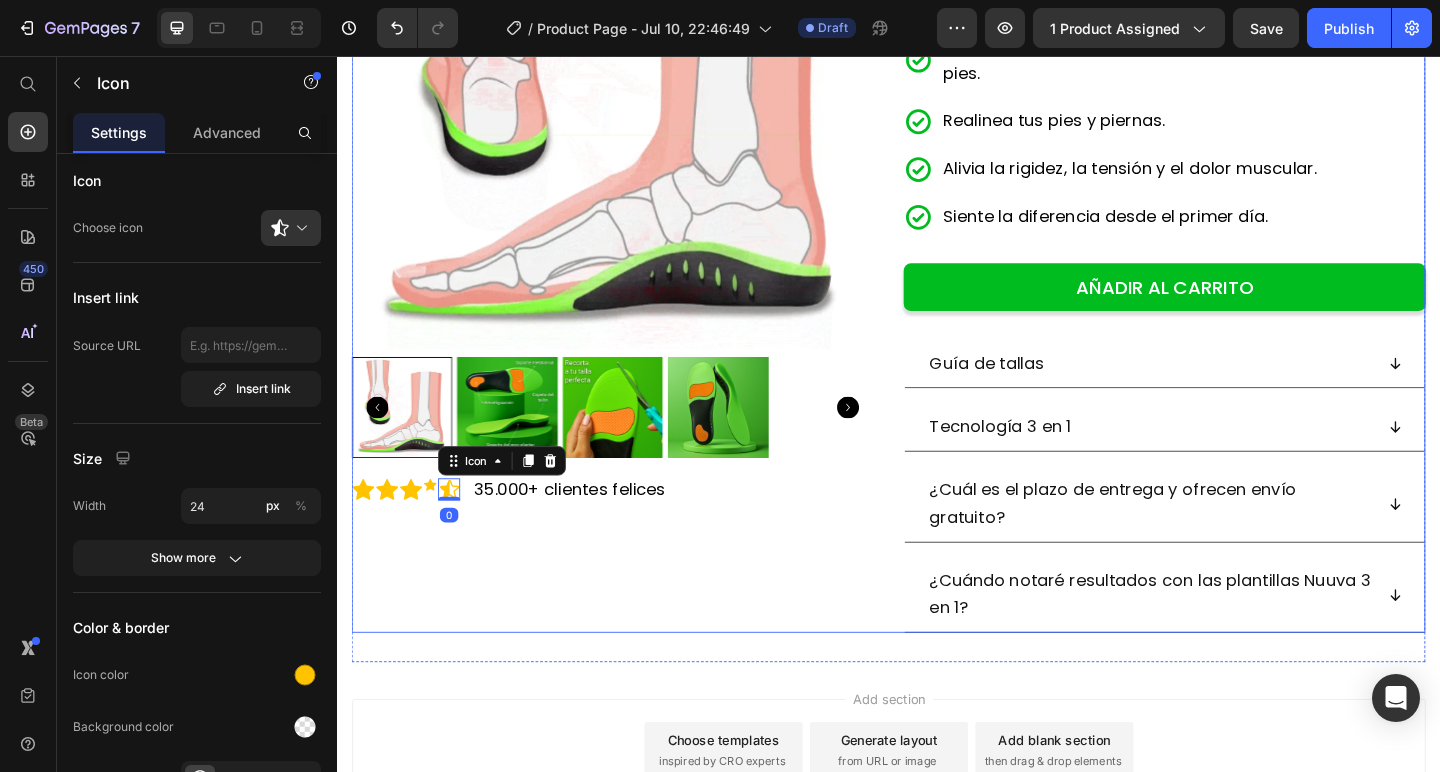 click on "Product Images Icon Icon Icon Icon
Icon   0 Icon List 35.000+ clientes felices Text Block Row" at bounding box center (637, 245) 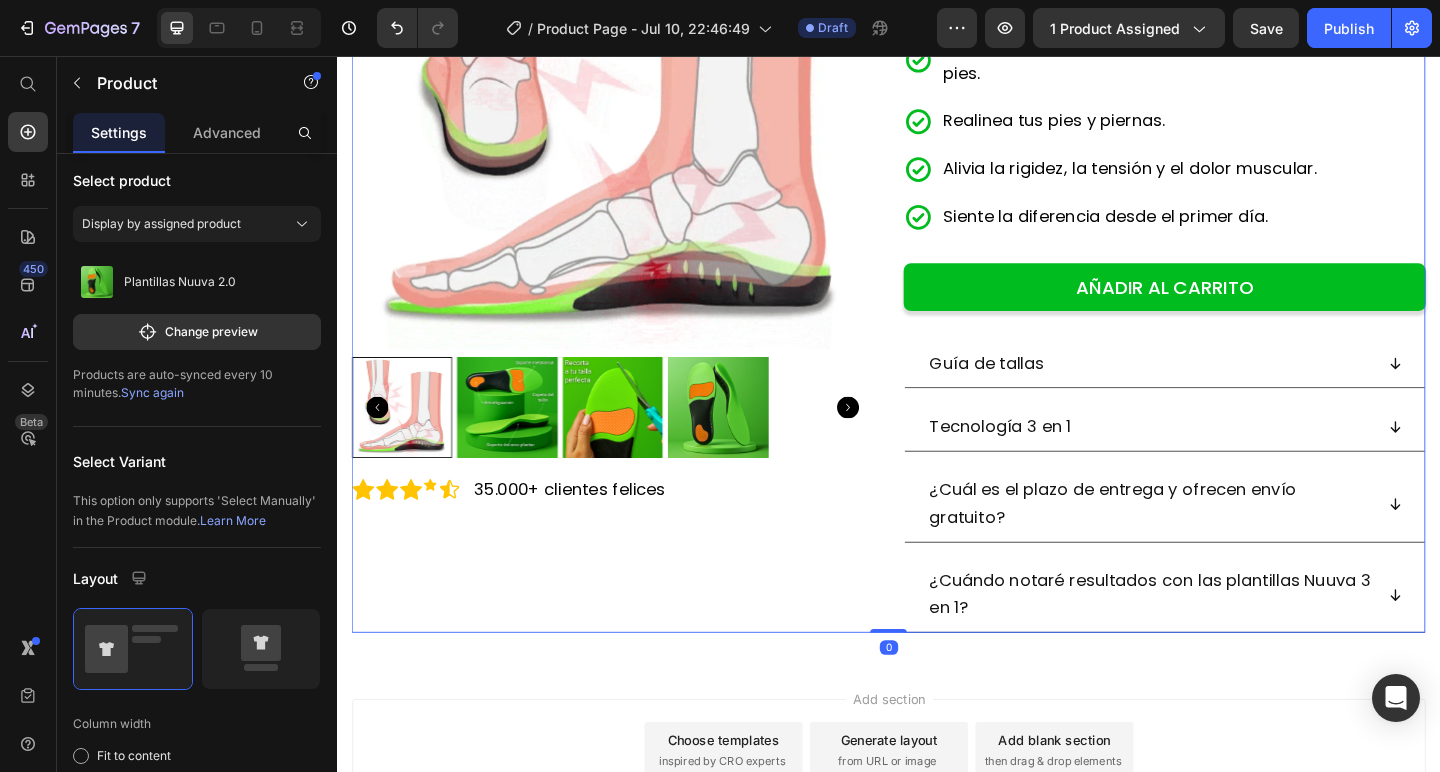scroll, scrollTop: 0, scrollLeft: 0, axis: both 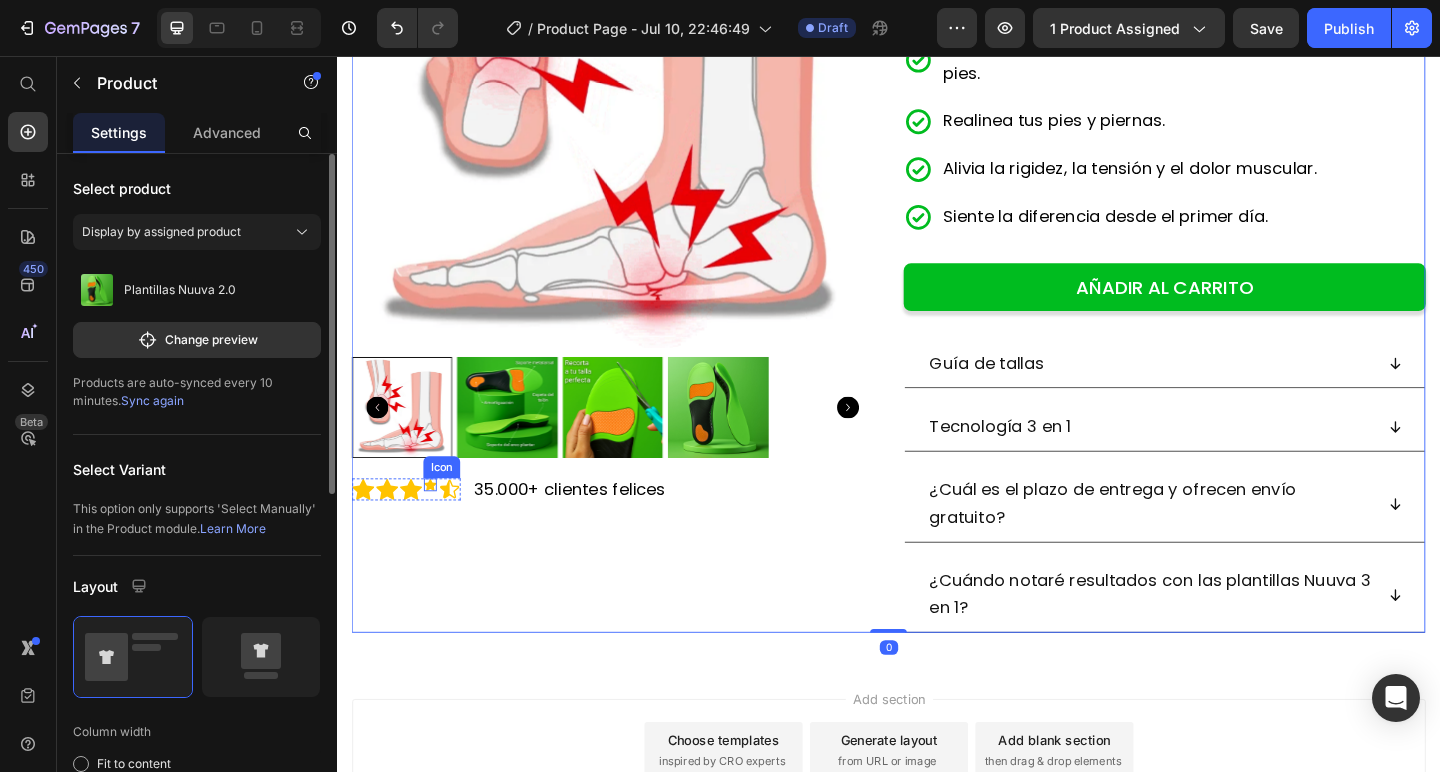 click on "Icon" at bounding box center (438, 522) 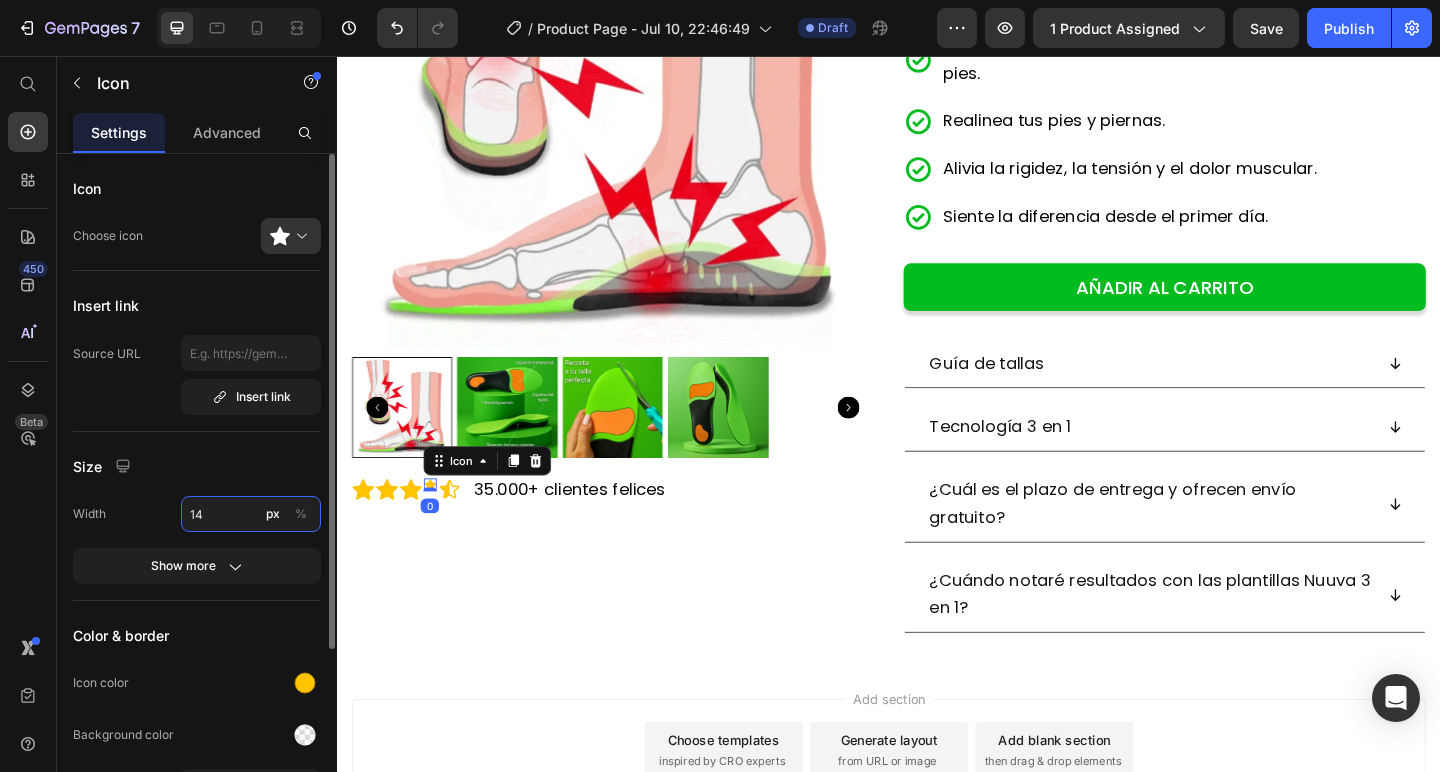 click on "14" at bounding box center [251, 514] 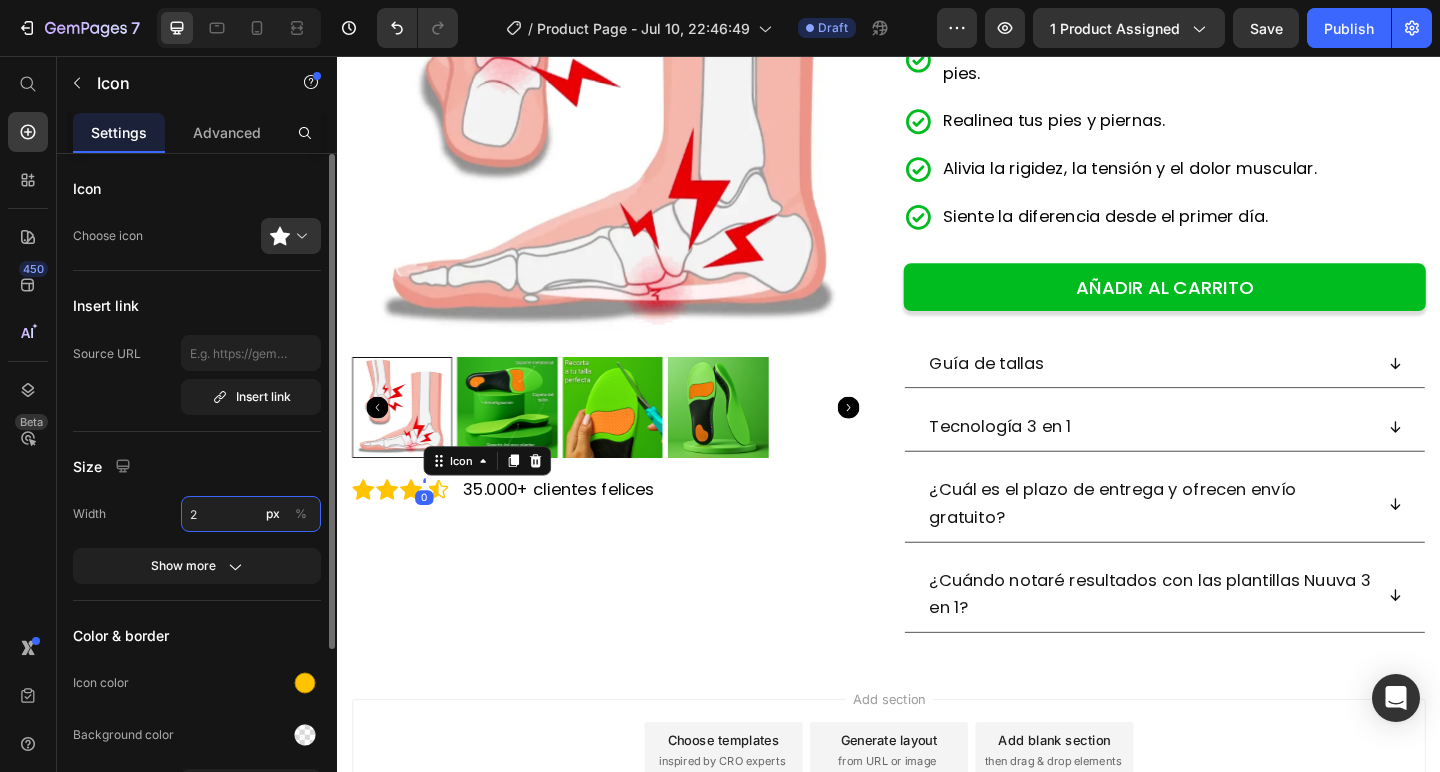 type on "24" 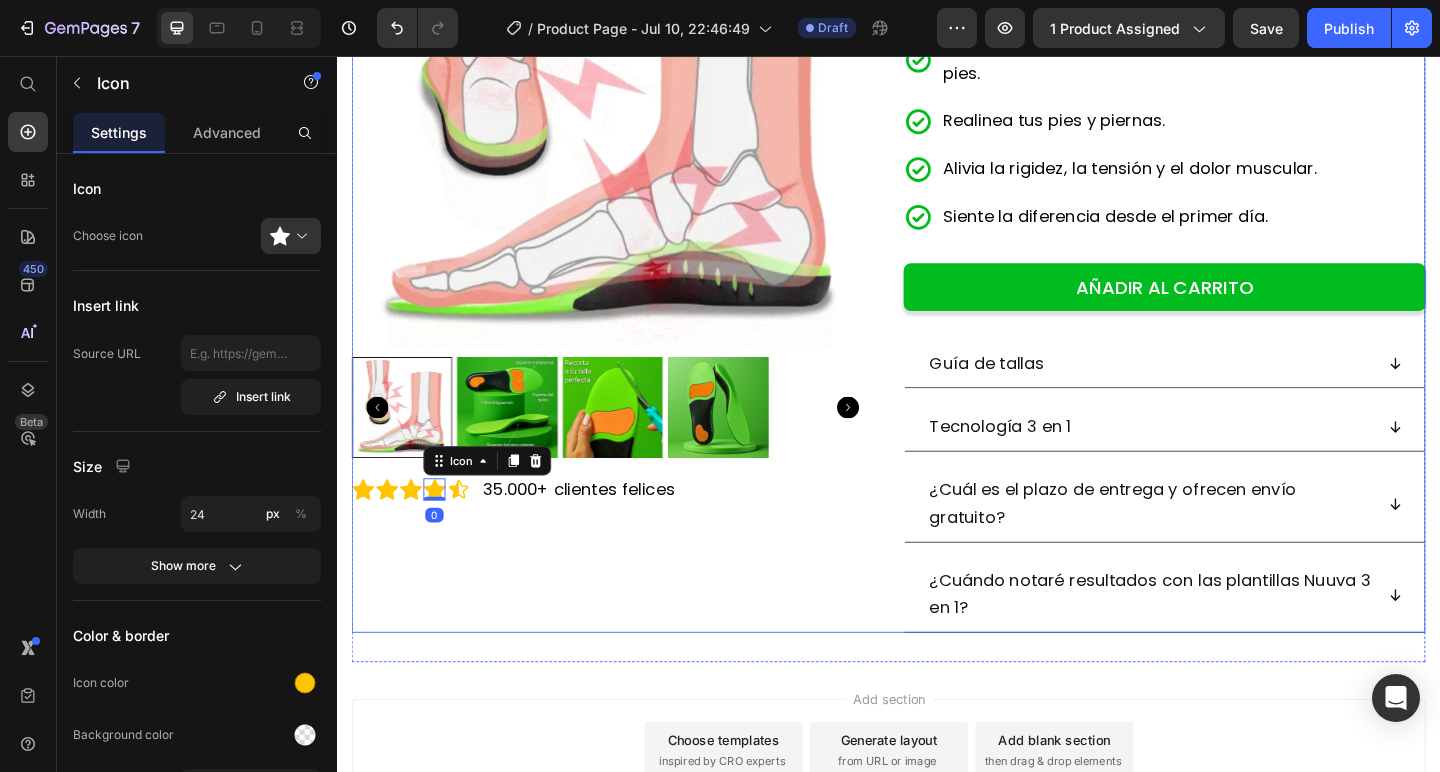 click on "Product Images Icon Icon Icon Icon   0
Icon Icon List 35.000+ clientes felices Text Block Row" at bounding box center (637, 245) 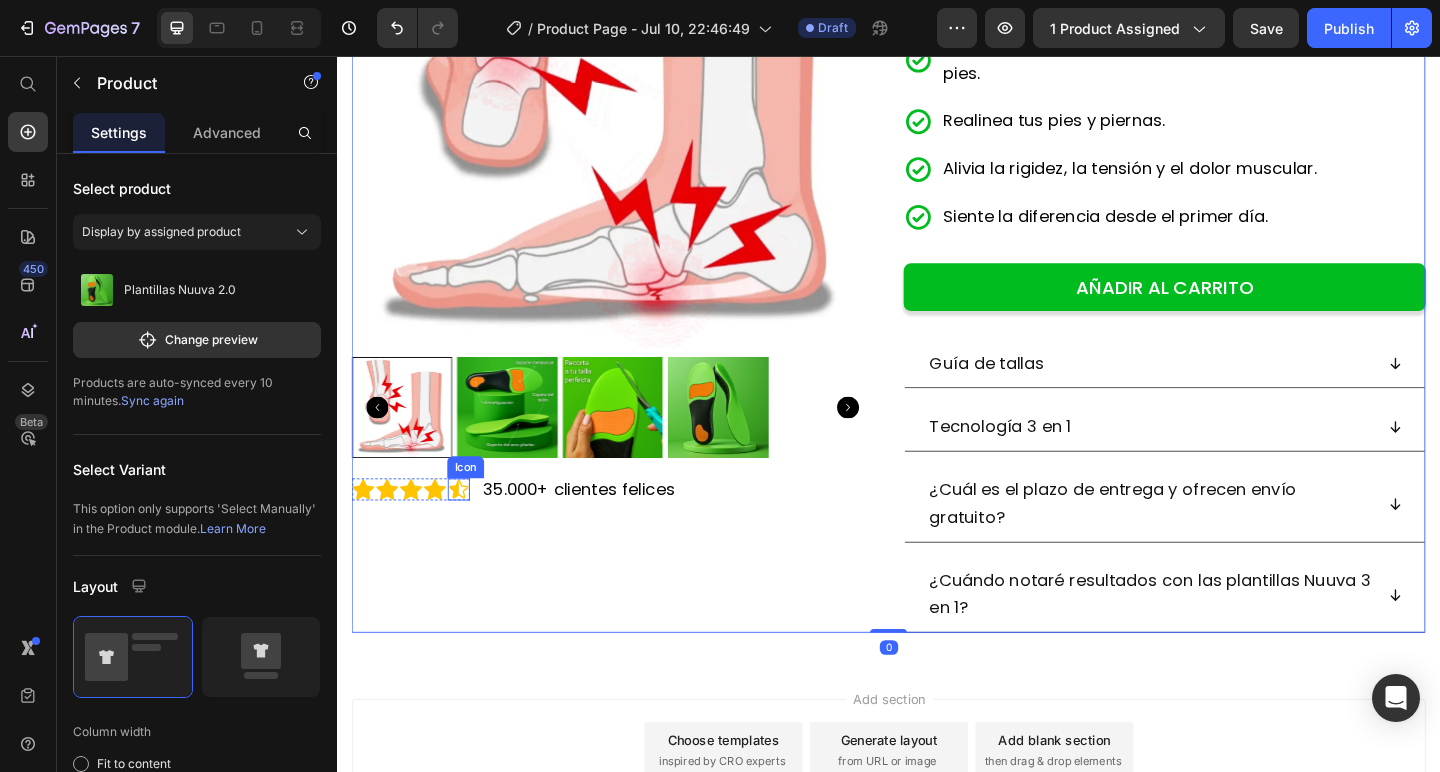 click 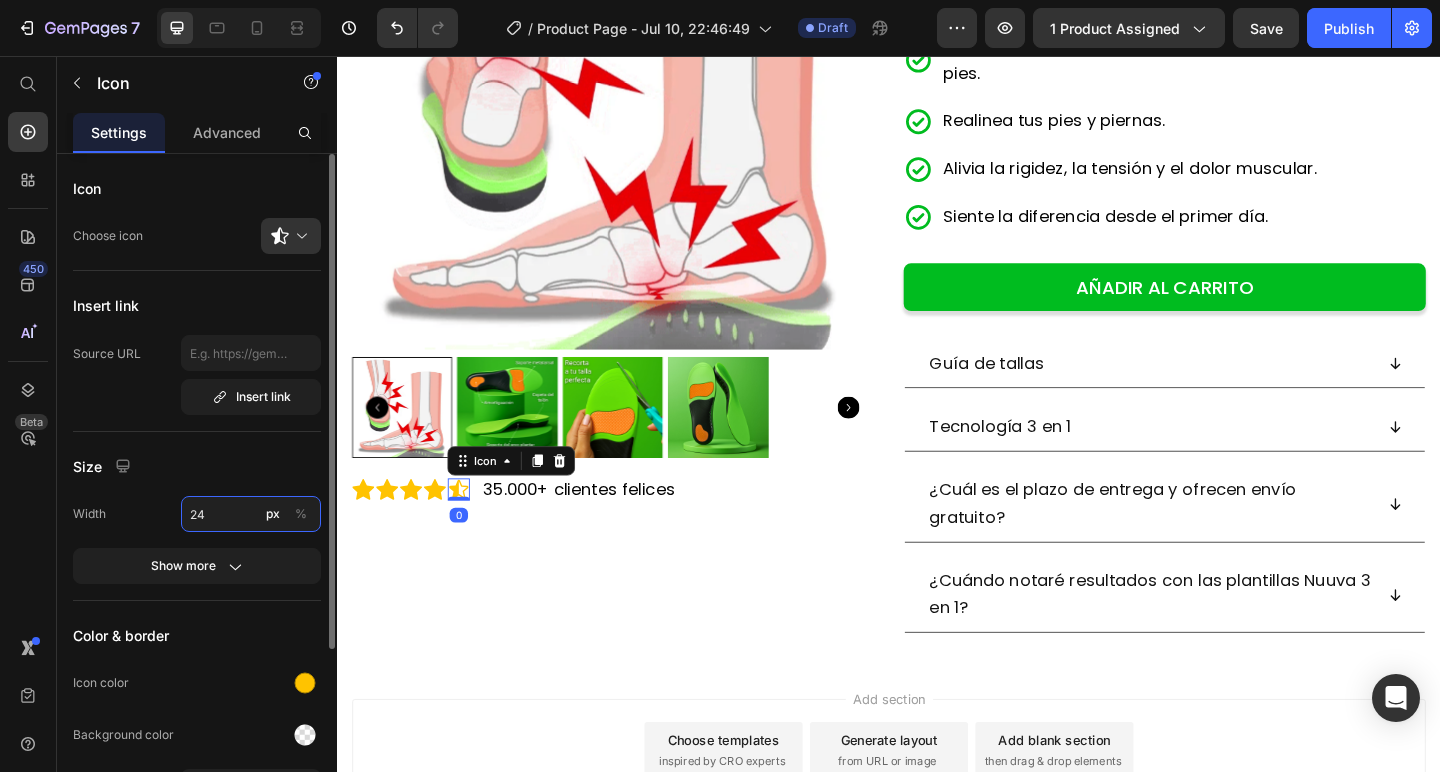 click on "24" at bounding box center [251, 514] 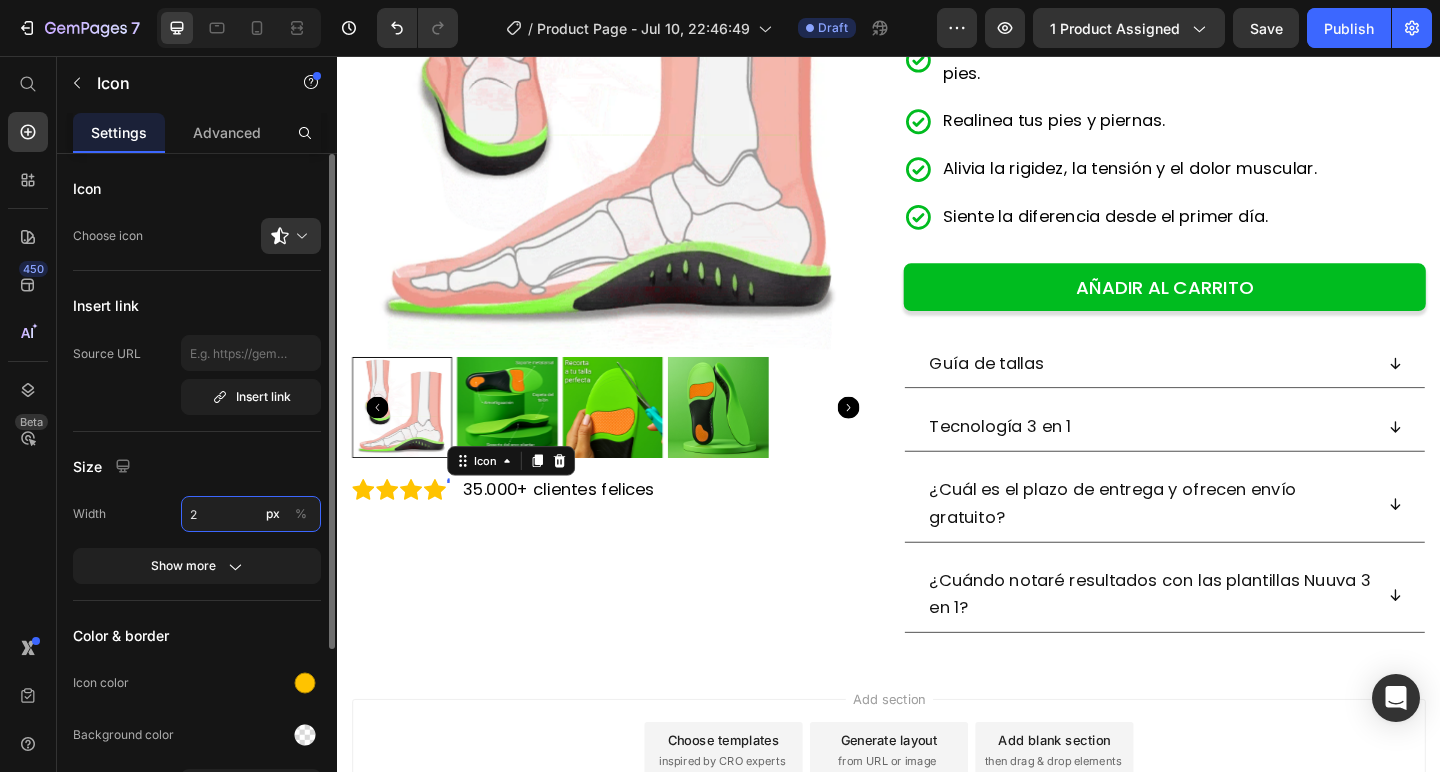 type on "24" 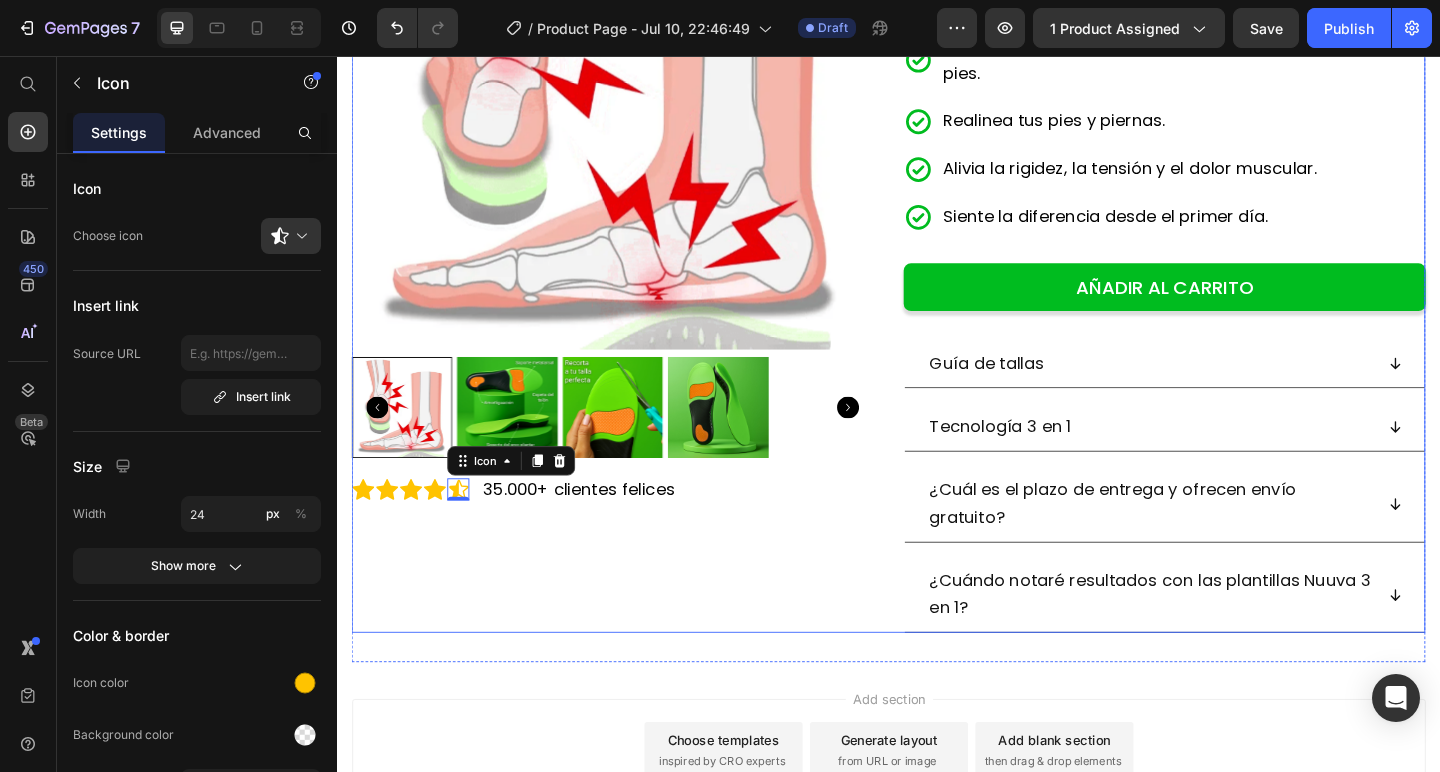 click on "Product Images Icon Icon Icon Icon
Icon   0 Icon List 35.000+ clientes felices Text Block Row" at bounding box center [637, 245] 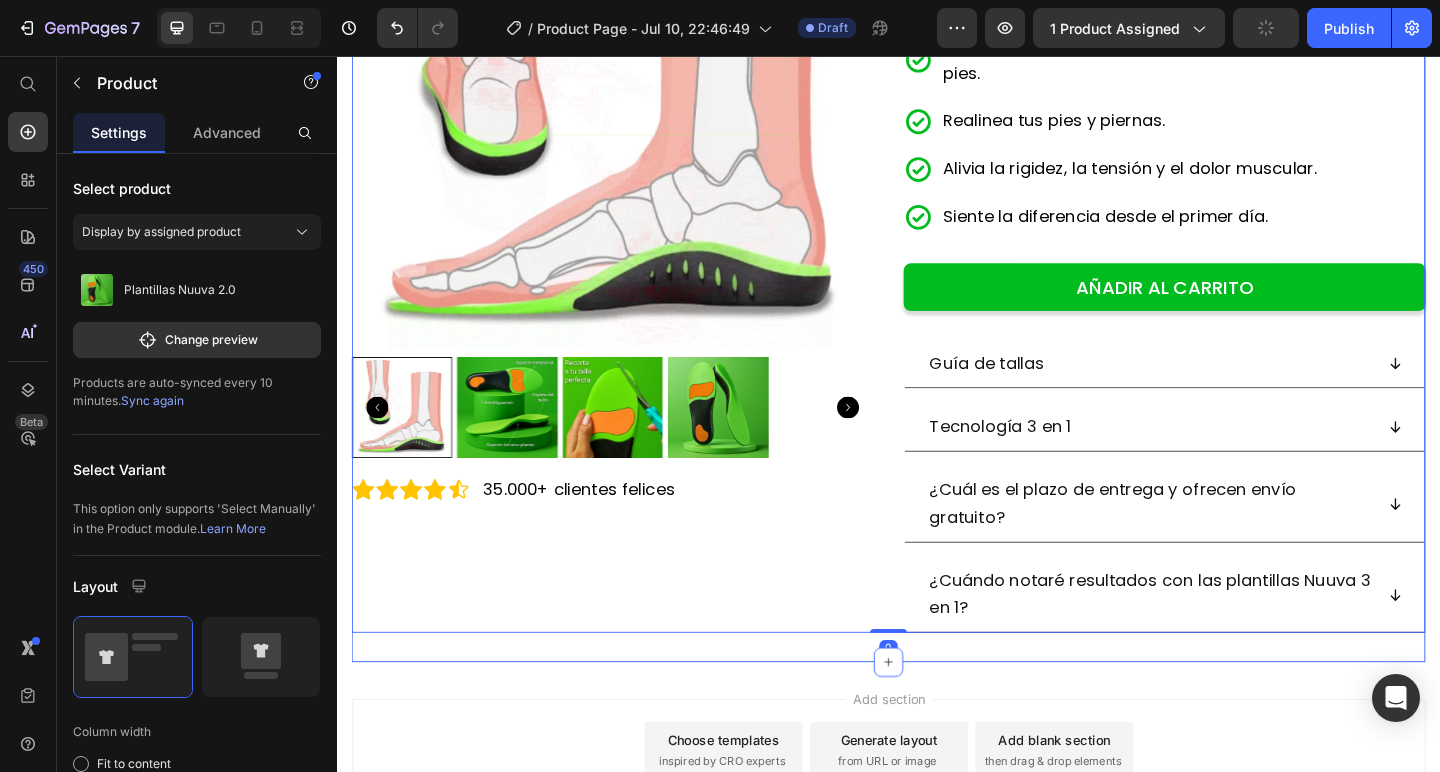 click on "50% RABAT SLUTTER I DAG! Text Block
Product Images Icon Icon Icon Icon
Icon Icon List 35.000+ clientes felices Text Block Row ⁠⁠⁠⁠⁠⁠⁠ ¿Sufres de  fascitis plantar, dolor o rigidez en los pies ? Heading ¡Las plantillas Nuuva 3 en 1  utilizan 3 métodos clínicamente comprobados para aliviar el dolor en los pies, la rigidez y la fascitis plantar desde el primer uso! Text Block
Brinda alivio rápido de la fascitis plantar y el dolor en los pies.
Realinea tus pies y piernas.
Alivia la rigidez, la tensión y el dolor muscular.
Siente la diferencia desde el primer día. Item List AÑADIR AL CARRITO       Add to Cart
Guía de tallas
Tecnología 3 en 1
¿Cuál es el plazo de entrega y ofrecen envío gratuito?
¿Cuándo notaré resultados con las plantillas Nuuva 3 en 1? Accordion Product   0 Section 1" at bounding box center [937, 204] 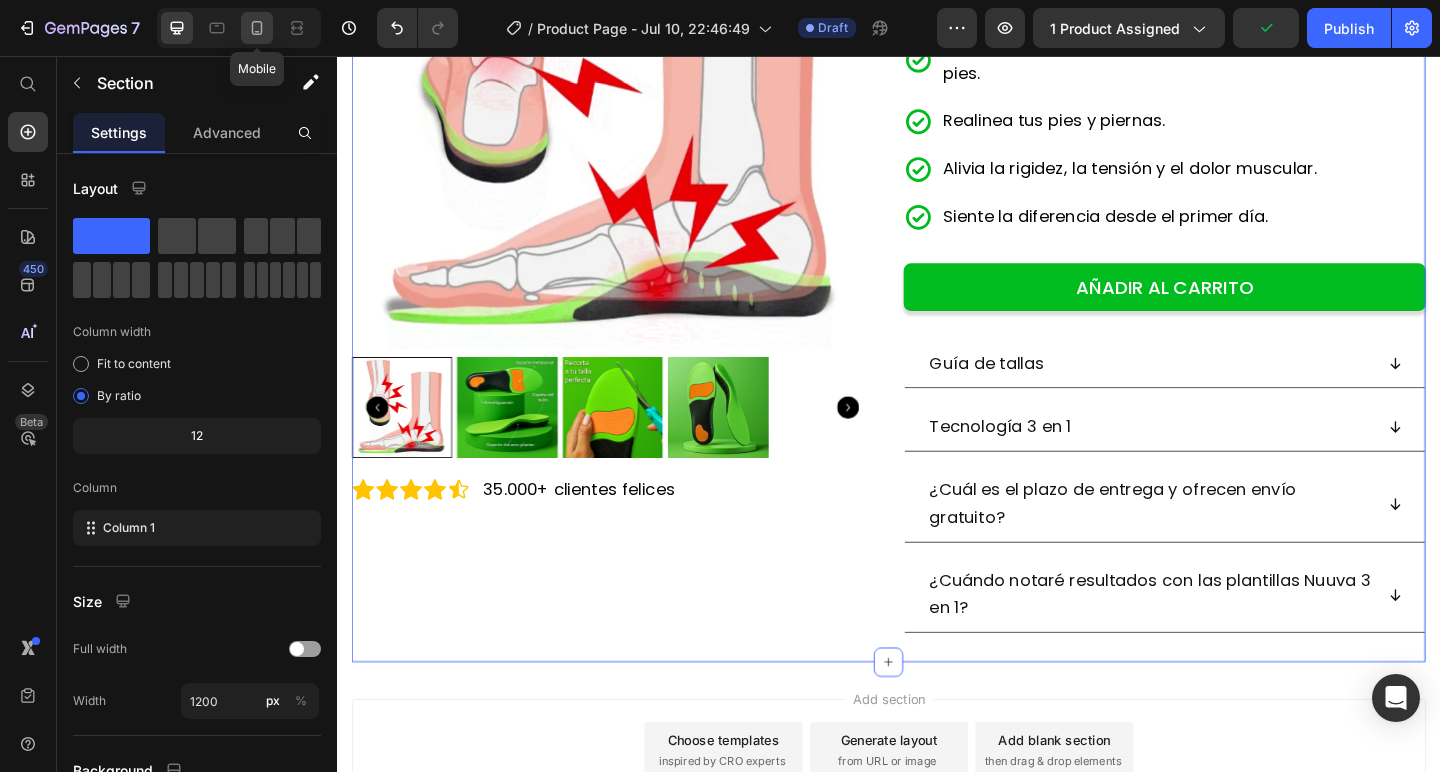 click 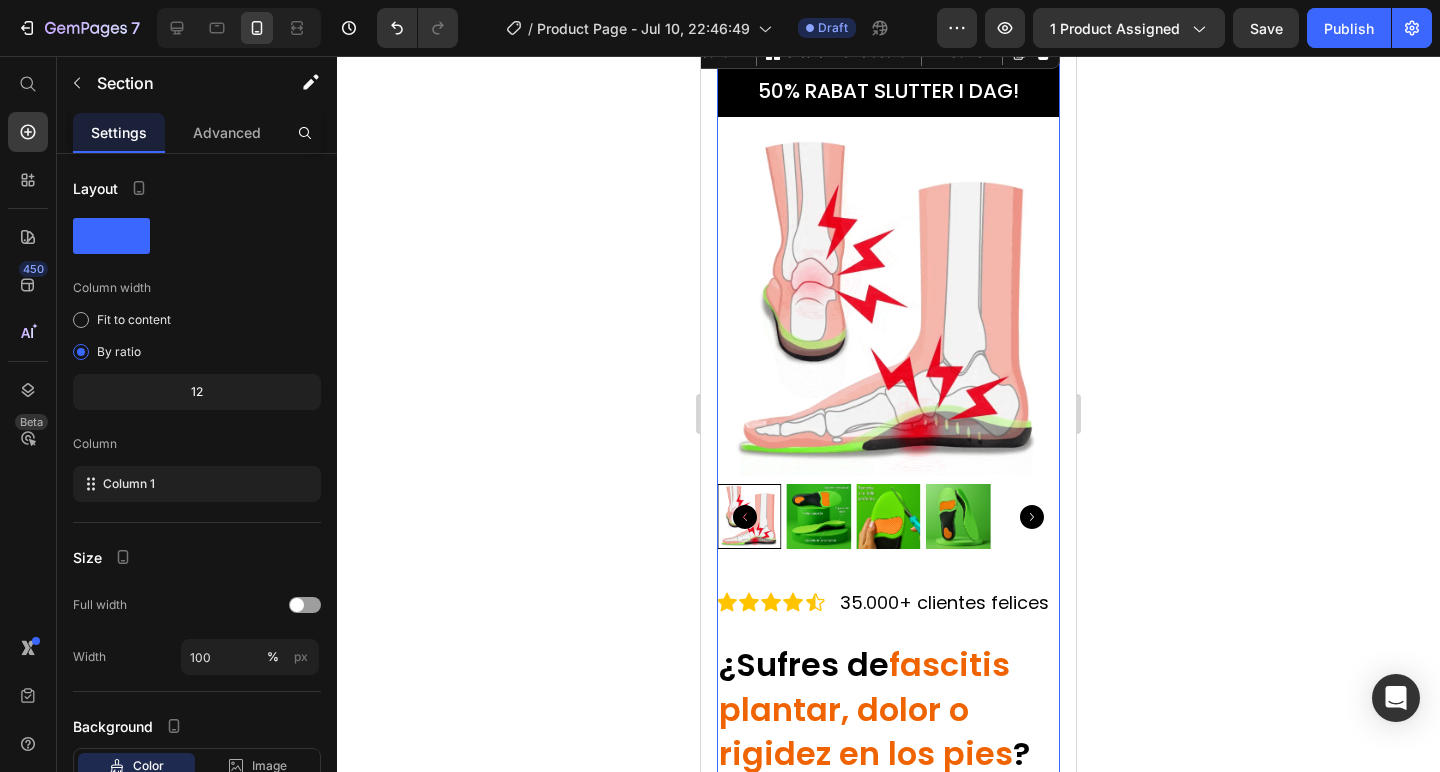 scroll, scrollTop: 0, scrollLeft: 0, axis: both 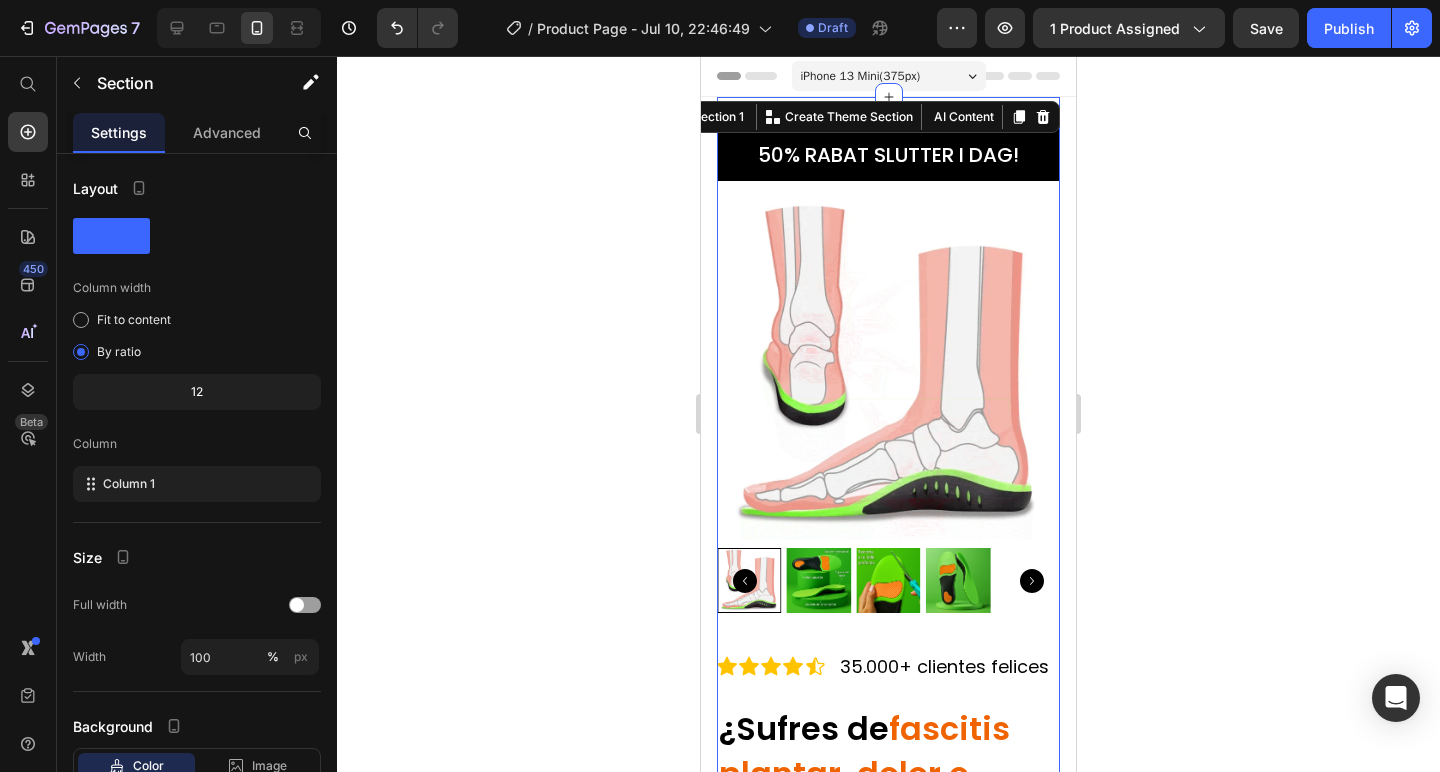 click 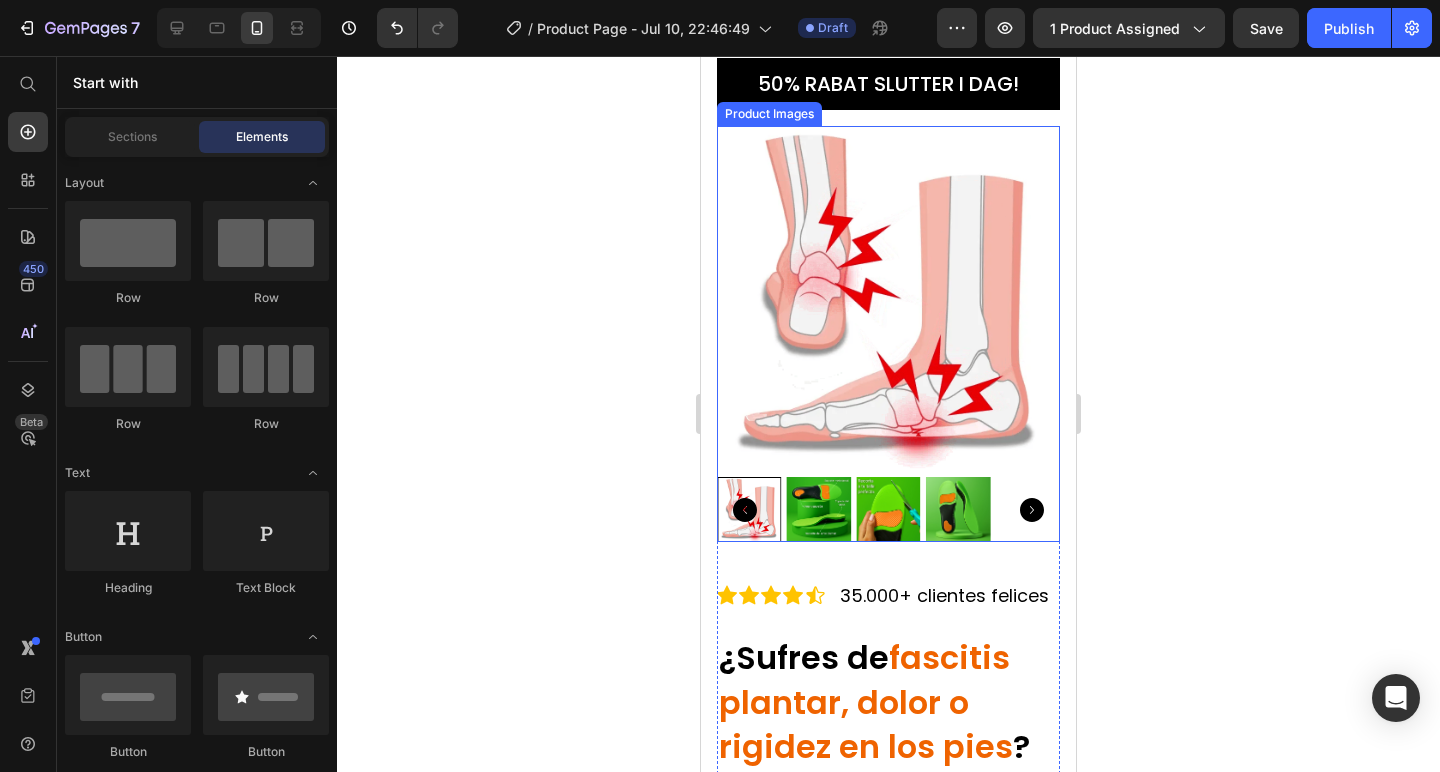 scroll, scrollTop: 80, scrollLeft: 0, axis: vertical 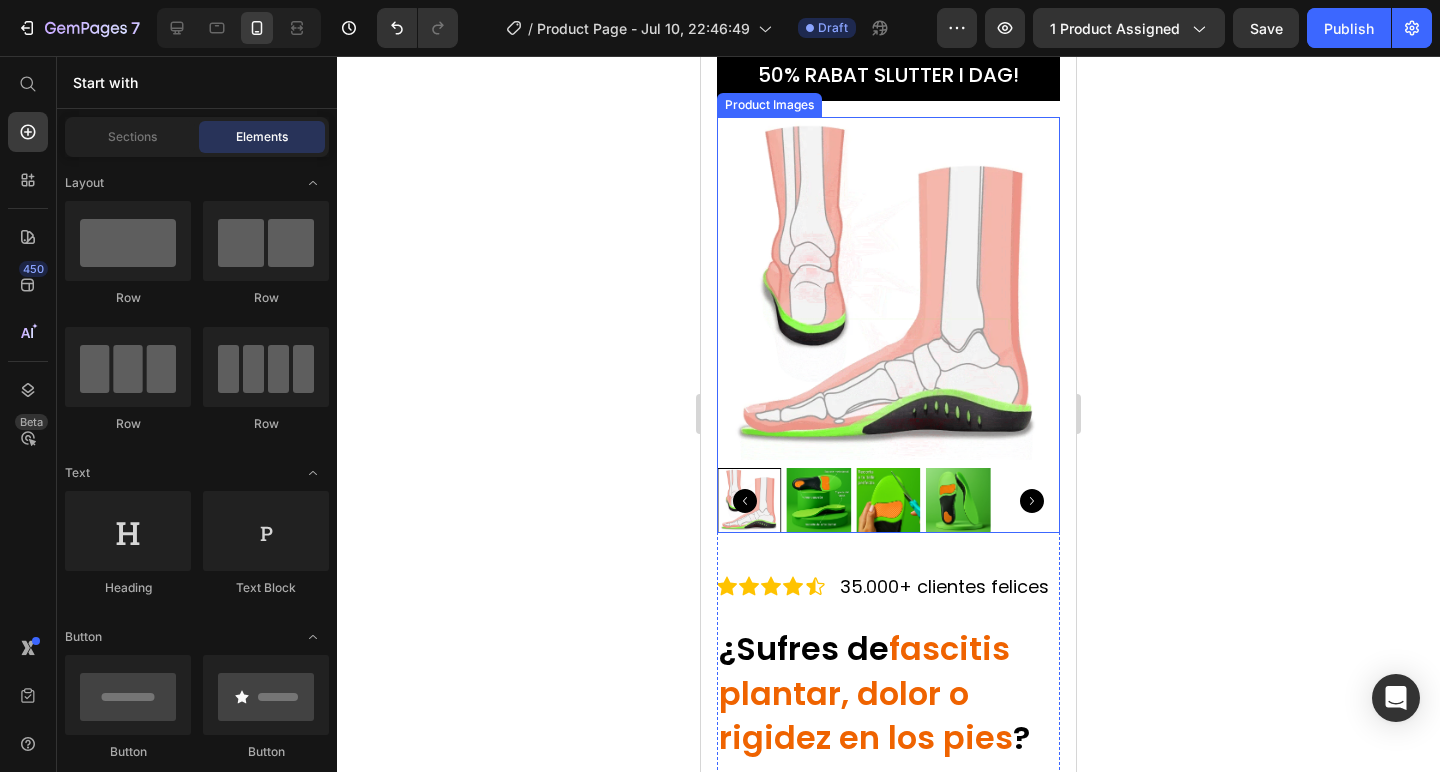 click at bounding box center (888, 500) 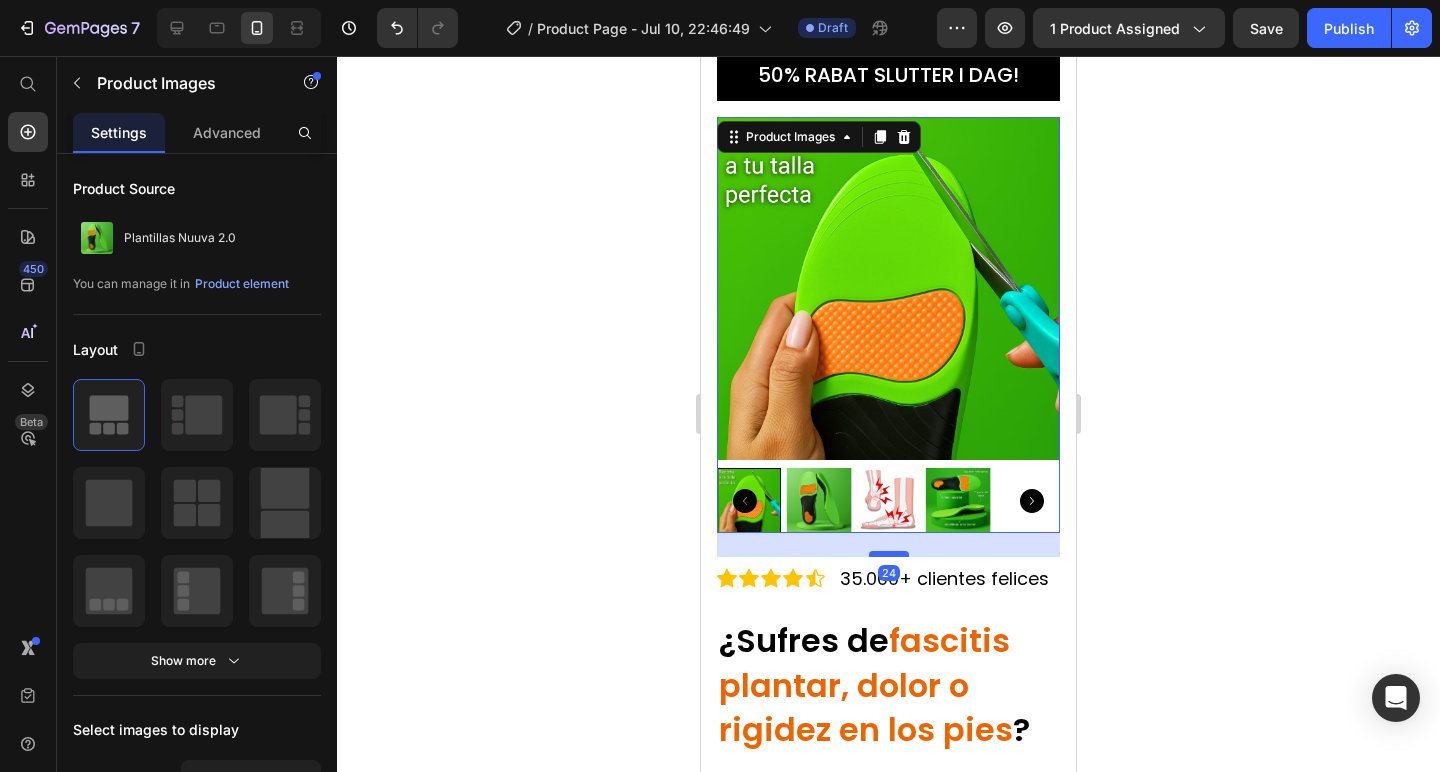 click at bounding box center [889, 554] 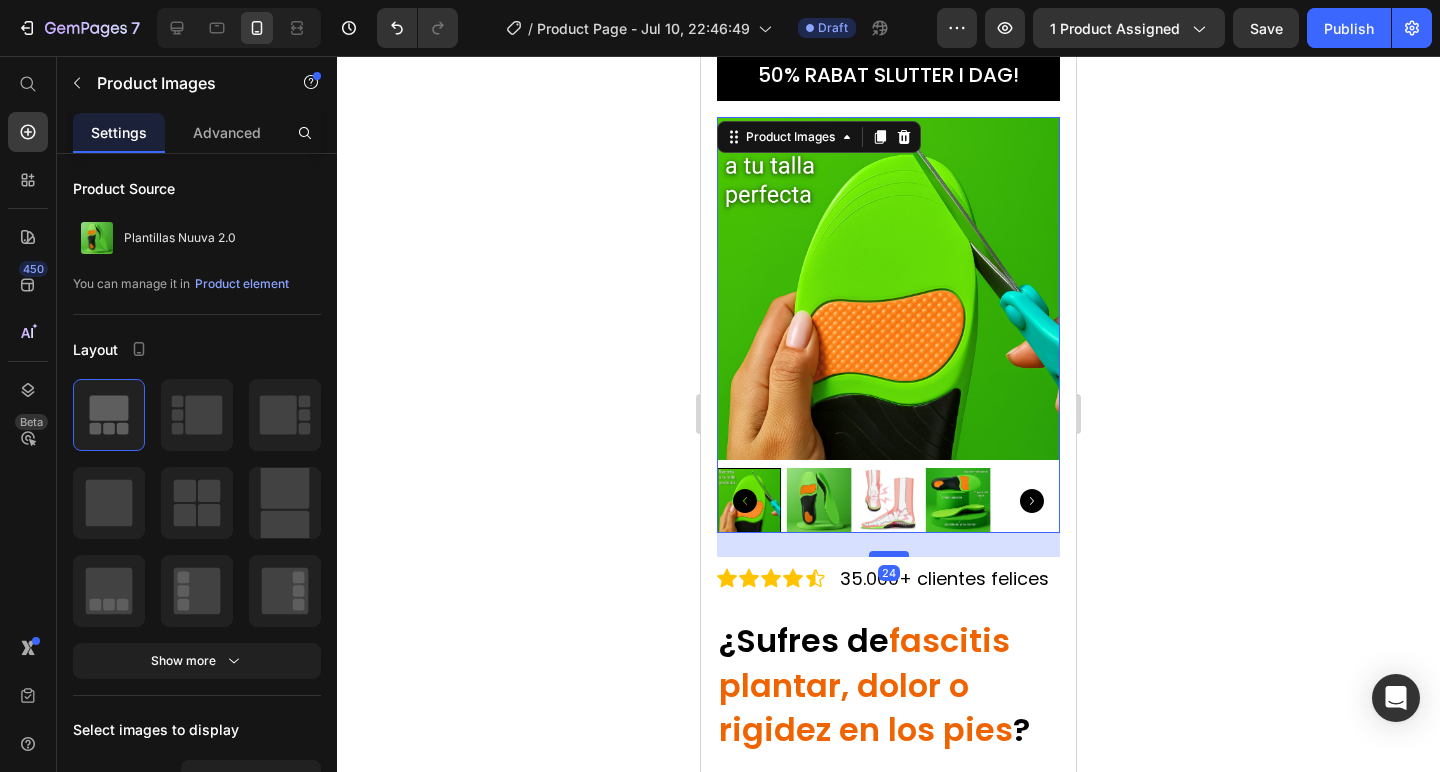 click at bounding box center [889, 554] 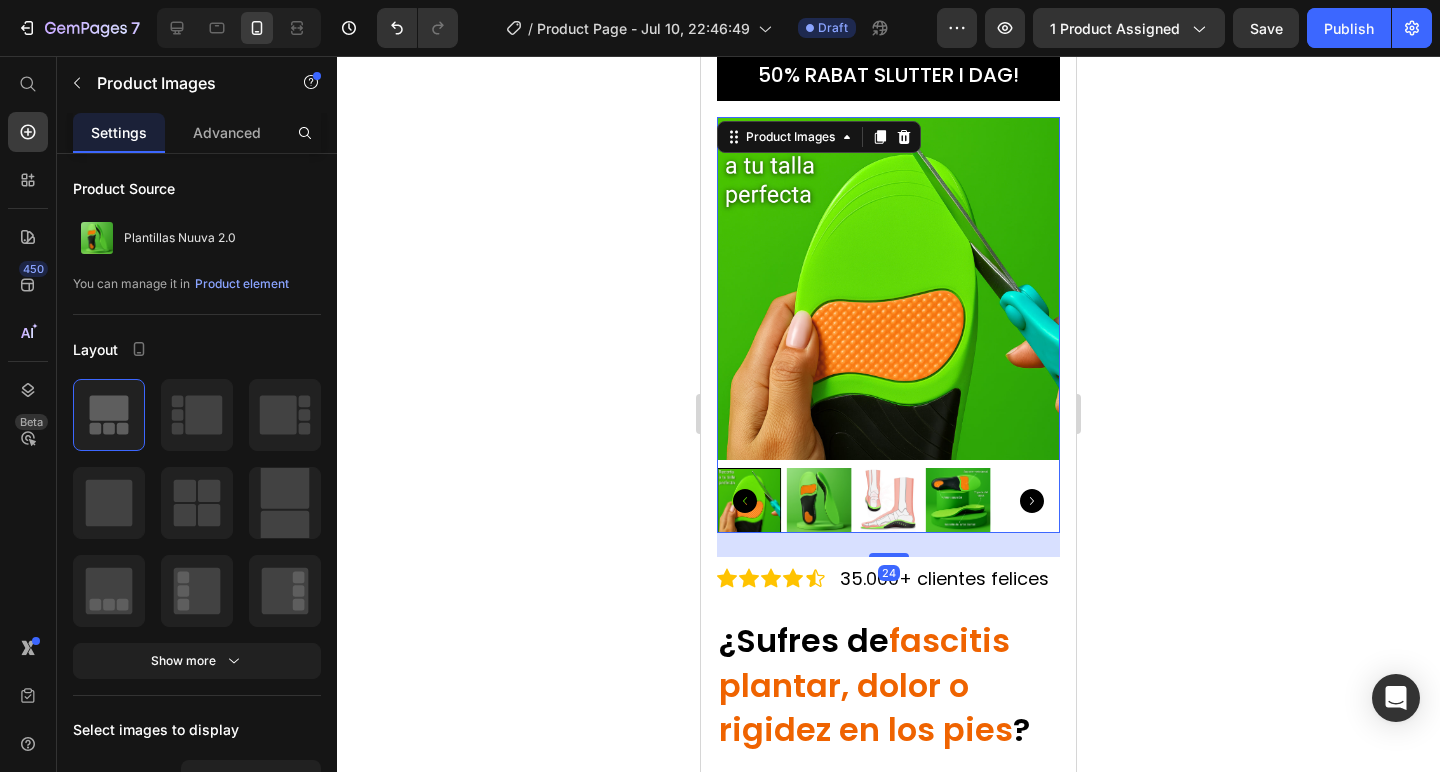 click 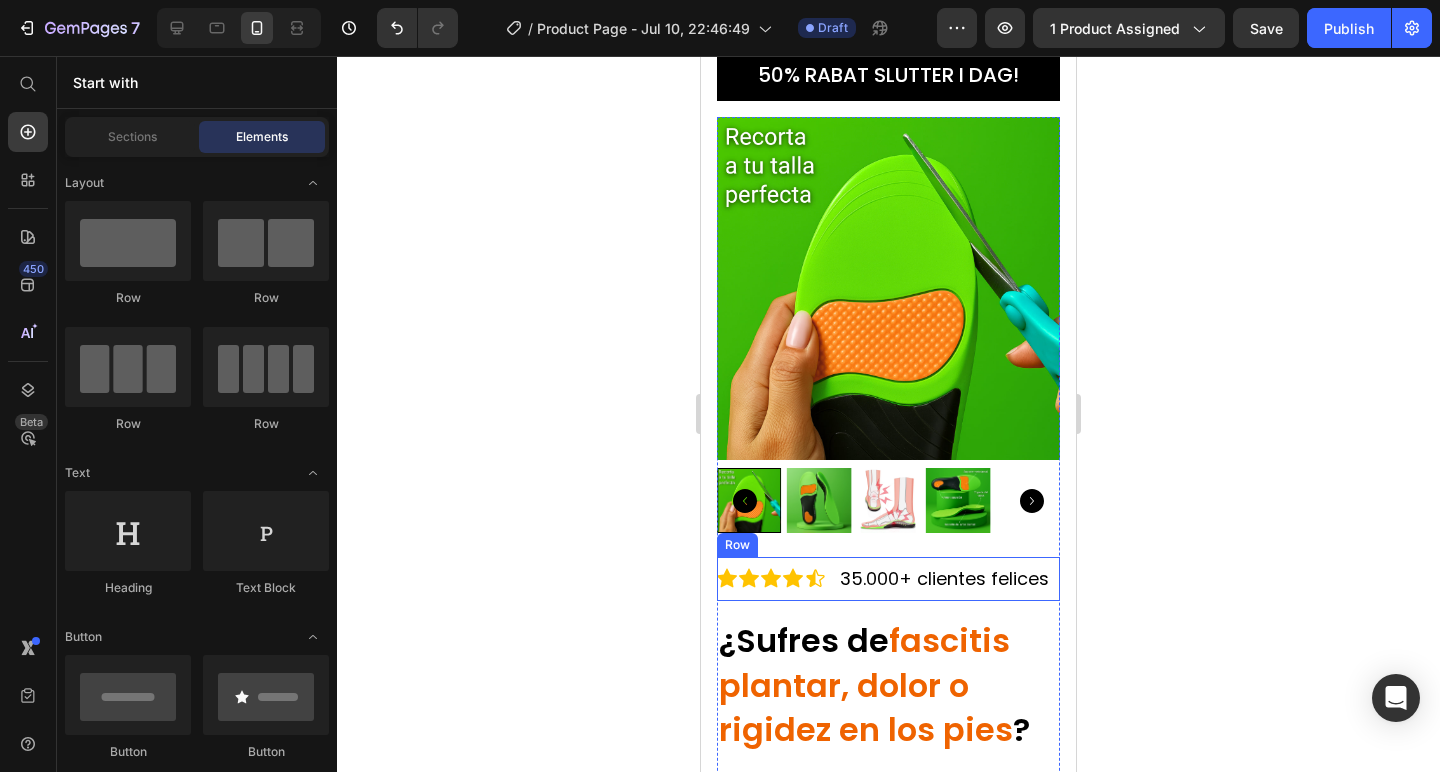 click on "Icon Icon Icon Icon
Icon Icon List 35.000+ clientes felices Text Block Row" at bounding box center [888, 579] 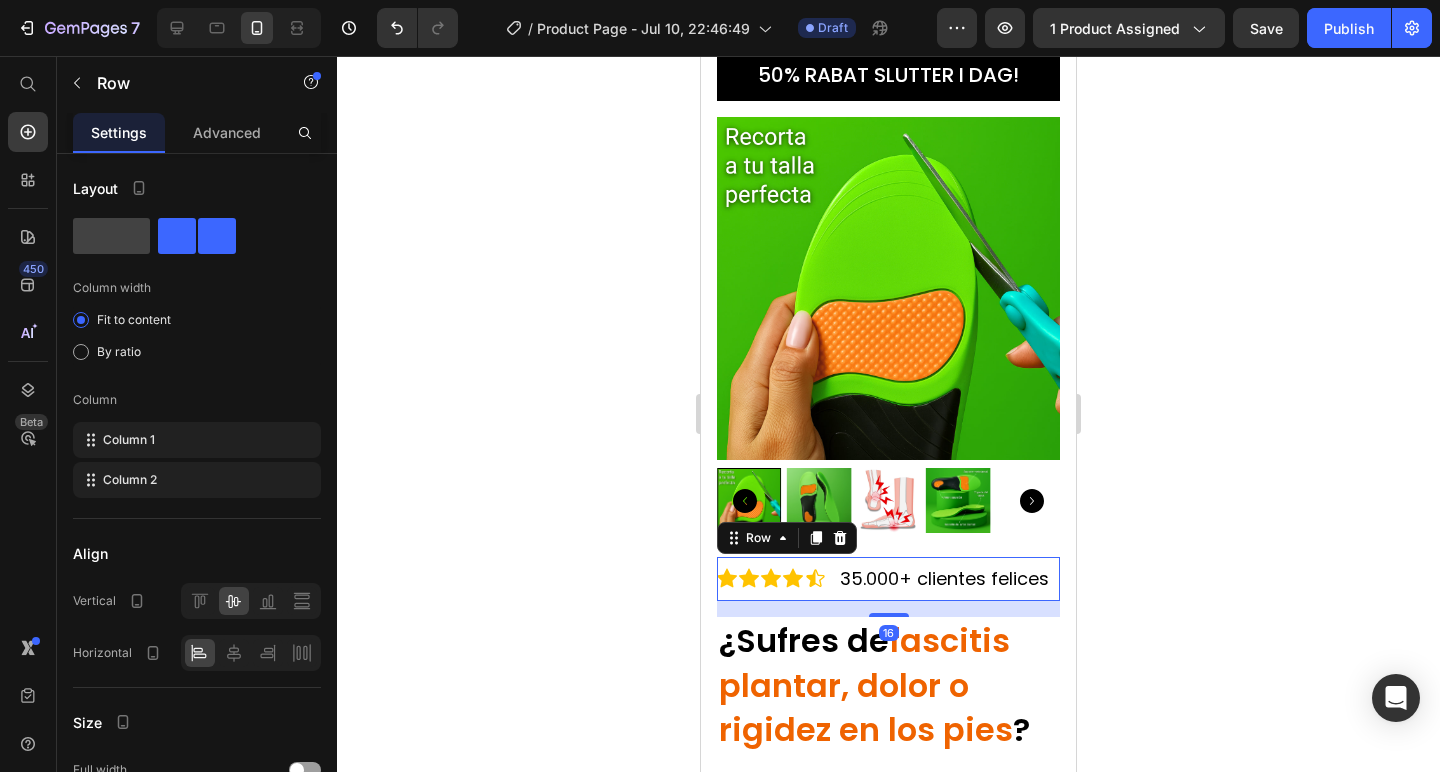 click 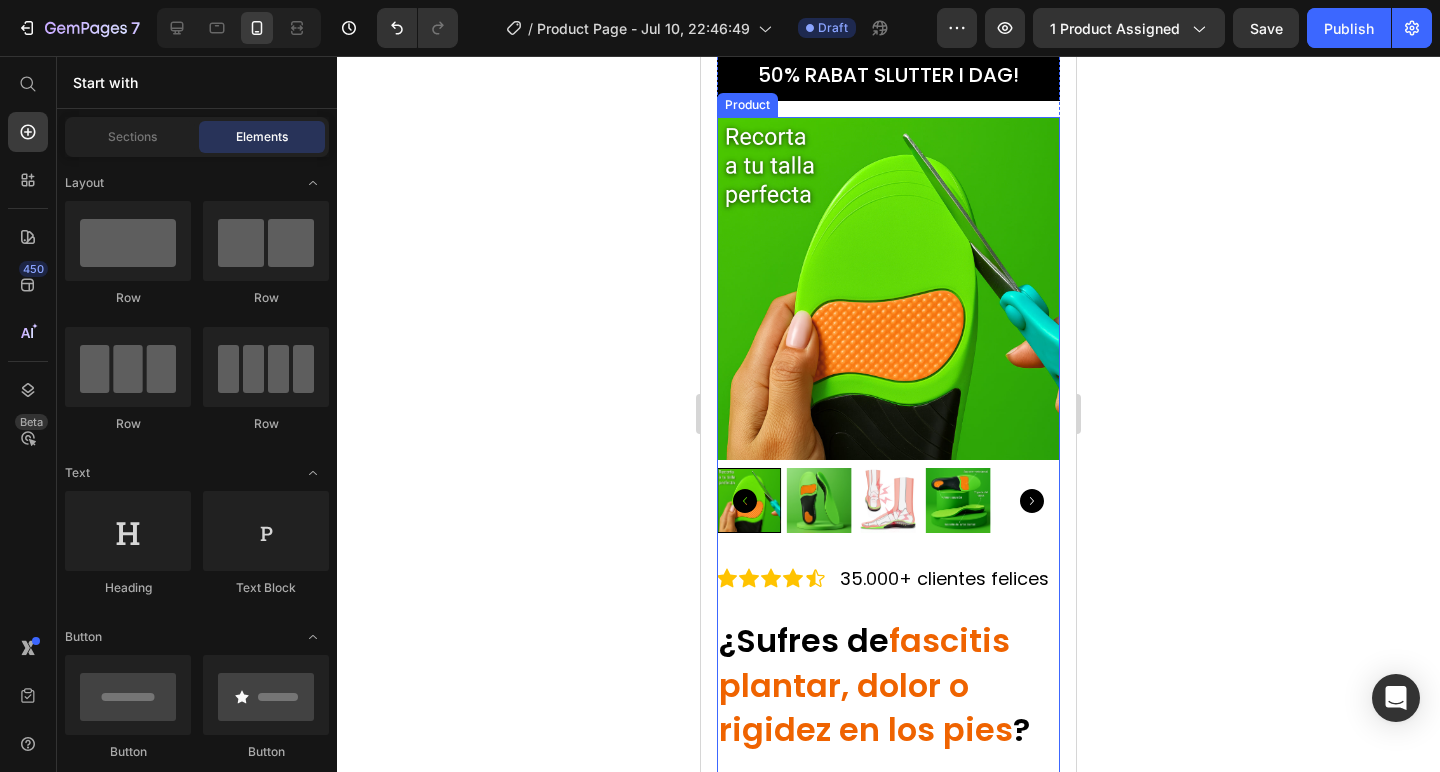 click at bounding box center [819, 500] 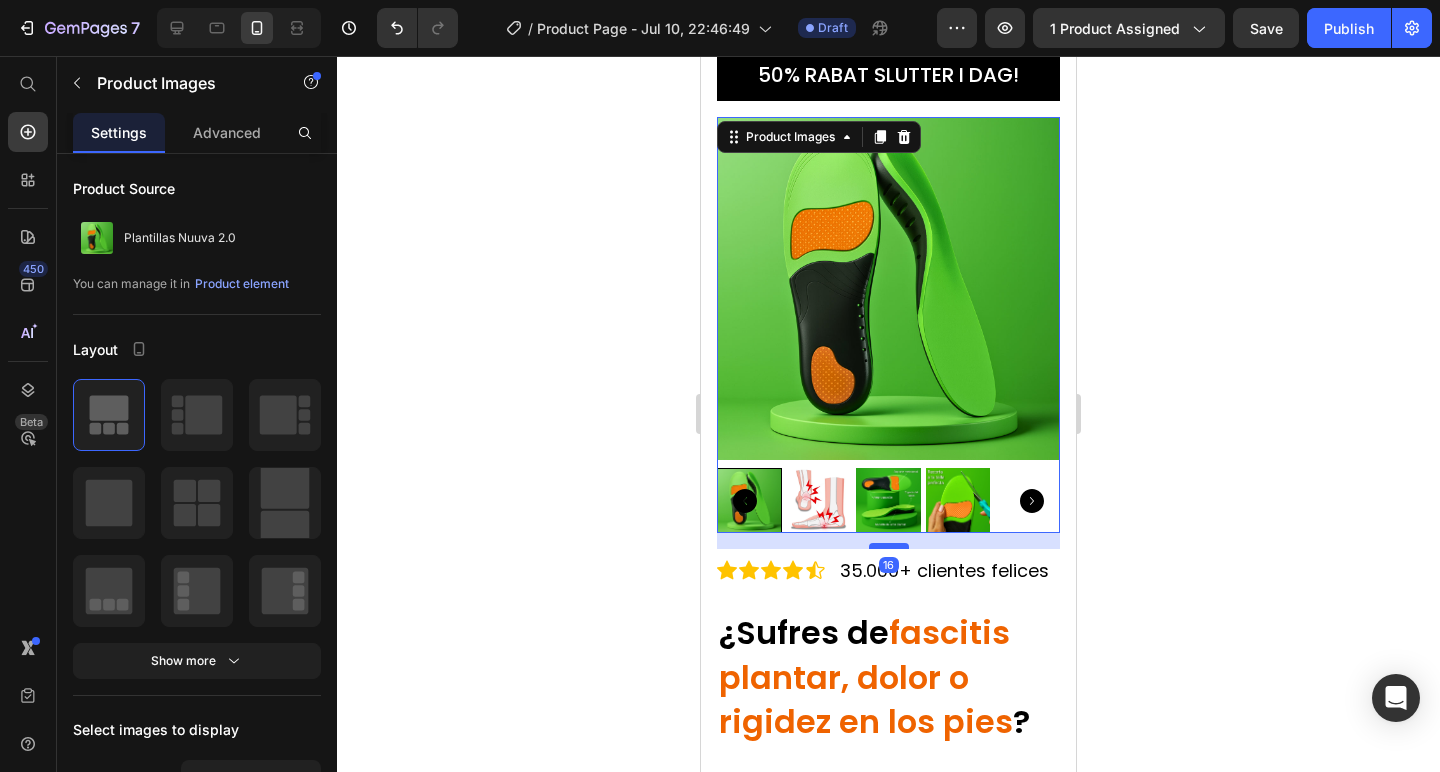 click at bounding box center [889, 546] 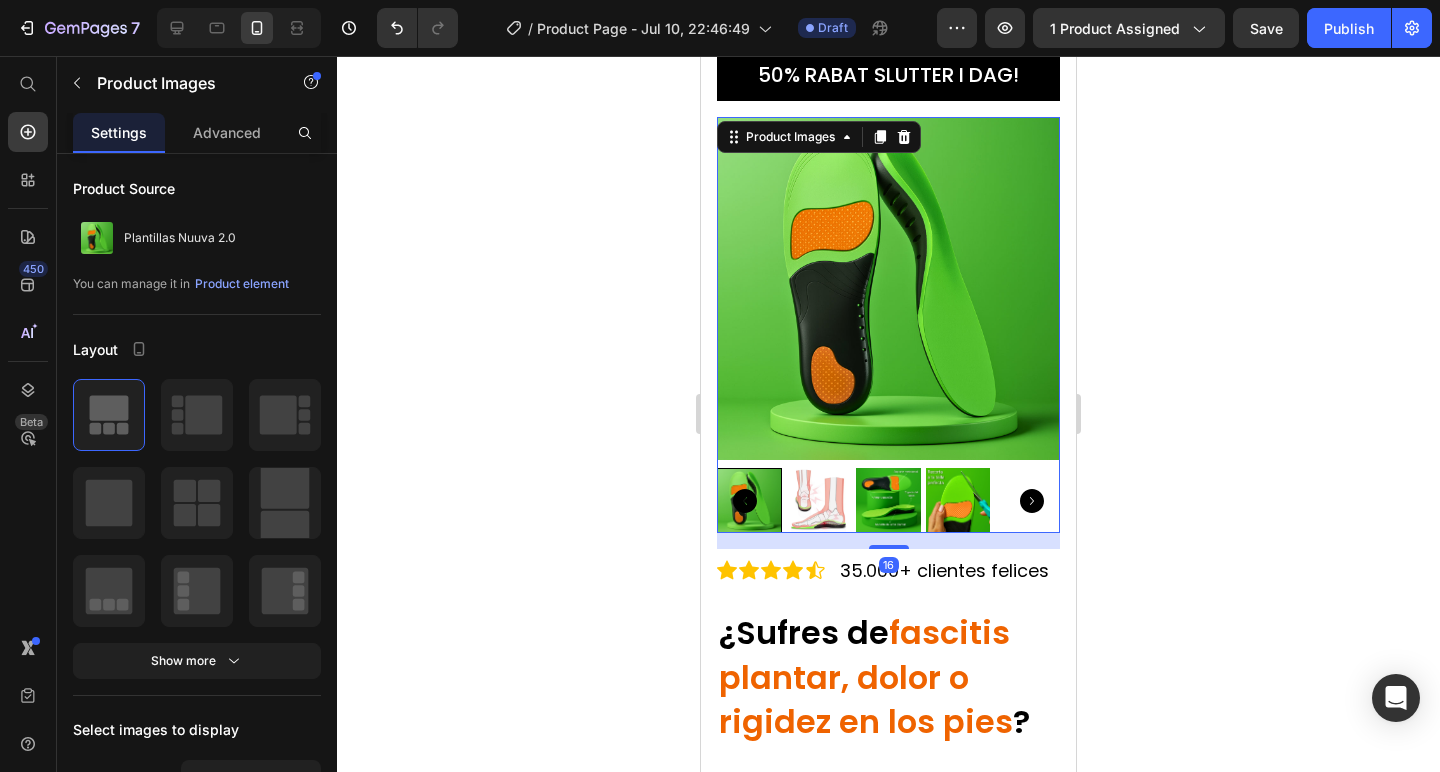 click 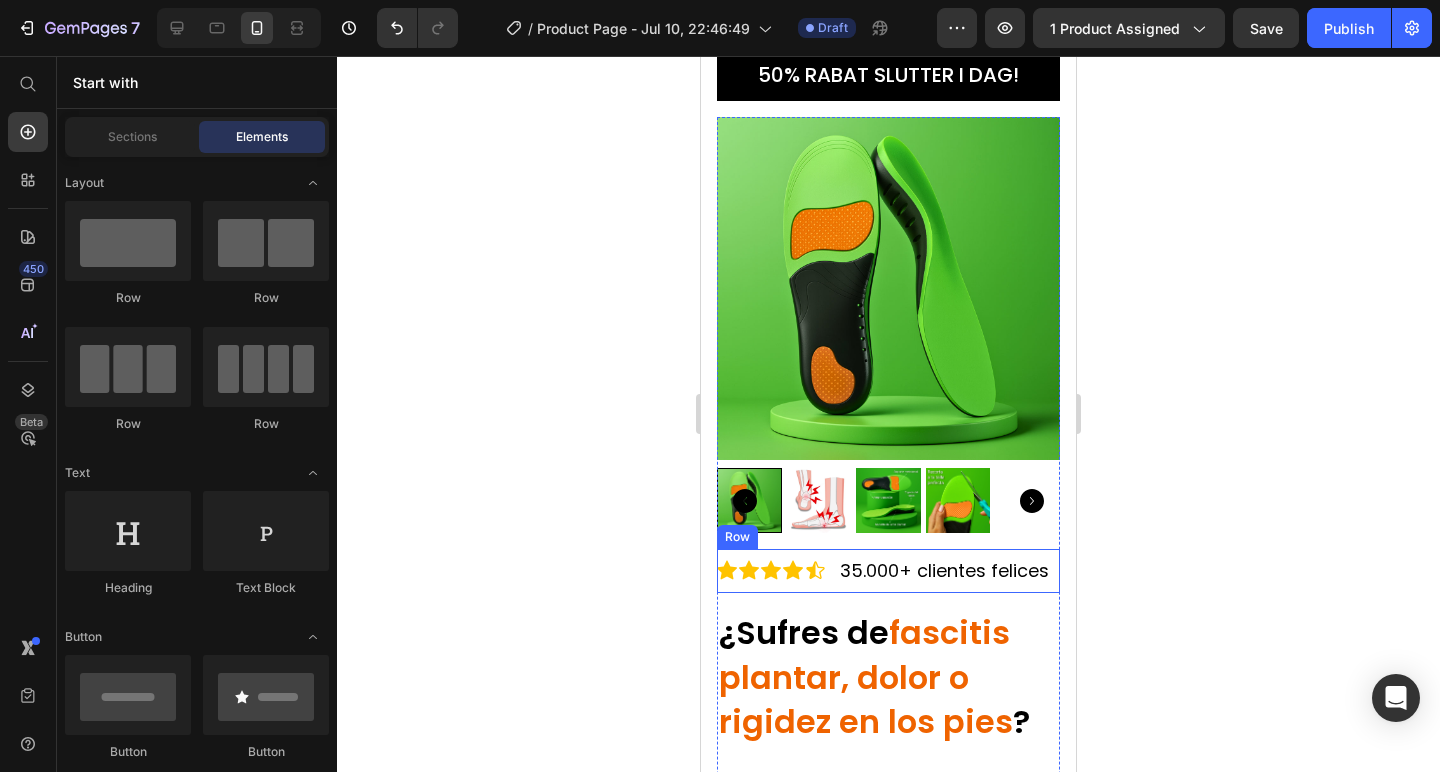 click on "Icon Icon Icon Icon
Icon Icon List 35.000+ clientes felices Text Block Row" at bounding box center [888, 571] 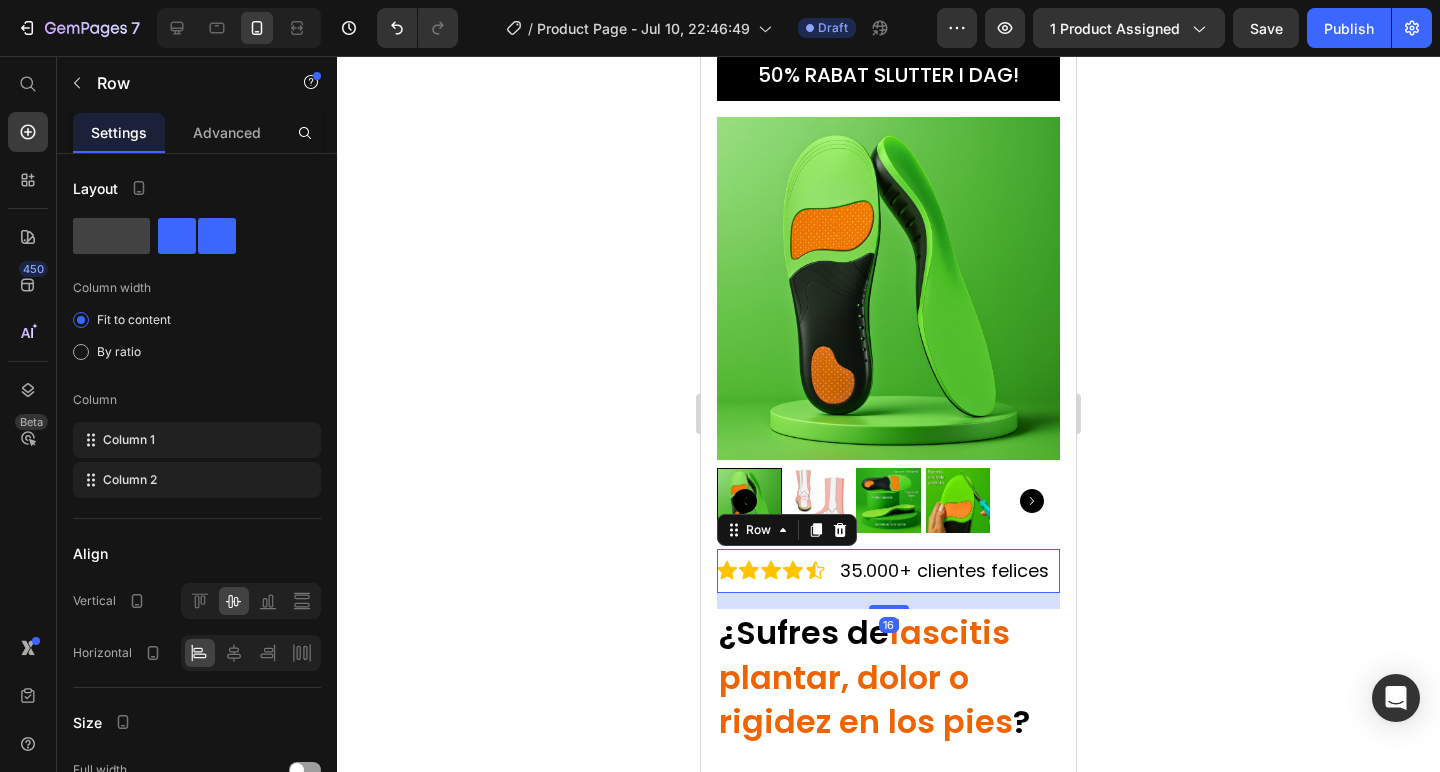 click 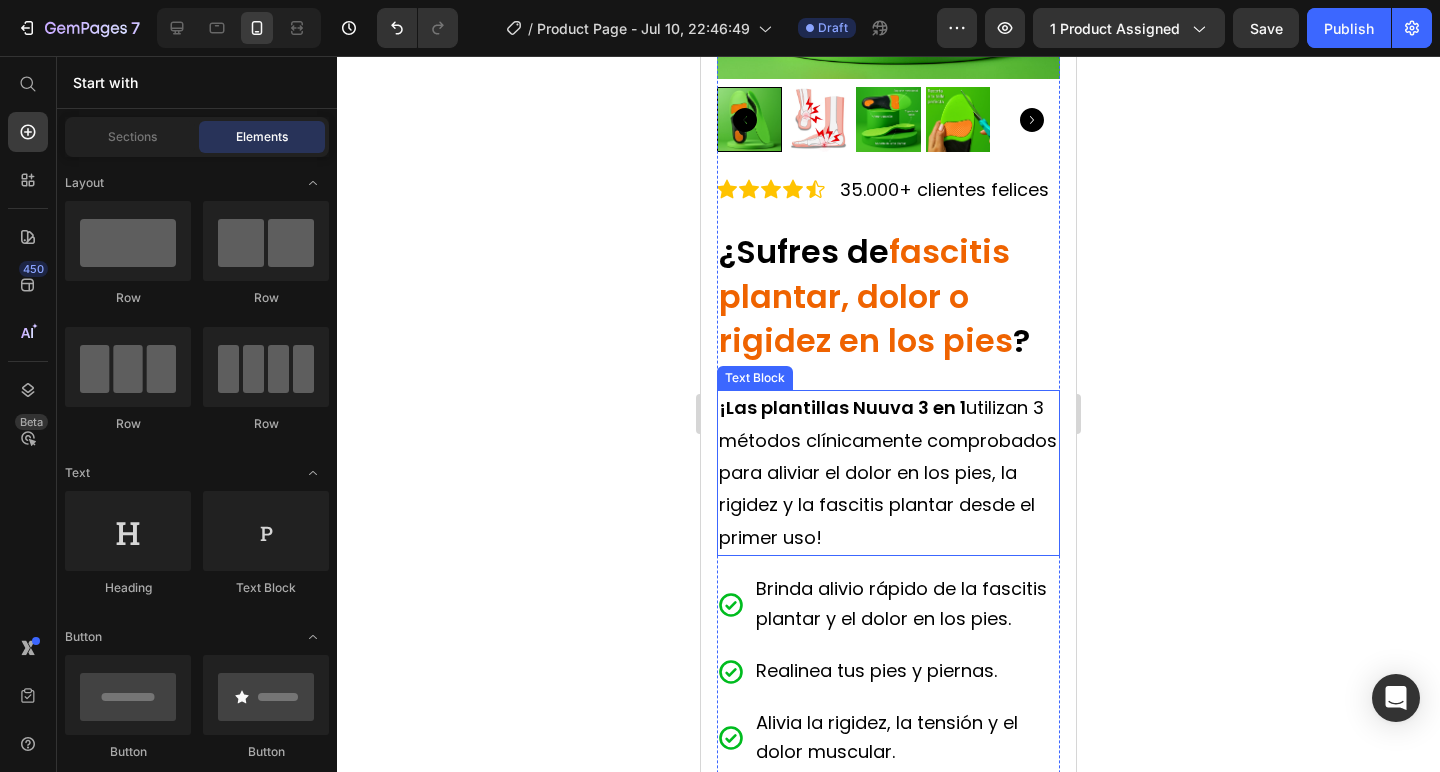 scroll, scrollTop: 494, scrollLeft: 0, axis: vertical 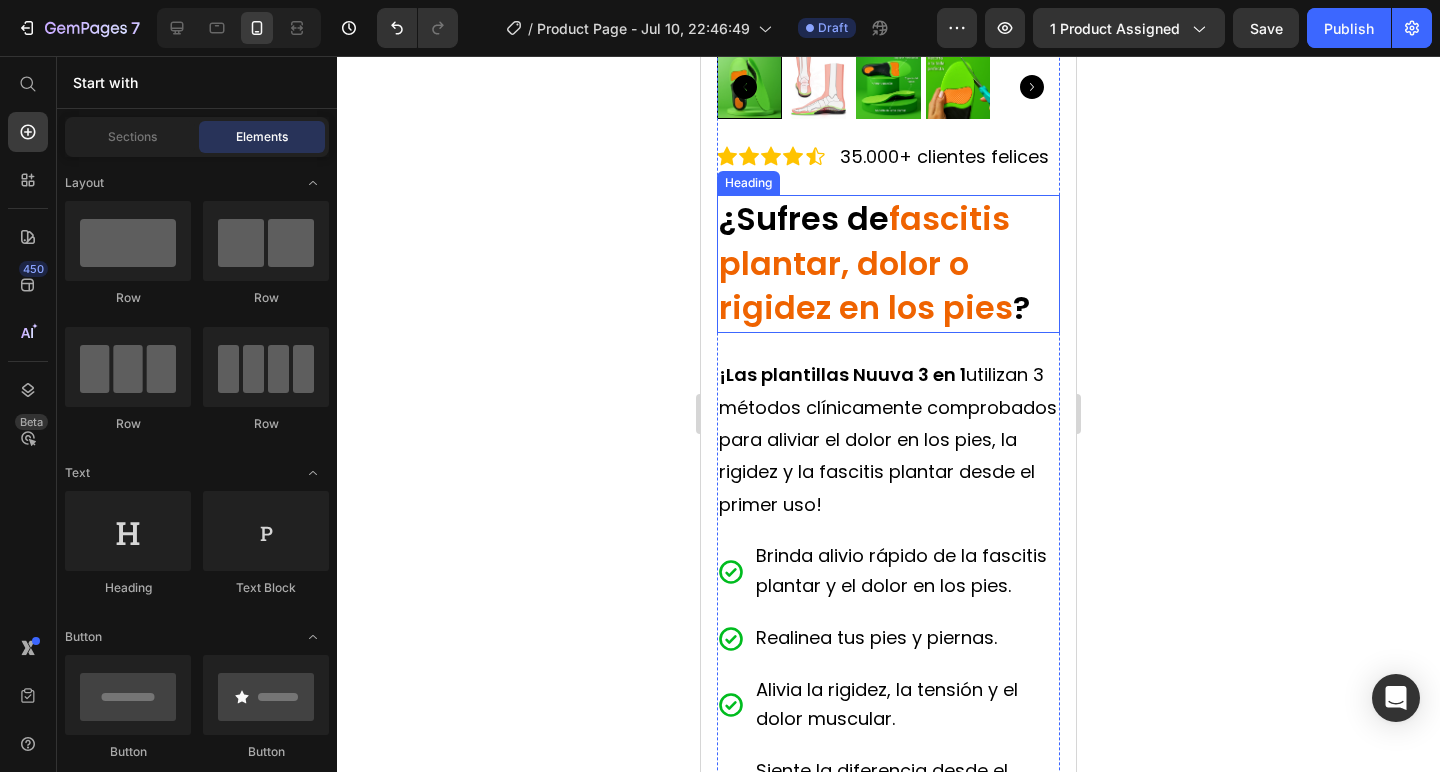 click on "fascitis plantar, dolor o rigidez en los pies" at bounding box center (866, 263) 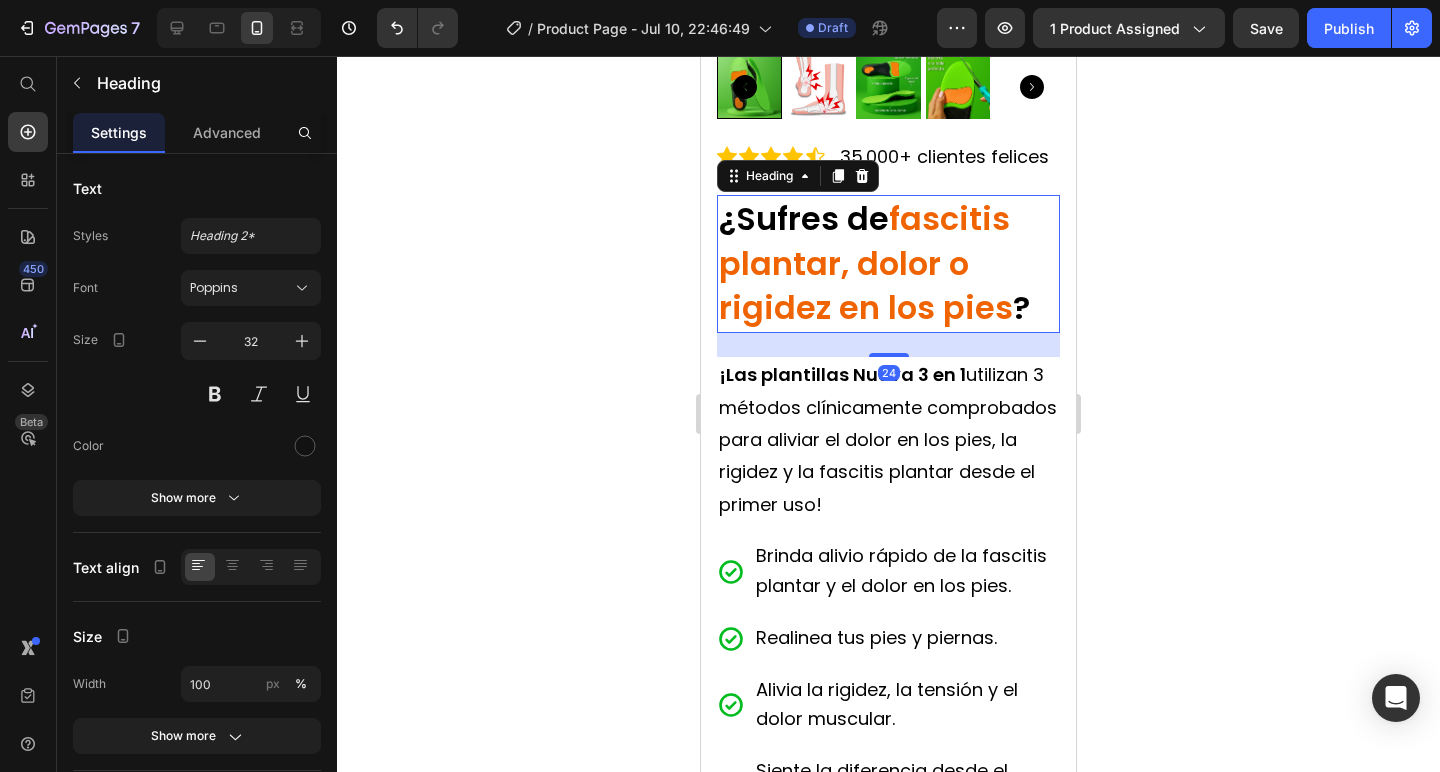 click 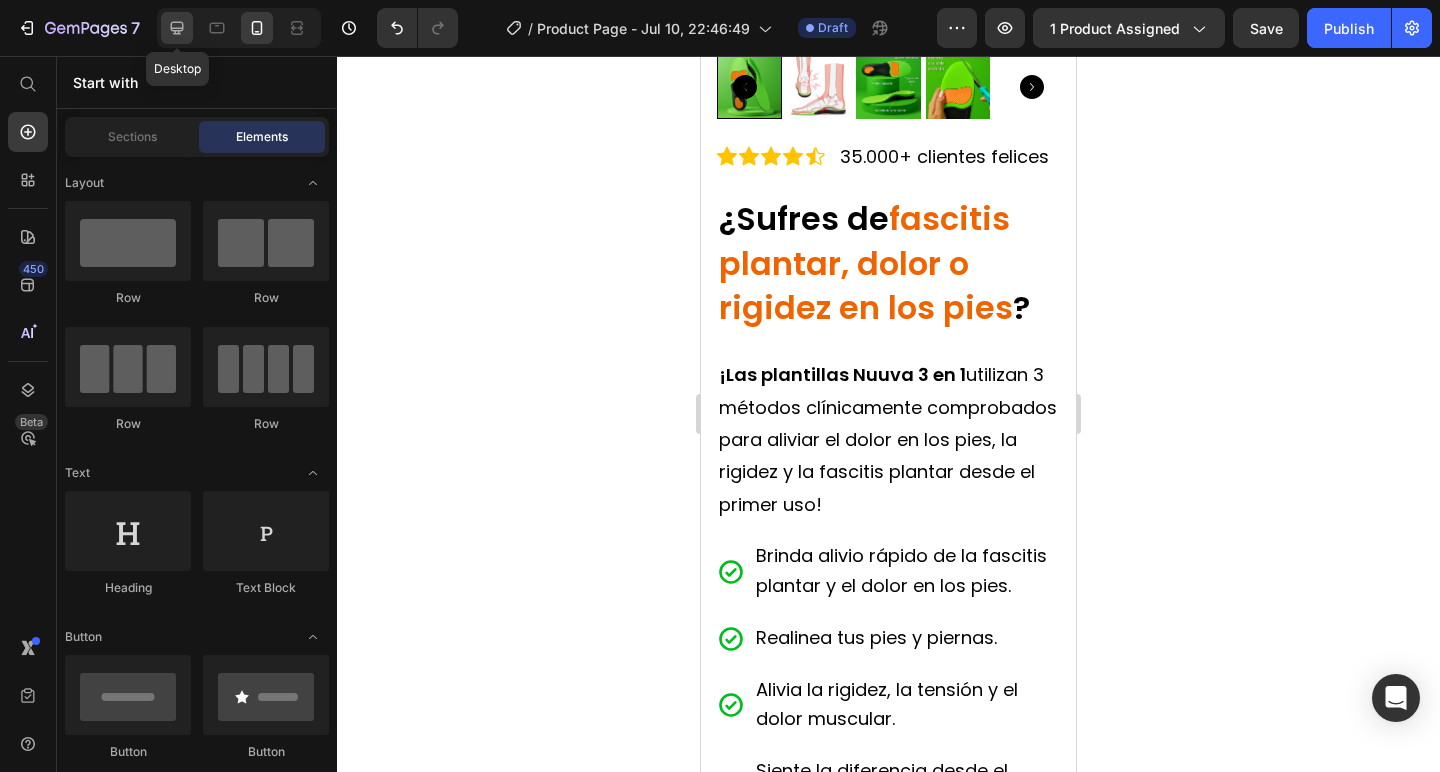 click 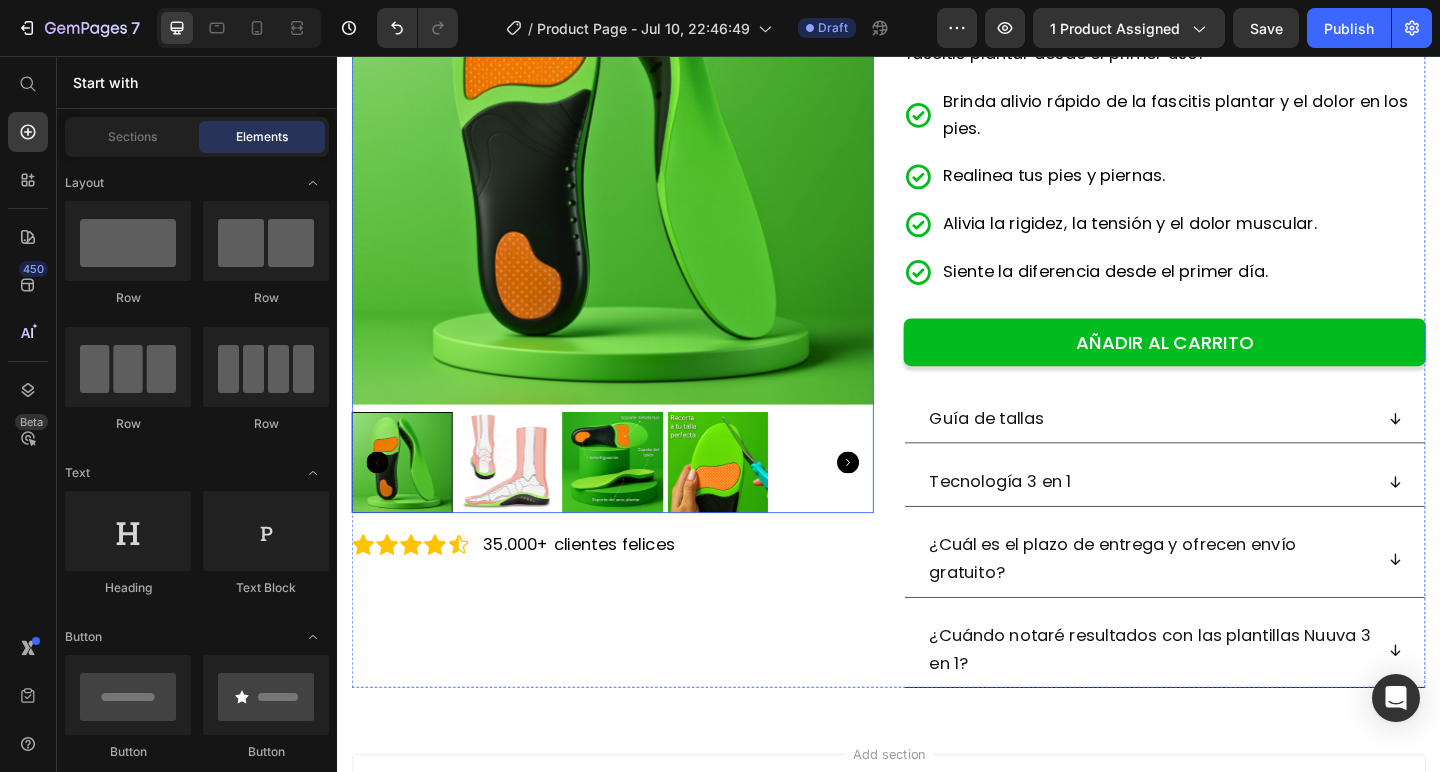 scroll, scrollTop: 334, scrollLeft: 0, axis: vertical 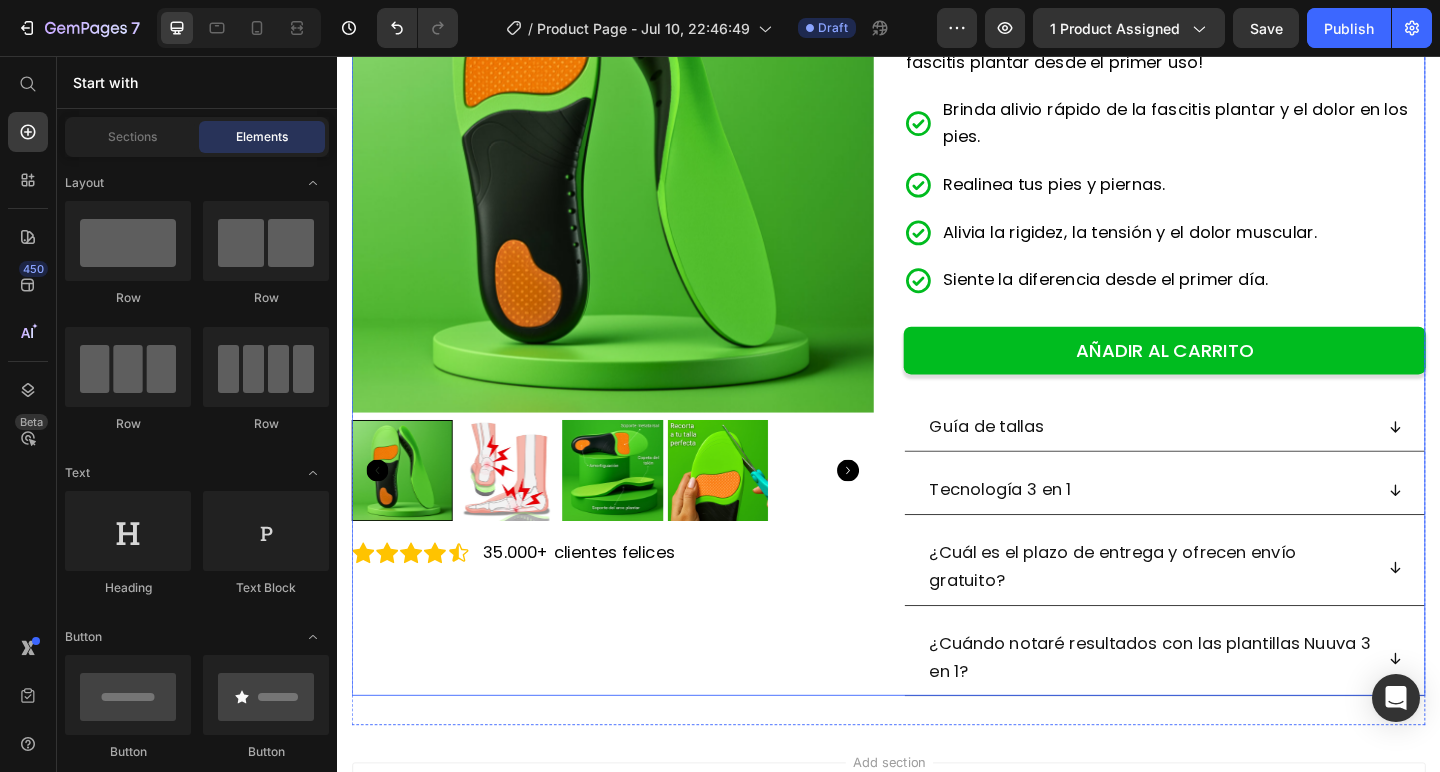 click on "Guía de tallas" at bounding box center [1221, 460] 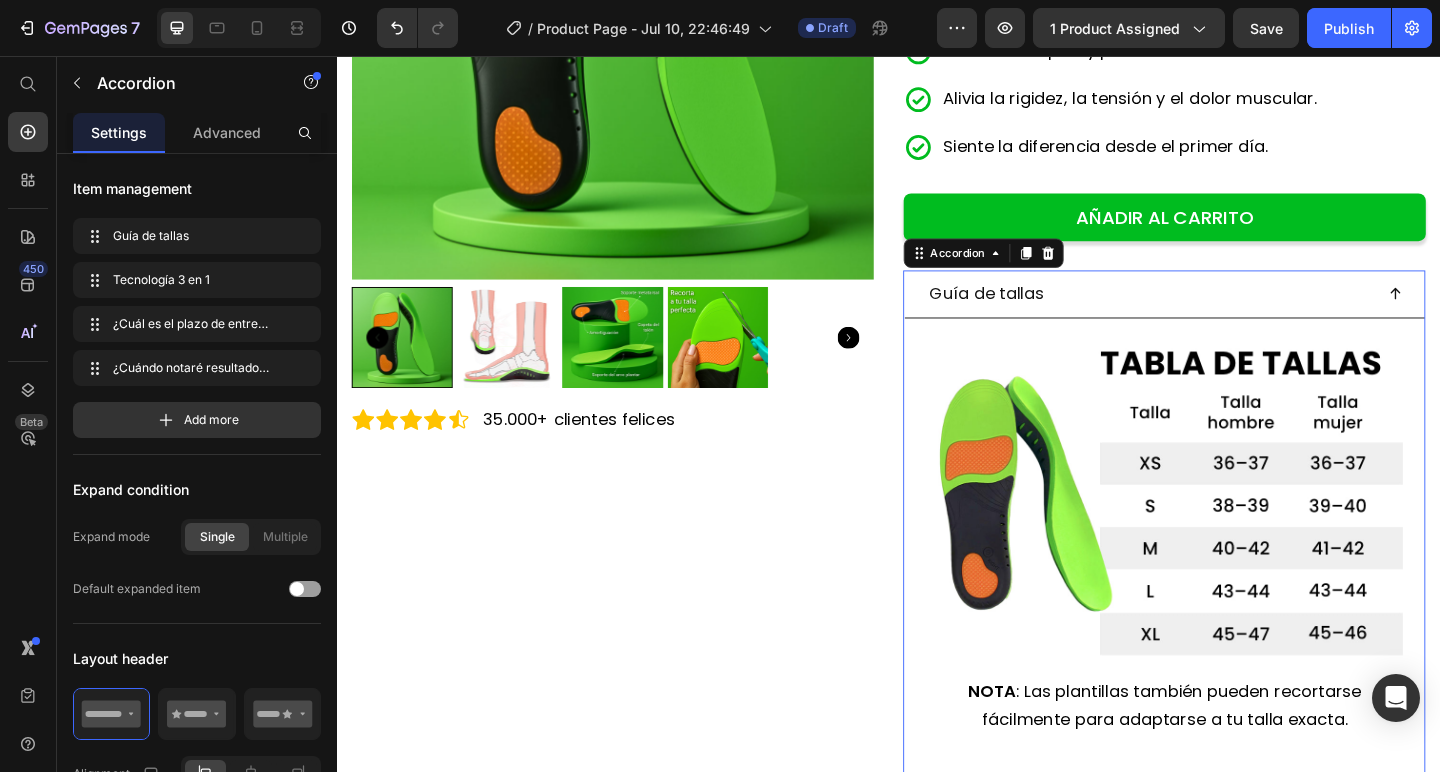 scroll, scrollTop: 524, scrollLeft: 0, axis: vertical 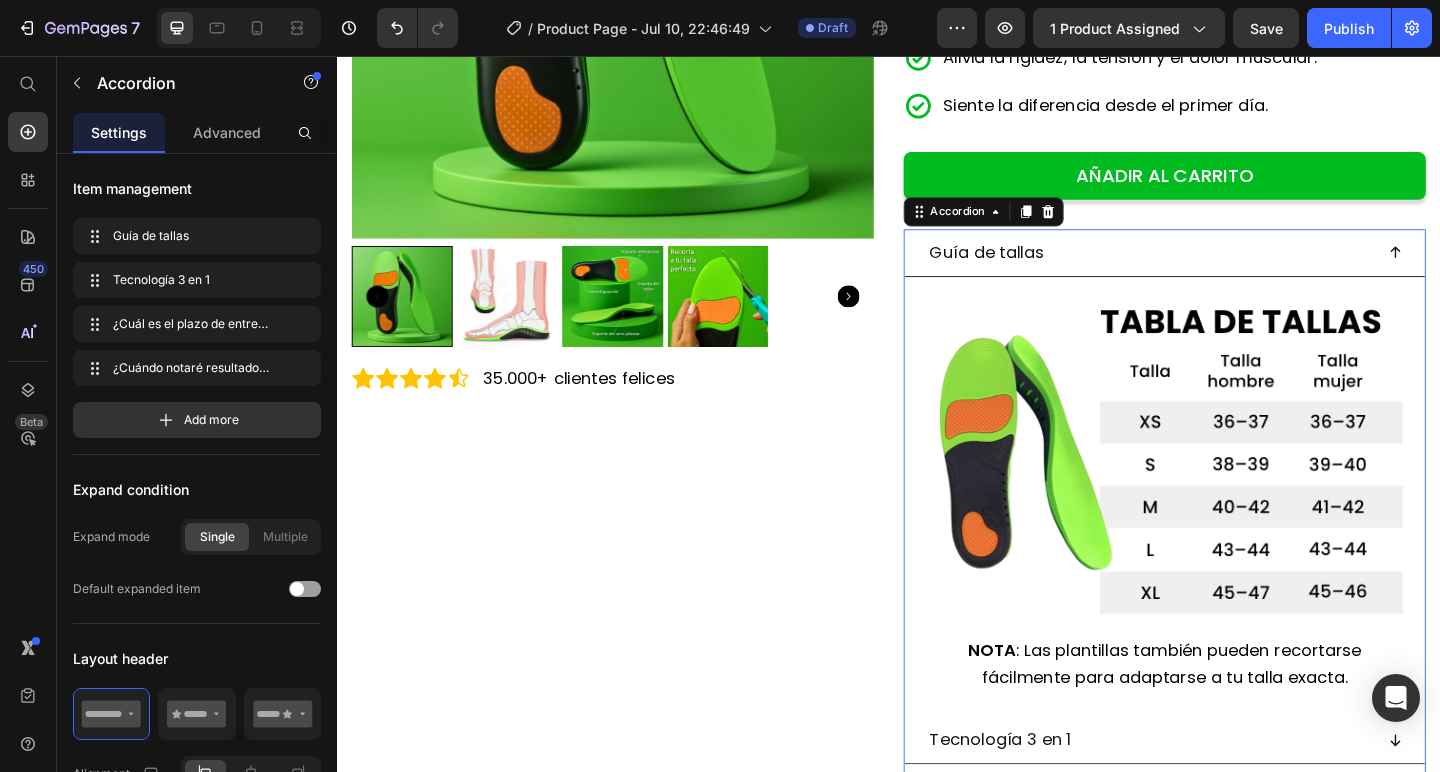 click on "Guía de tallas" at bounding box center [1221, 270] 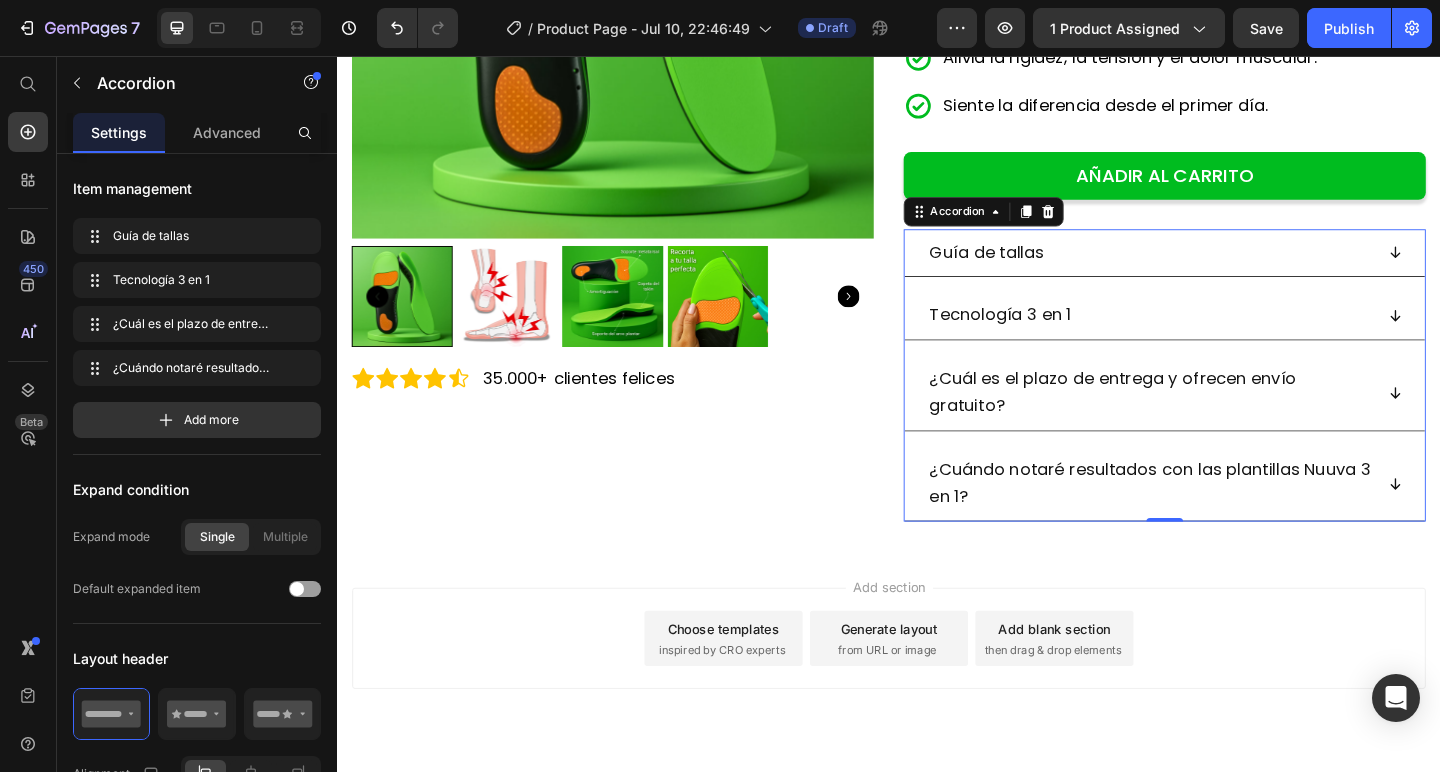 click on "Tecnología 3 en 1" at bounding box center [1221, 338] 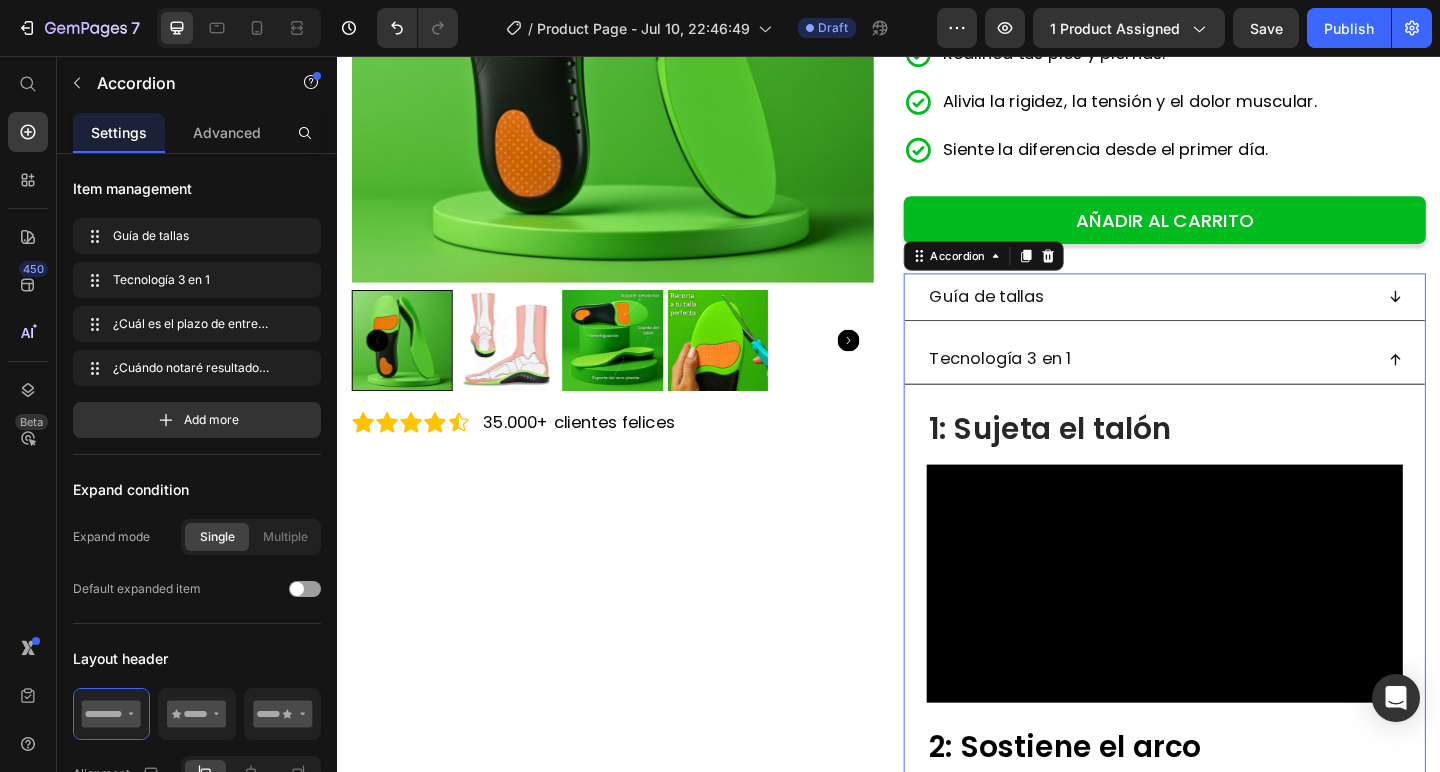 scroll, scrollTop: 506, scrollLeft: 0, axis: vertical 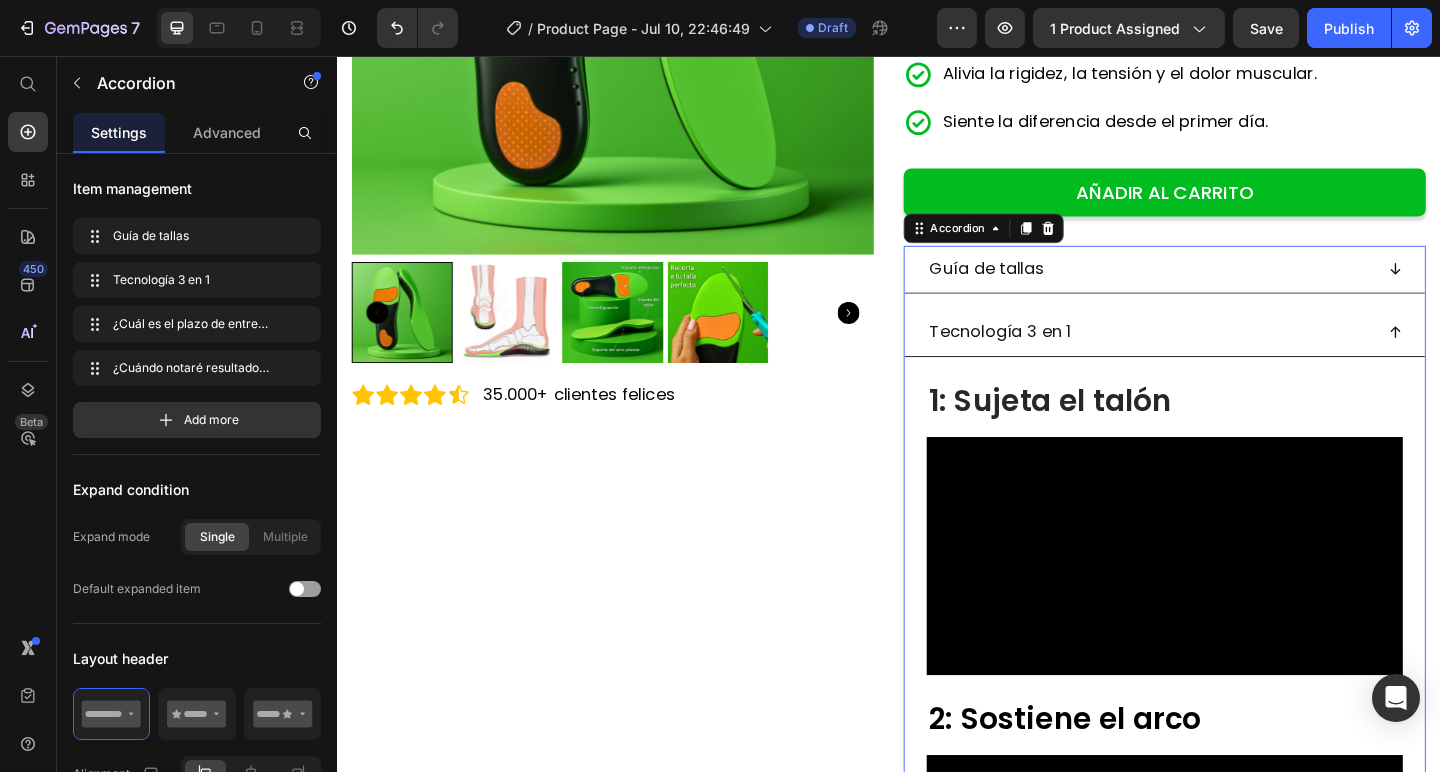 click on "Tecnología 3 en 1" at bounding box center (1221, 356) 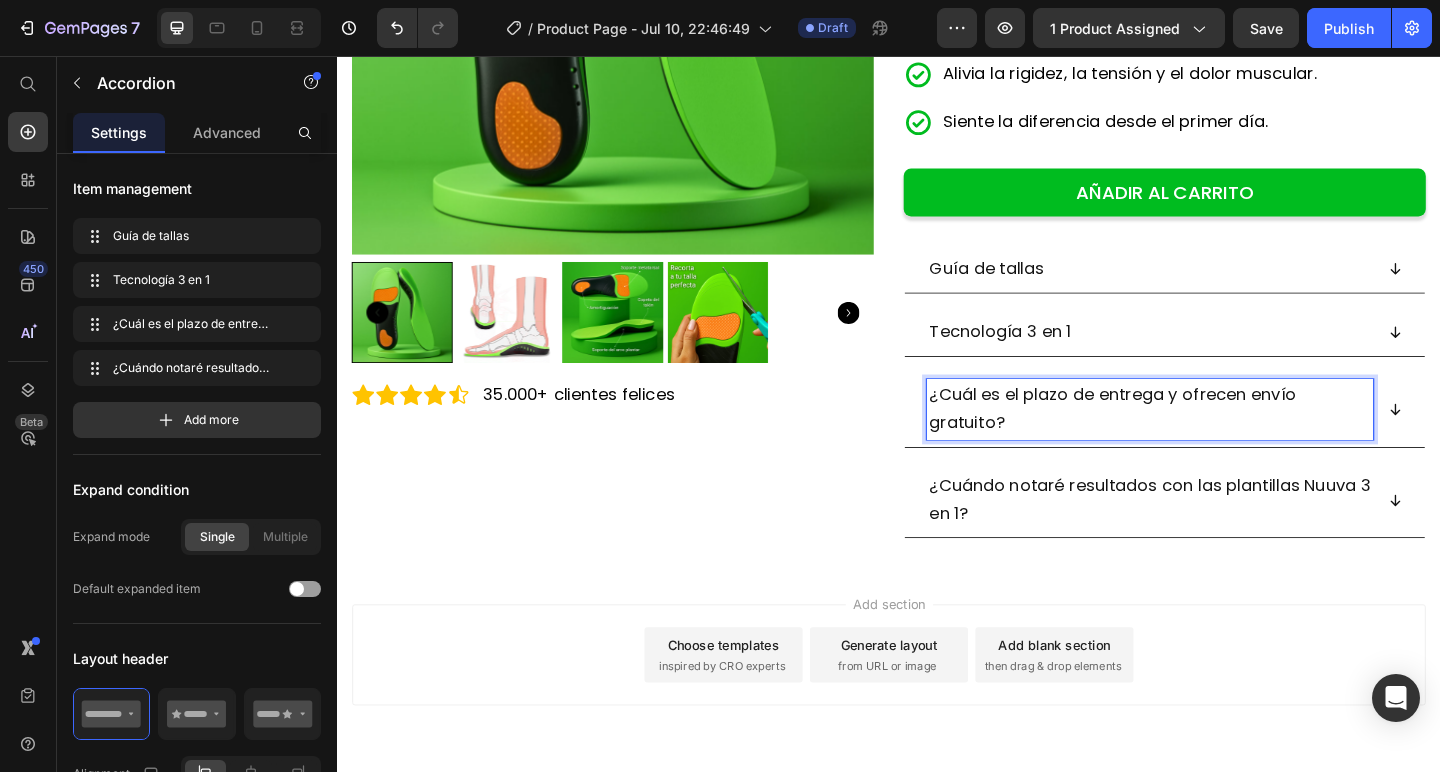 click 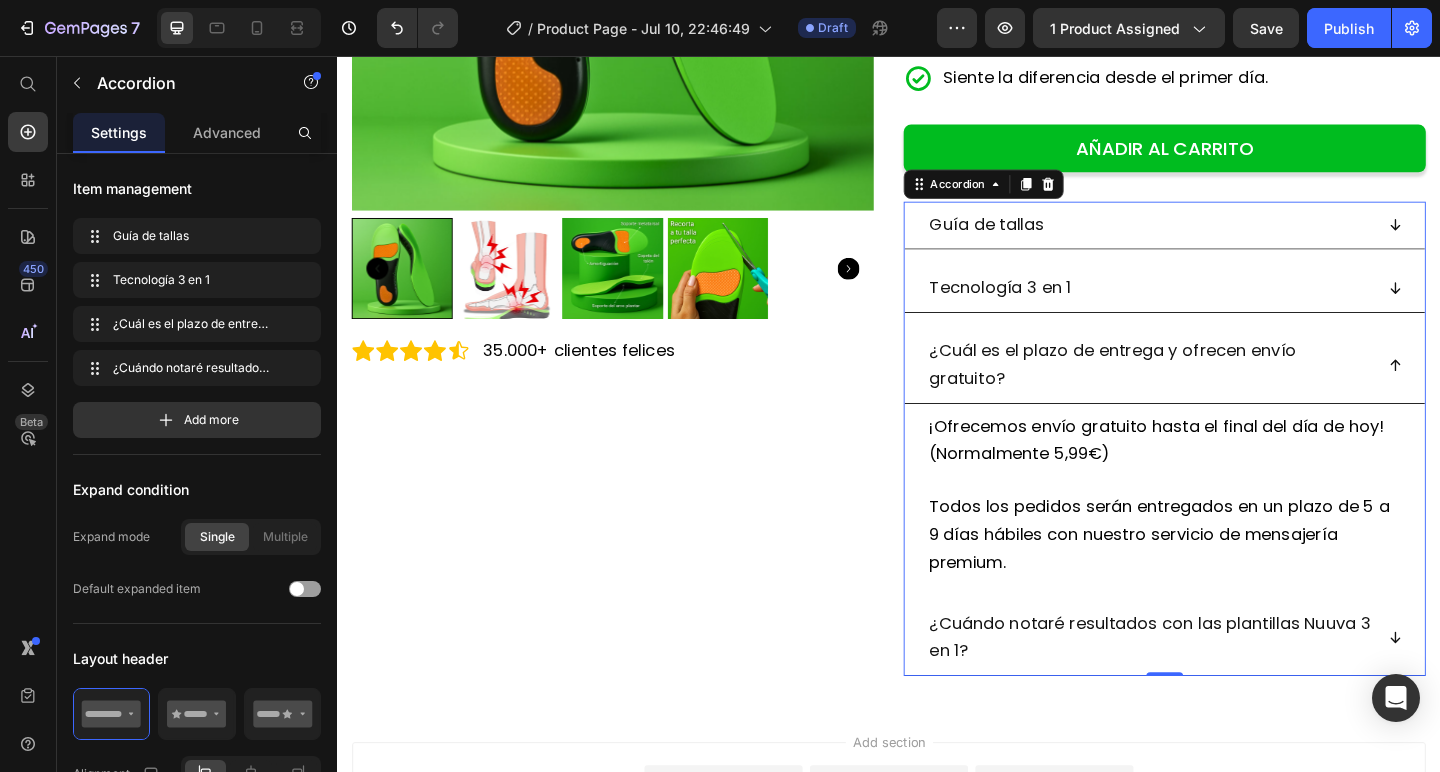 scroll, scrollTop: 560, scrollLeft: 0, axis: vertical 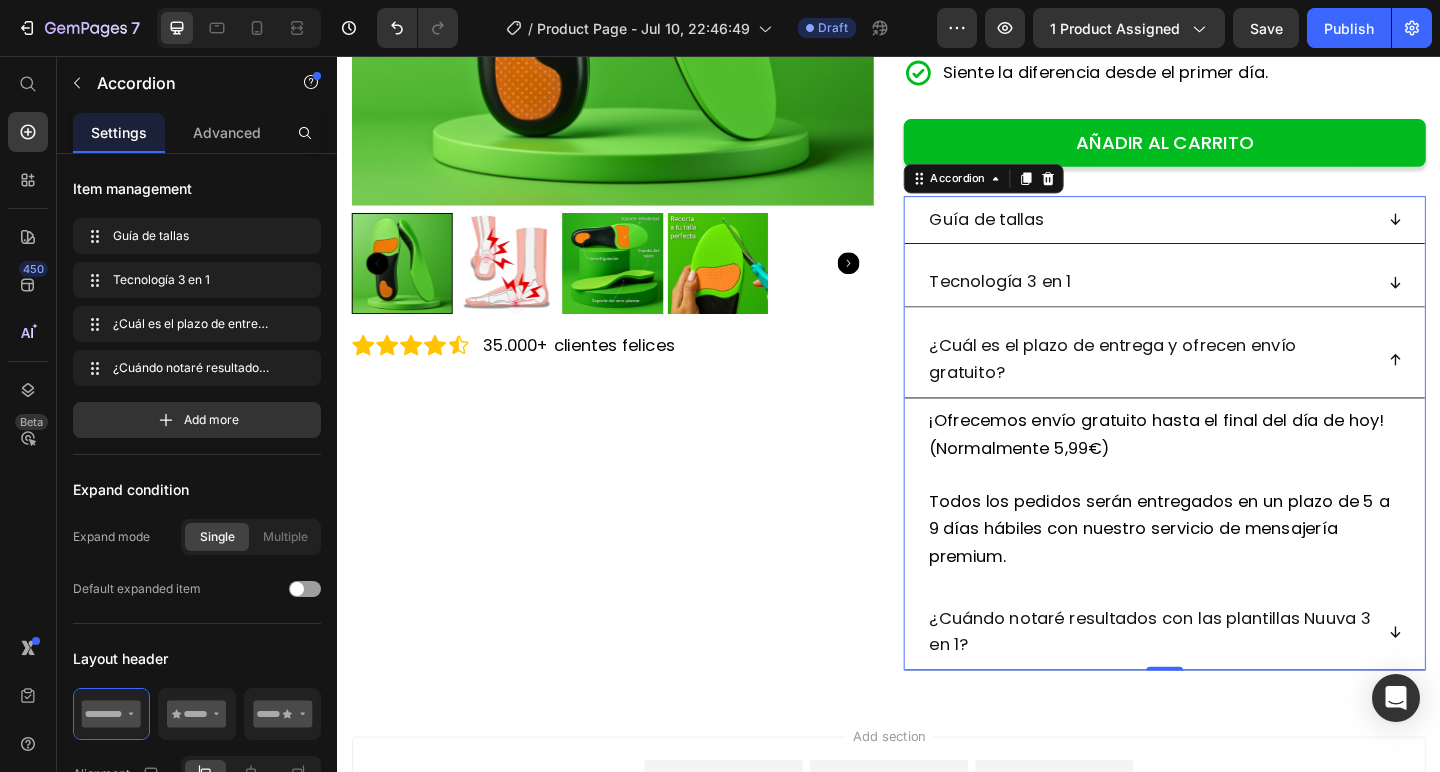 click on "¿Cuál es el plazo de entrega y ofrecen envío gratuito?" at bounding box center [1237, 386] 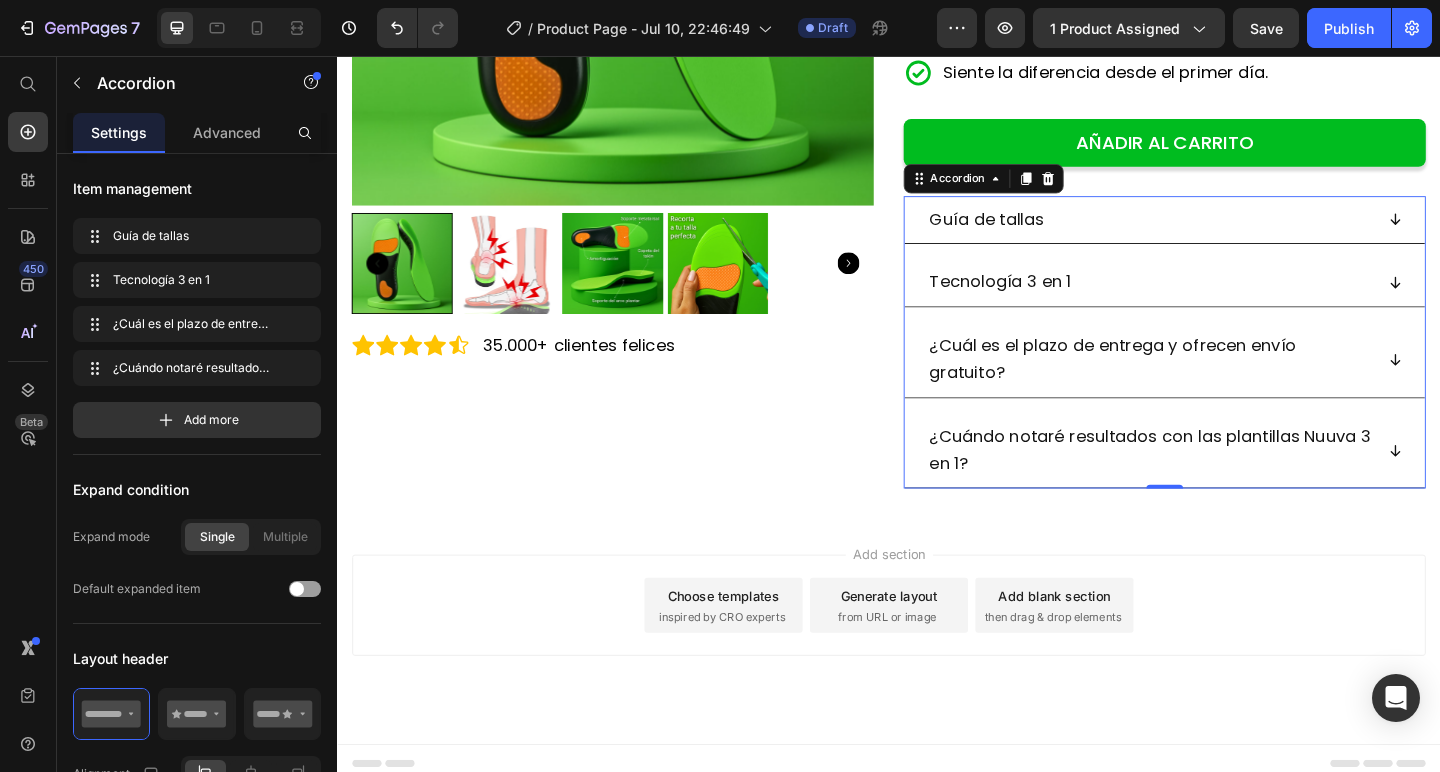 click 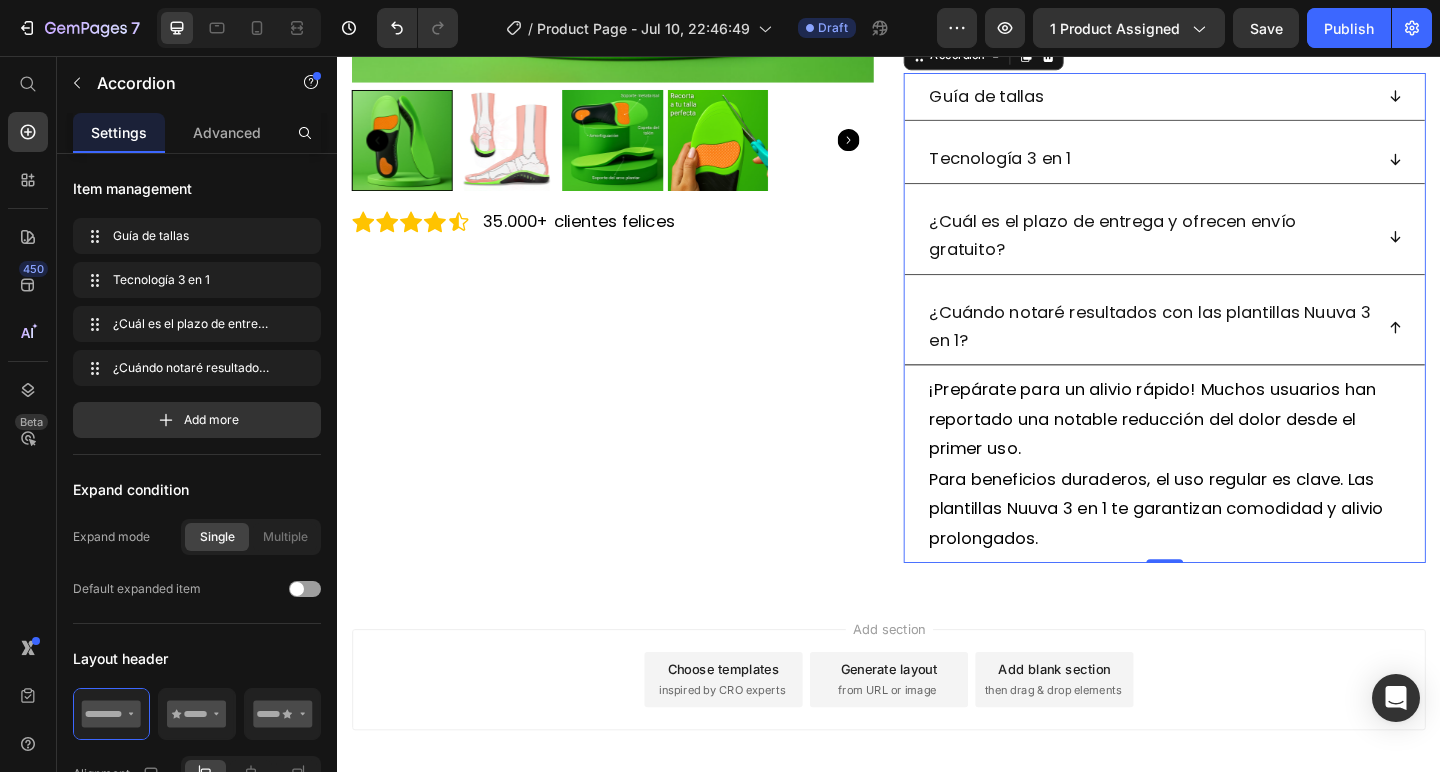 scroll, scrollTop: 695, scrollLeft: 0, axis: vertical 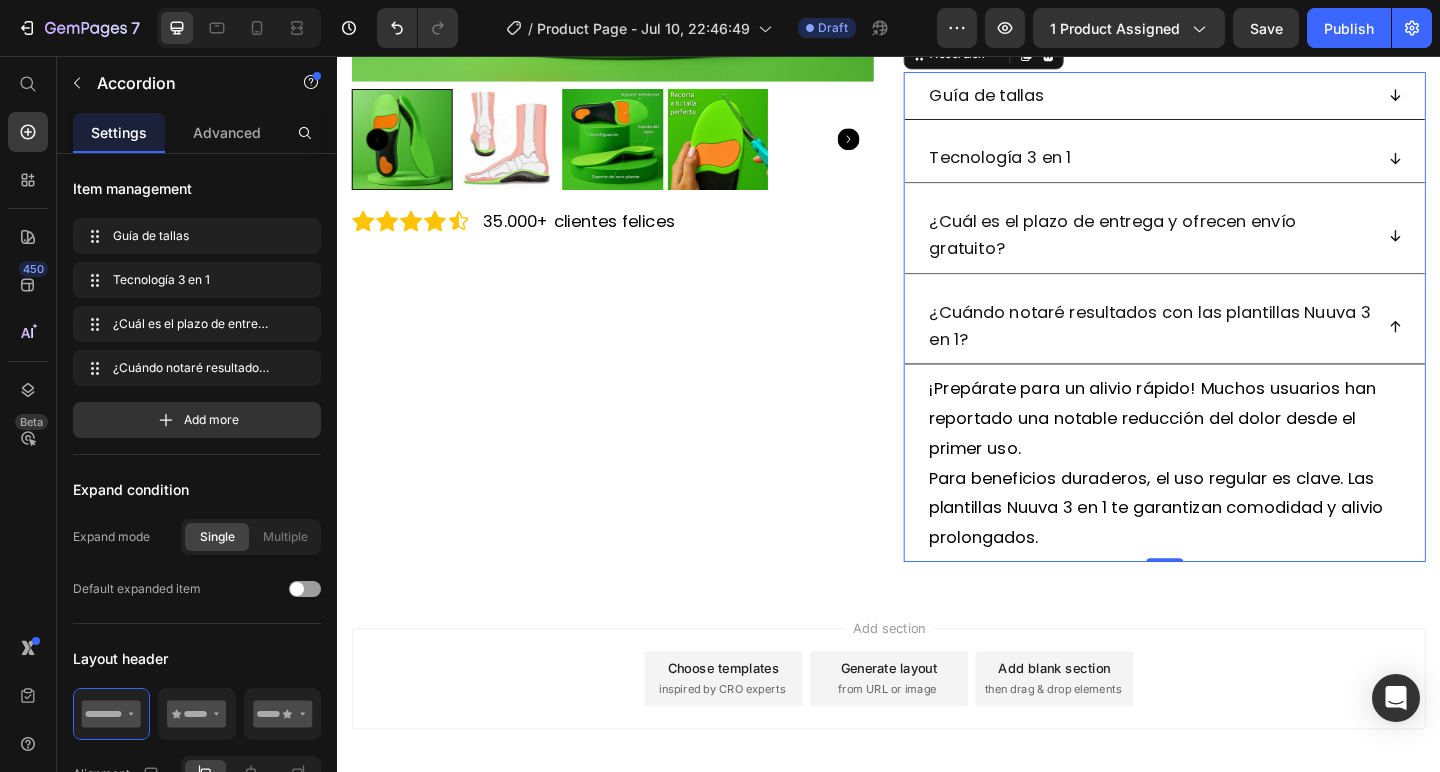 click 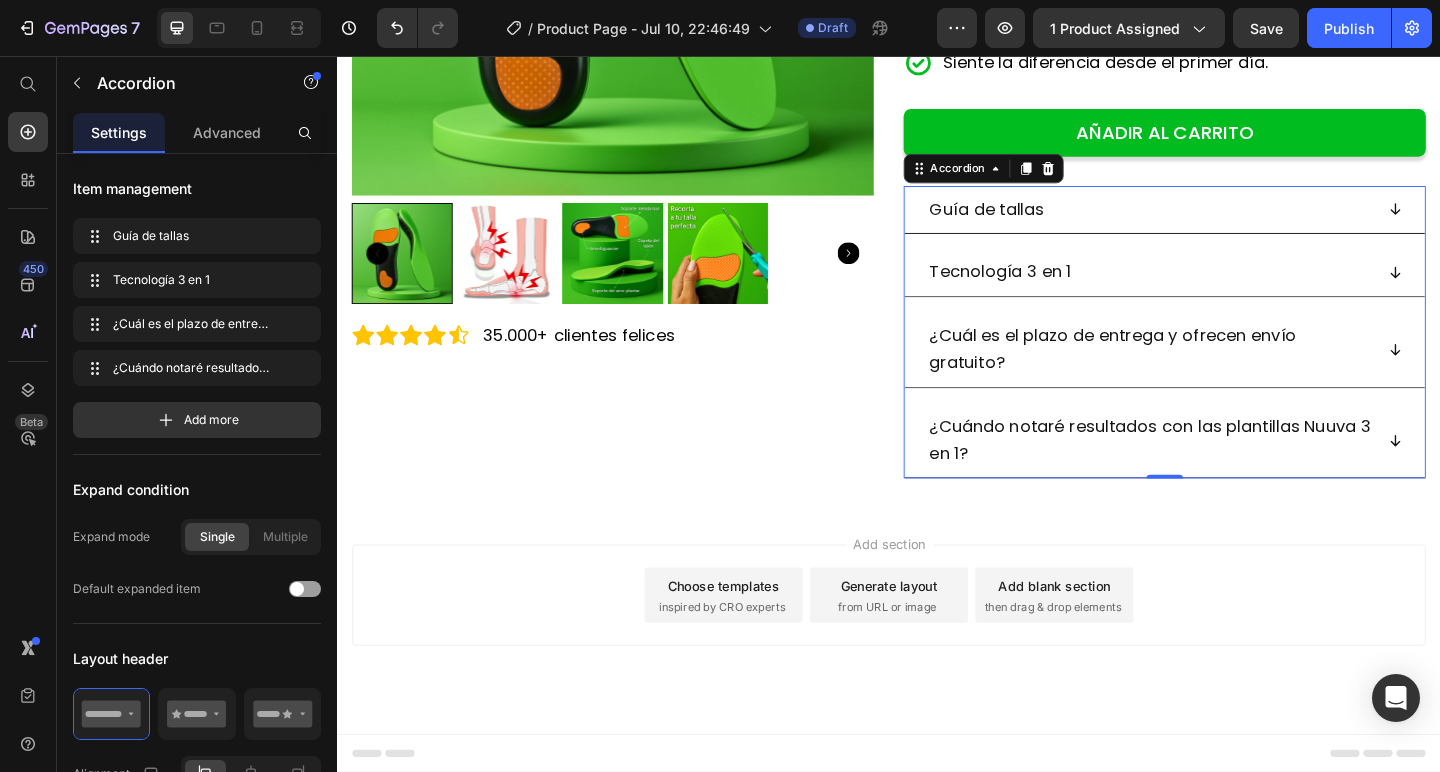 scroll, scrollTop: 565, scrollLeft: 0, axis: vertical 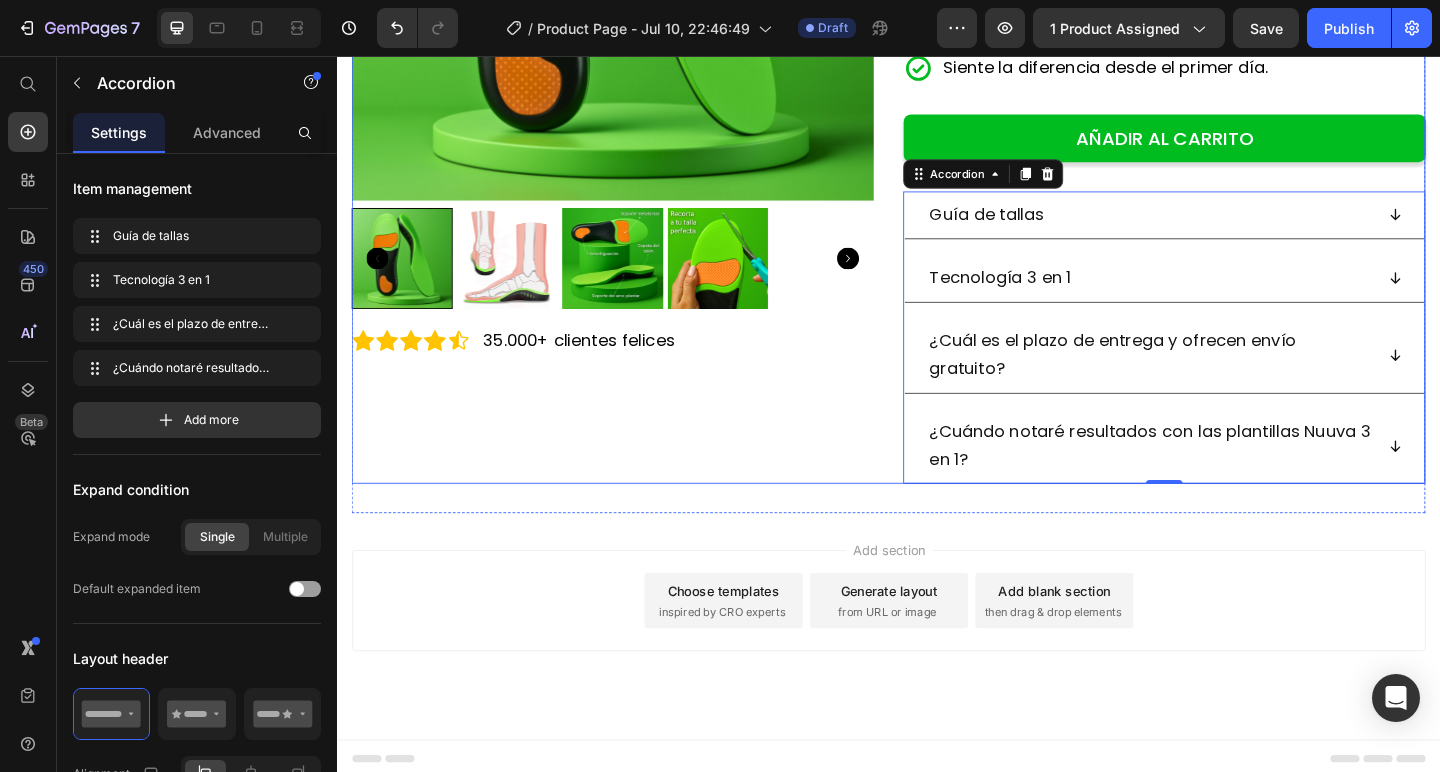 click on "Product Images Icon Icon Icon Icon
Icon Icon List 35.000+ clientes felices Text Block Row" at bounding box center [637, 83] 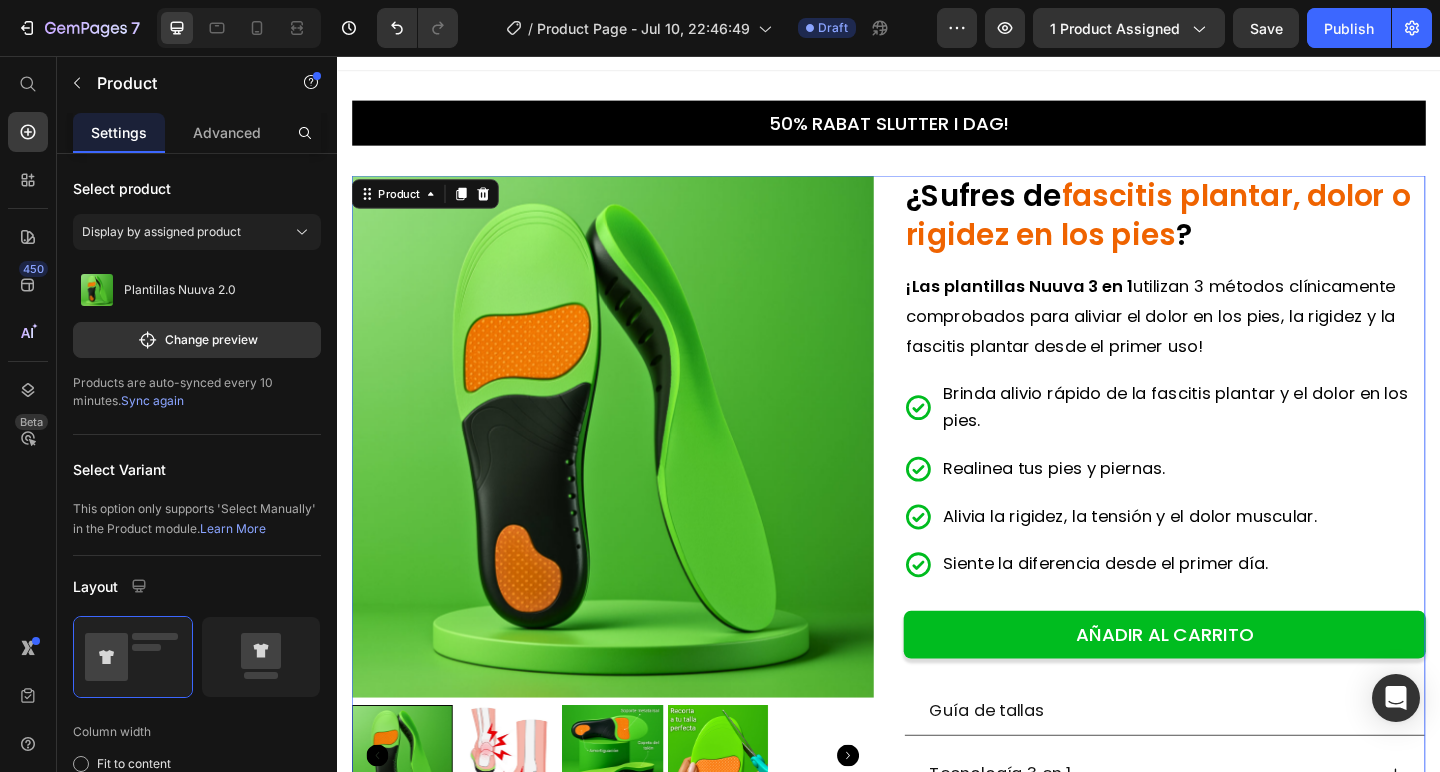 scroll, scrollTop: 22, scrollLeft: 0, axis: vertical 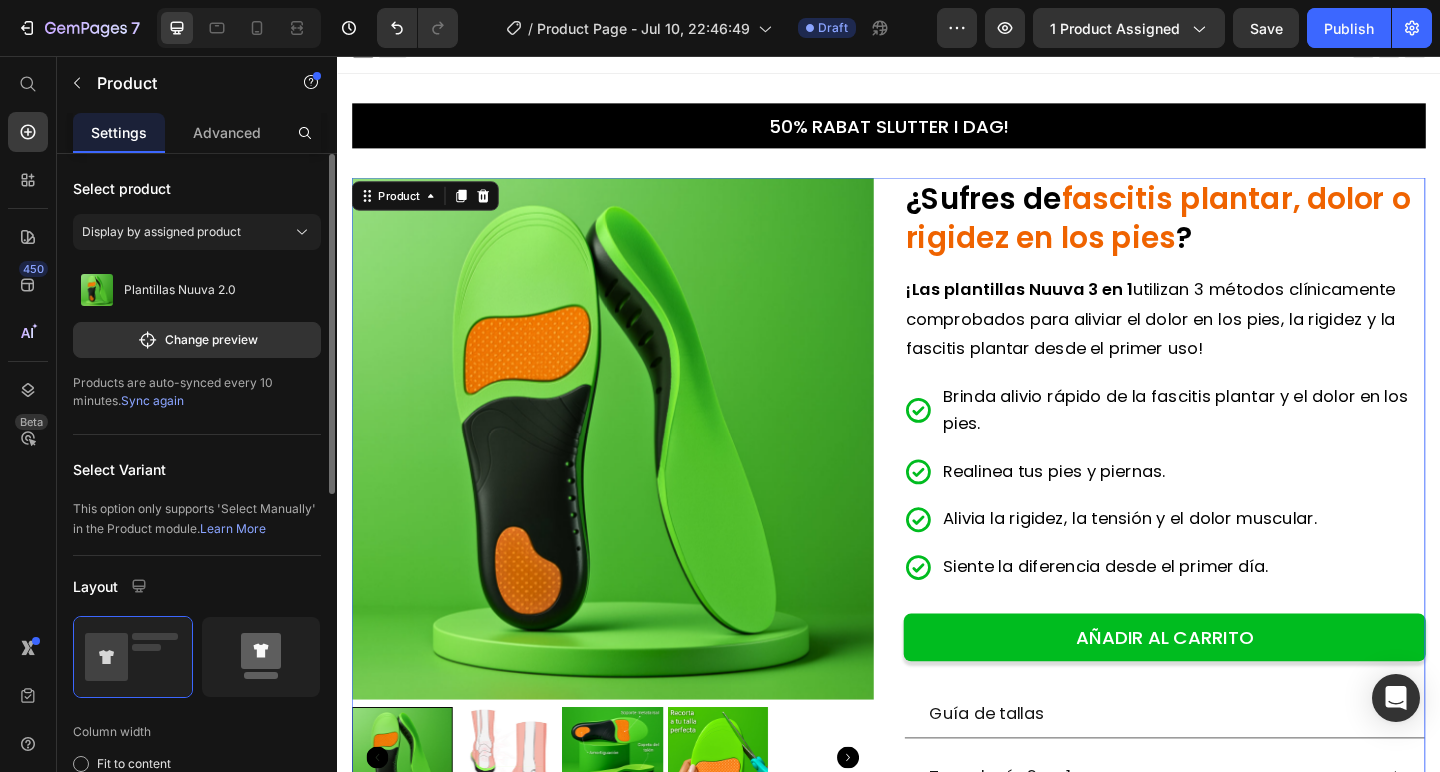 click 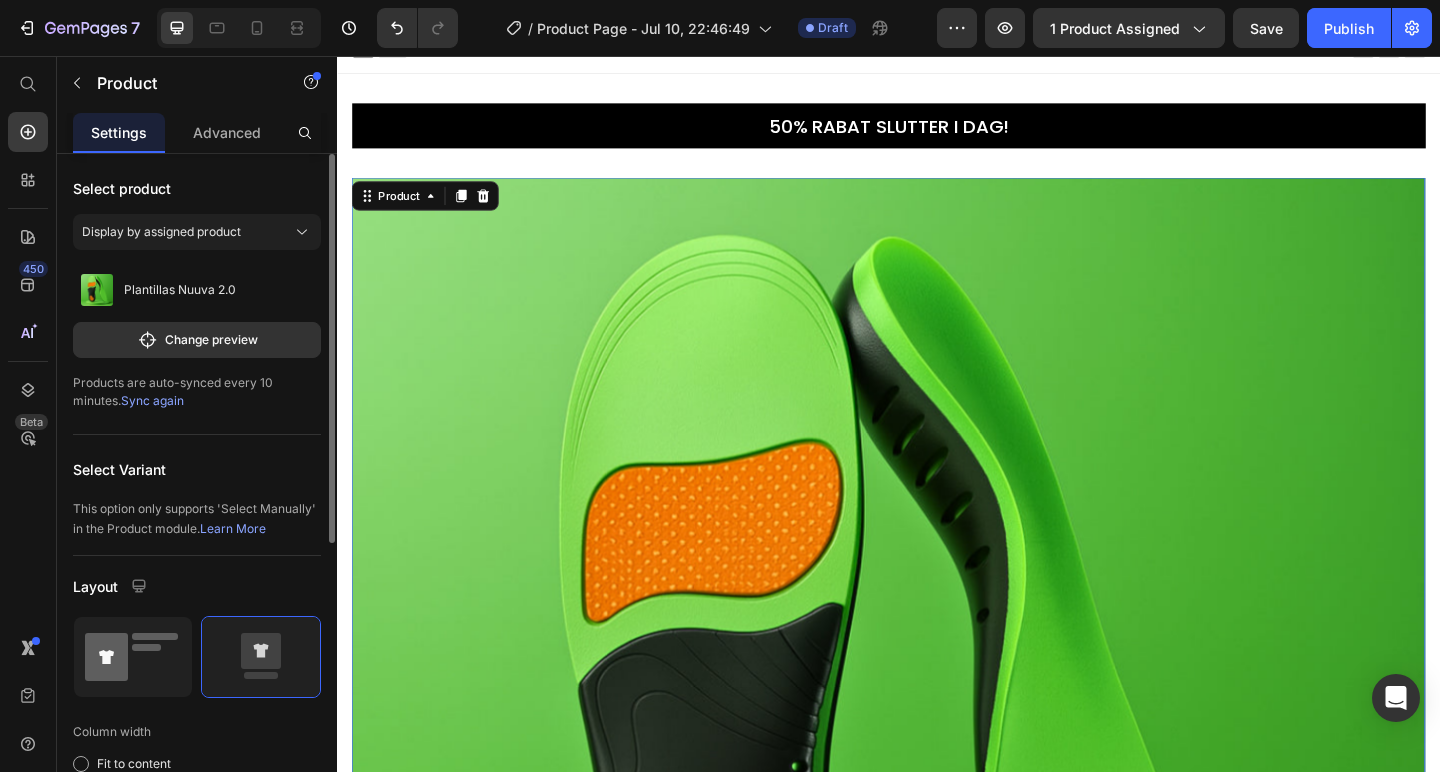 click 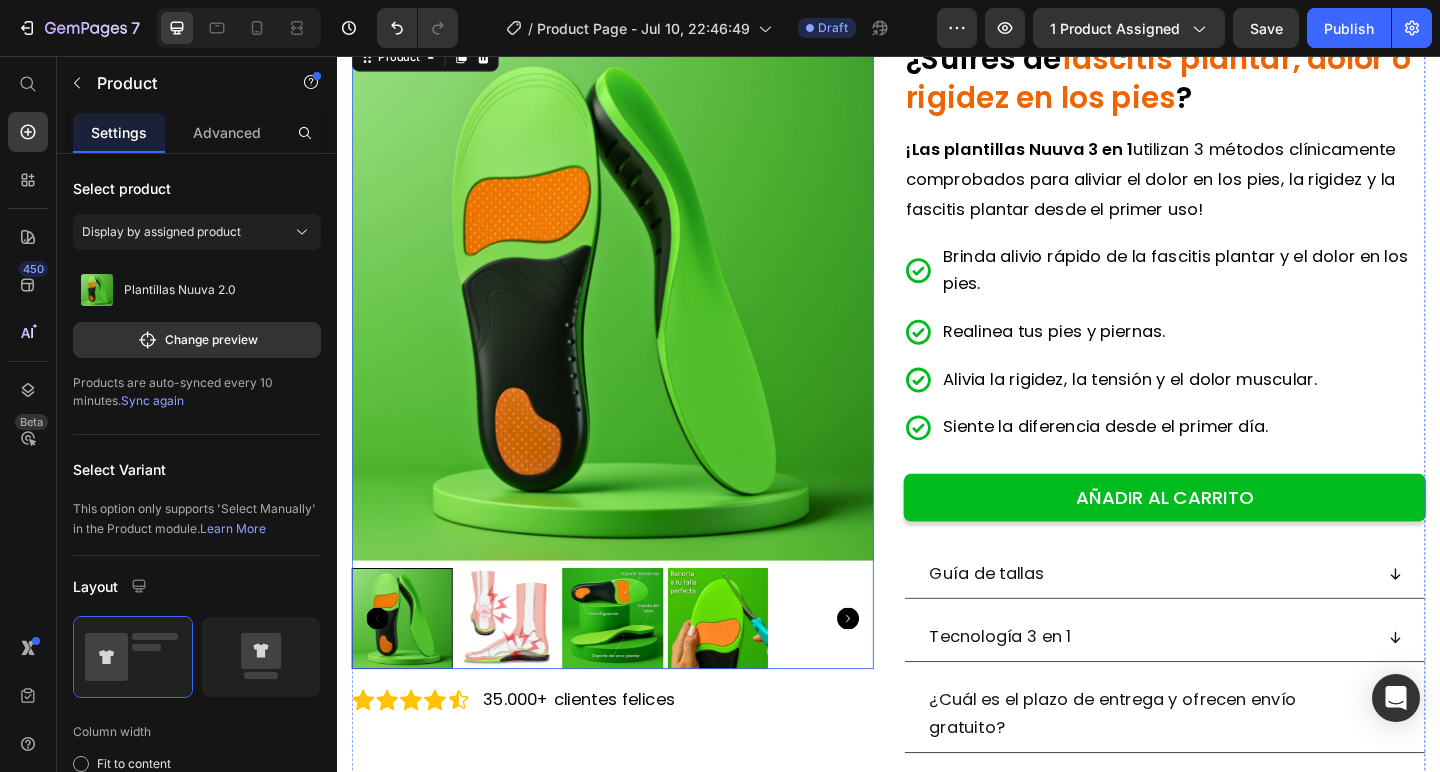 scroll, scrollTop: 205, scrollLeft: 0, axis: vertical 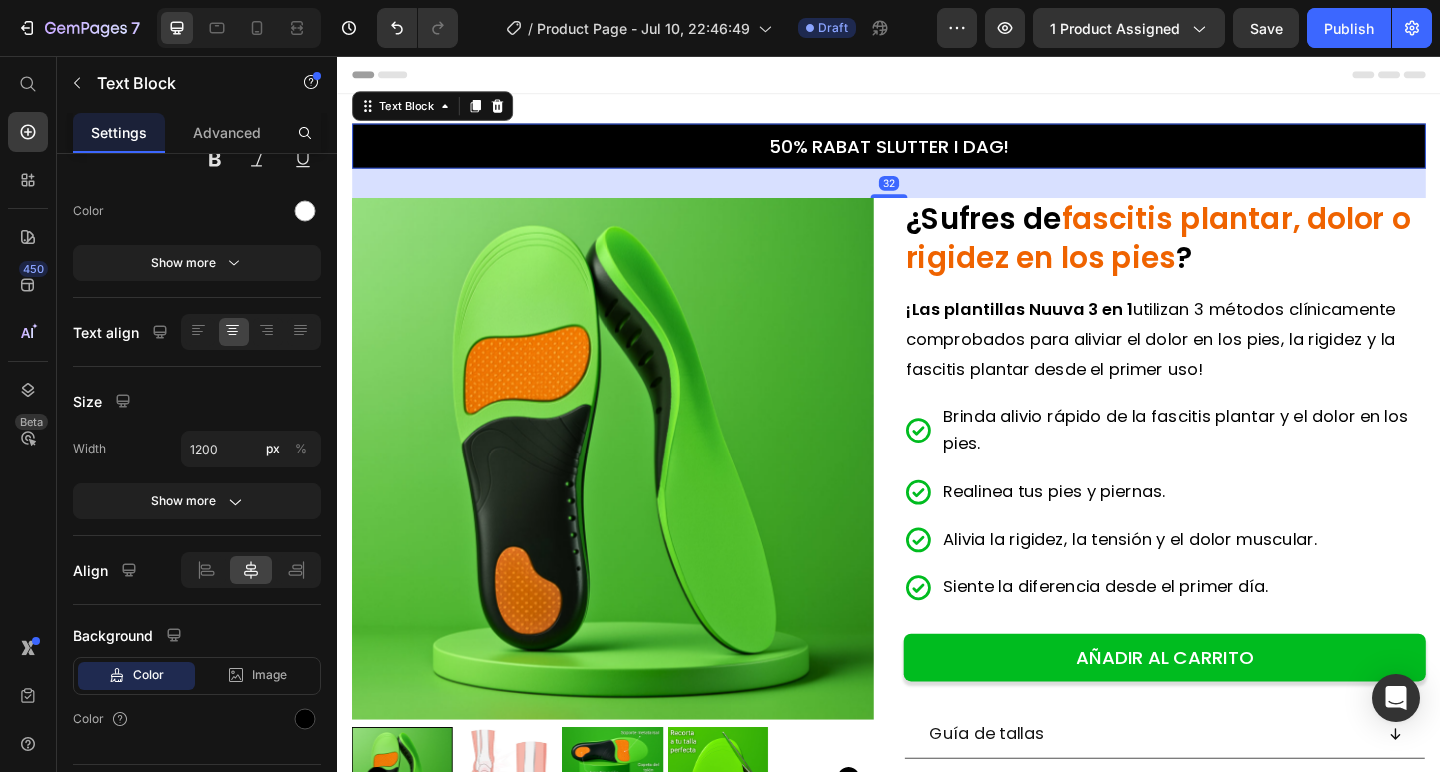 click on "50% RABAT SLUTTER I DAG!" at bounding box center (937, 154) 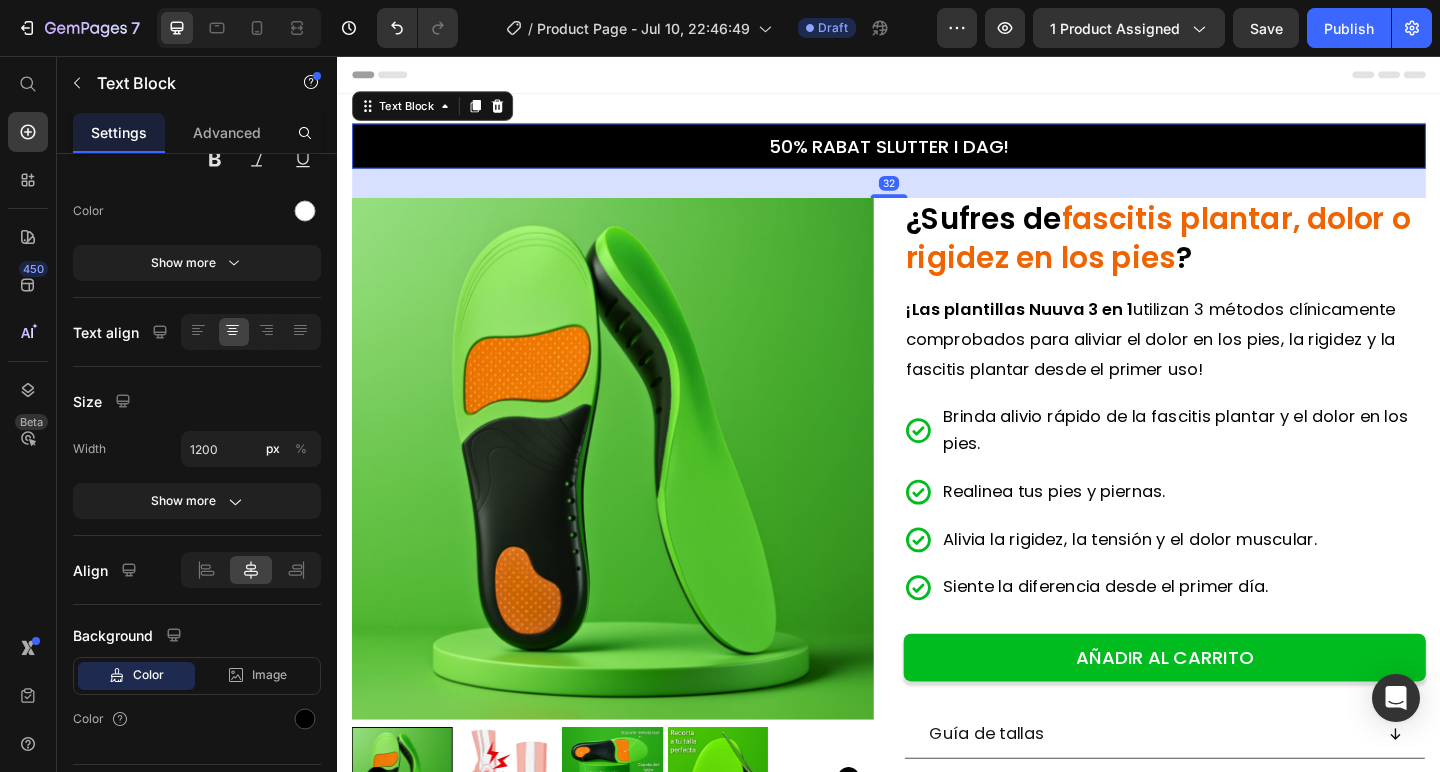scroll, scrollTop: 0, scrollLeft: 0, axis: both 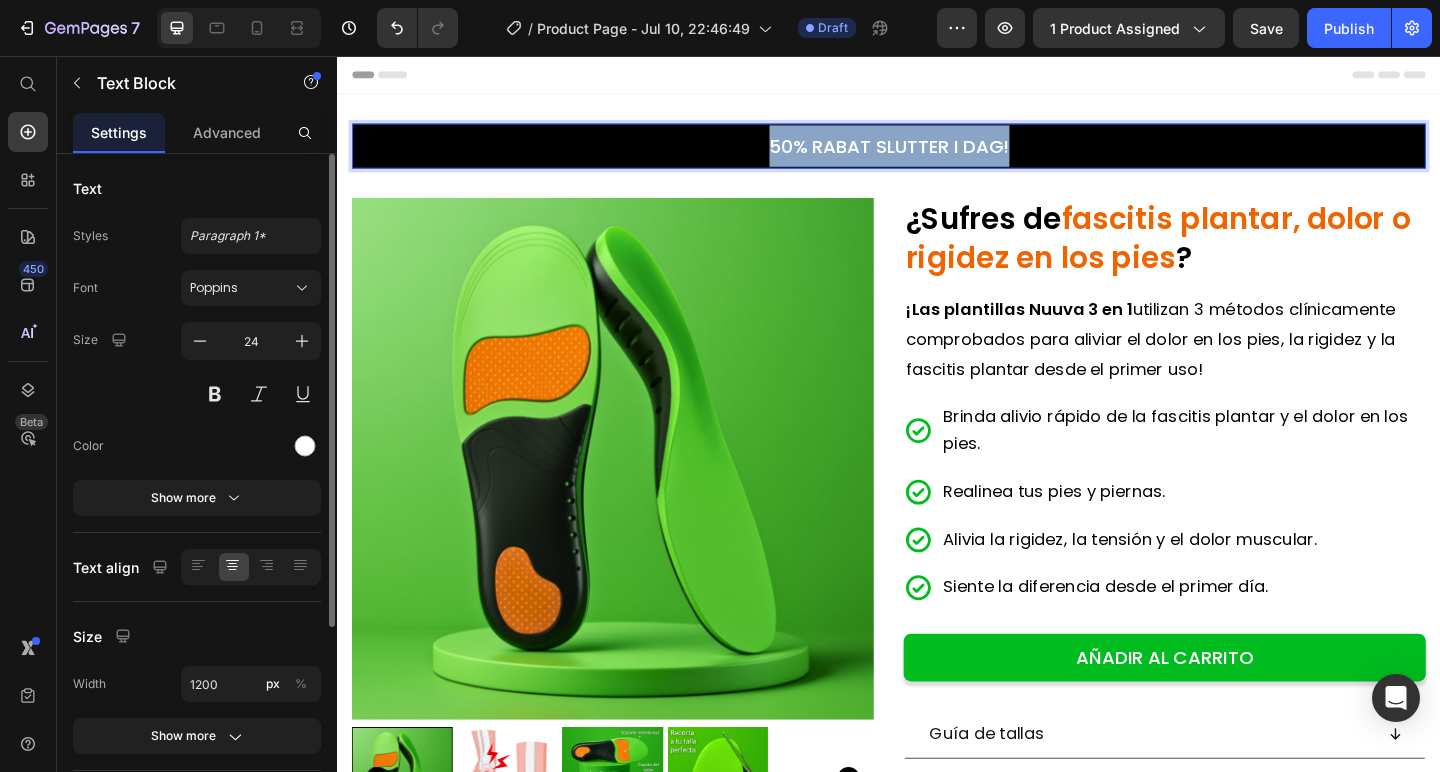 click on "50% RABAT SLUTTER I DAG!" at bounding box center (937, 154) 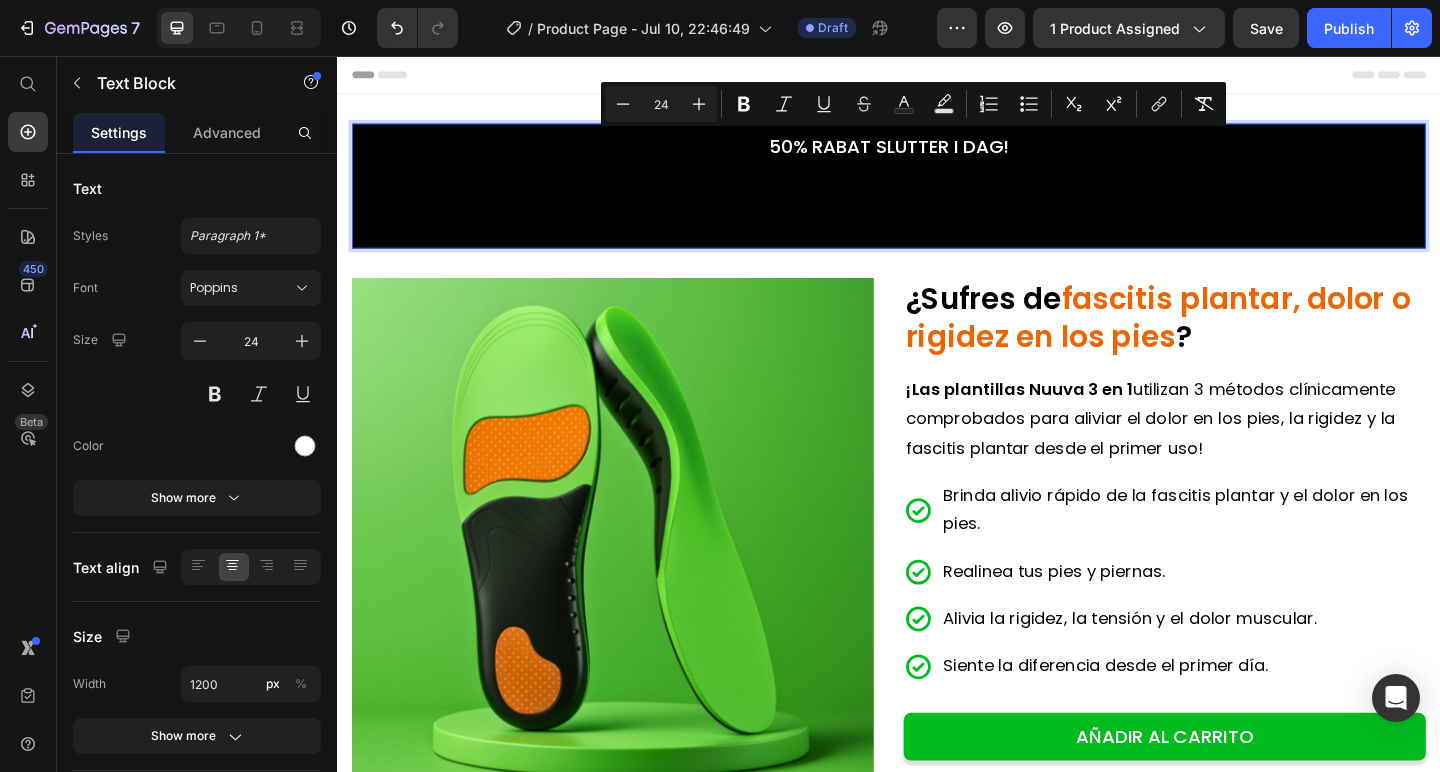 click at bounding box center [937, 197] 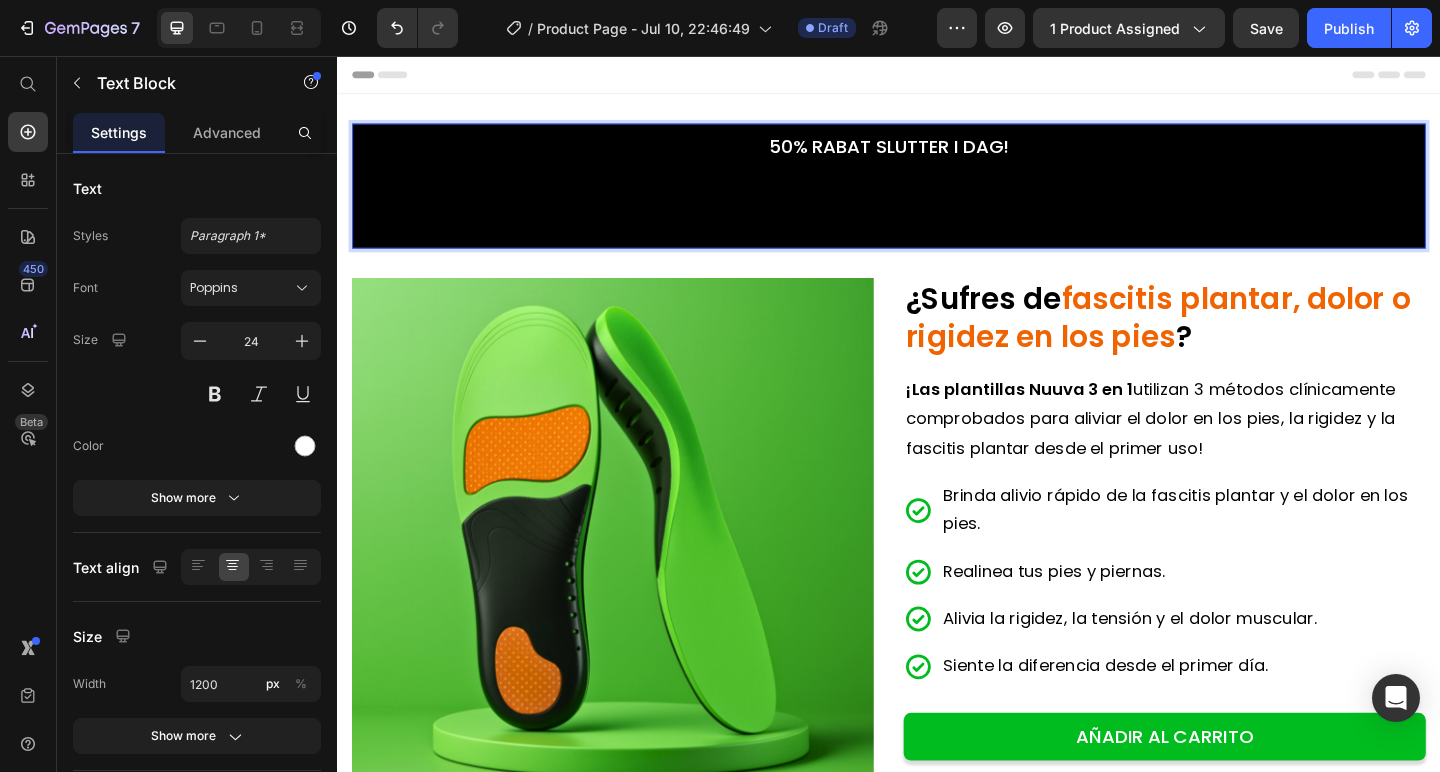 click at bounding box center [937, 240] 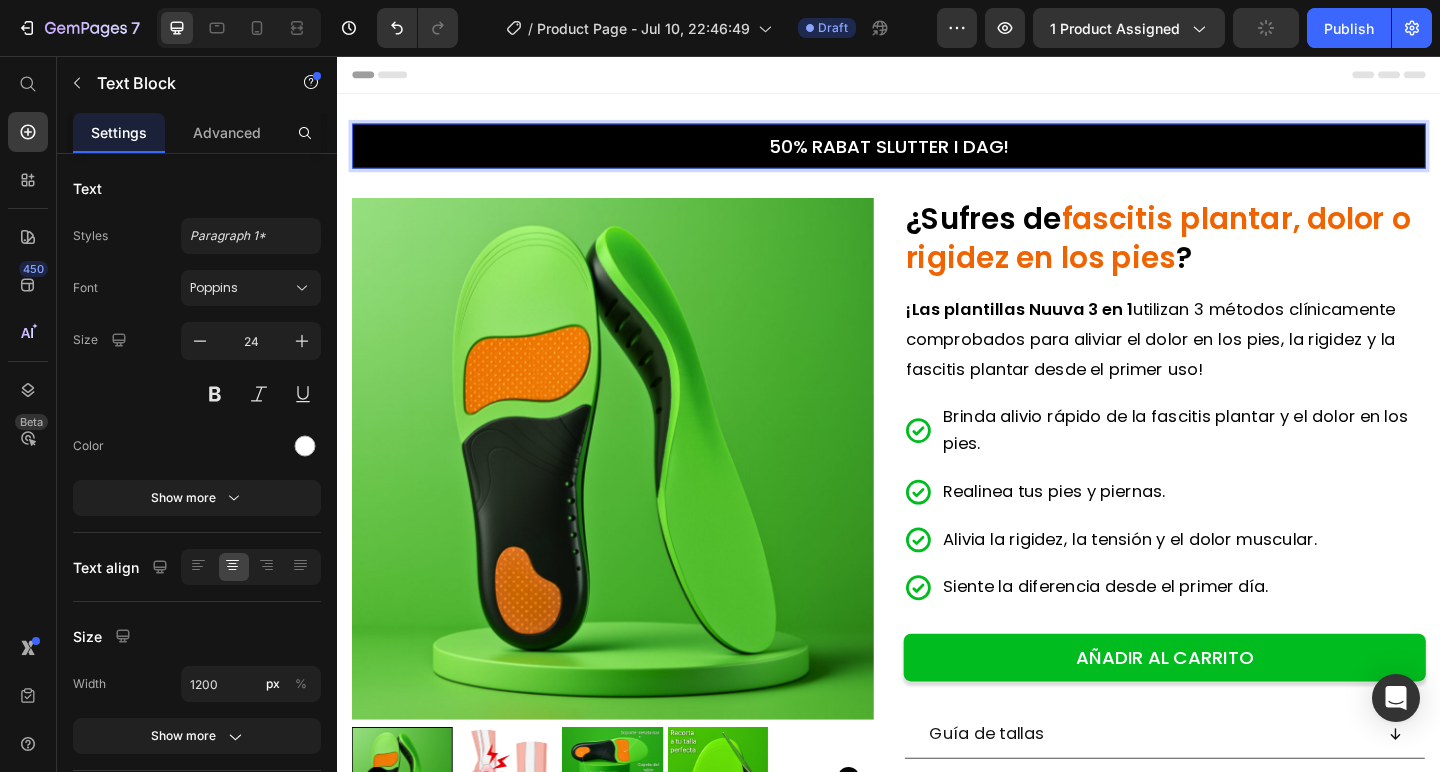 click on "50% RABAT SLUTTER I DAG!" at bounding box center [937, 154] 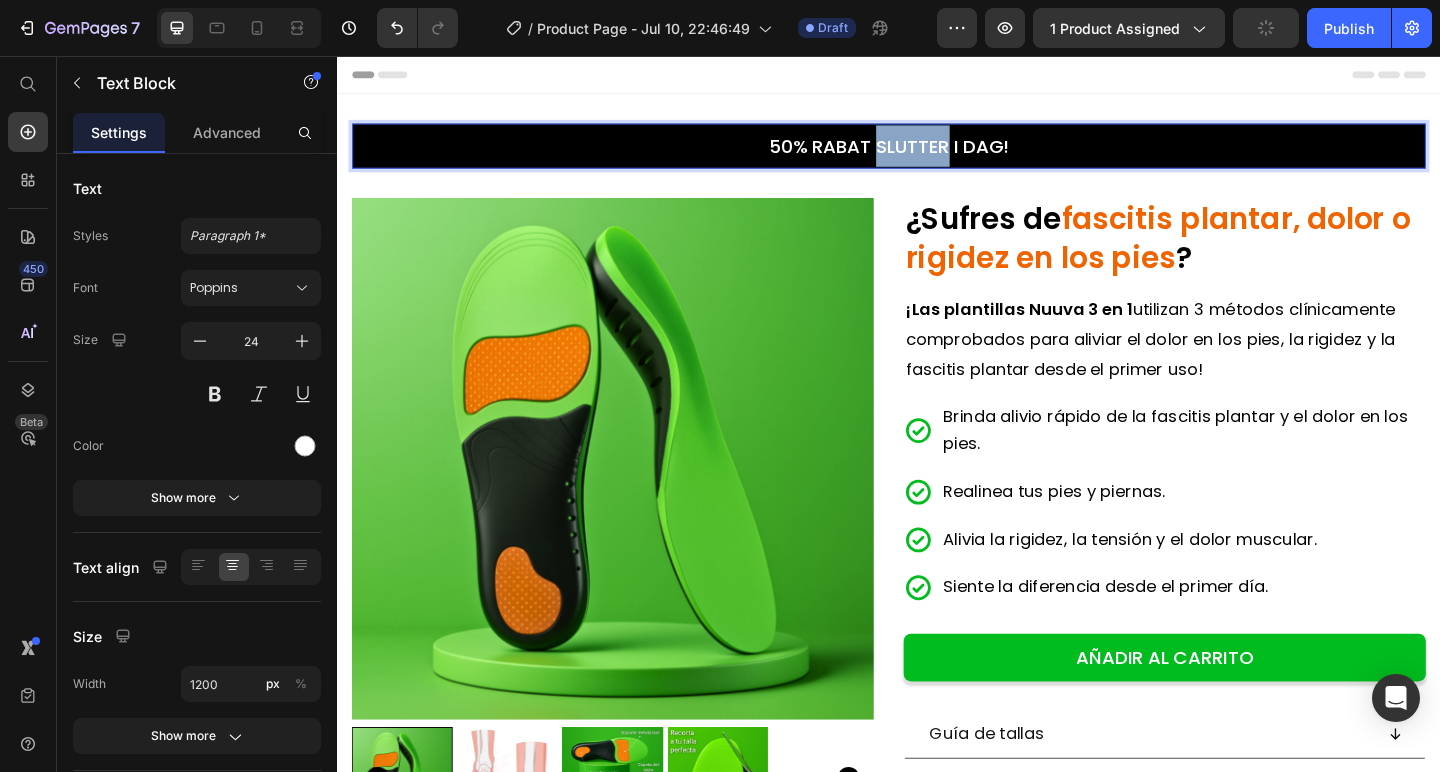 click on "50% RABAT SLUTTER I DAG!" at bounding box center (937, 154) 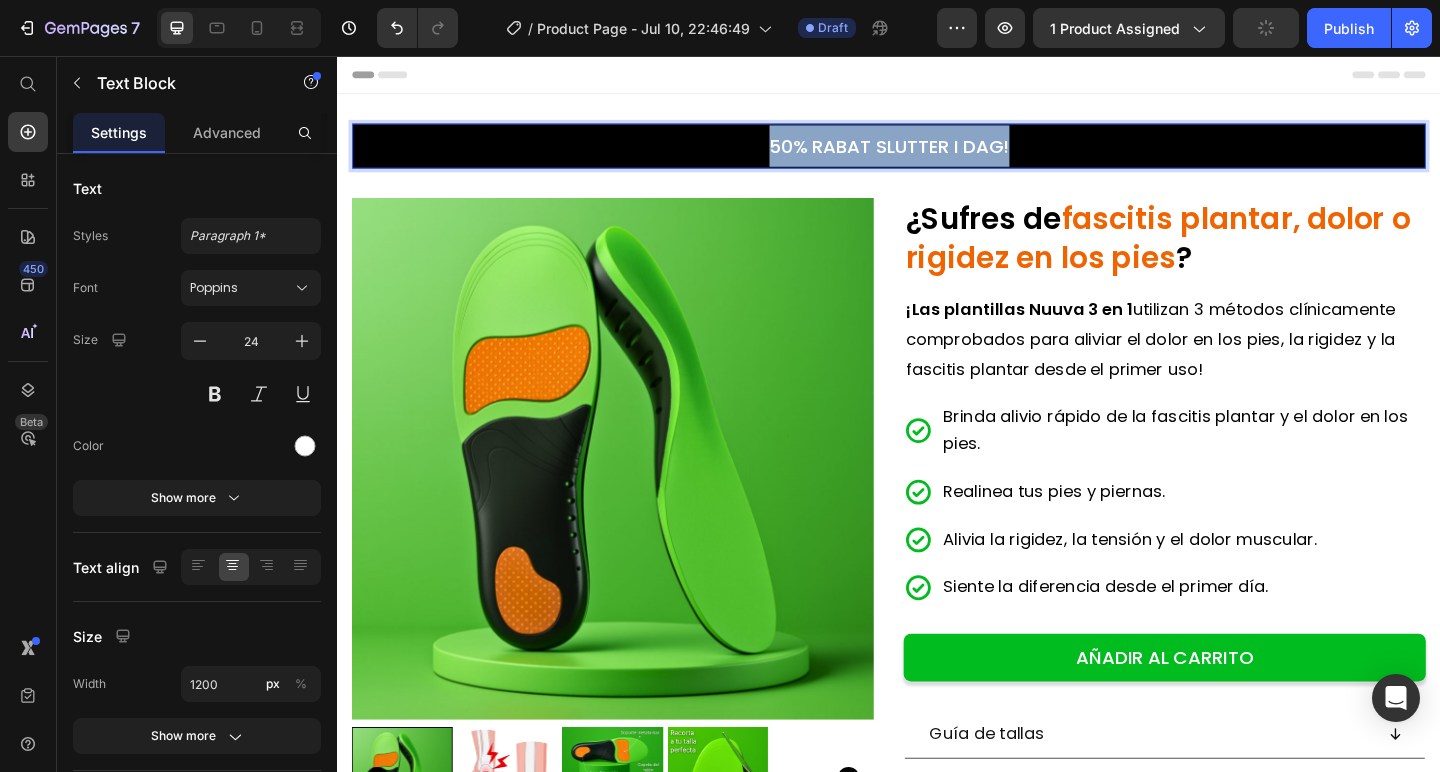 click on "50% RABAT SLUTTER I DAG!" at bounding box center (937, 154) 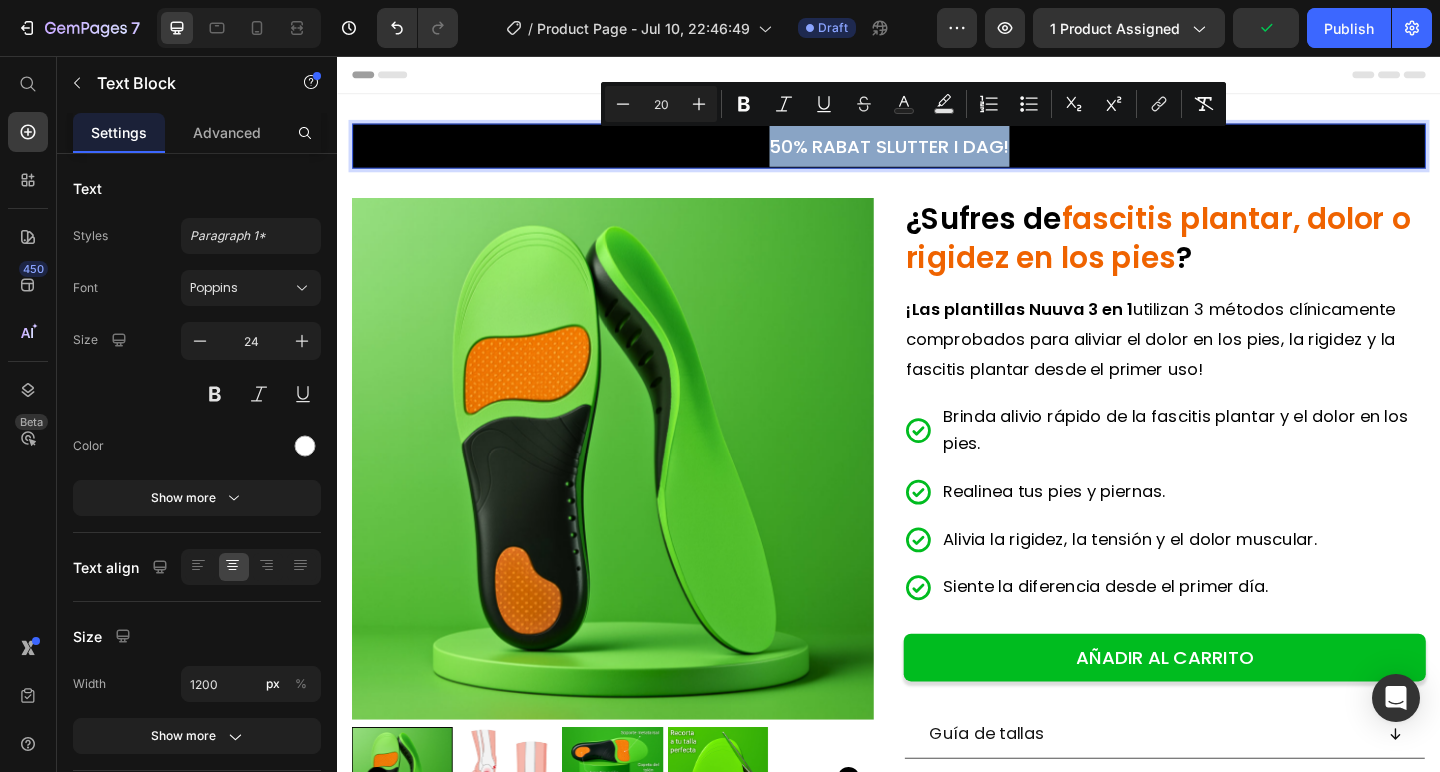 type on "24" 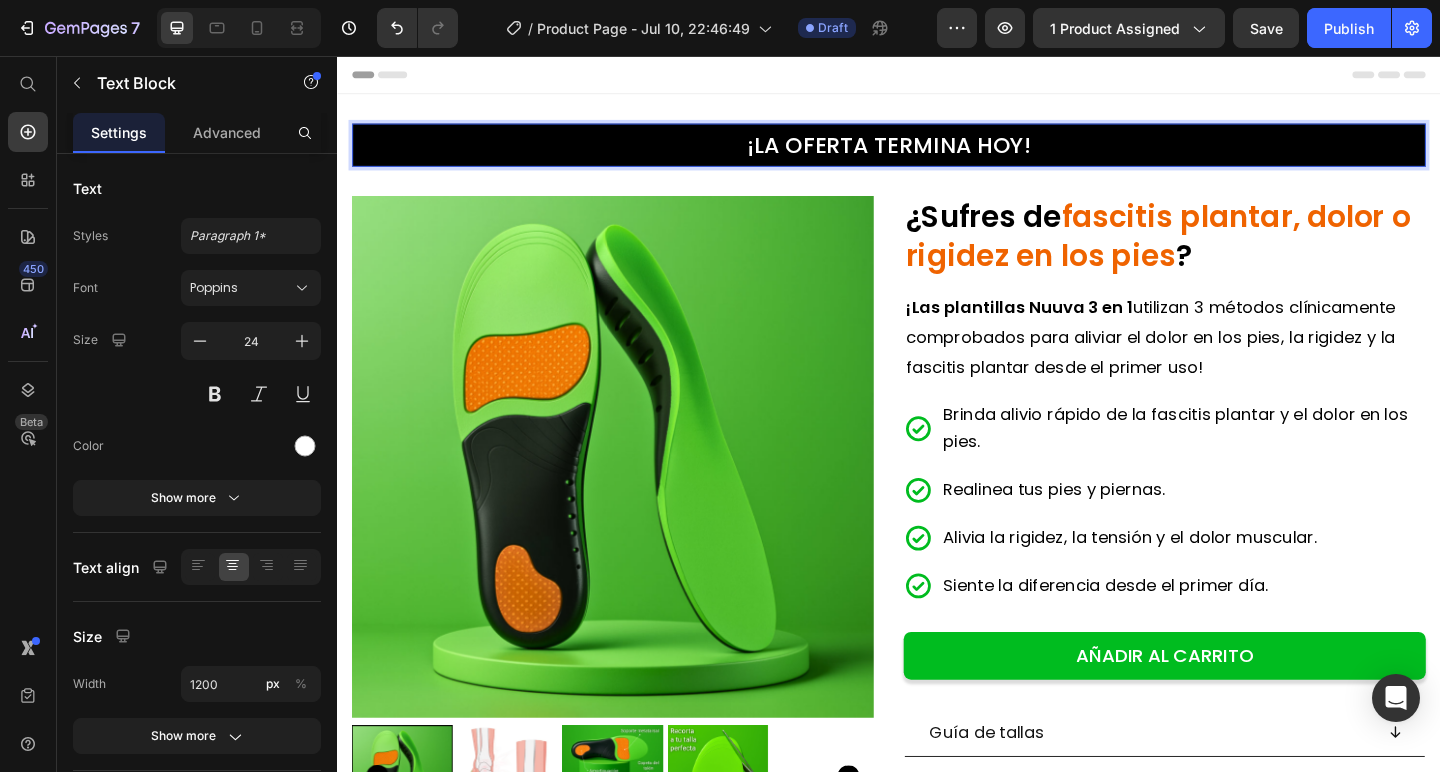 click on "¡LA OFERTA TERMINA HOY!" at bounding box center [937, 152] 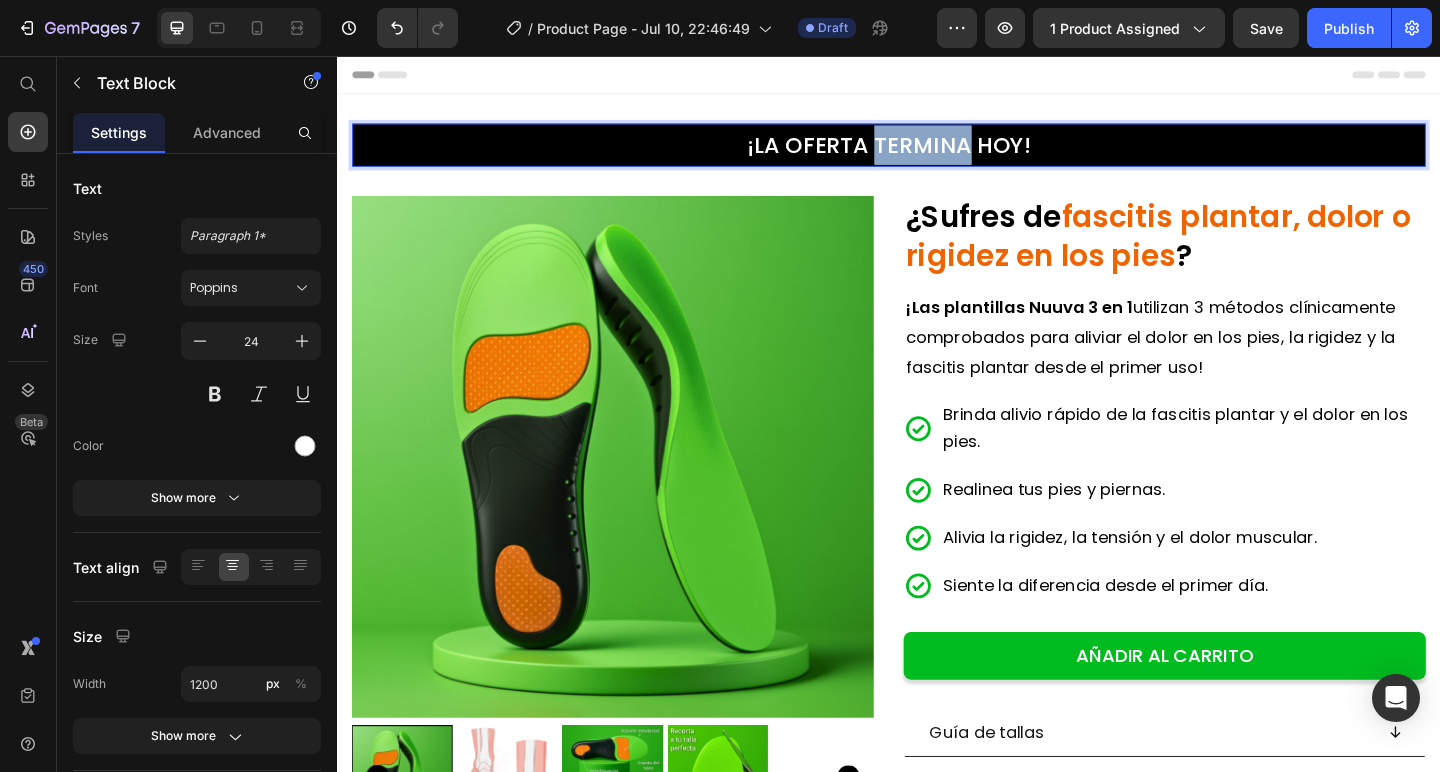 click on "¡LA OFERTA TERMINA HOY!" at bounding box center [937, 152] 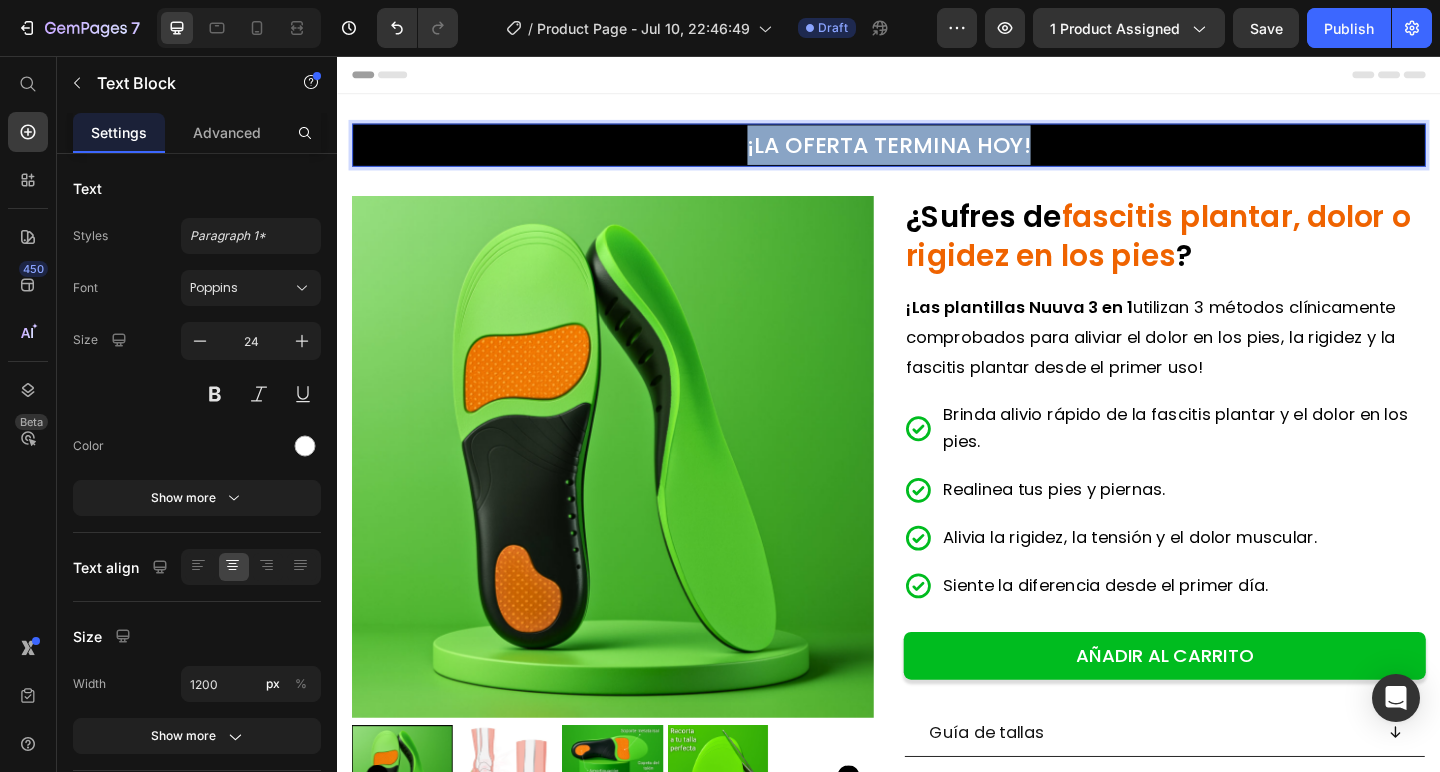 click on "¡LA OFERTA TERMINA HOY!" at bounding box center (937, 152) 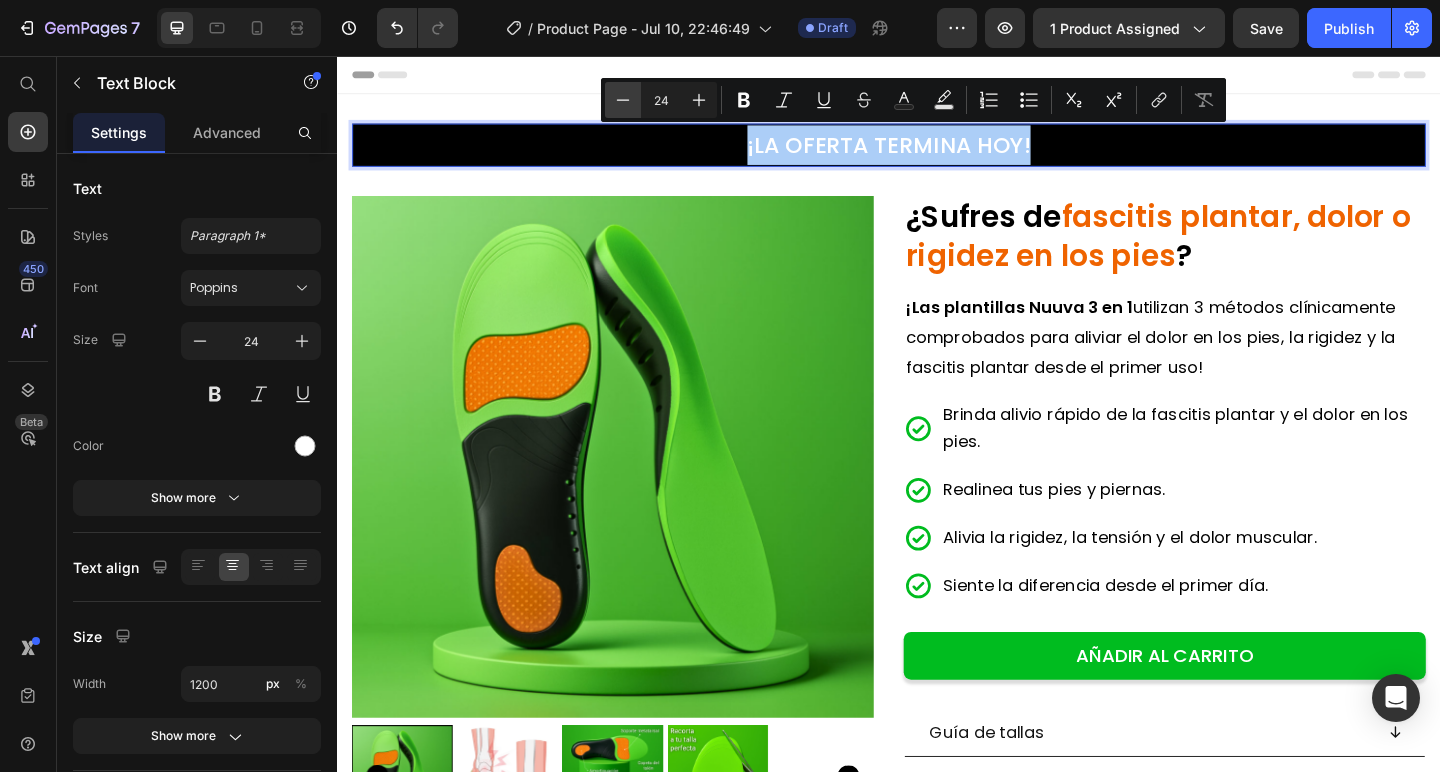 click 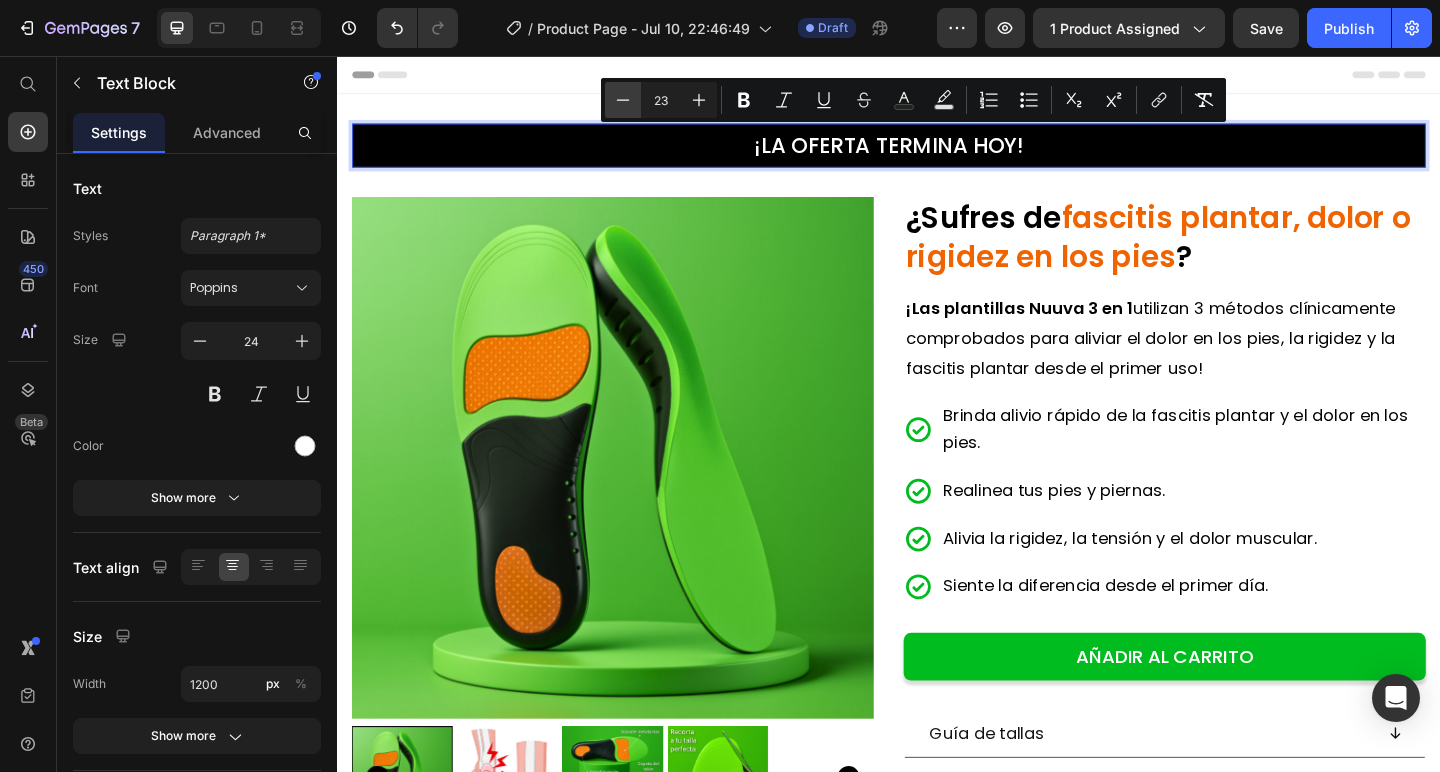 click 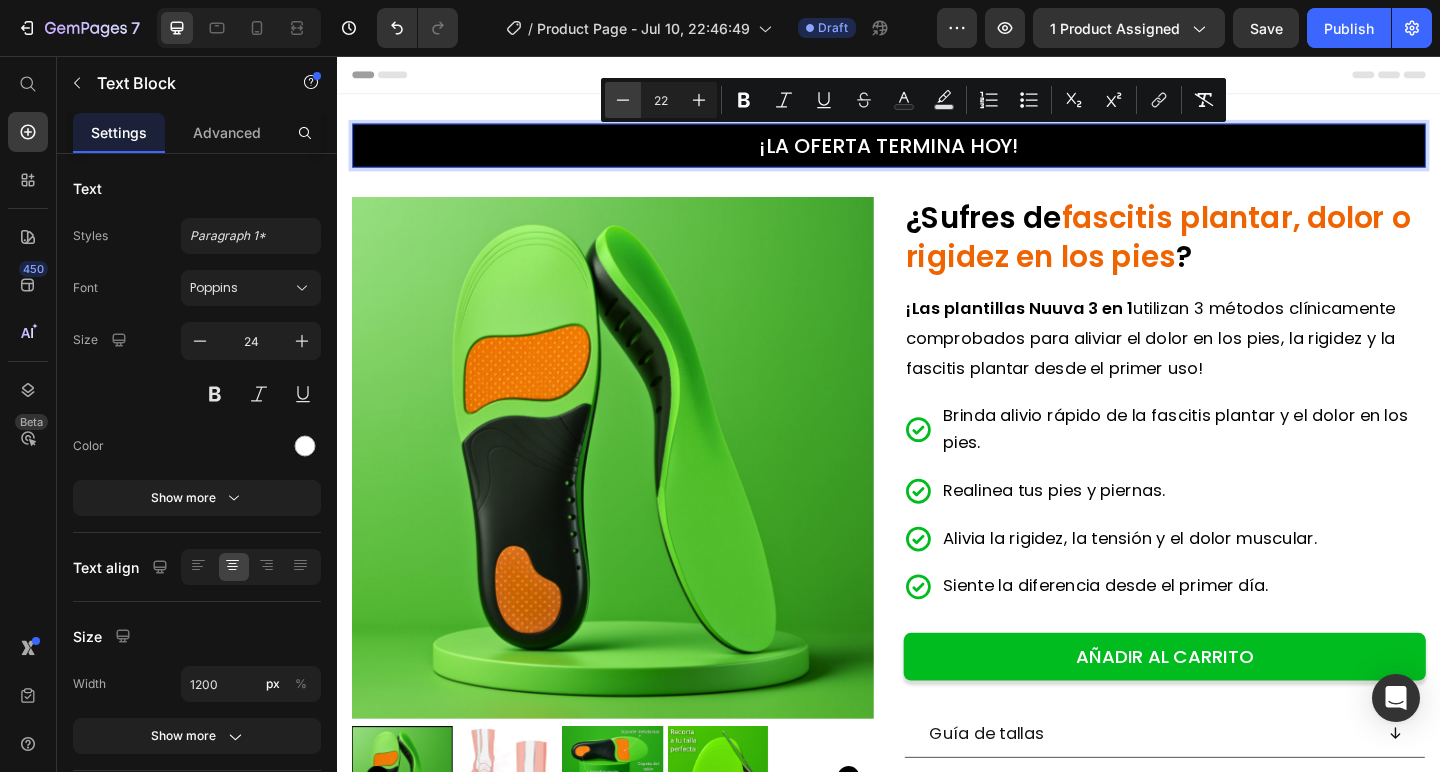 click 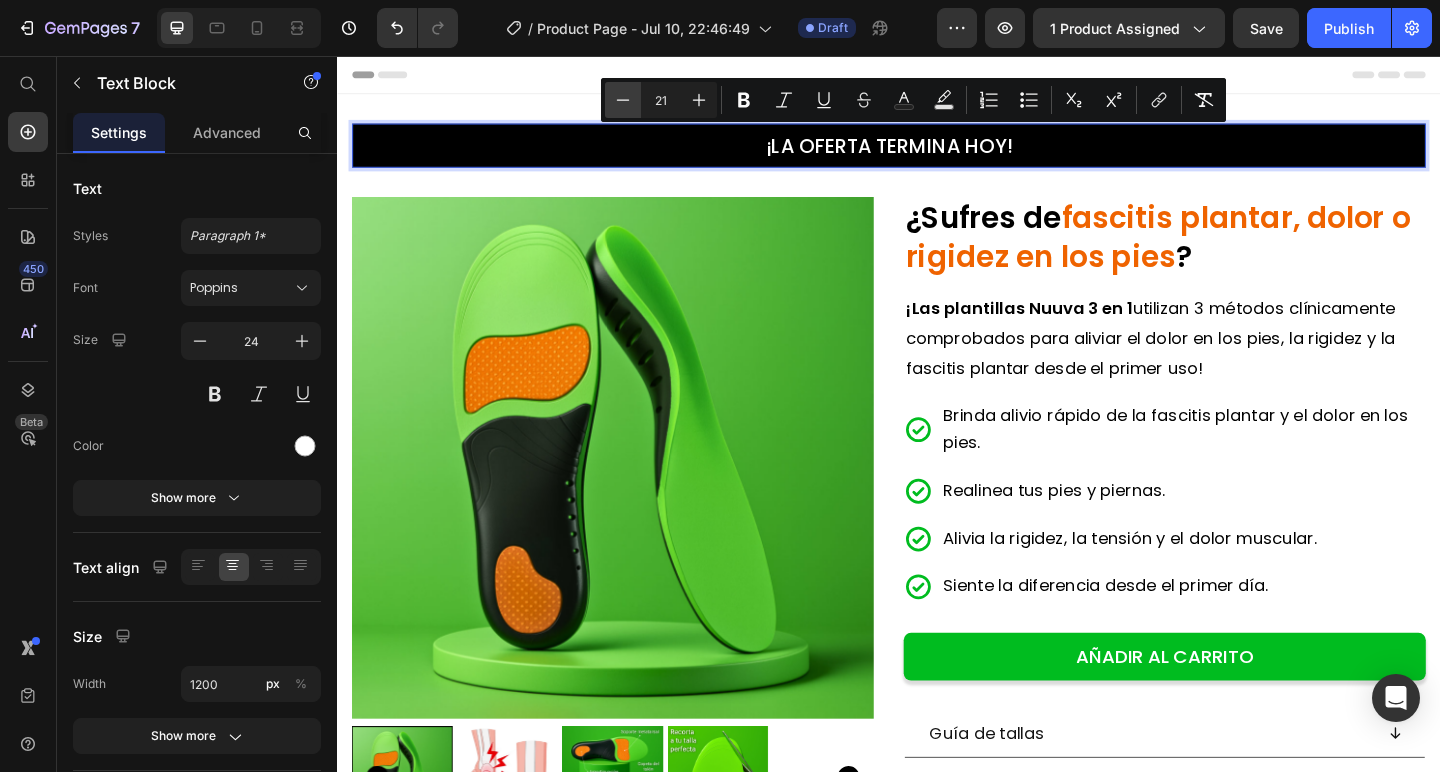 click 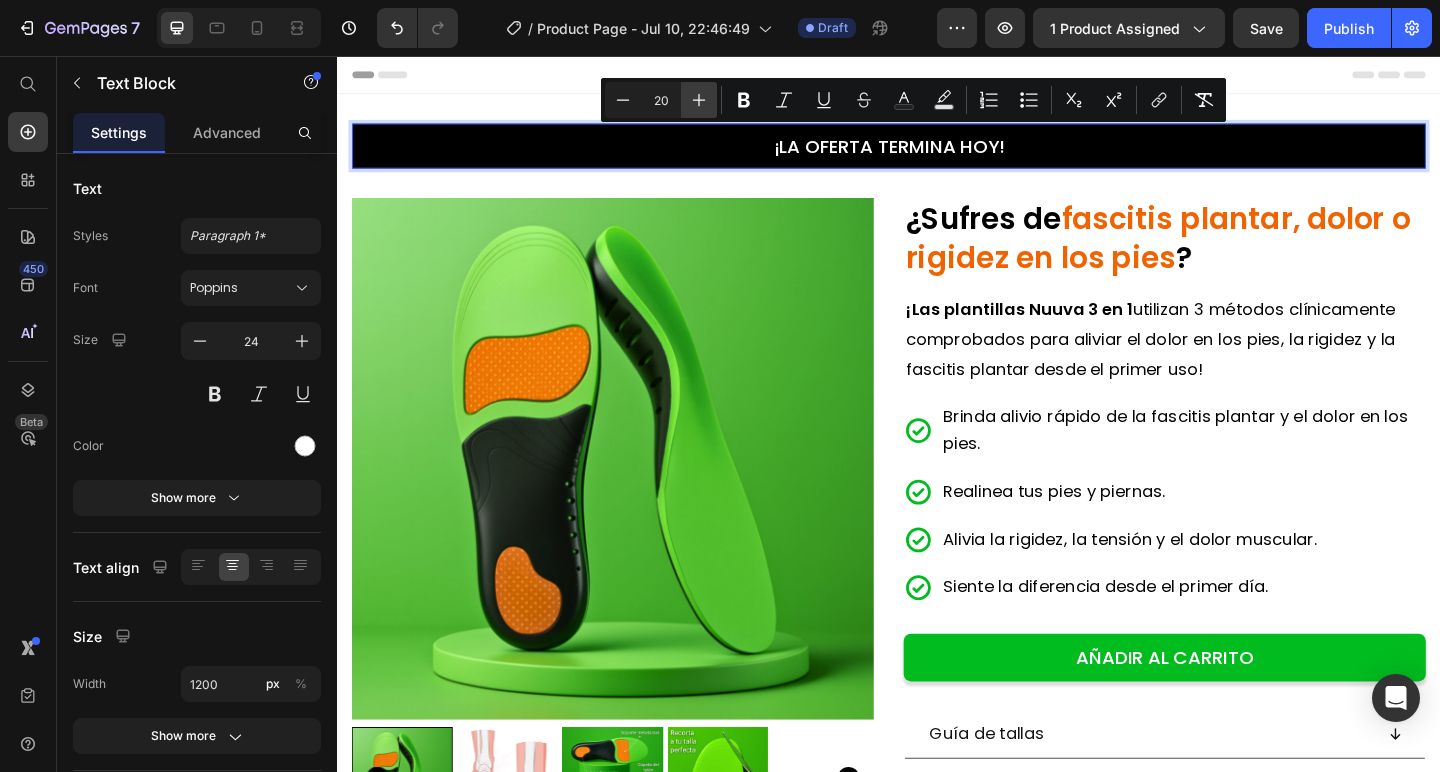 click 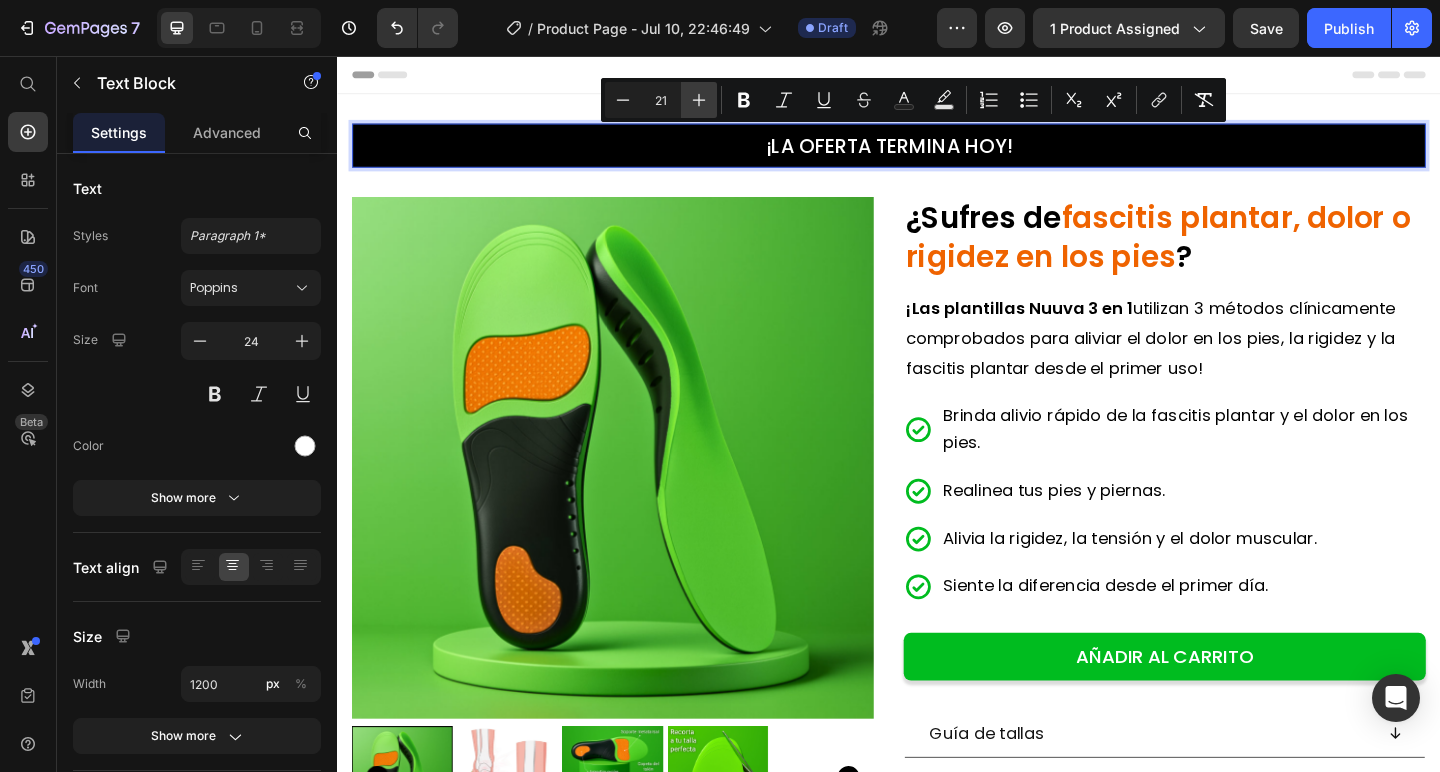click 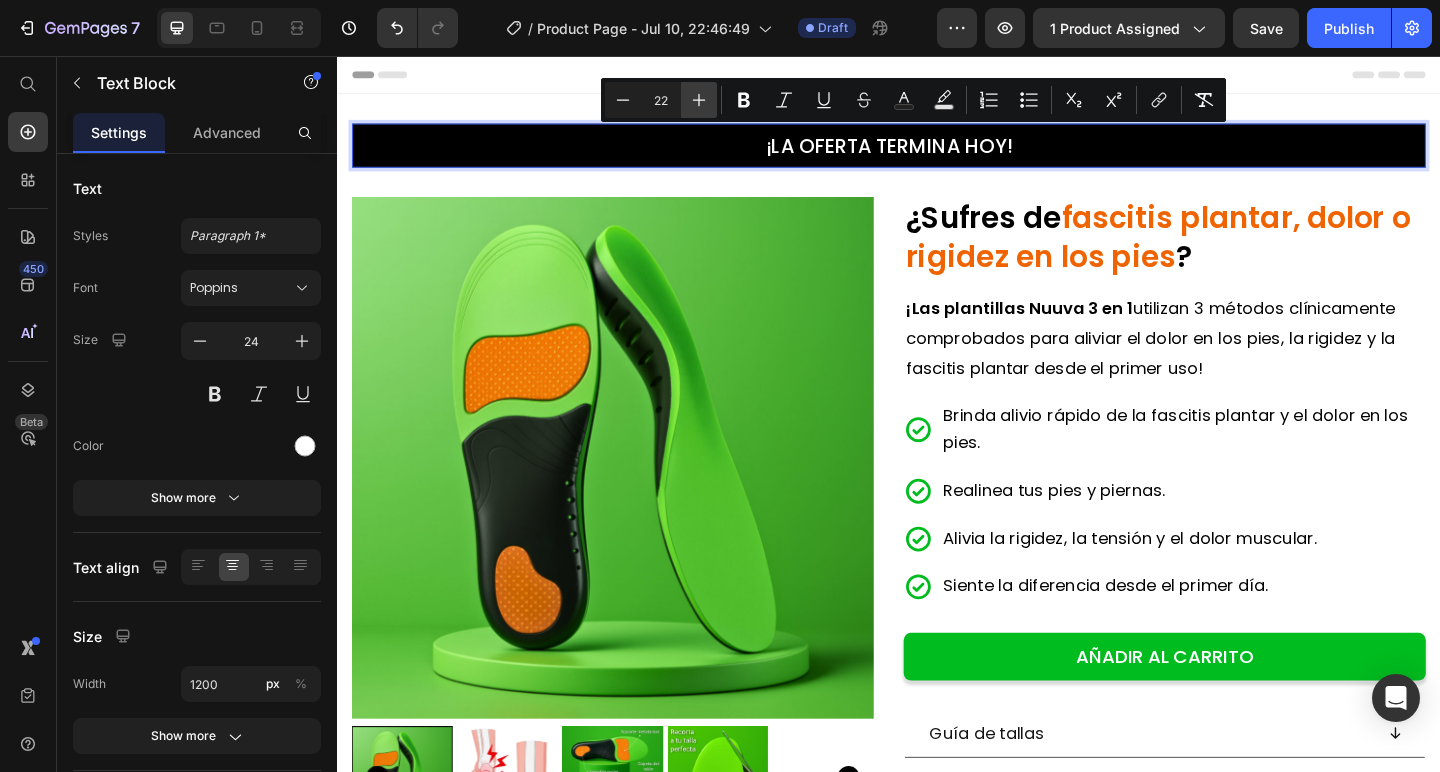 click 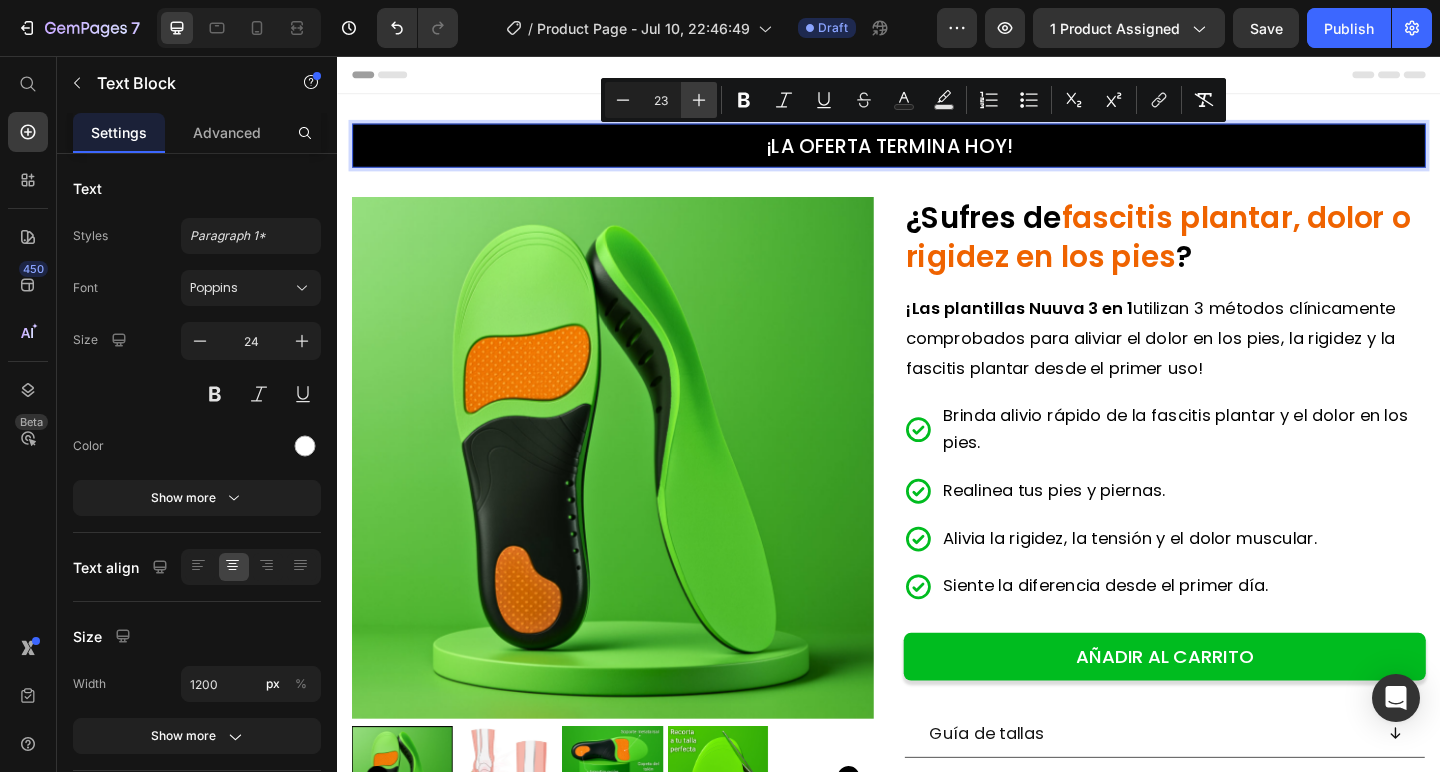 click 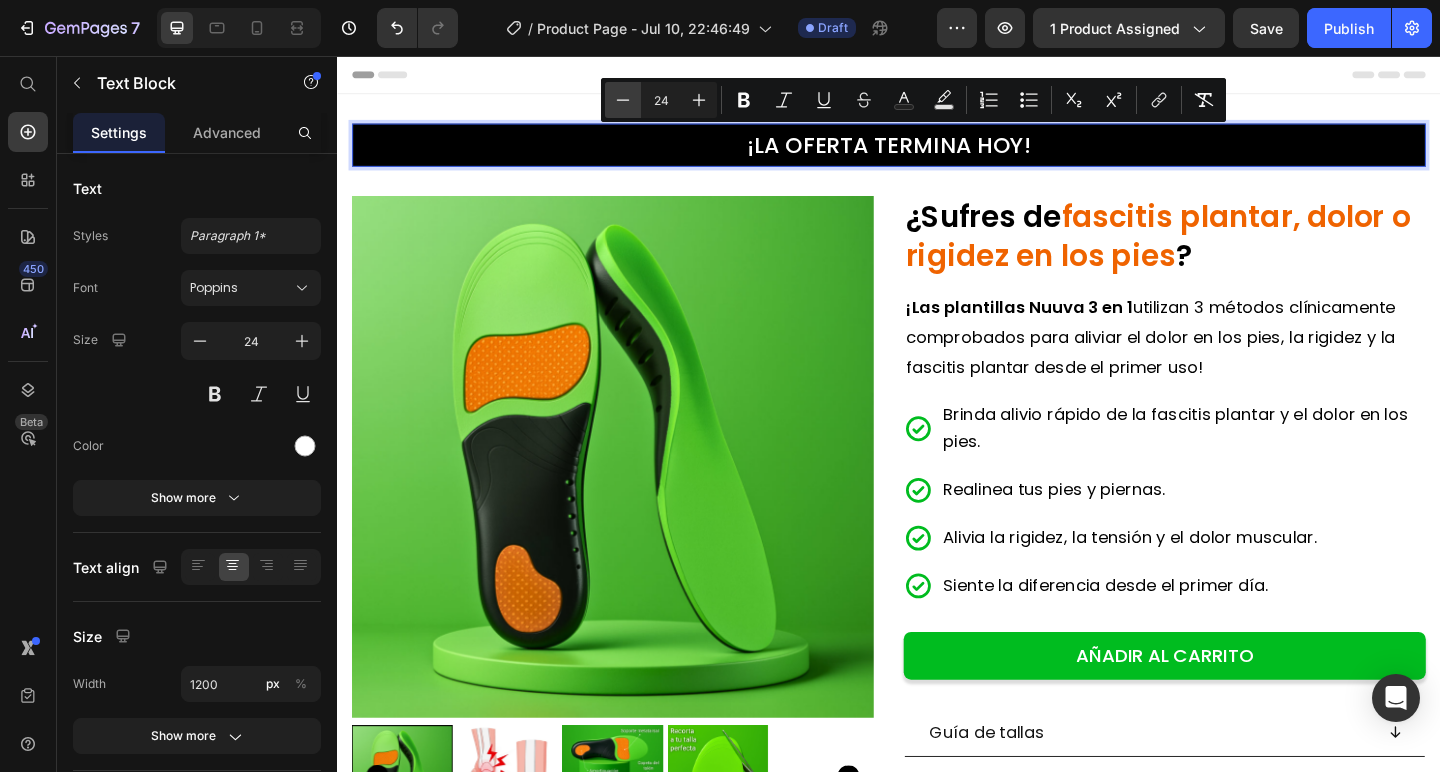 click 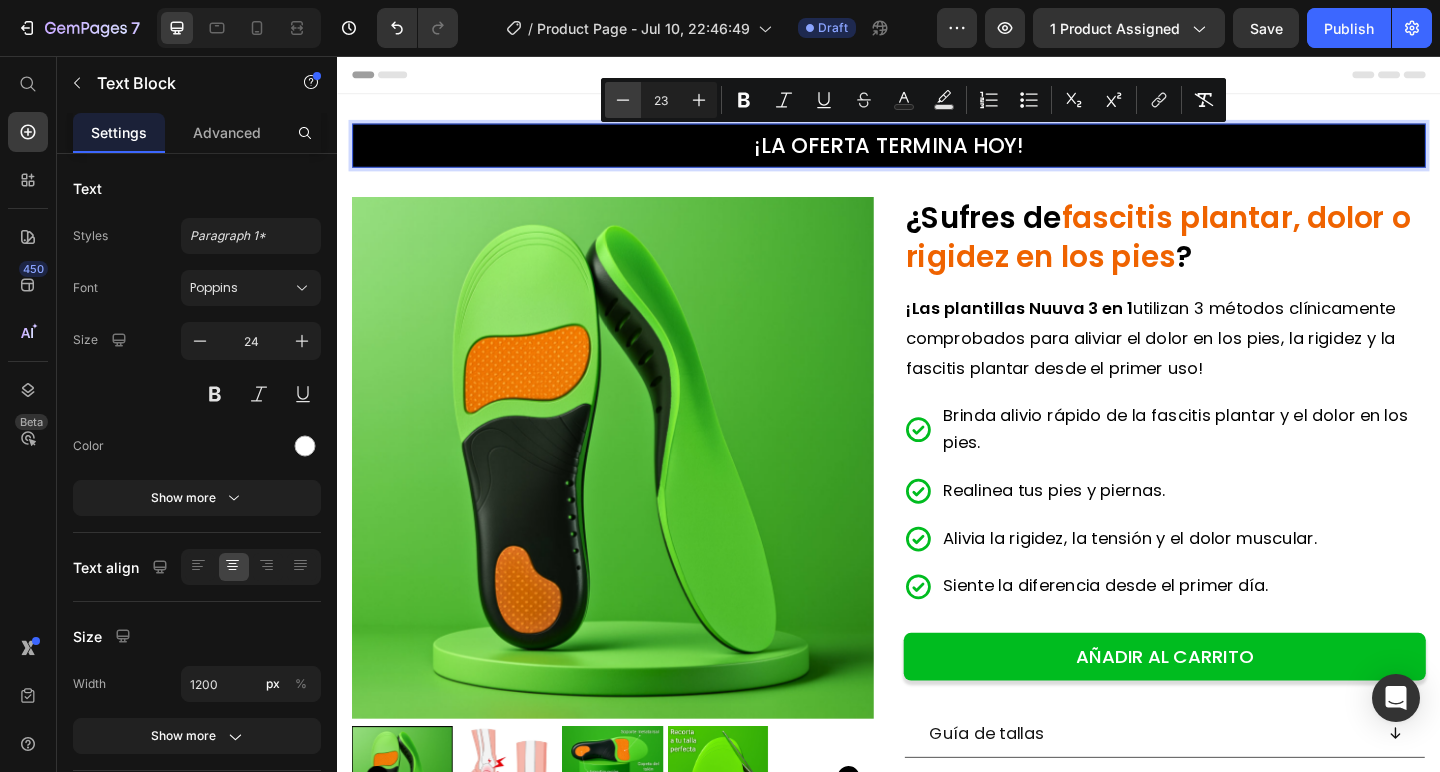 click 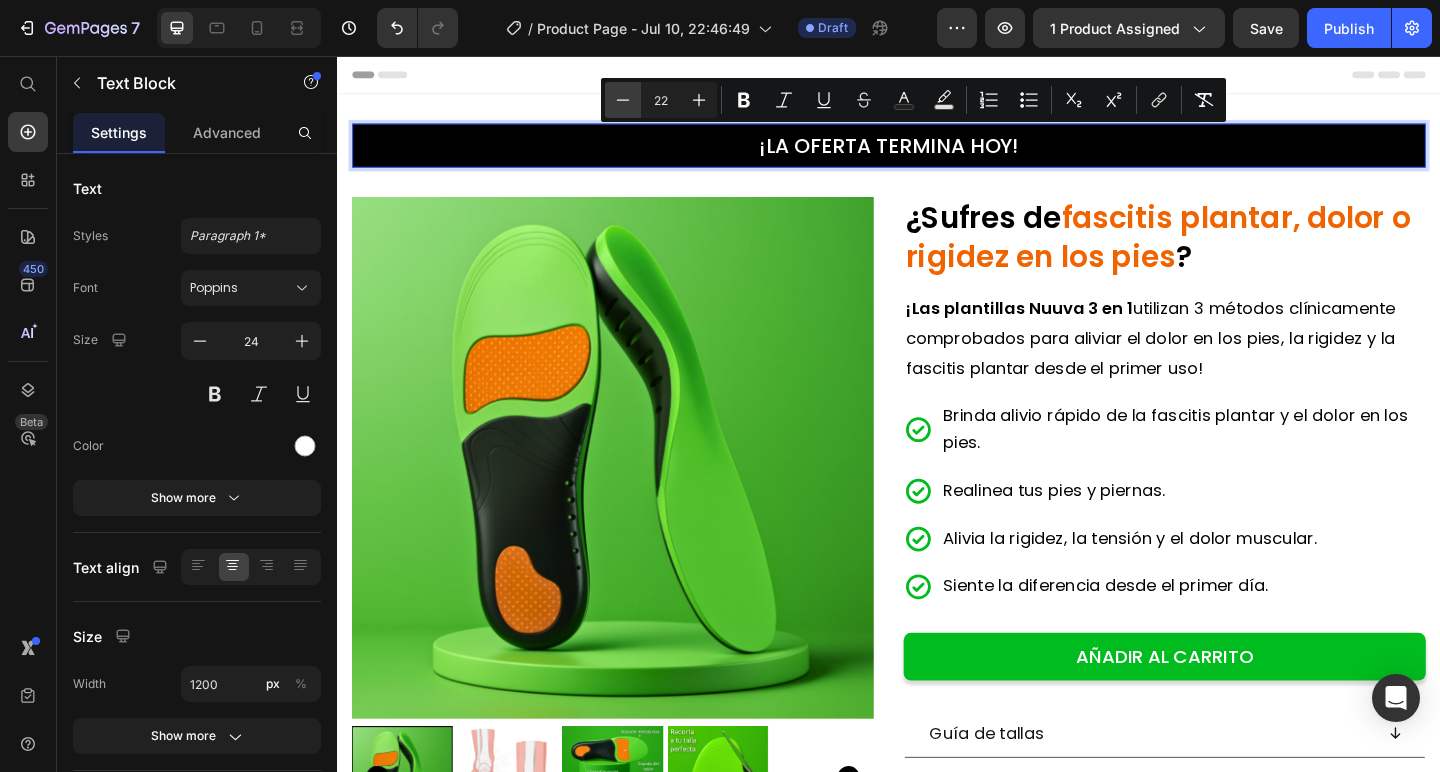click 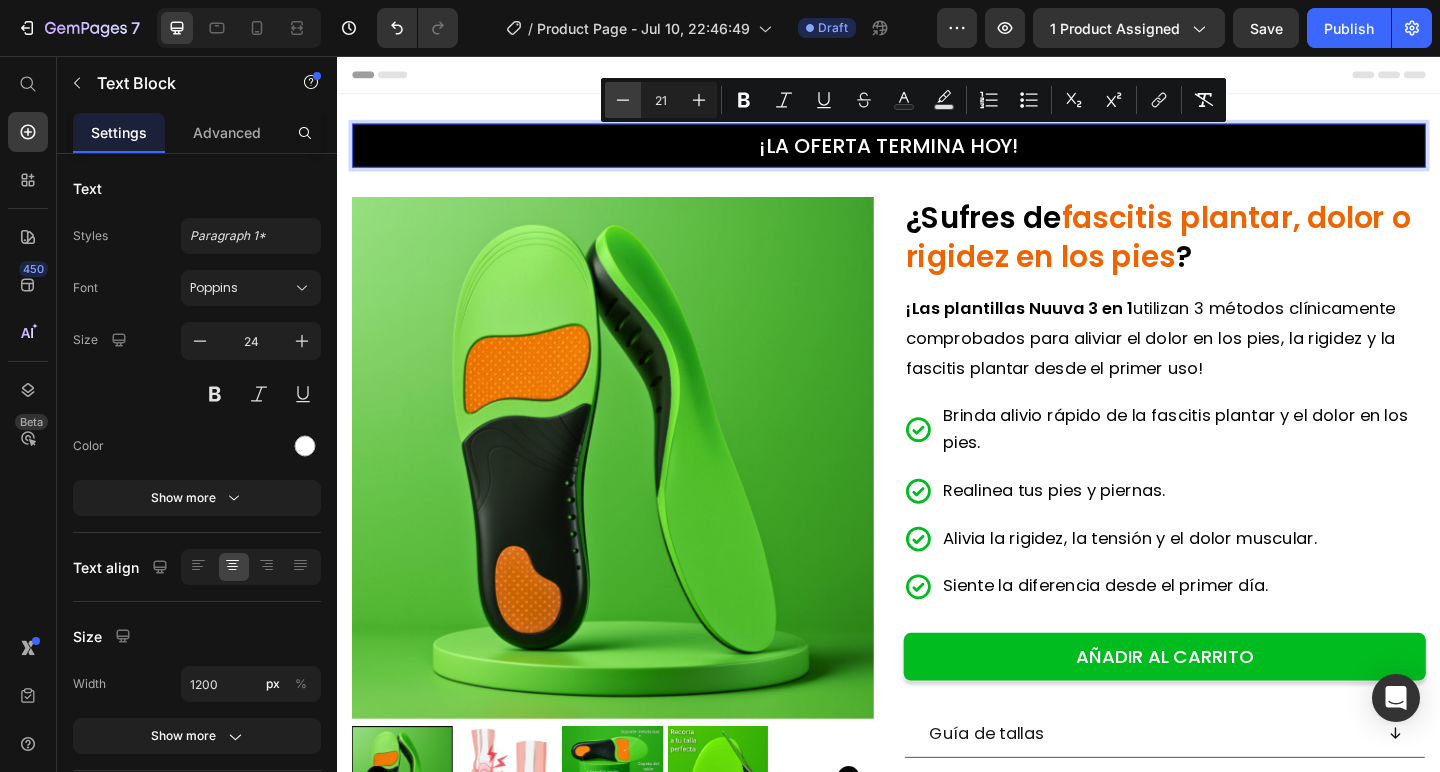click 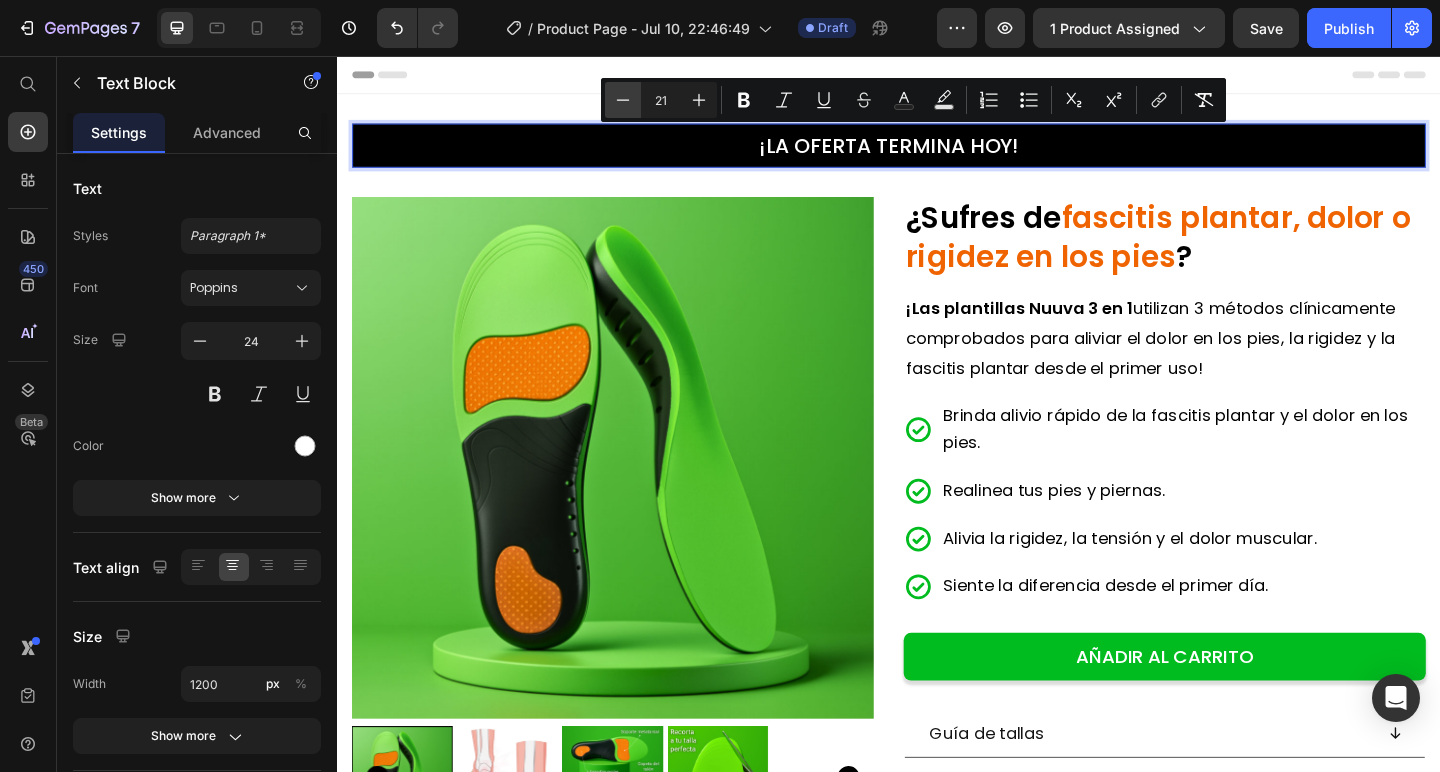 type on "20" 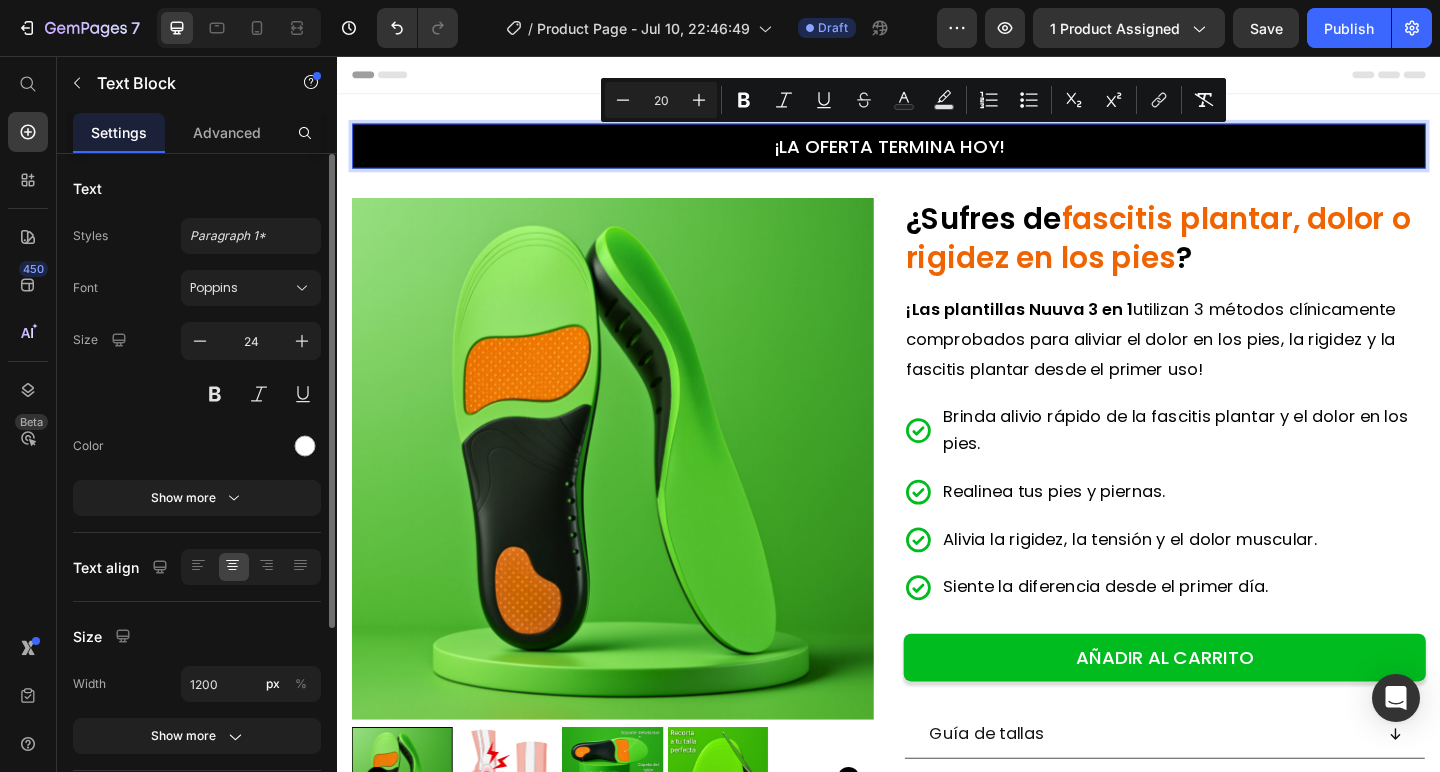click on "Size" at bounding box center (197, 636) 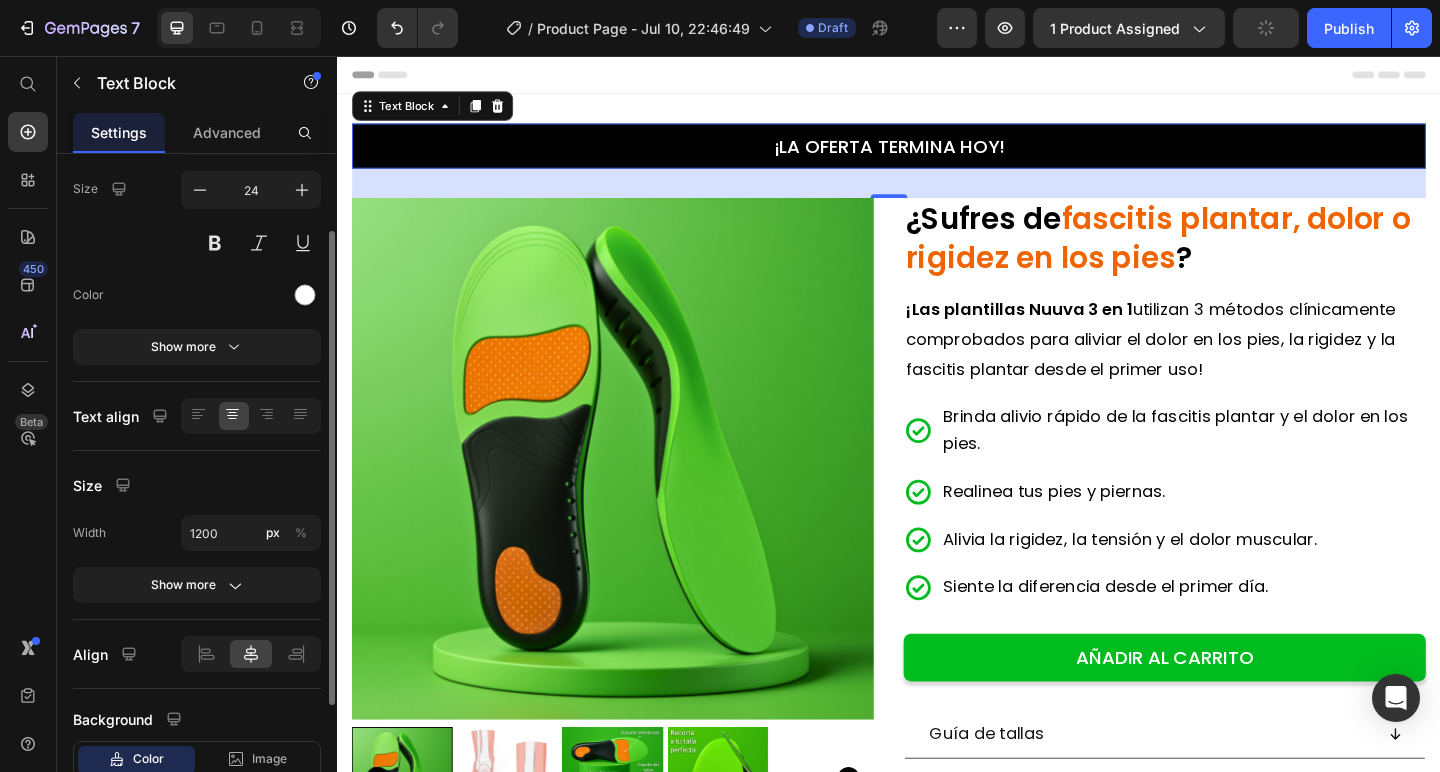 scroll, scrollTop: 152, scrollLeft: 0, axis: vertical 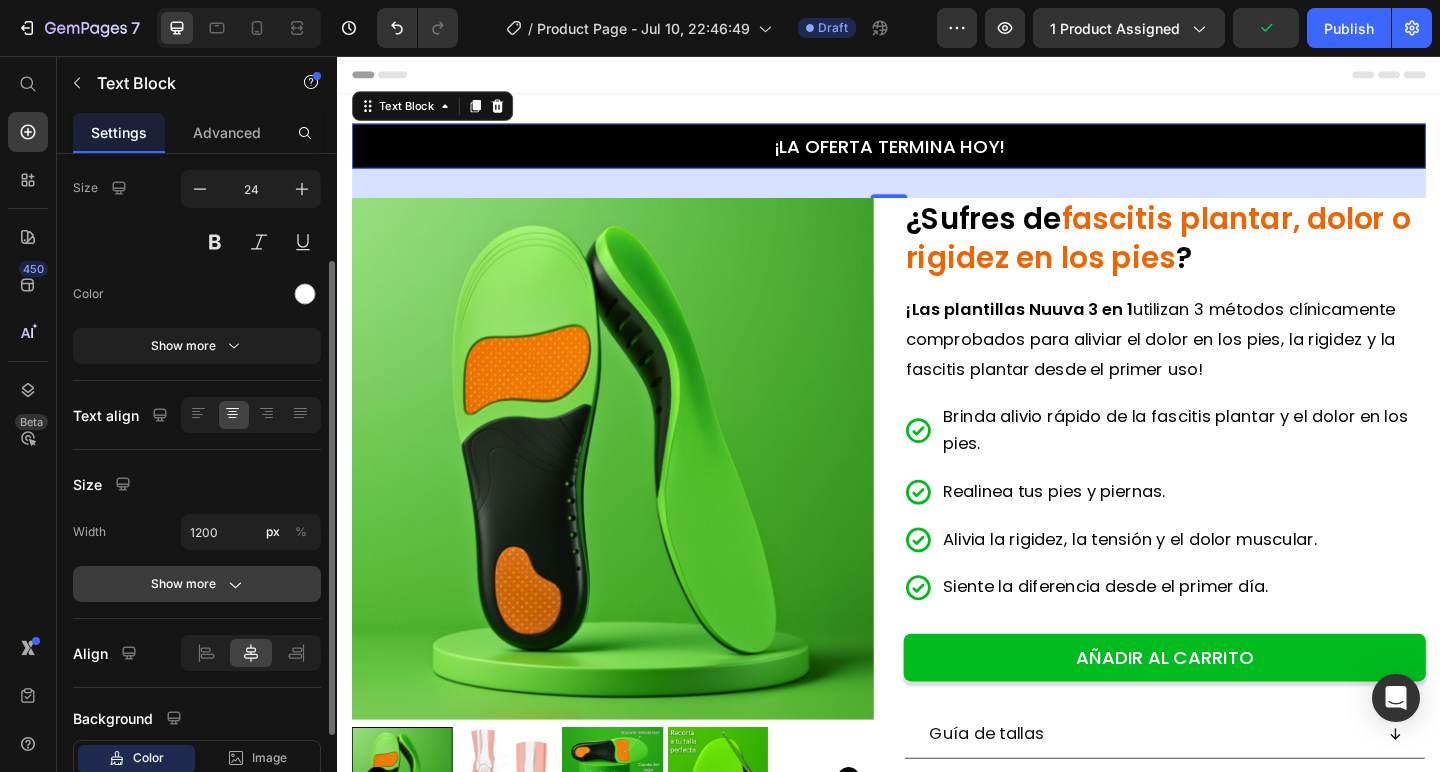 click on "Show more" 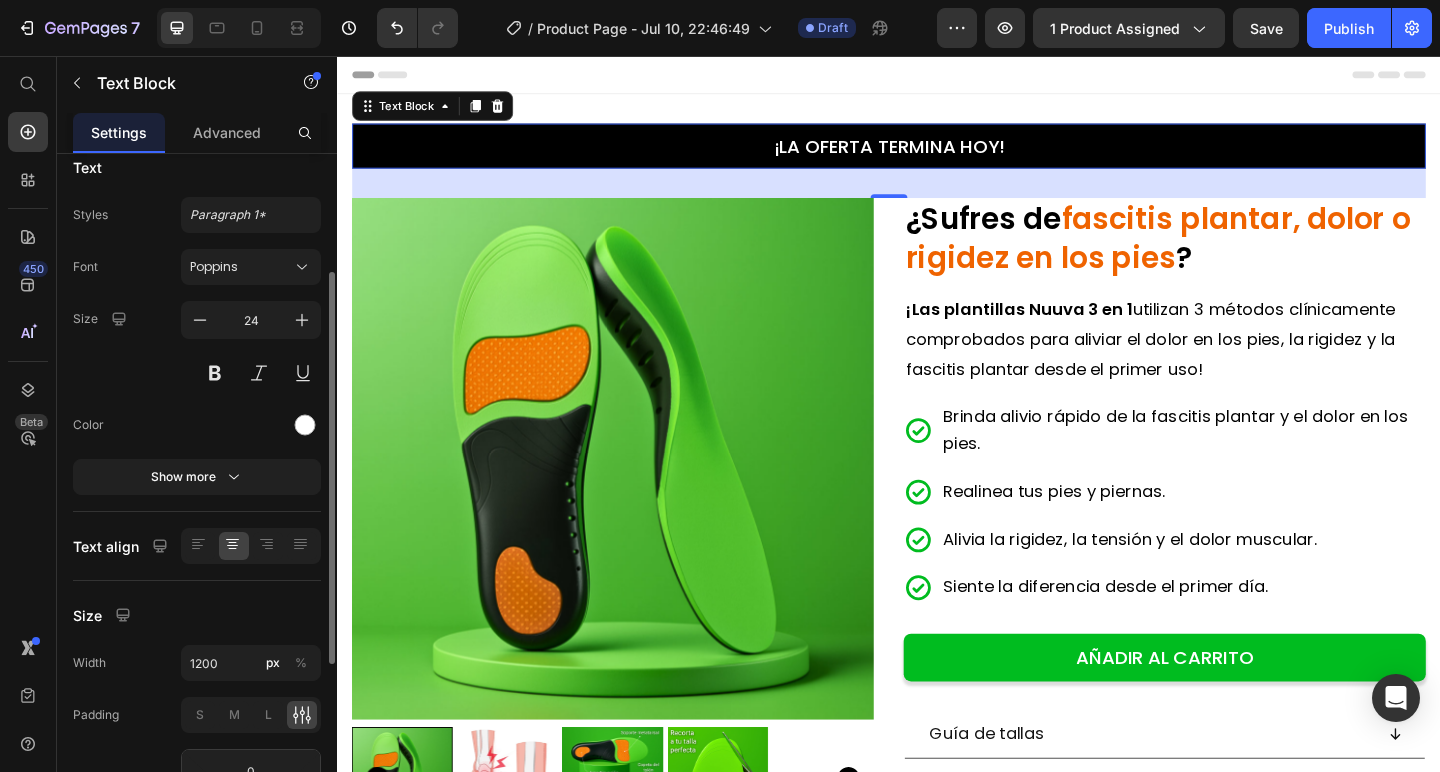 scroll, scrollTop: 0, scrollLeft: 0, axis: both 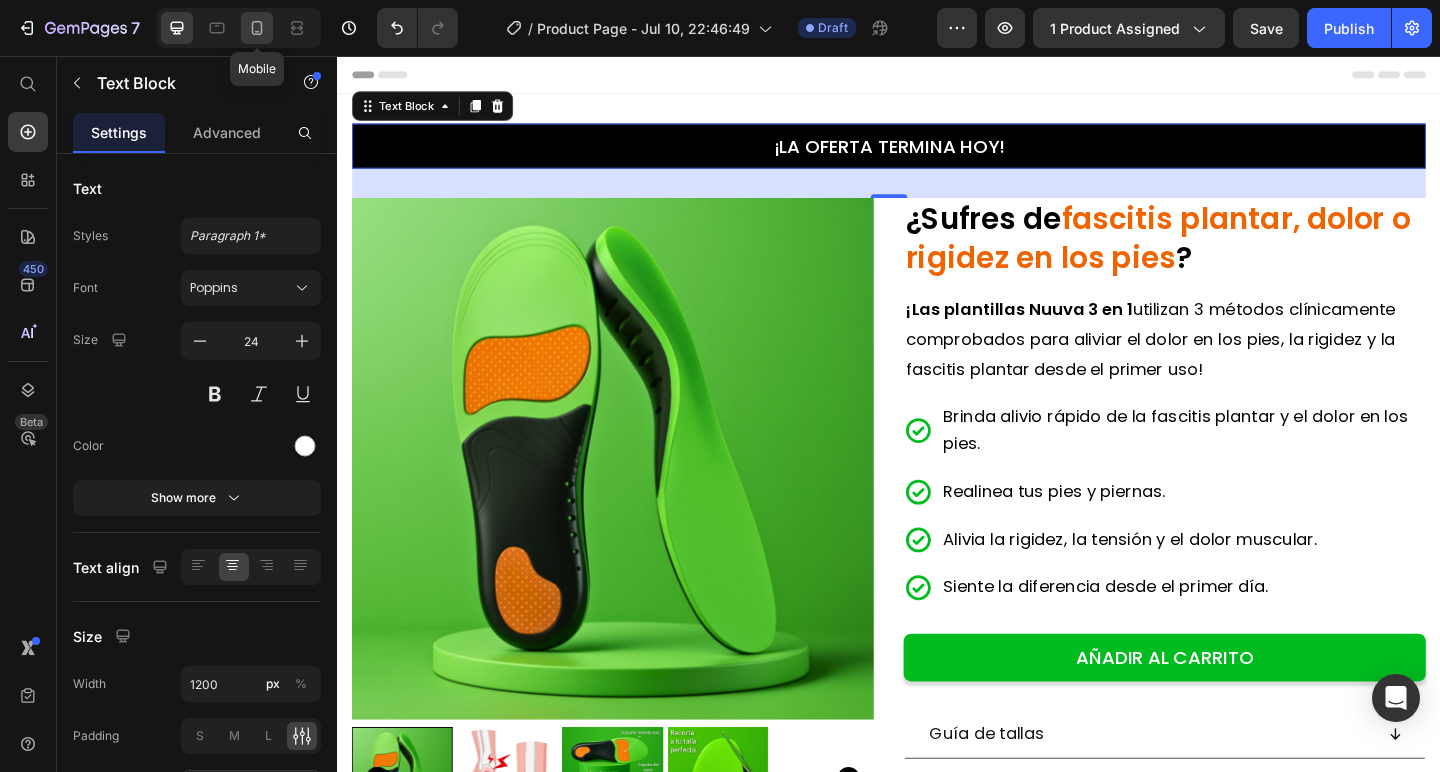 click 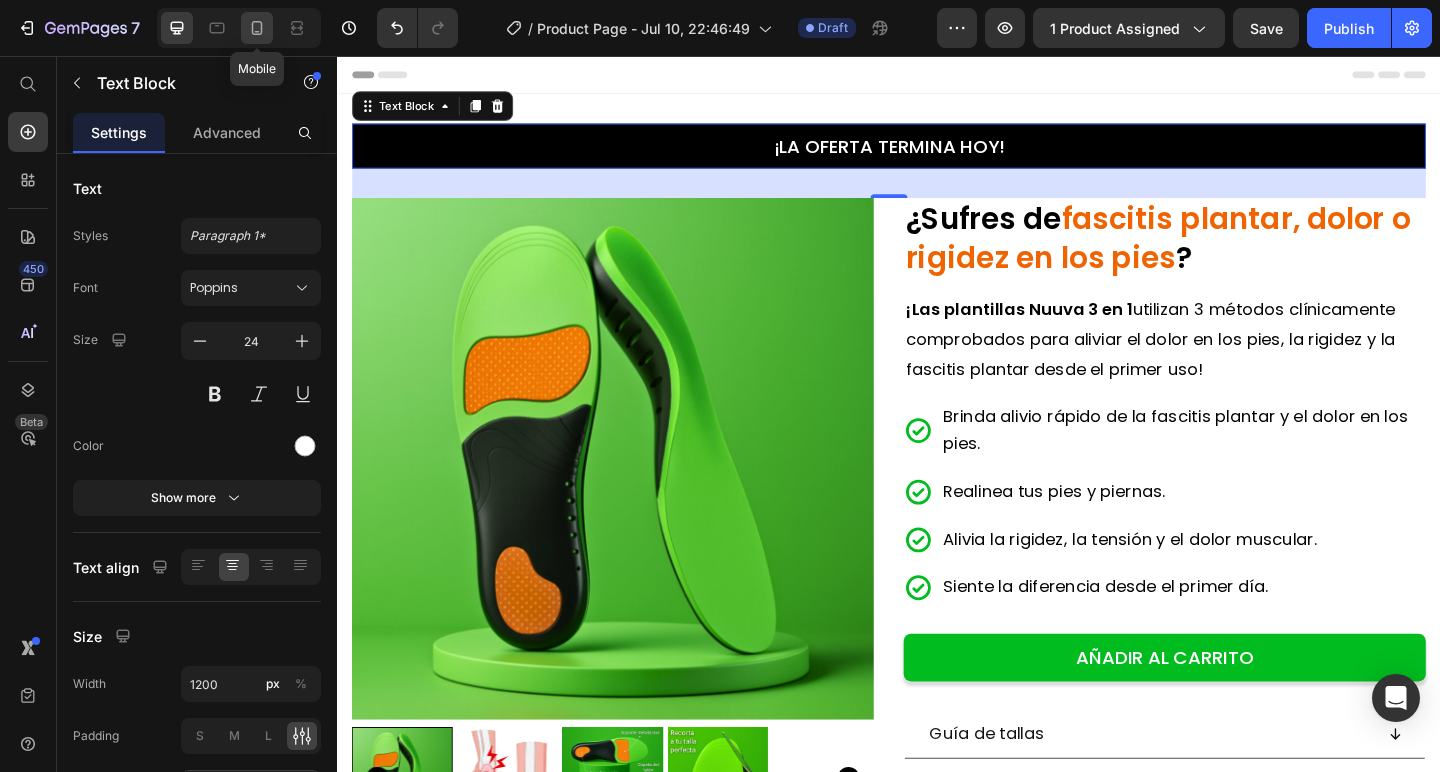 type on "22" 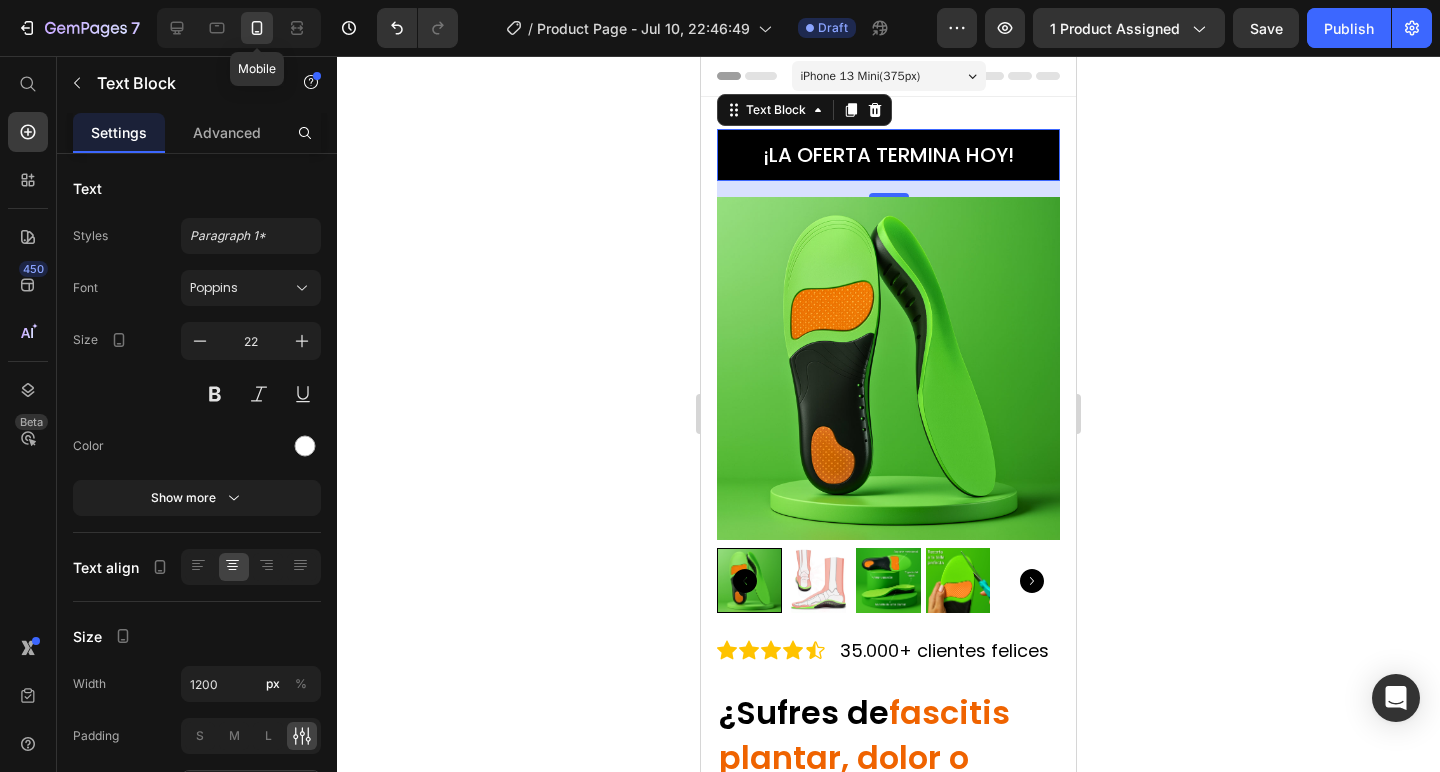 scroll, scrollTop: 3, scrollLeft: 0, axis: vertical 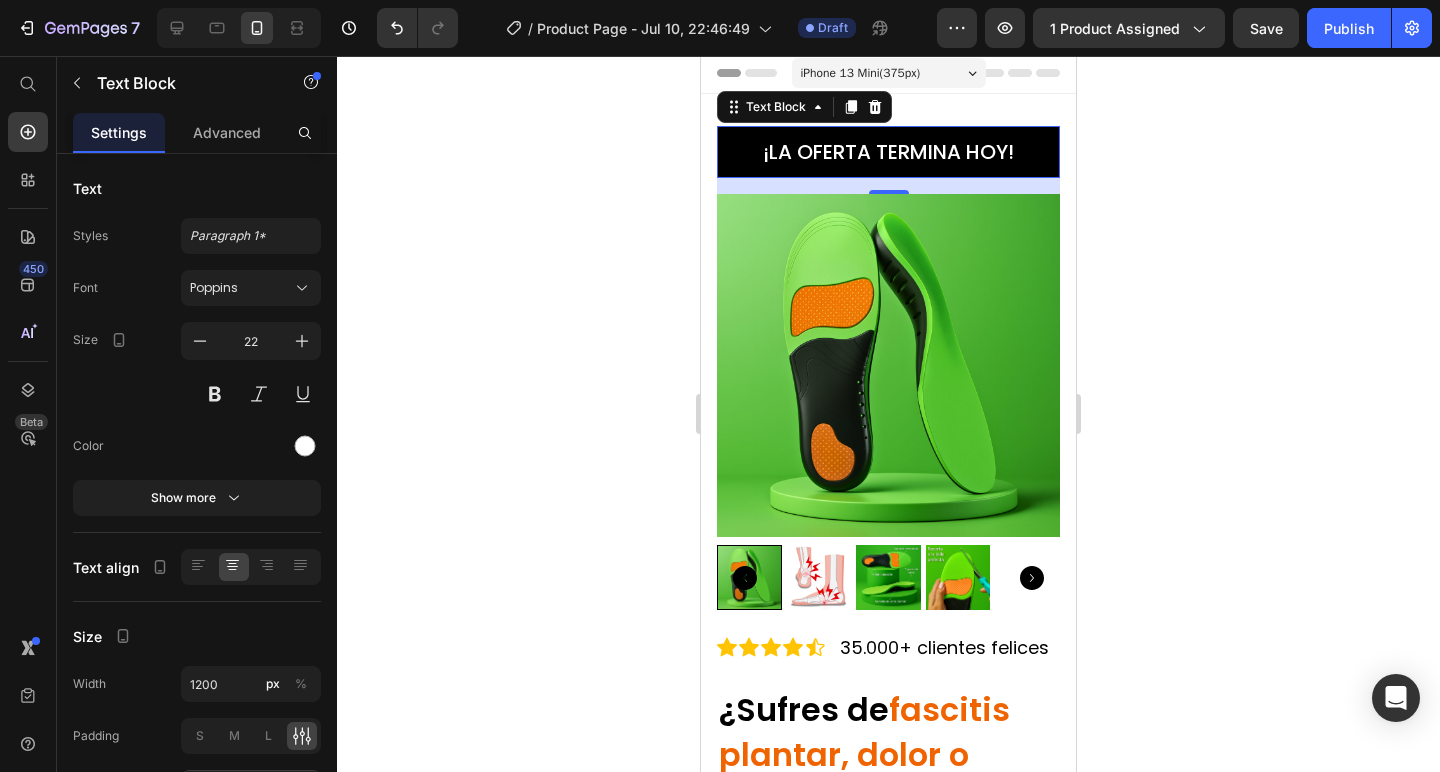 click 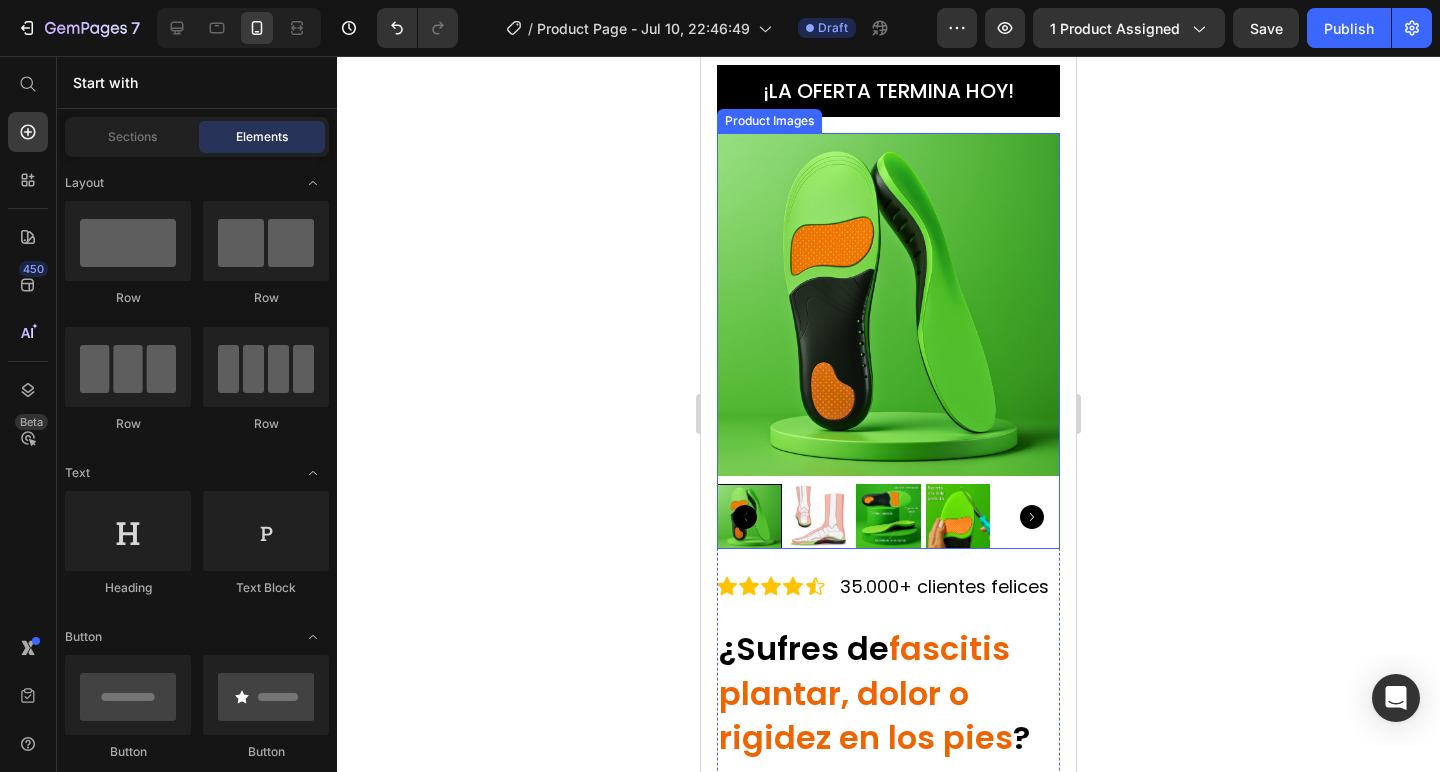 scroll, scrollTop: 69, scrollLeft: 0, axis: vertical 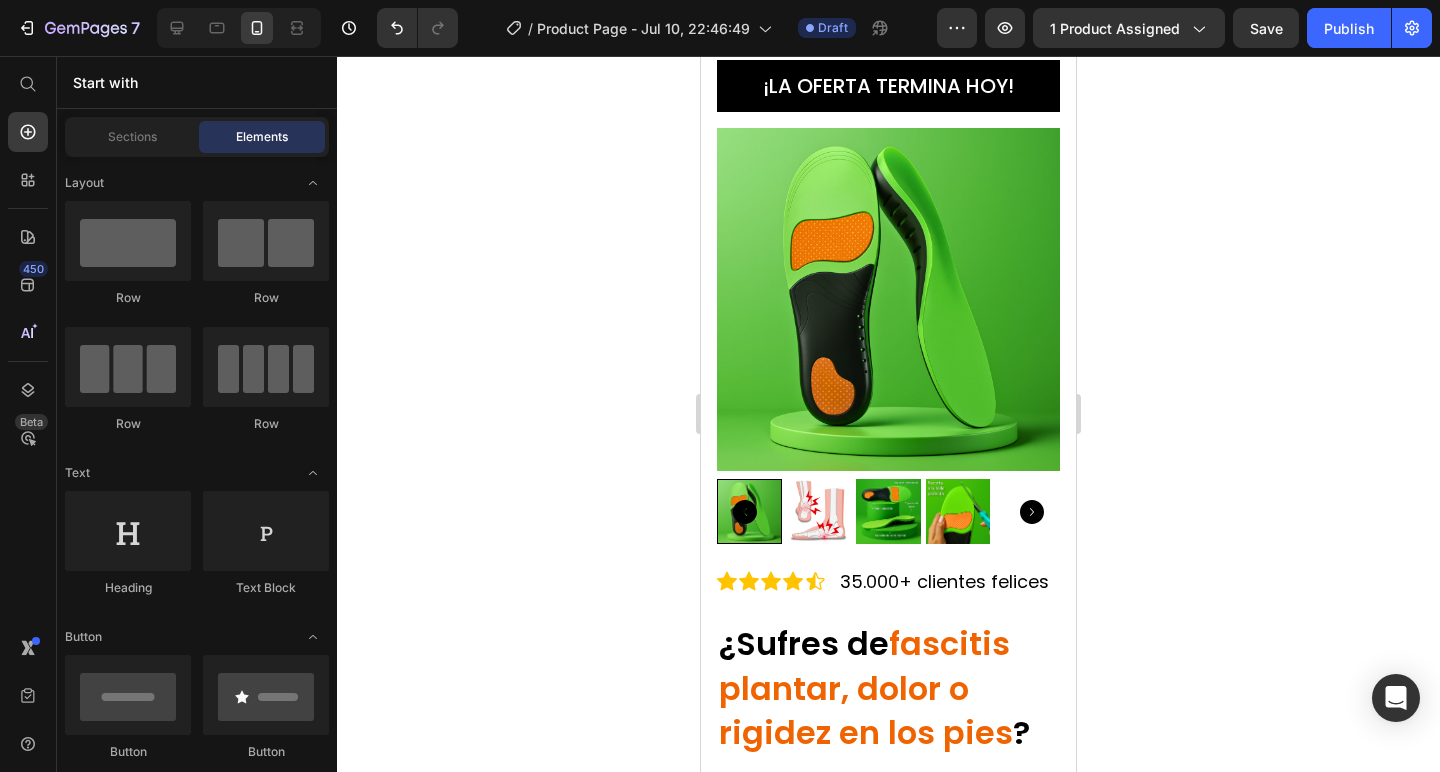click 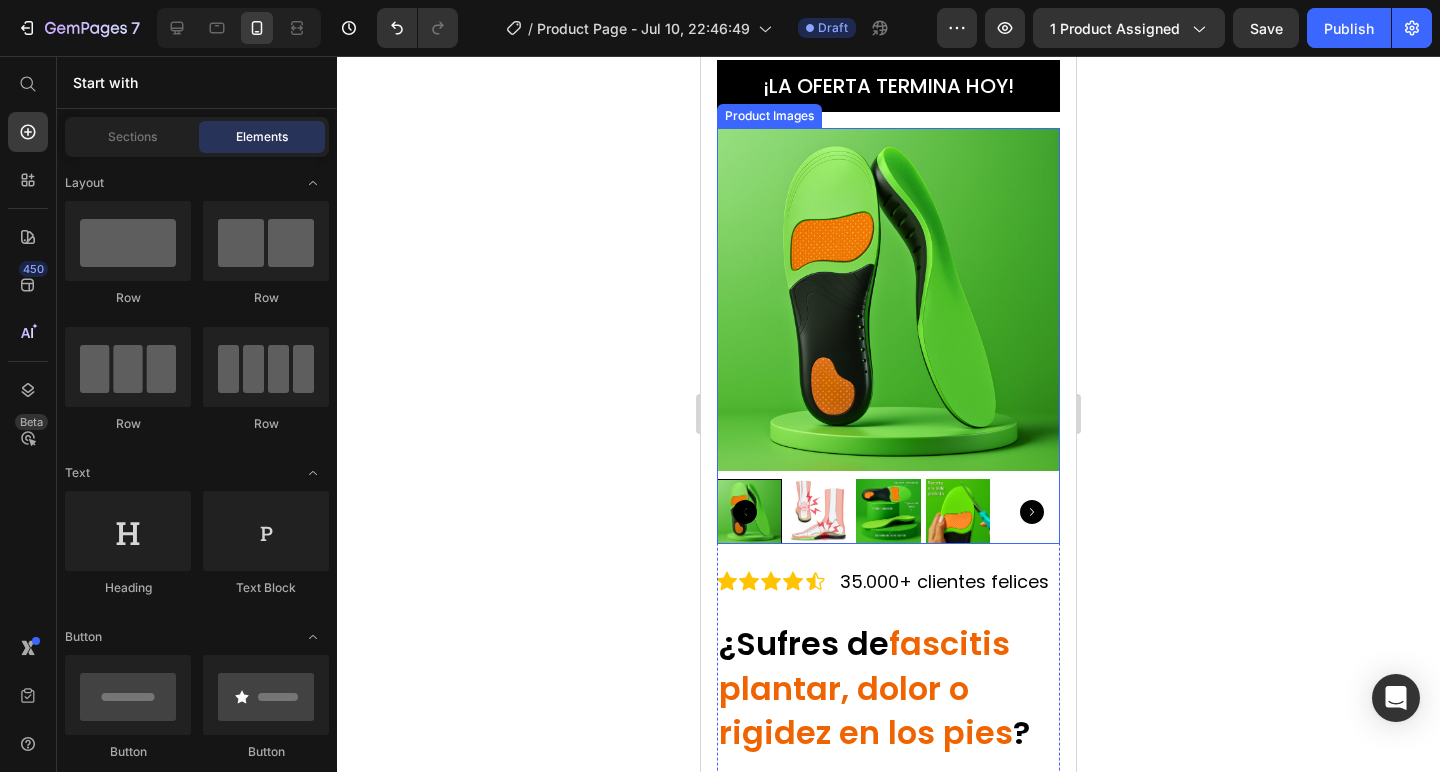 scroll, scrollTop: 0, scrollLeft: 0, axis: both 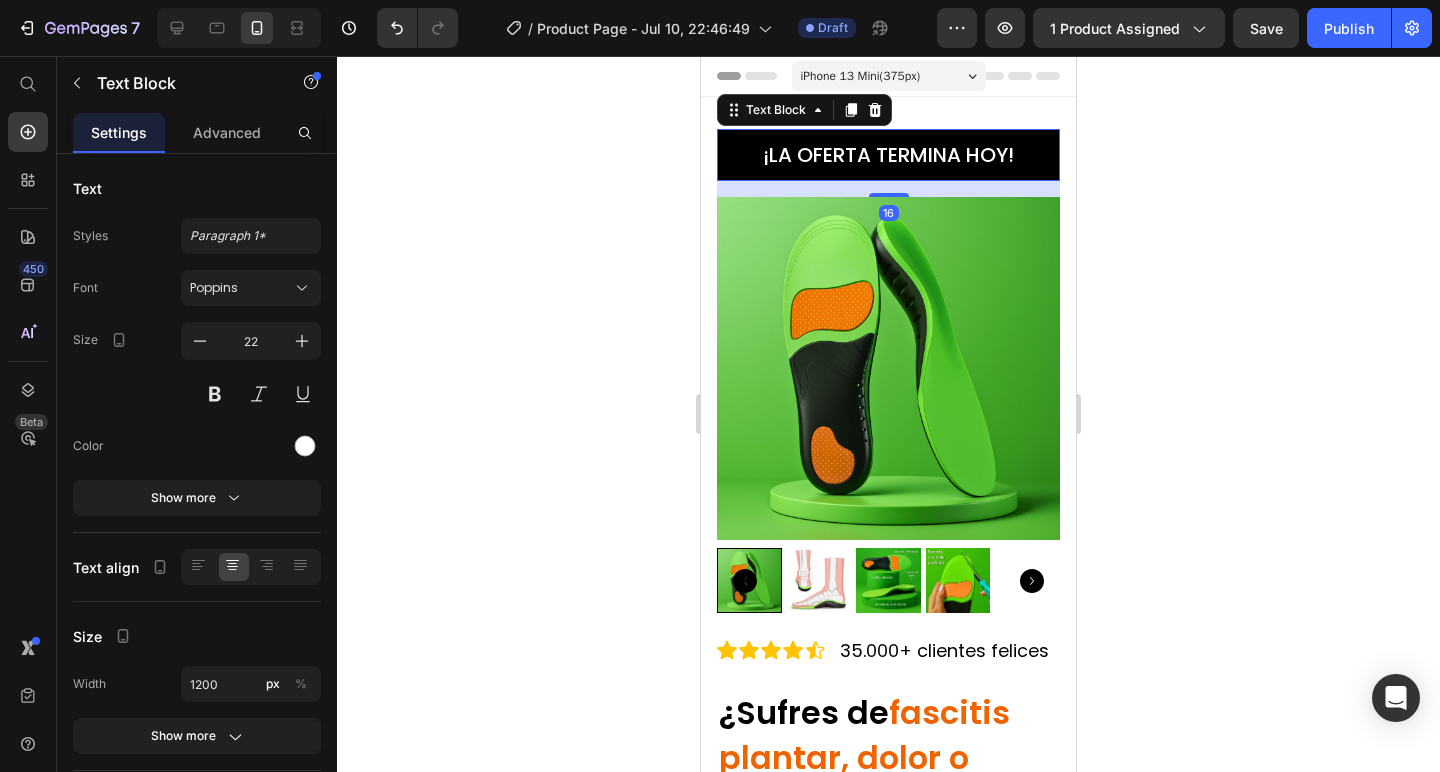 click on "¡LA OFERTA TERMINA HOY!" at bounding box center [888, 155] 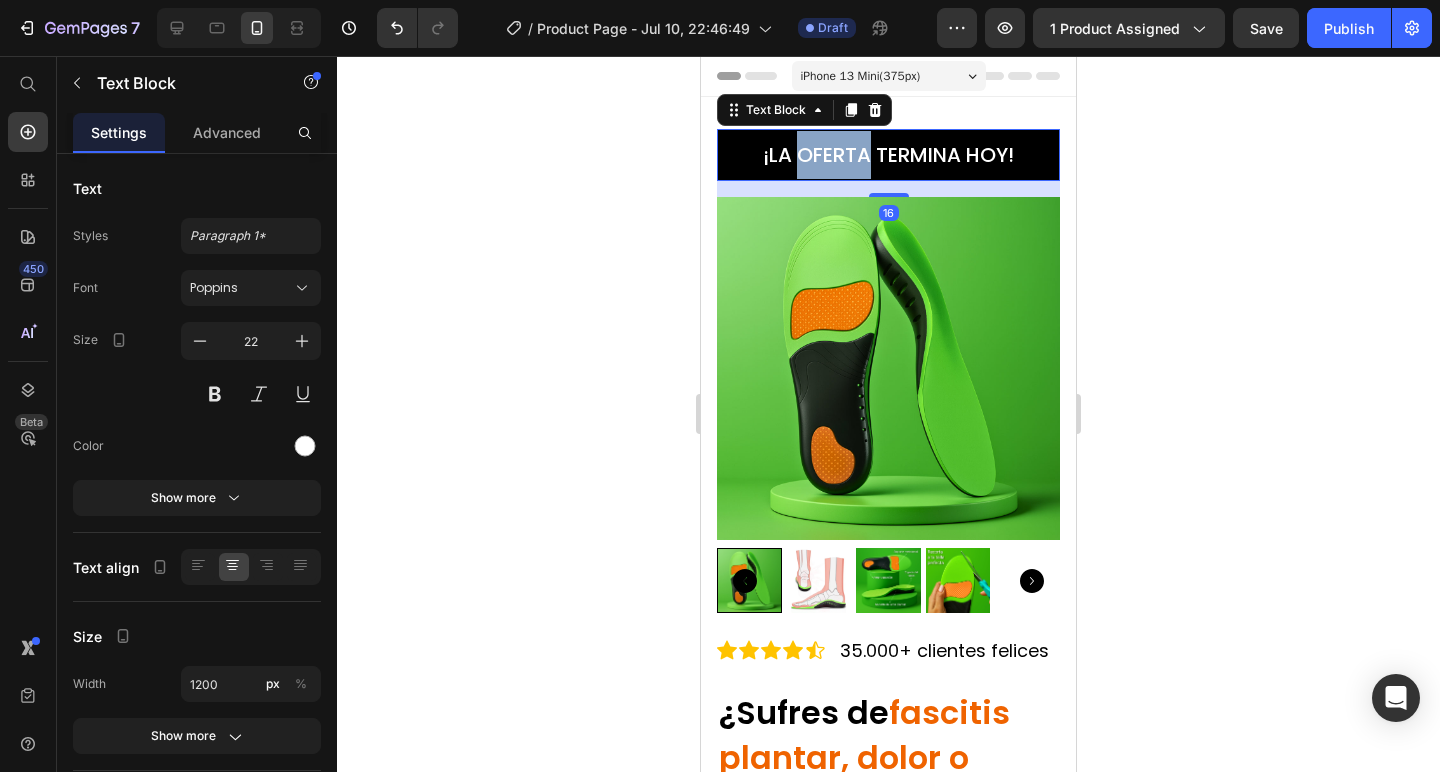 click on "¡LA OFERTA TERMINA HOY!" at bounding box center [888, 155] 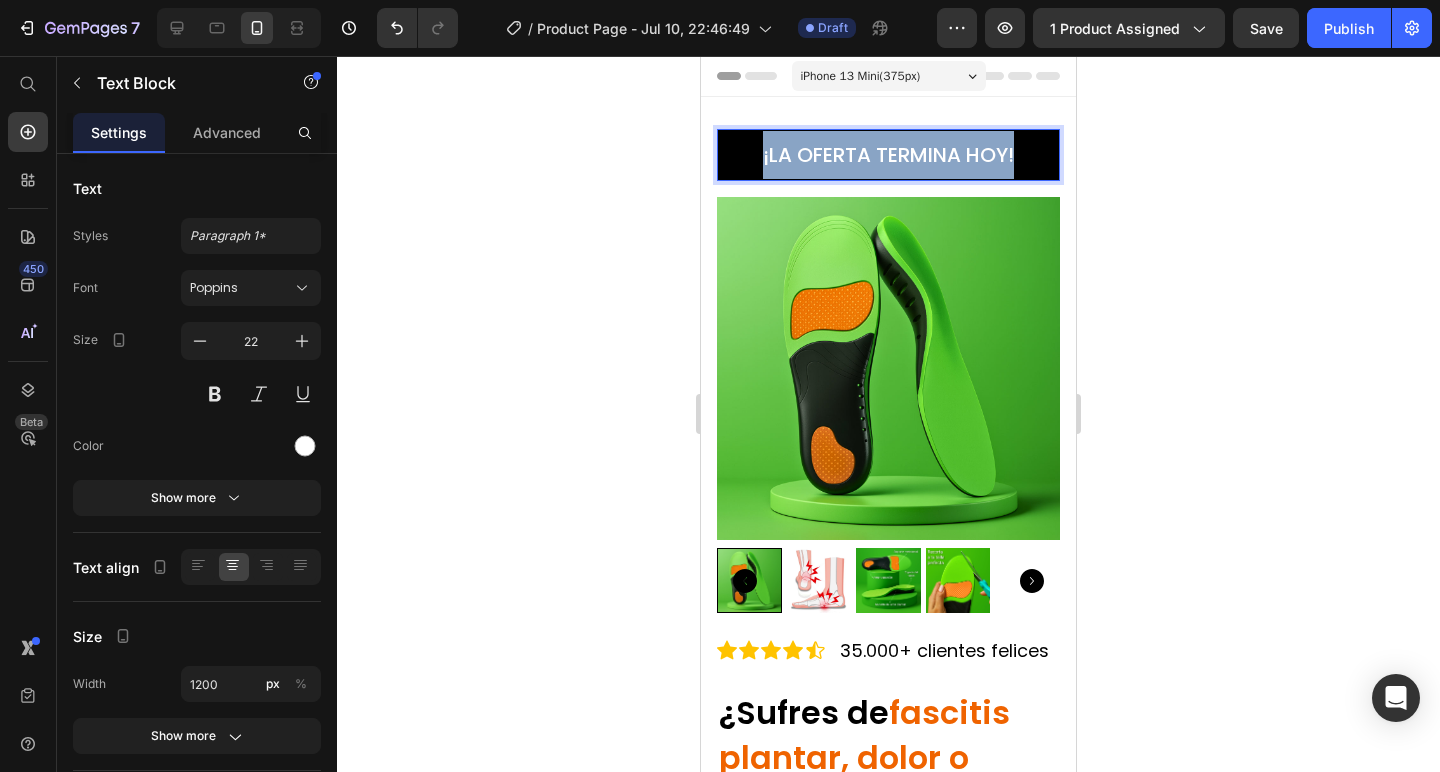 click on "¡LA OFERTA TERMINA HOY!" at bounding box center (888, 155) 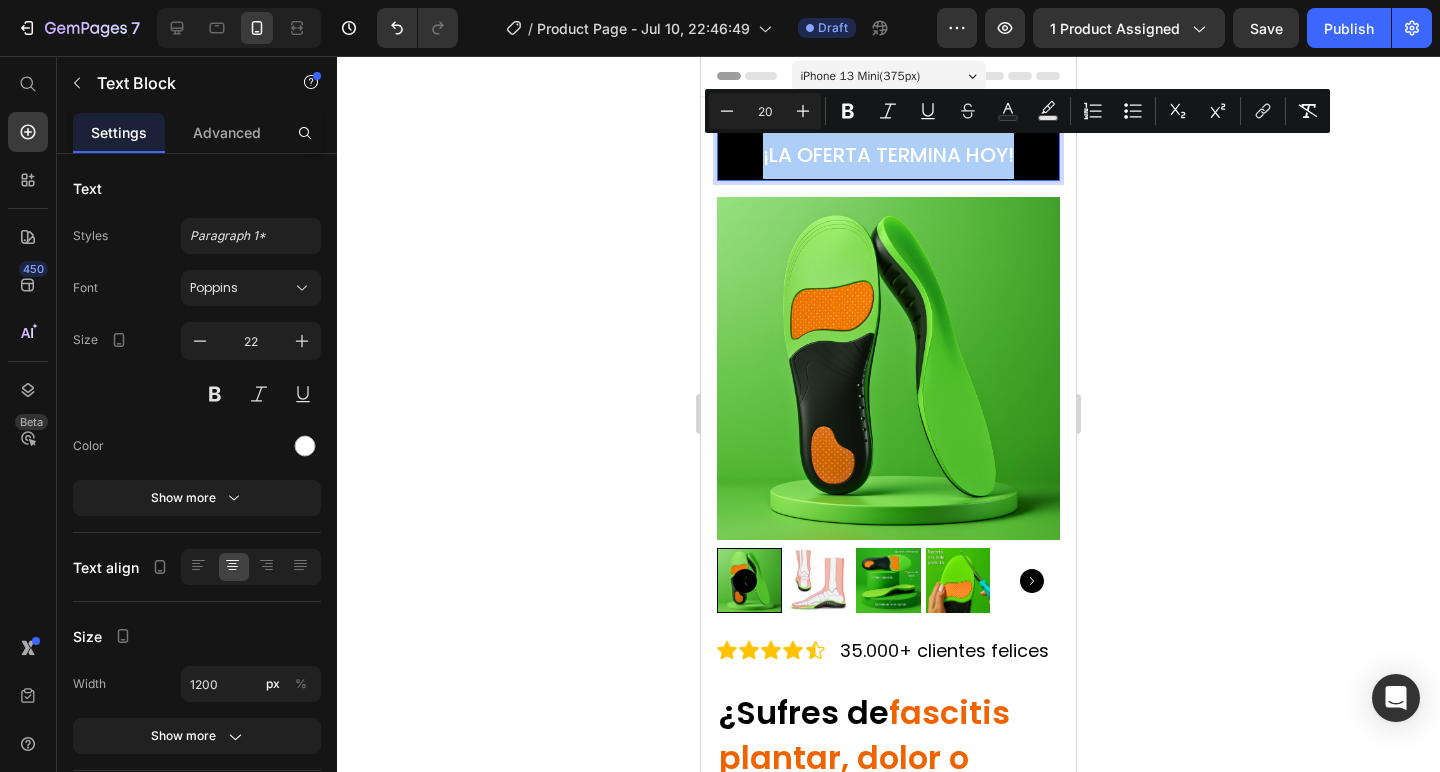 click 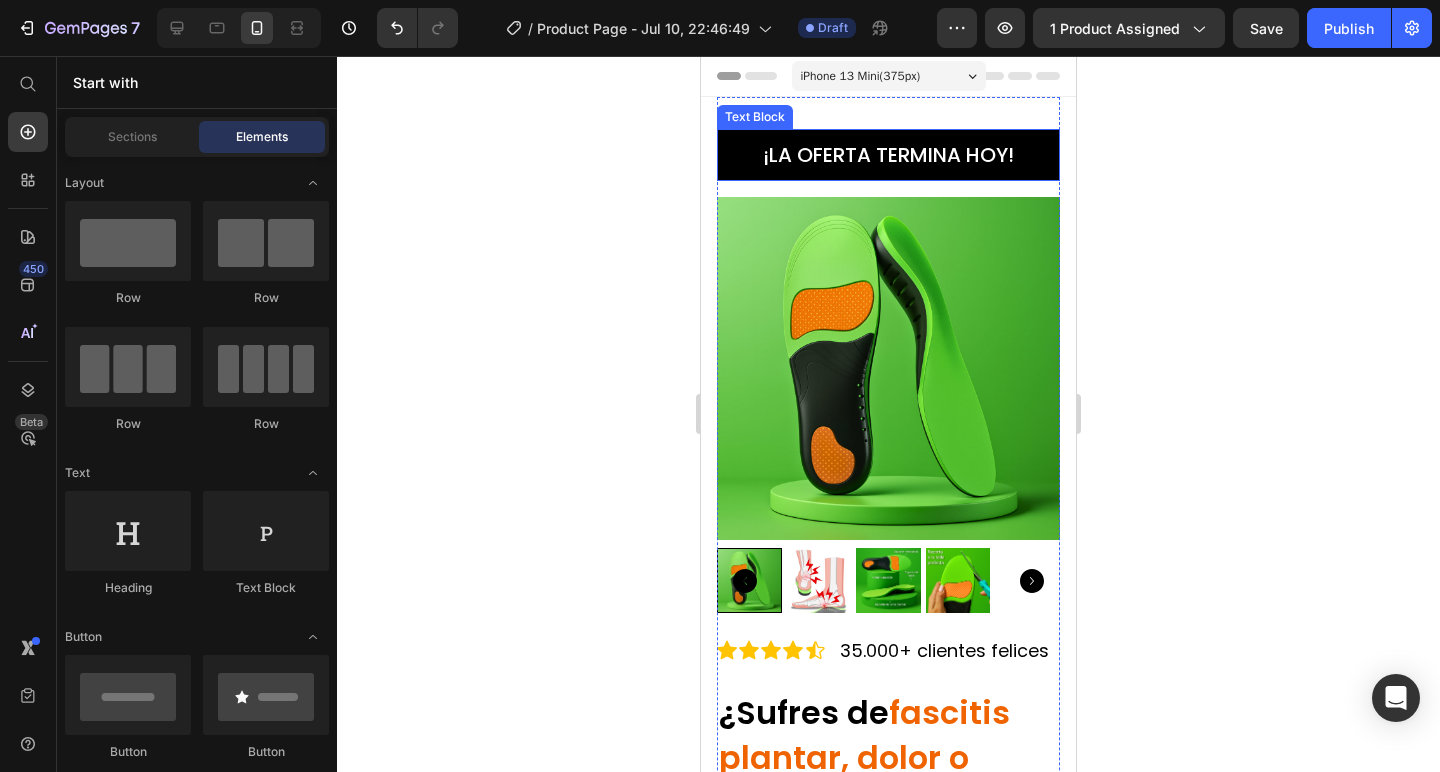 click on "¡LA OFERTA TERMINA HOY!" at bounding box center (888, 155) 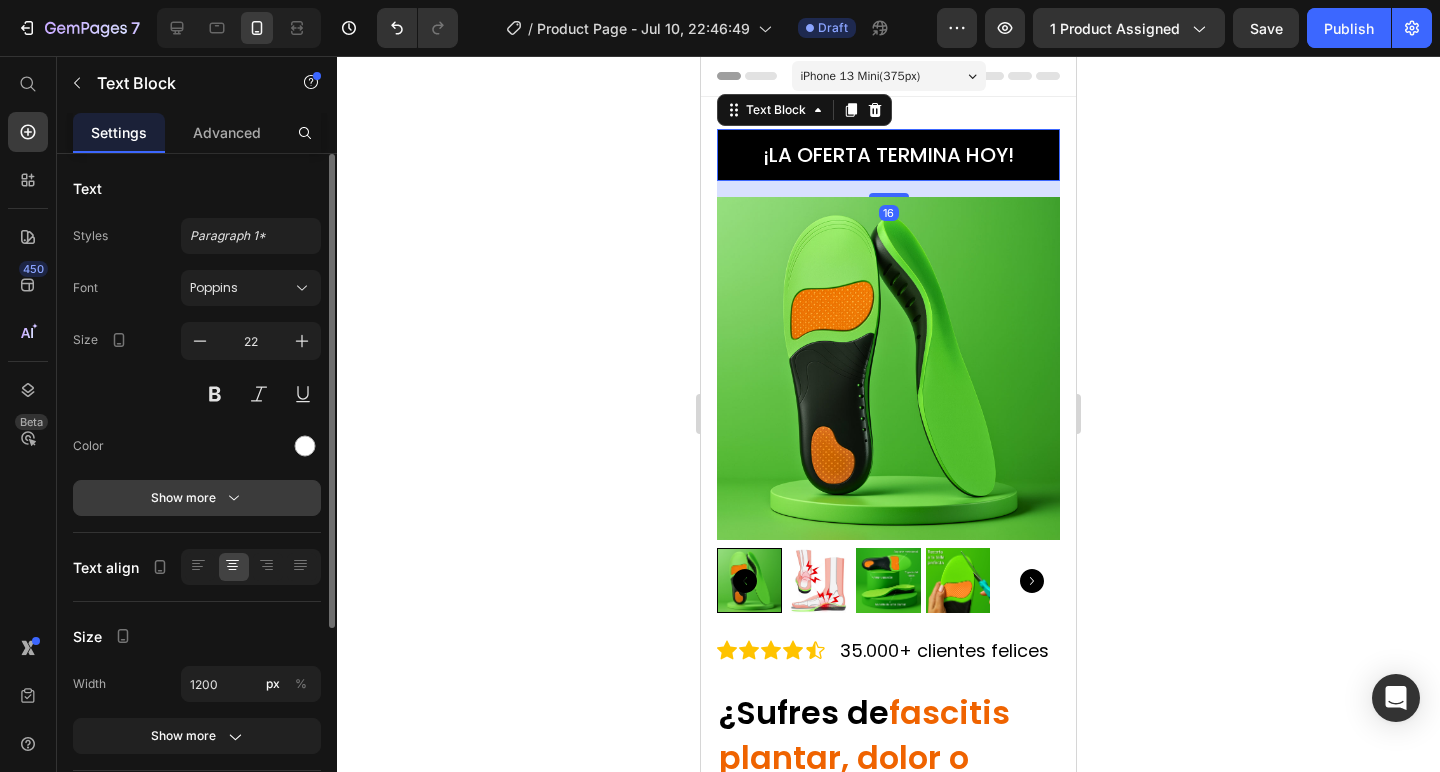 click on "Show more" at bounding box center (197, 498) 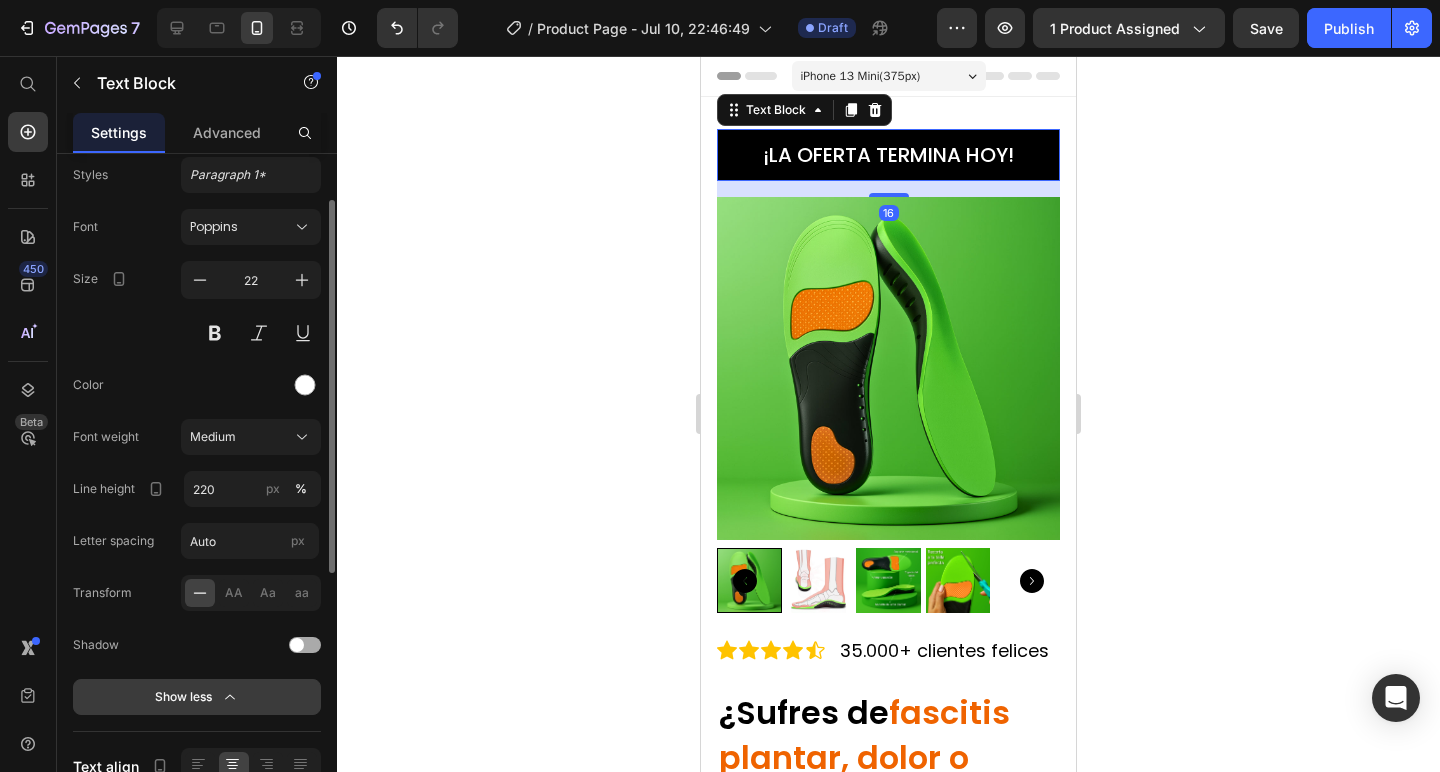 scroll, scrollTop: 73, scrollLeft: 0, axis: vertical 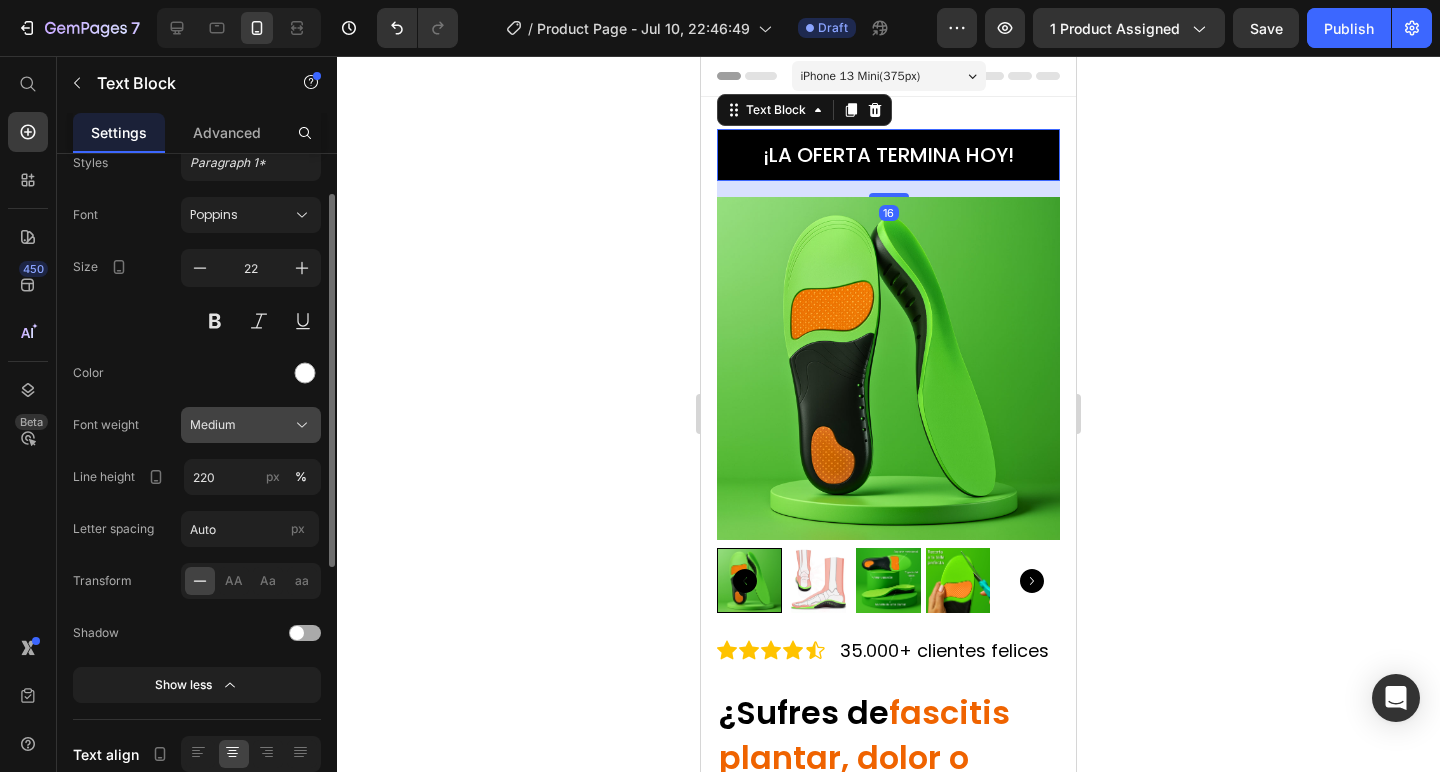 click on "Medium" 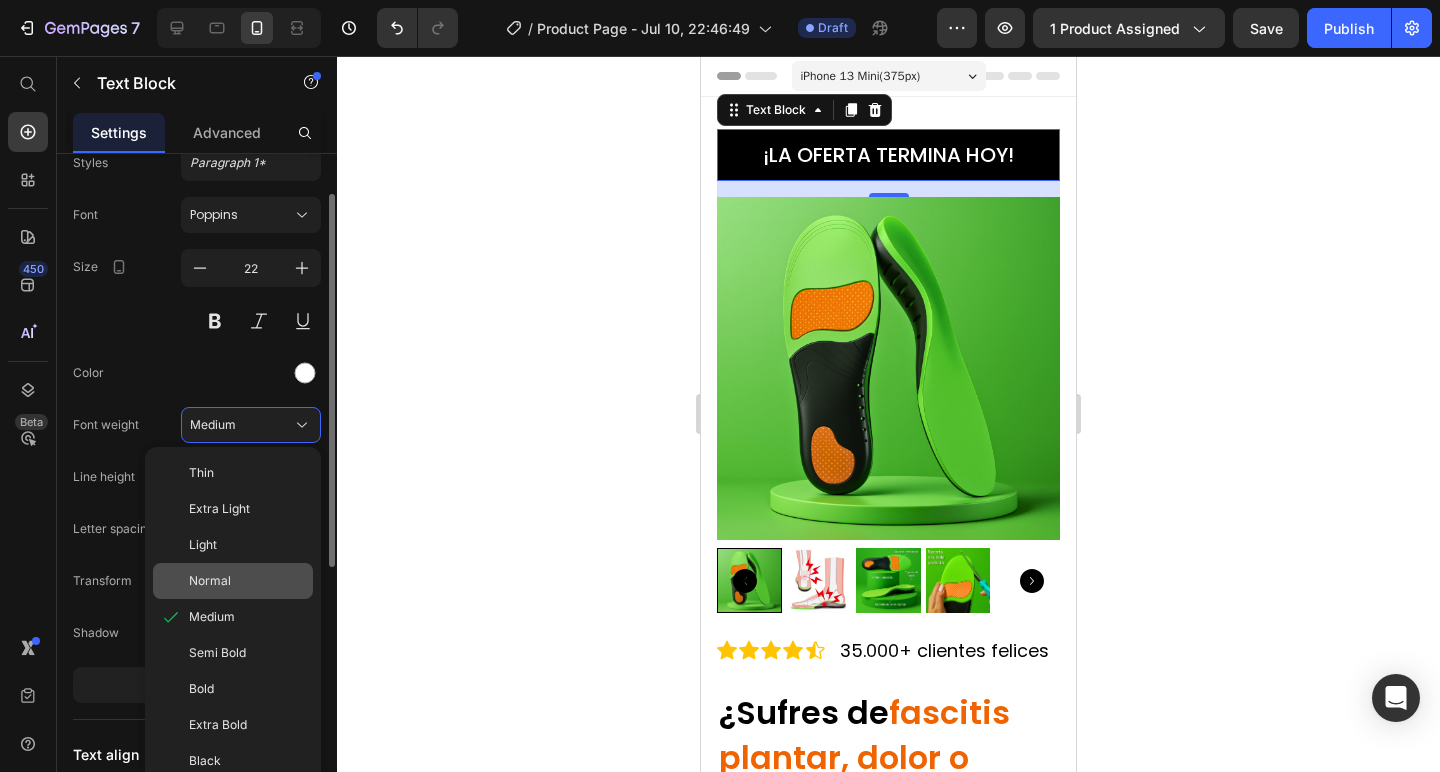click on "Normal" at bounding box center (247, 581) 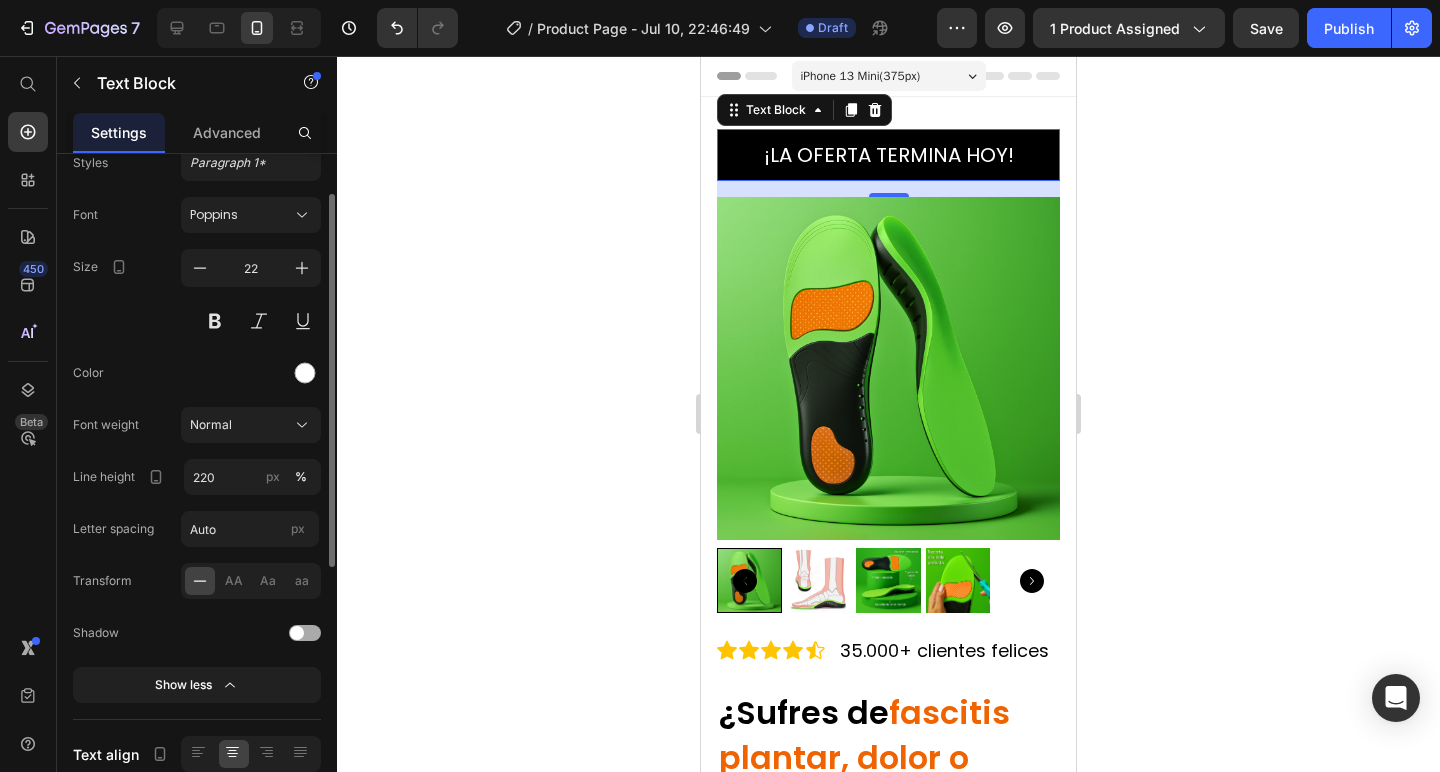 click 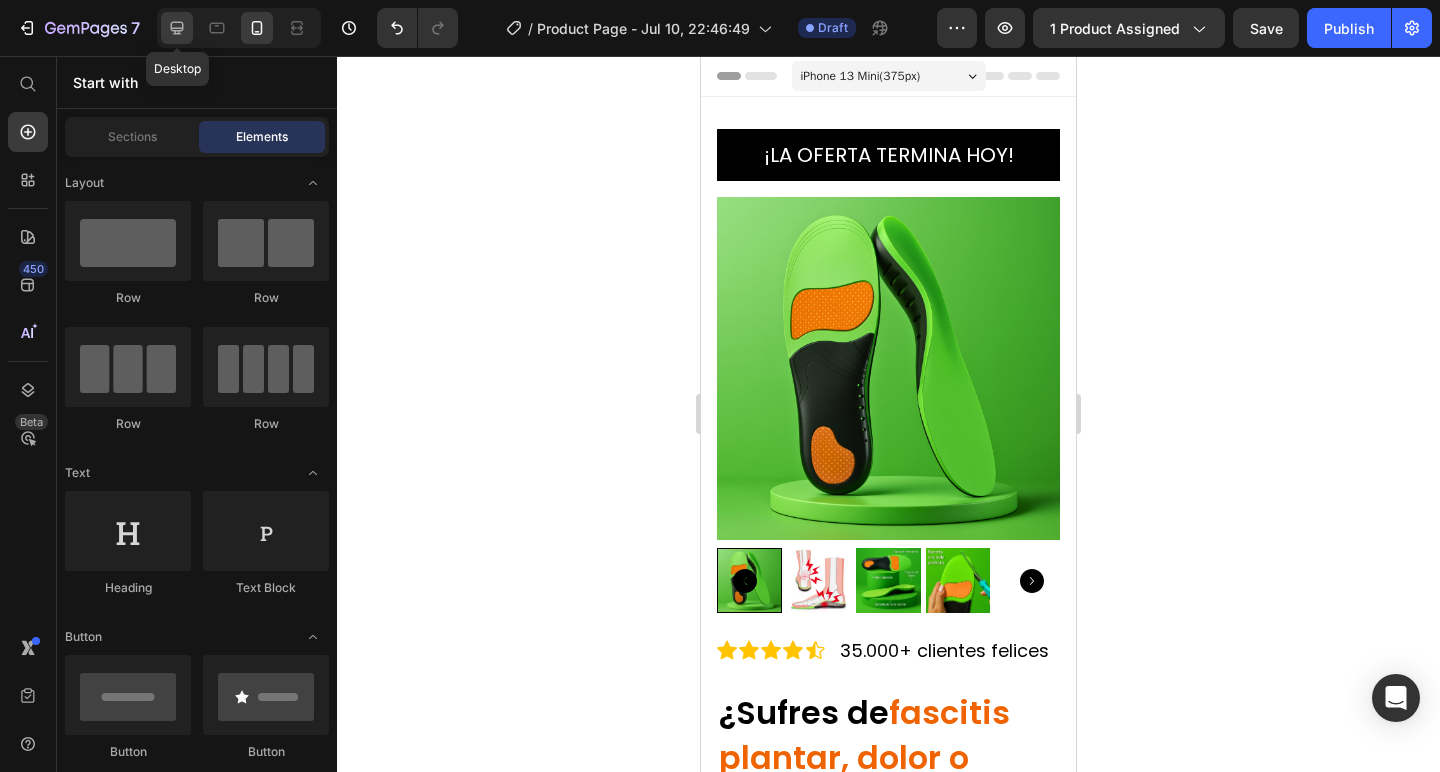 click 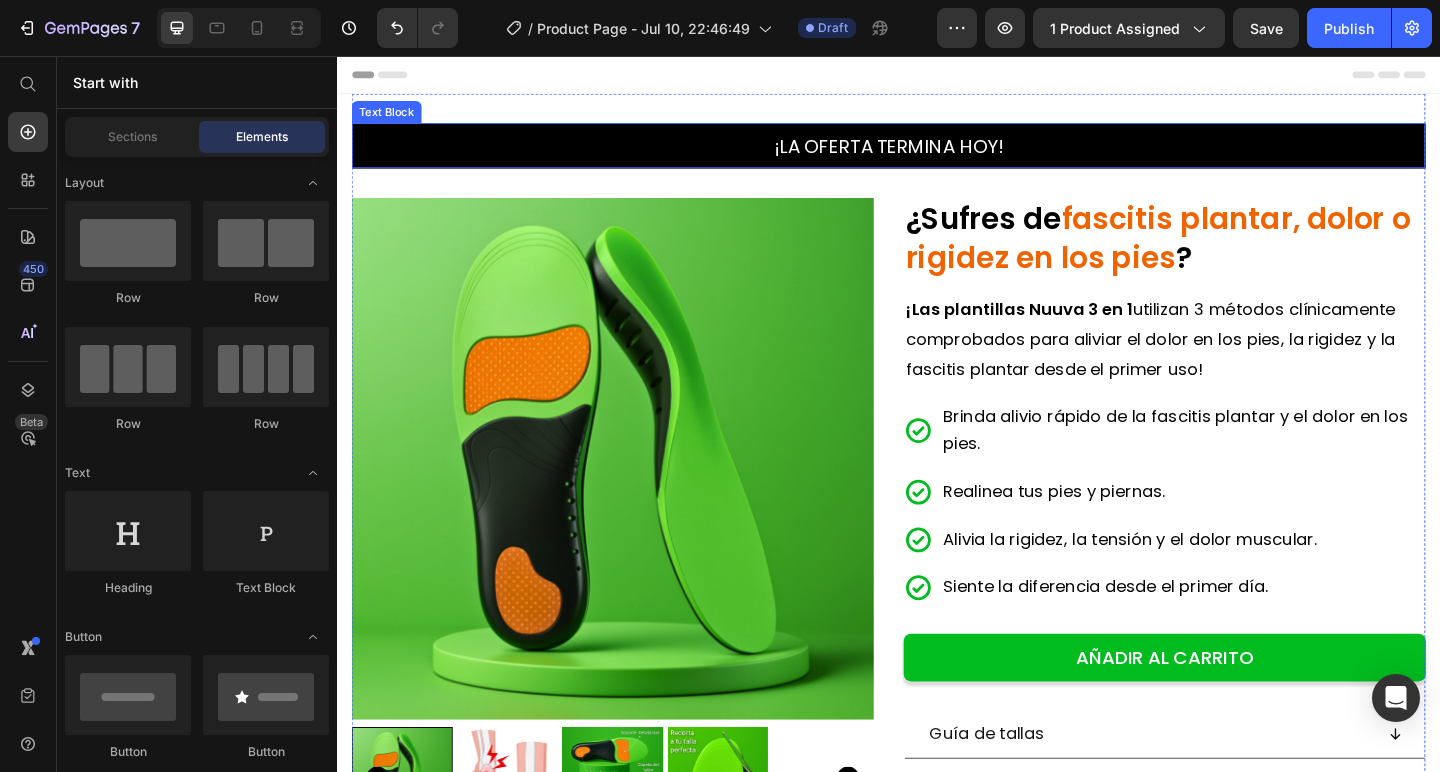 click on "¡LA OFERTA TERMINA HOY!" at bounding box center (937, 154) 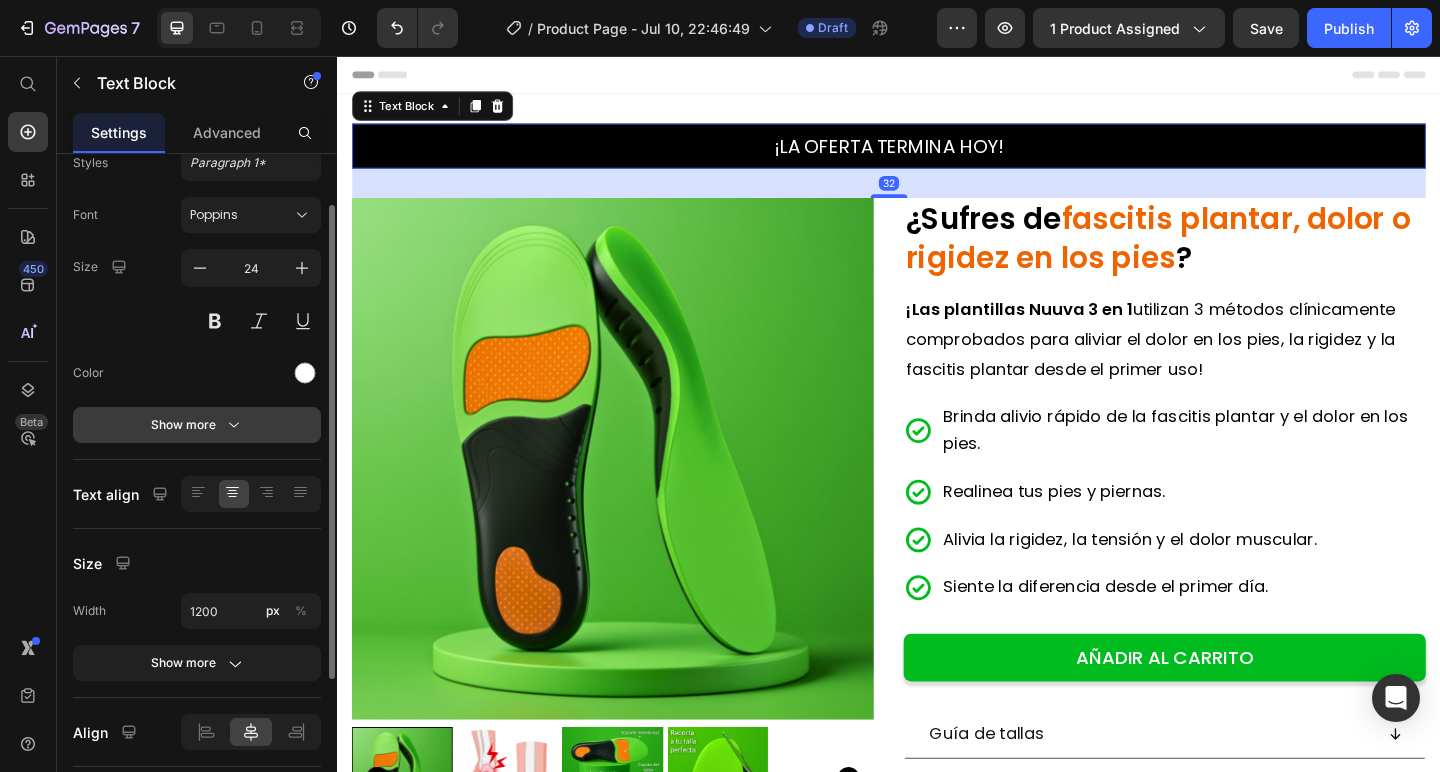 click on "Show more" at bounding box center (197, 425) 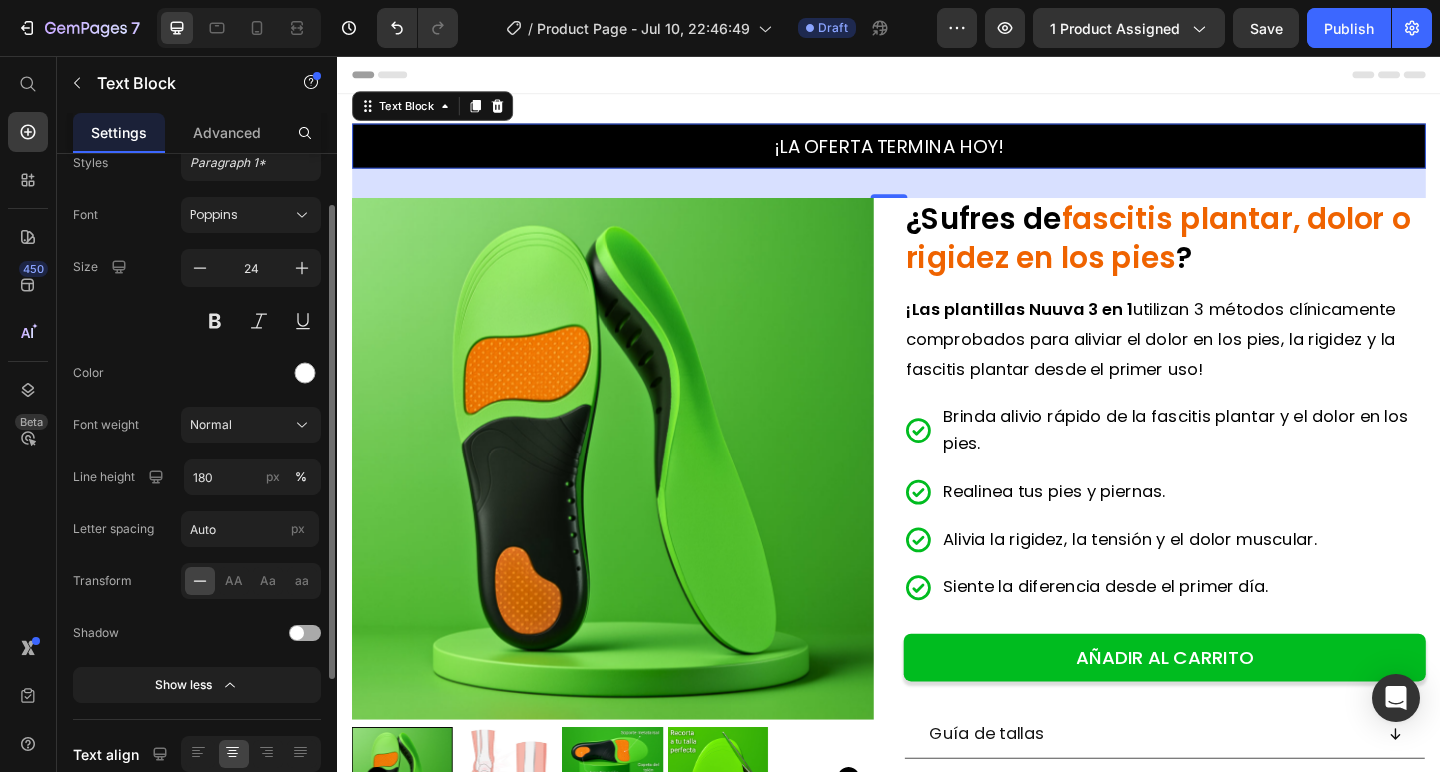 scroll, scrollTop: 113, scrollLeft: 0, axis: vertical 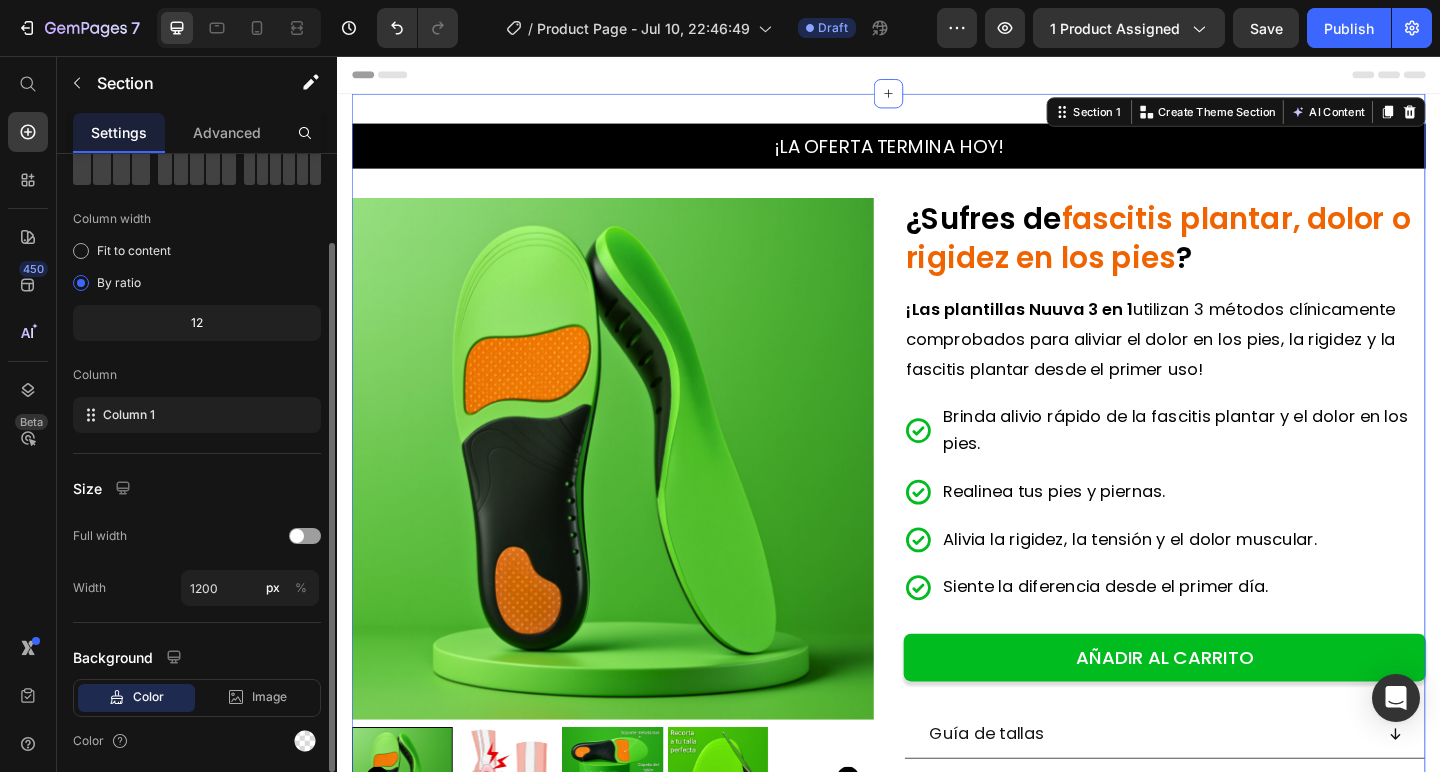 click on "¡LA OFERTA TERMINA HOY! Text Block
Product Images Icon Icon Icon Icon
Icon Icon List 35.000+ clientes felices Text Block Row ⁠⁠⁠⁠⁠⁠⁠ ¿Sufres de  fascitis plantar, dolor o rigidez en los pies ? Heading ¡Las plantillas Nuuva 3 en 1  utilizan 3 métodos clínicamente comprobados para aliviar el dolor en los pies, la rigidez y la fascitis plantar desde el primer uso! Text Block
Brinda alivio rápido de la fascitis plantar y el dolor en los pies.
Realinea tus pies y piernas.
Alivia la rigidez, la tensión y el dolor muscular.
Siente la diferencia desde el primer día. Item List AÑADIR AL CARRITO       Add to Cart
Guía de tallas
Tecnología 3 en 1
¿Cuál es el plazo de entrega y ofrecen envío gratuito?
¿Cuándo notaré resultados con las plantillas Nuuva 3 en 1? Accordion Product Section 1   You can create reusable sections" at bounding box center (937, 607) 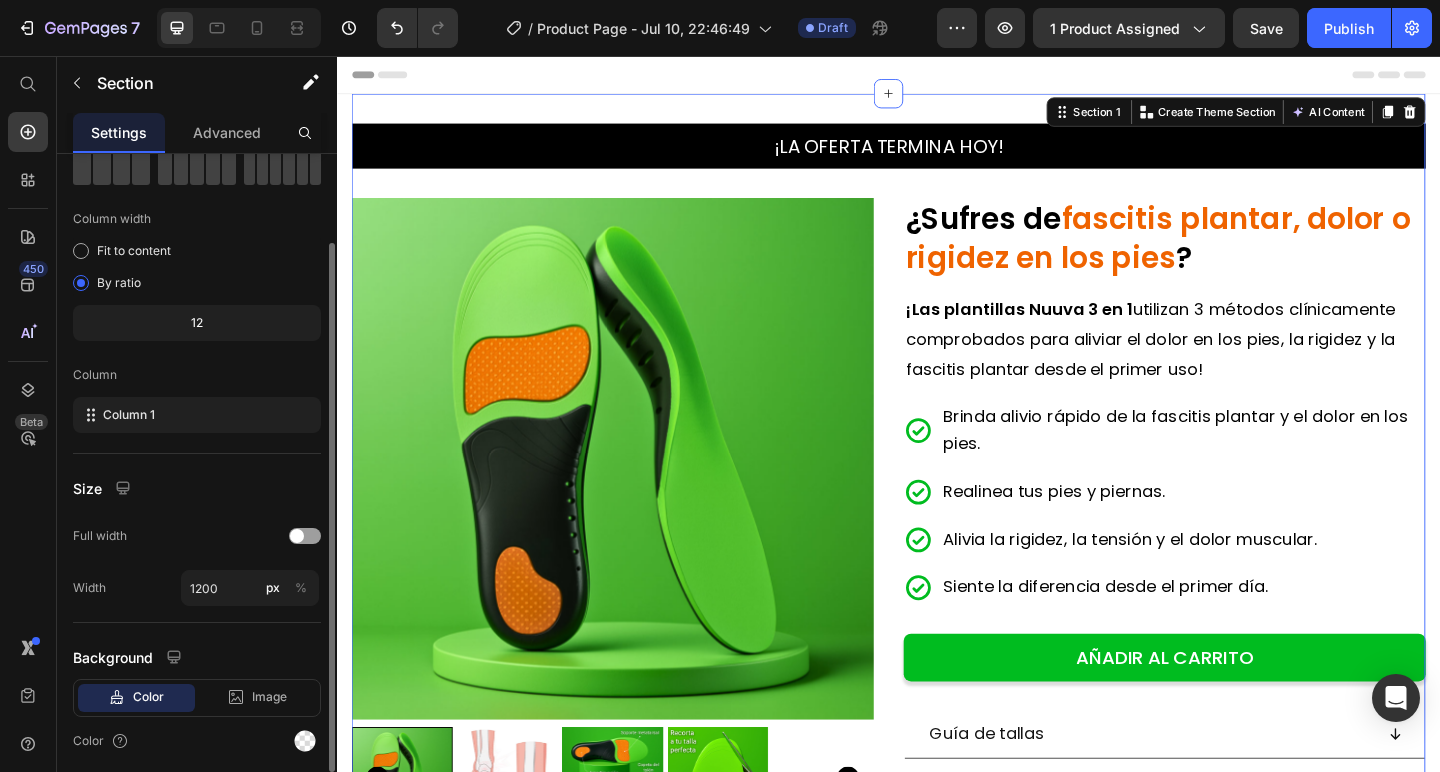 scroll, scrollTop: 0, scrollLeft: 0, axis: both 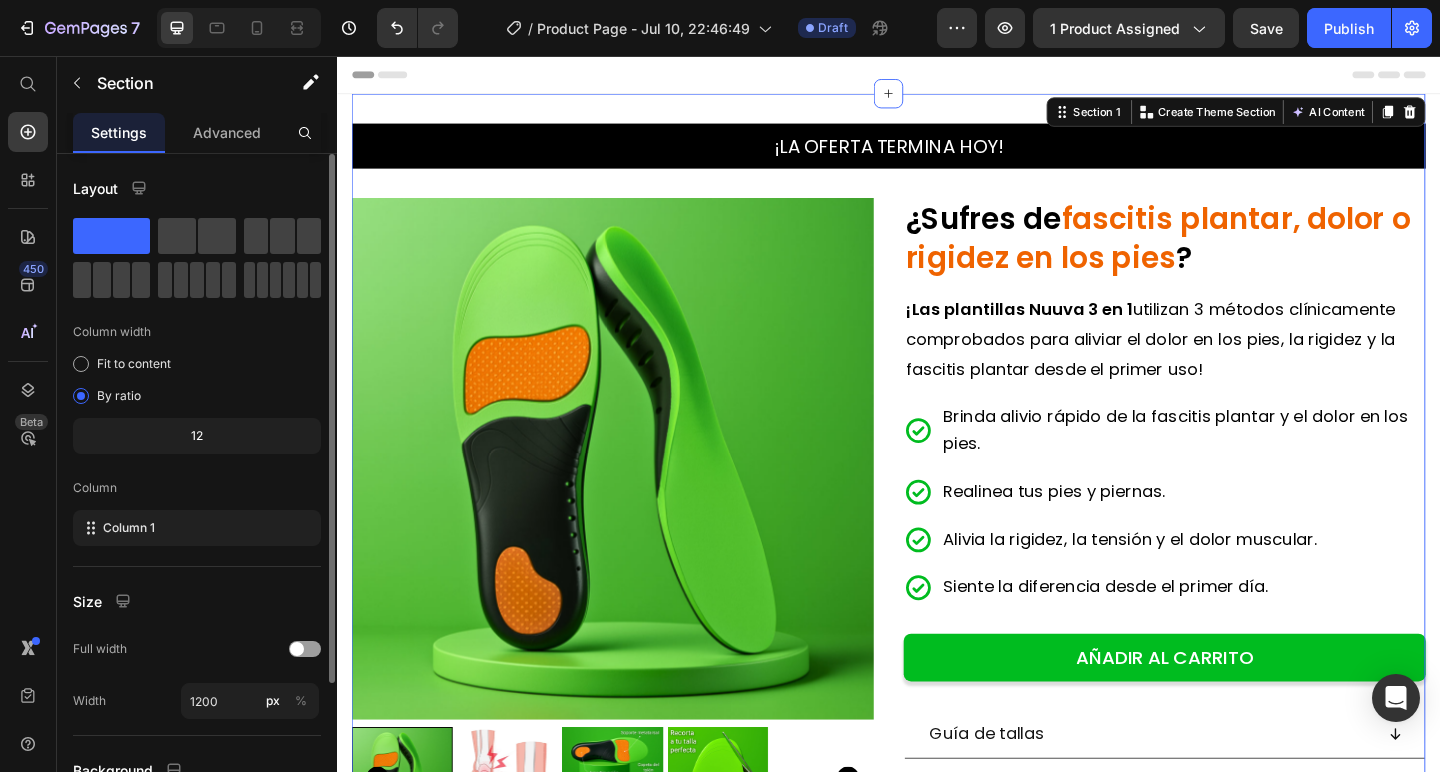 click on "Header" at bounding box center [937, 76] 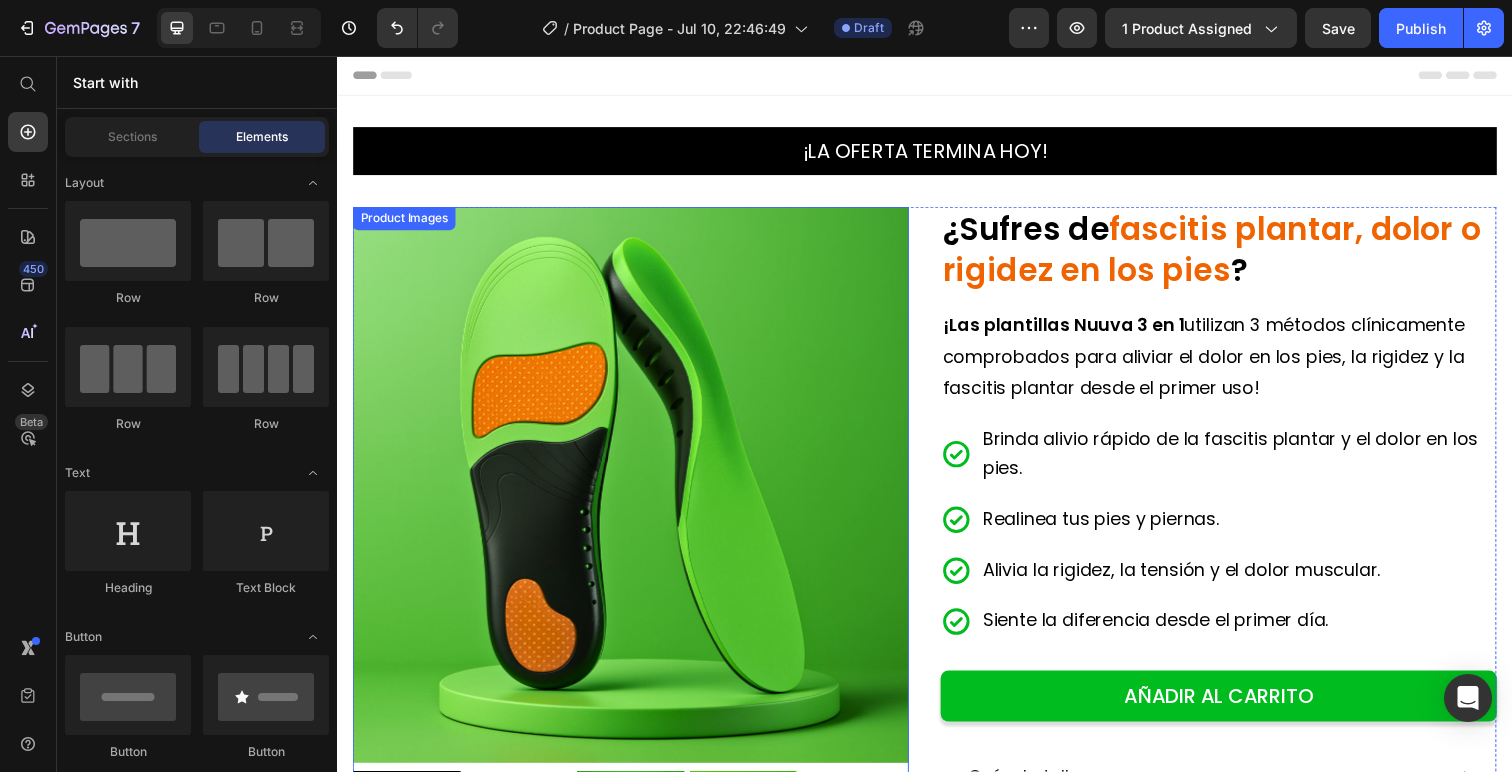 scroll, scrollTop: 1, scrollLeft: 0, axis: vertical 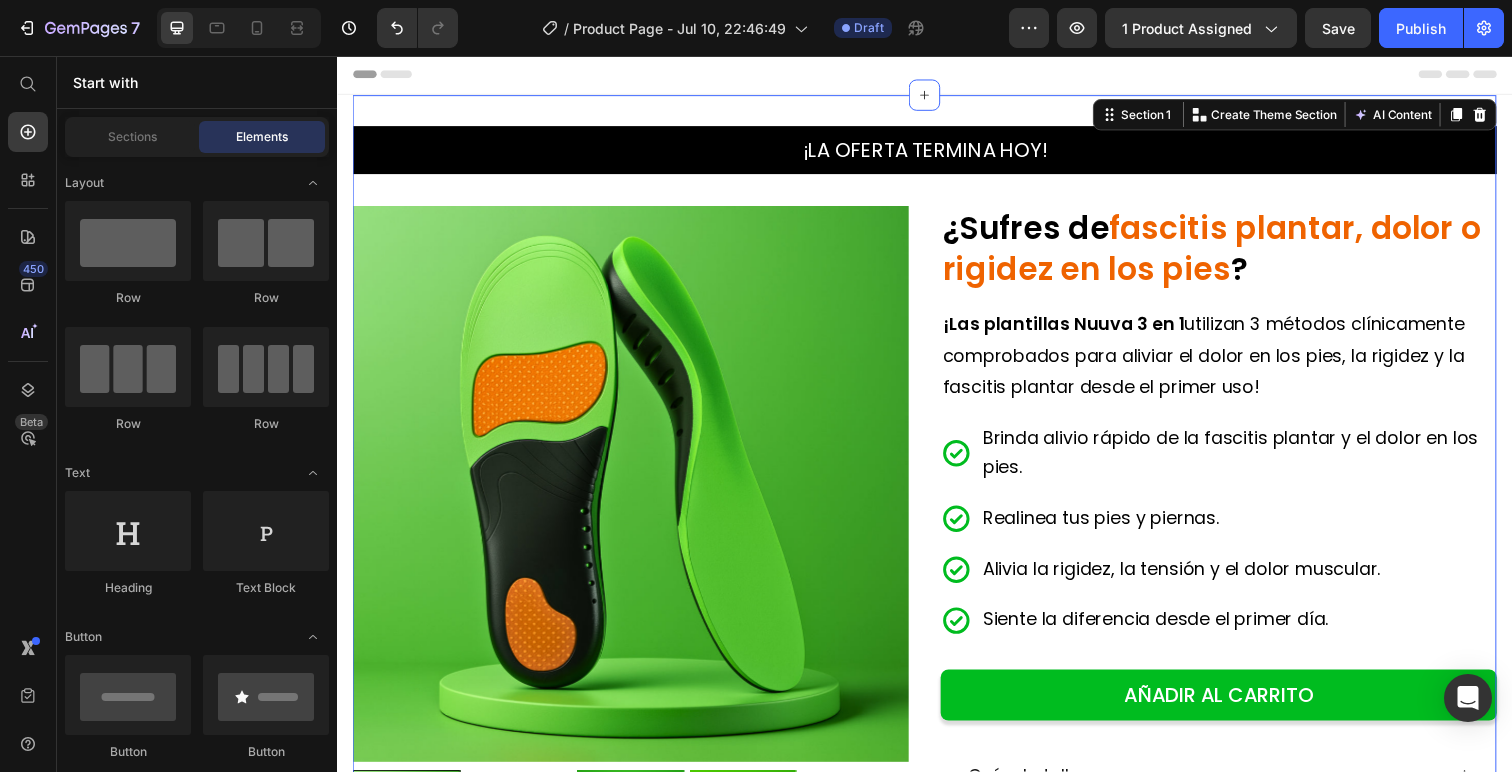 click on "¡LA OFERTA TERMINA HOY! Text Block
Product Images Icon Icon Icon Icon
Icon Icon List 35.000+ clientes felices Text Block Row ⁠⁠⁠⁠⁠⁠⁠ ¿Sufres de  fascitis plantar, dolor o rigidez en los pies ? Heading ¡Las plantillas Nuuva 3 en 1  utilizan 3 métodos clínicamente comprobados para aliviar el dolor en los pies, la rigidez y la fascitis plantar desde el primer uso! Text Block
Brinda alivio rápido de la fascitis plantar y el dolor en los pies.
Realinea tus pies y piernas.
Alivia la rigidez, la tensión y el dolor muscular.
Siente la diferencia desde el primer día. Item List AÑADIR AL CARRITO       Add to Cart
Guía de tallas
Tecnología 3 en 1
¿Cuál es el plazo de entrega y ofrecen envío gratuito?
¿Cuándo notaré resultados con las plantillas Nuuva 3 en 1? Accordion Product Section 1   You can create reusable sections" at bounding box center (937, 606) 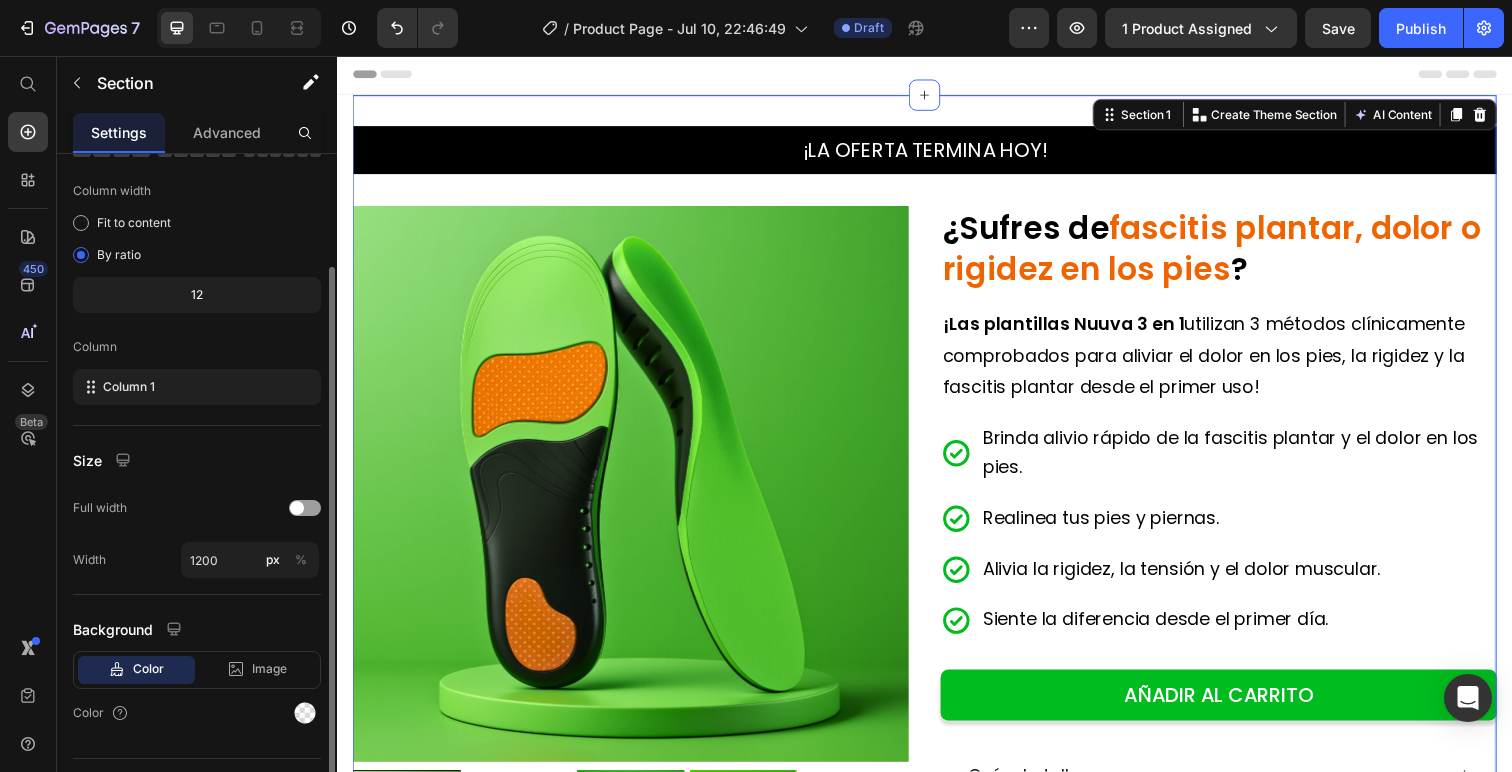 scroll, scrollTop: 164, scrollLeft: 0, axis: vertical 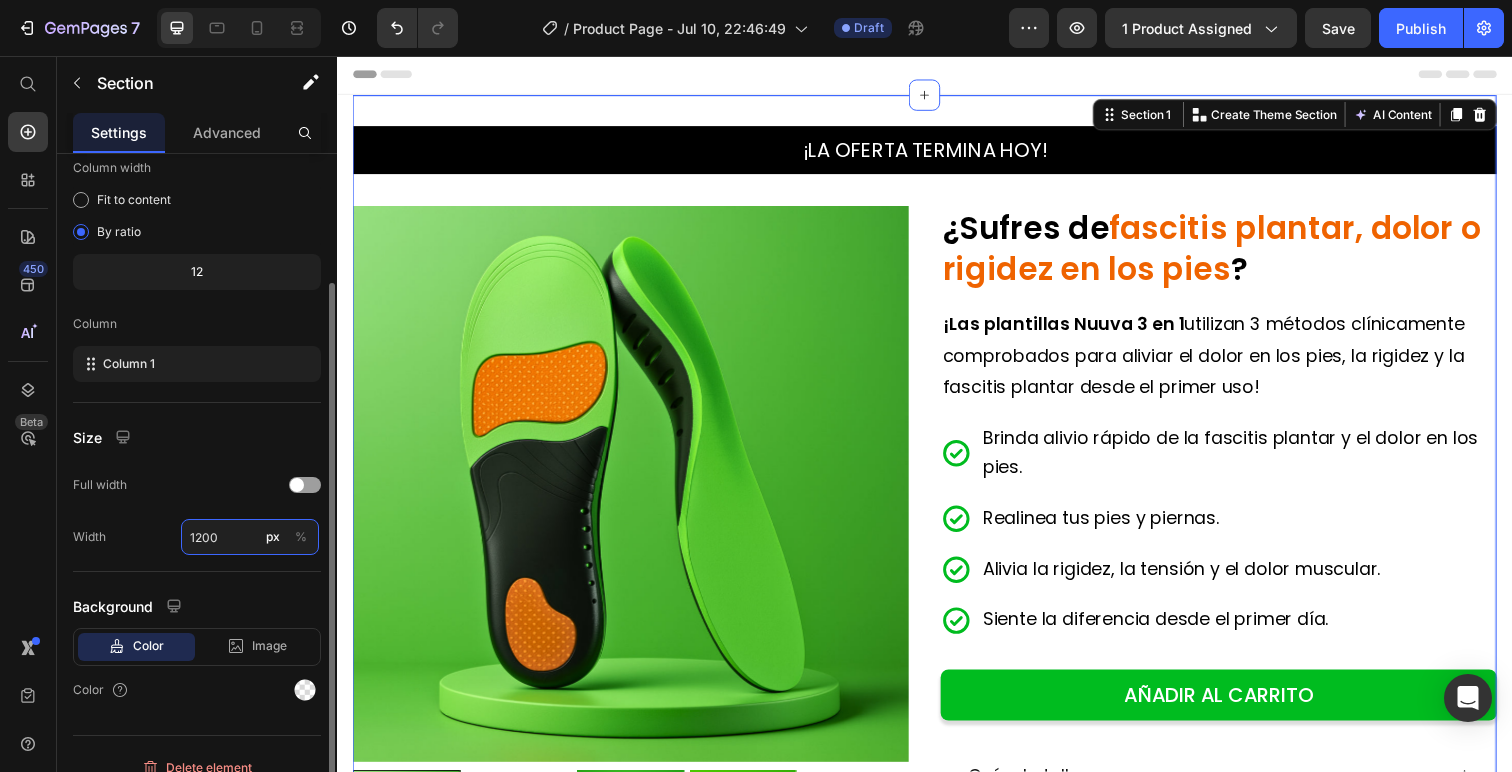 click on "1200" at bounding box center (250, 537) 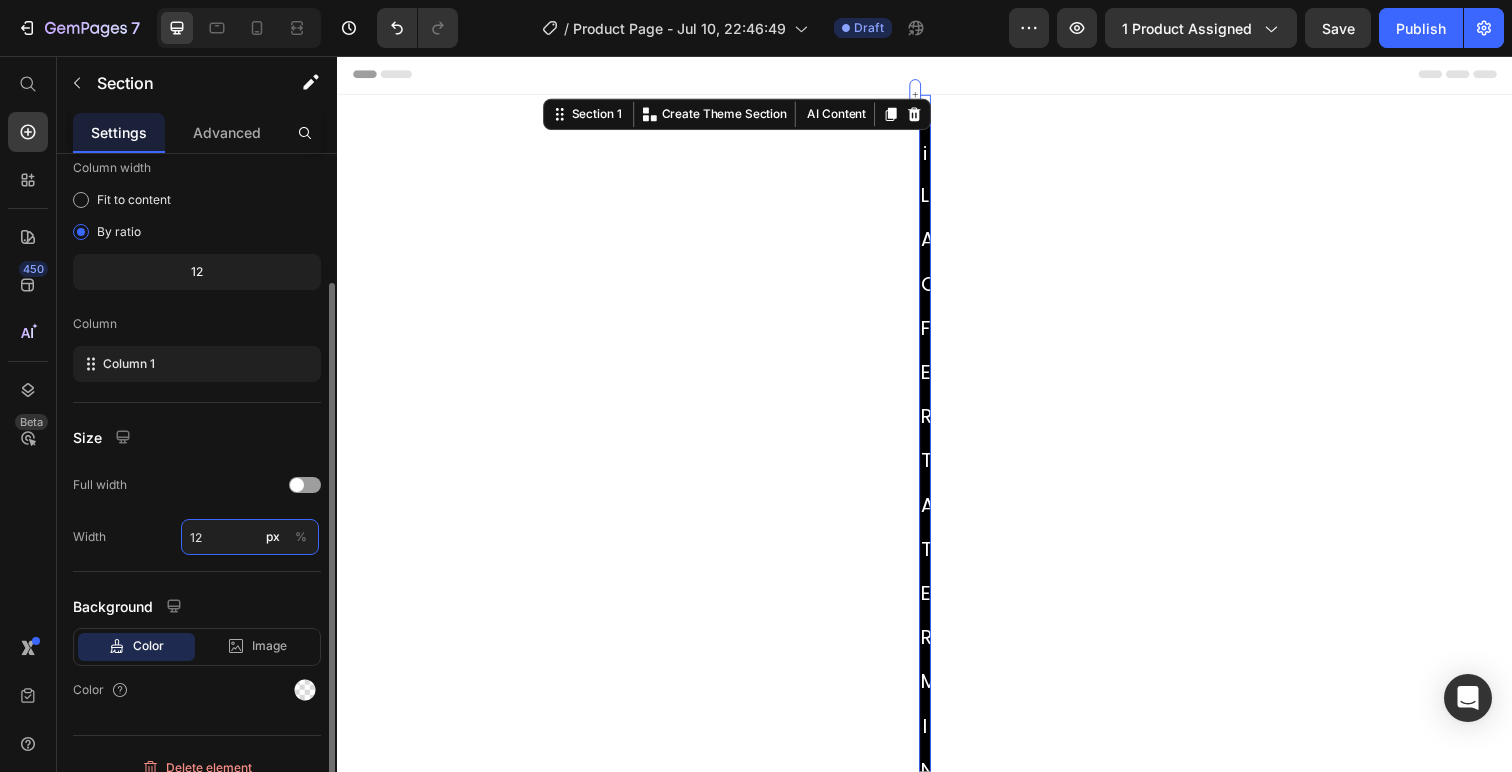 type on "1" 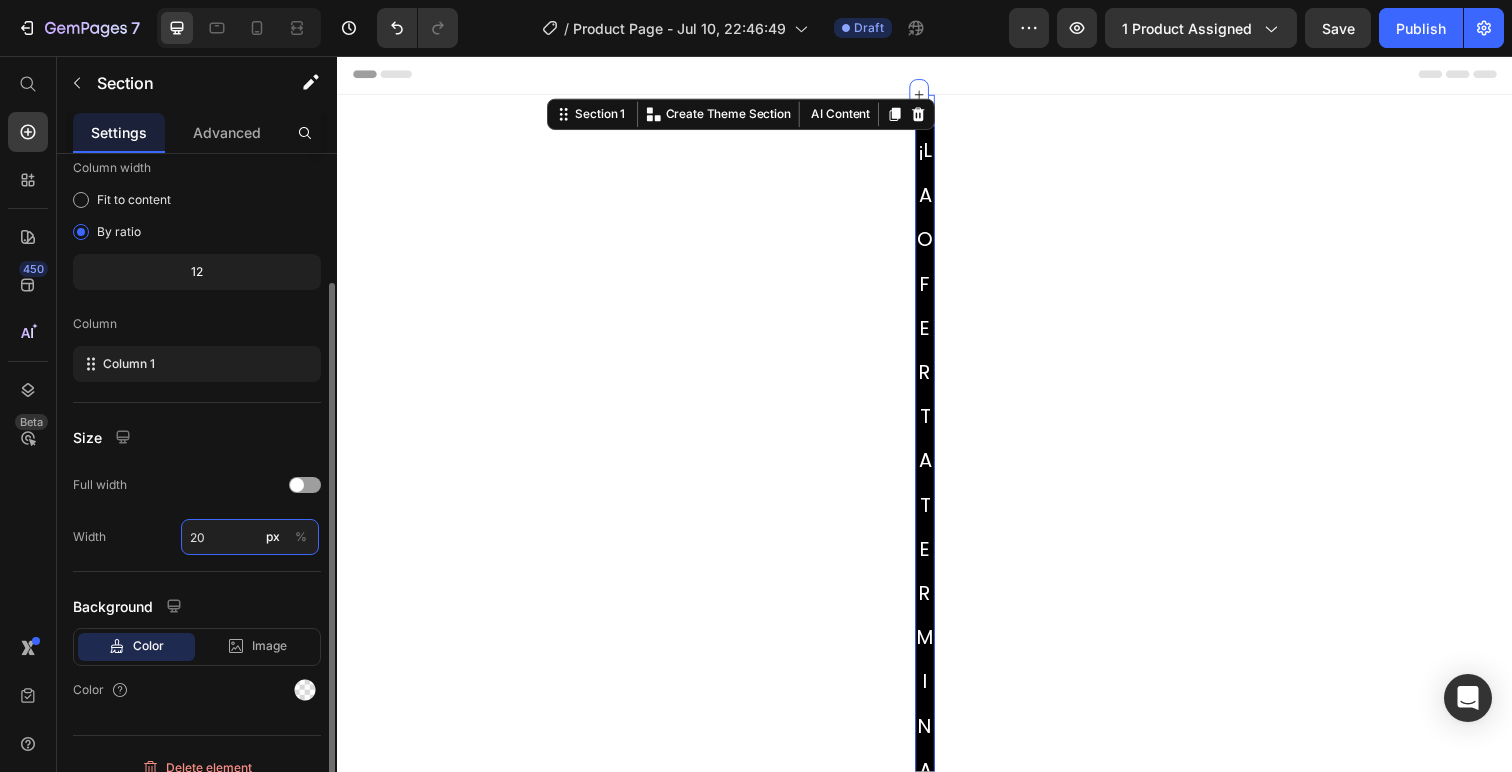 type on "2" 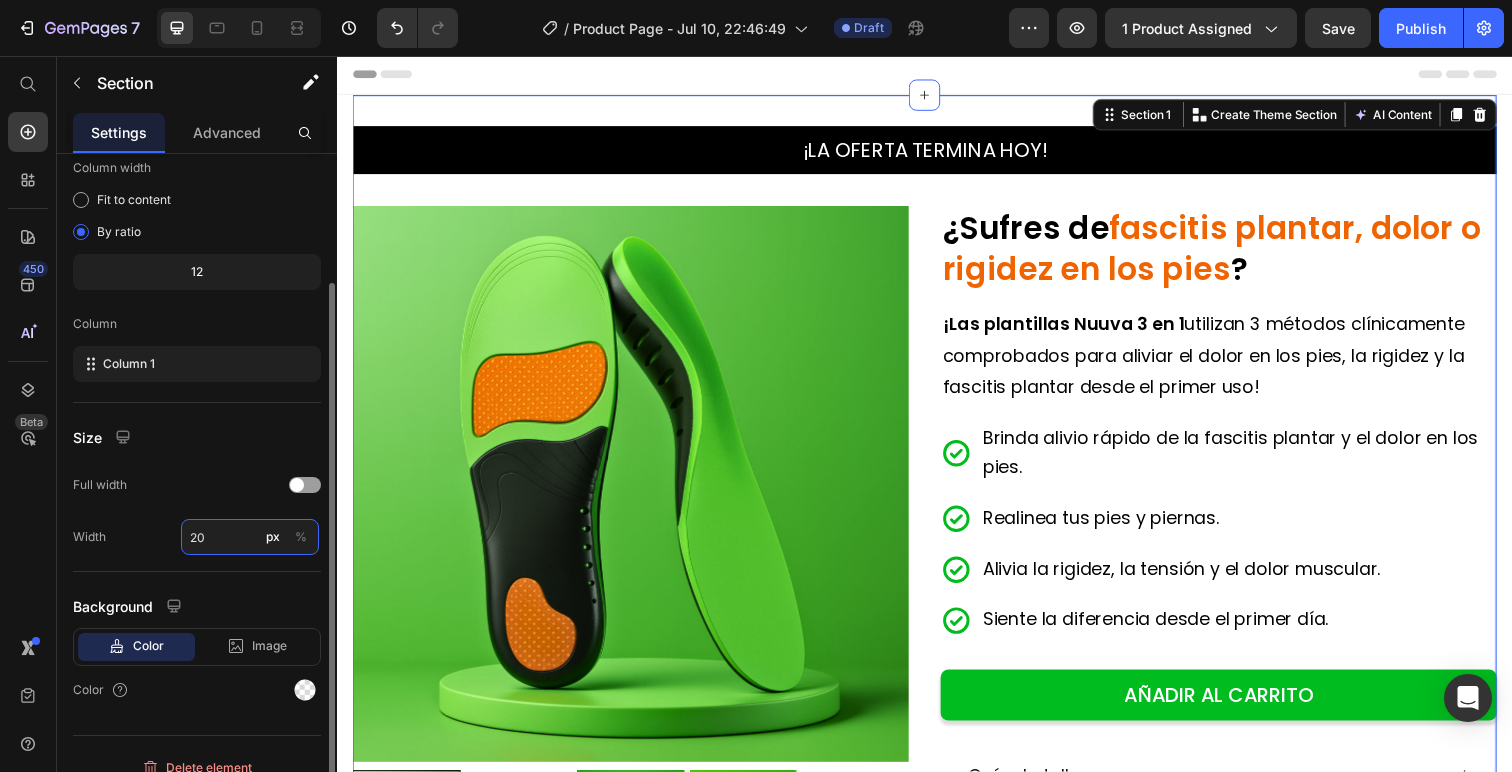 type on "2" 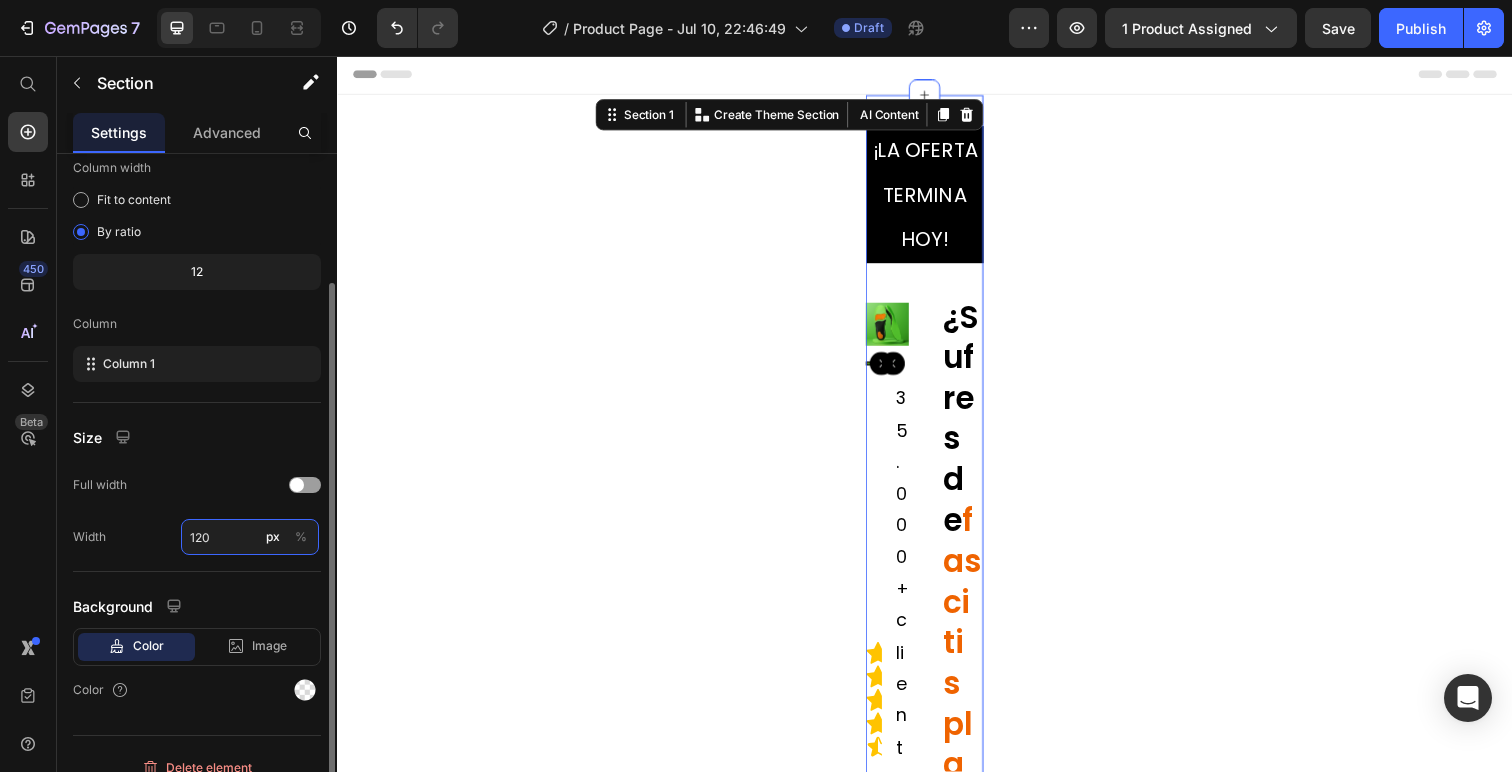 type on "1200" 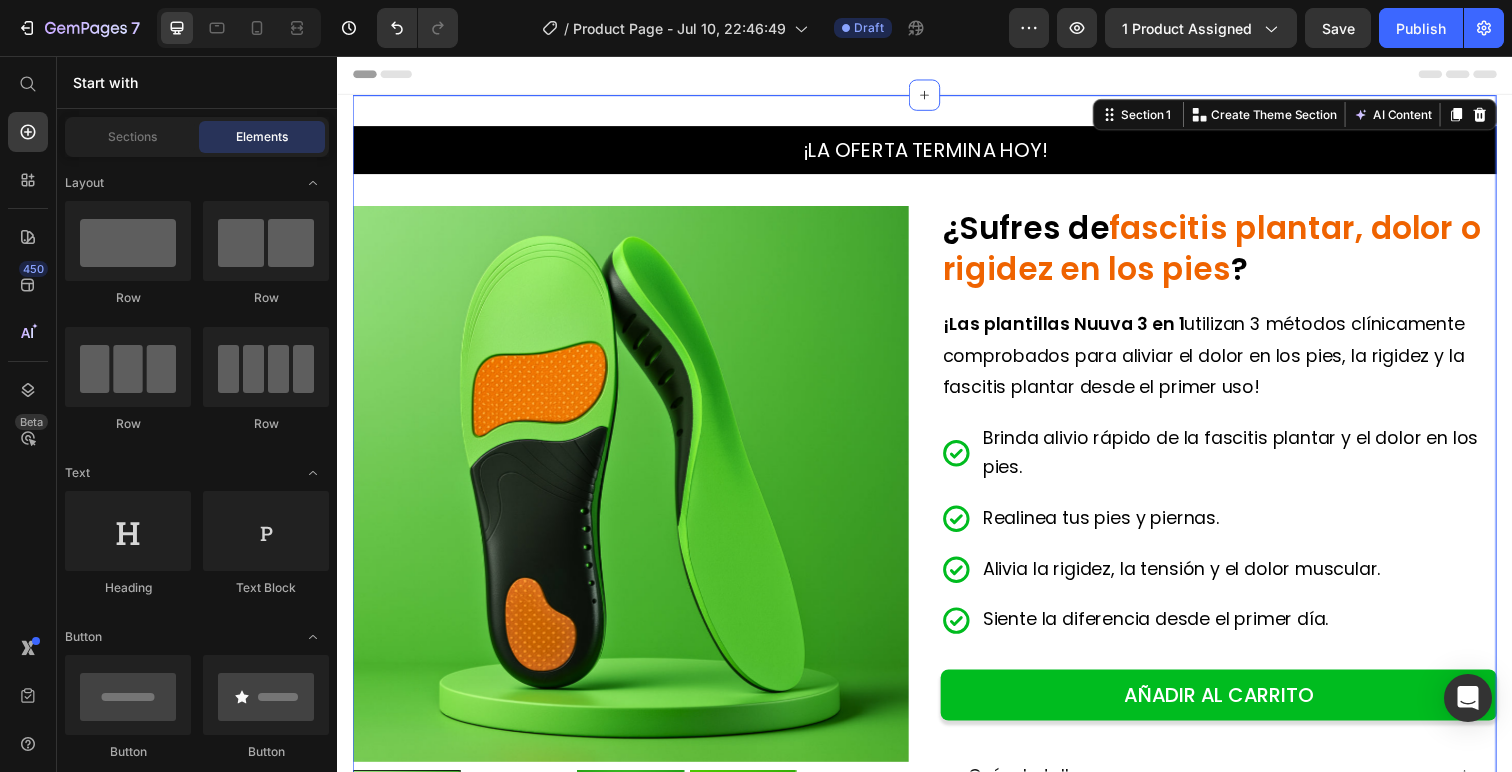 click on "Header" at bounding box center (937, 75) 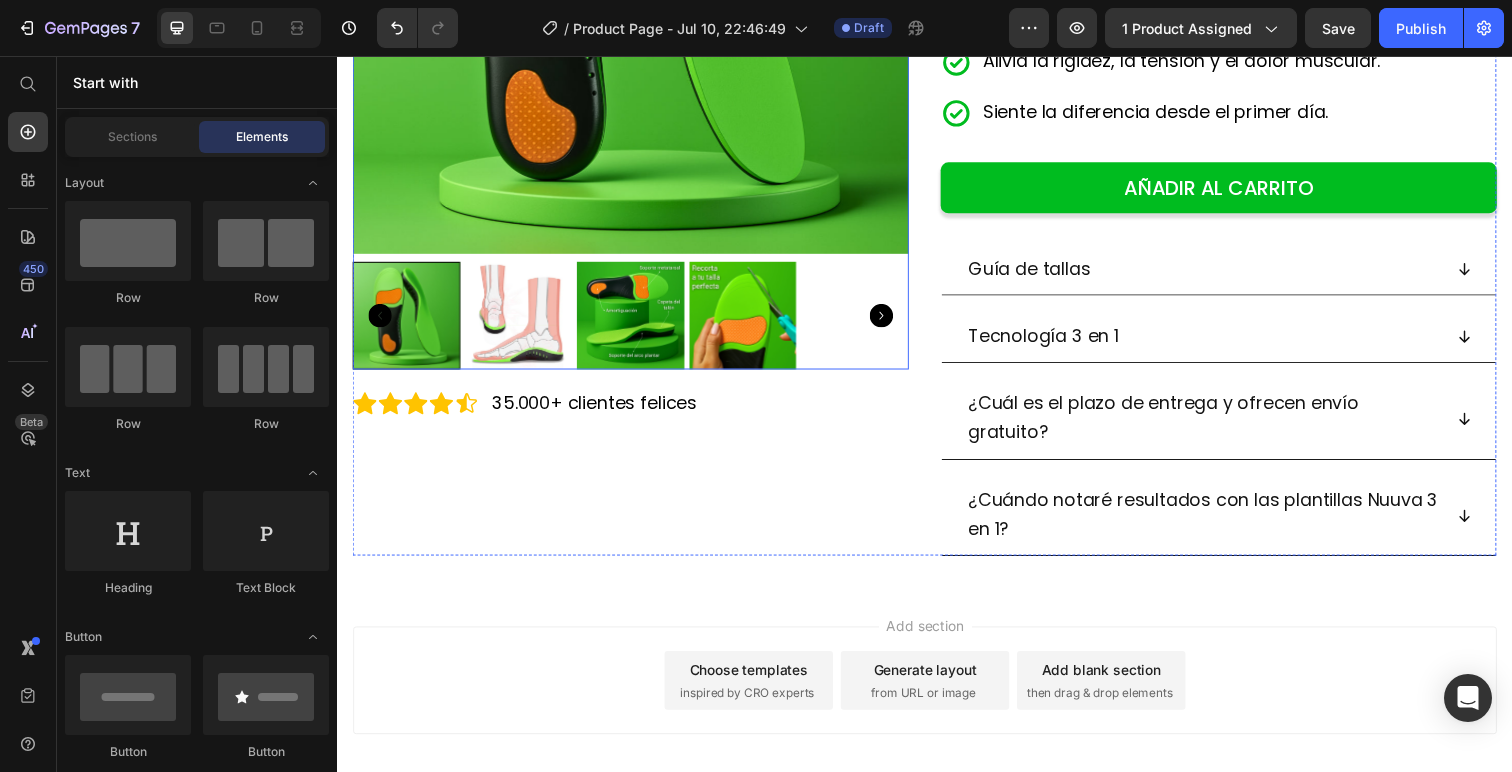 scroll, scrollTop: 525, scrollLeft: 0, axis: vertical 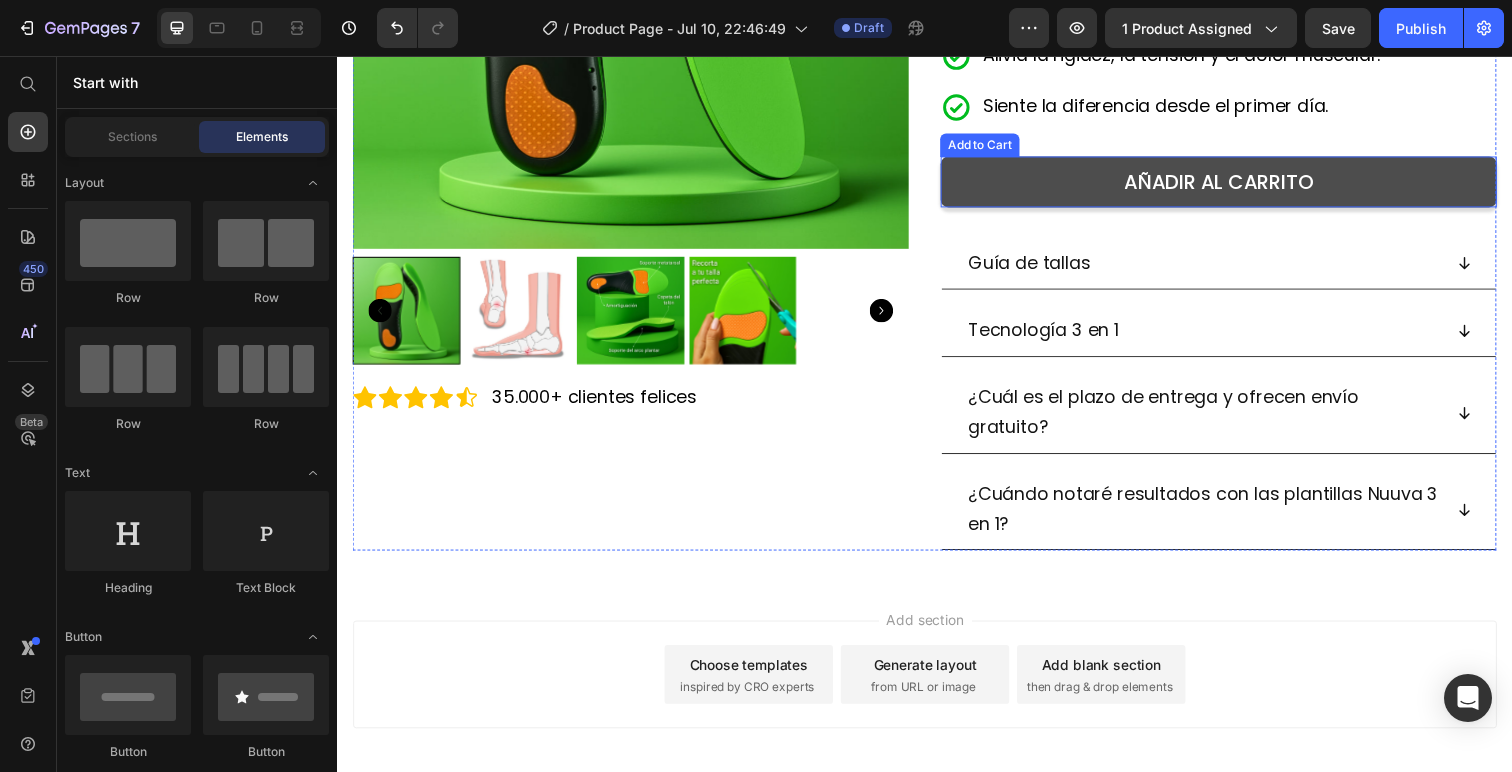 click on "AÑADIR AL CARRITO" at bounding box center [1237, 185] 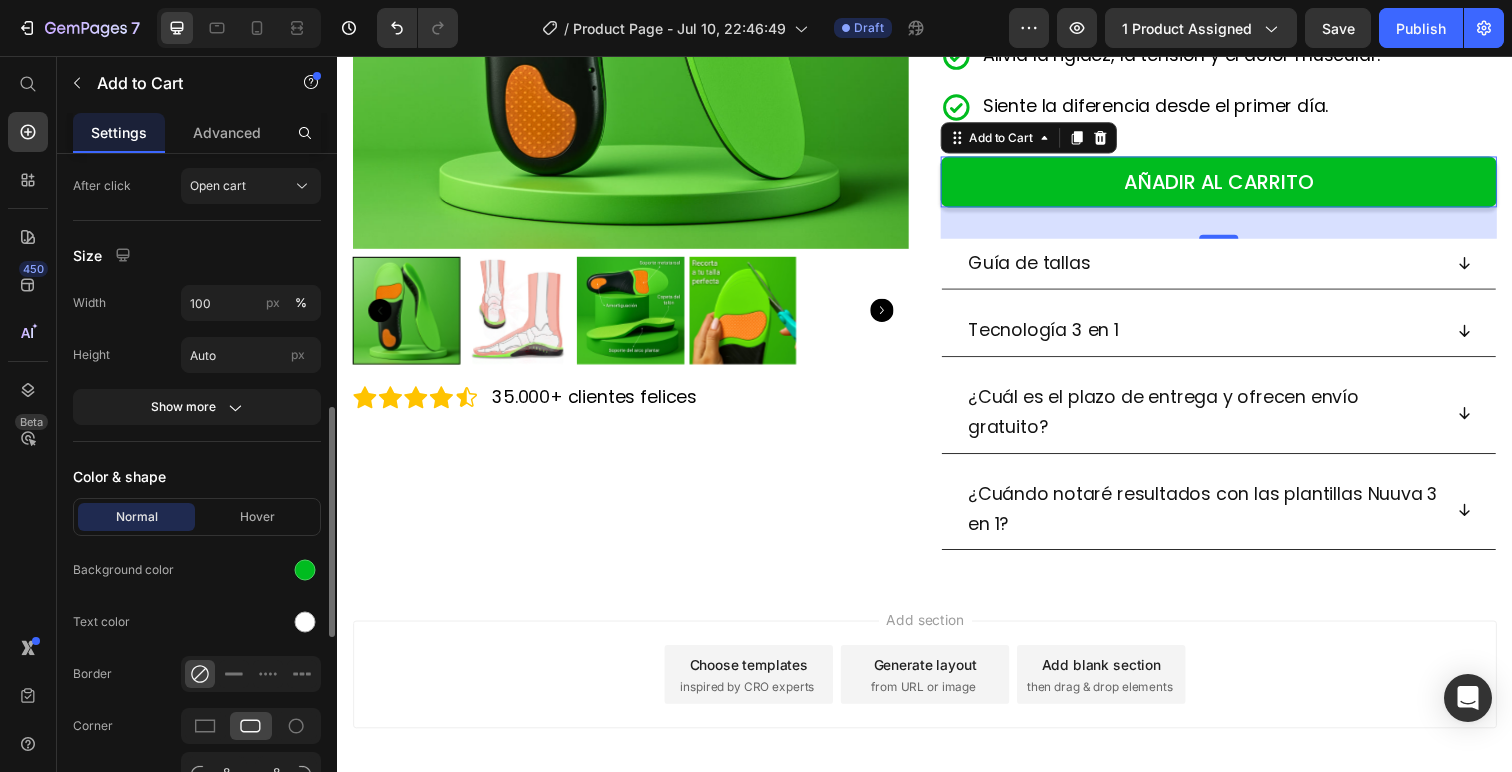 scroll, scrollTop: 731, scrollLeft: 0, axis: vertical 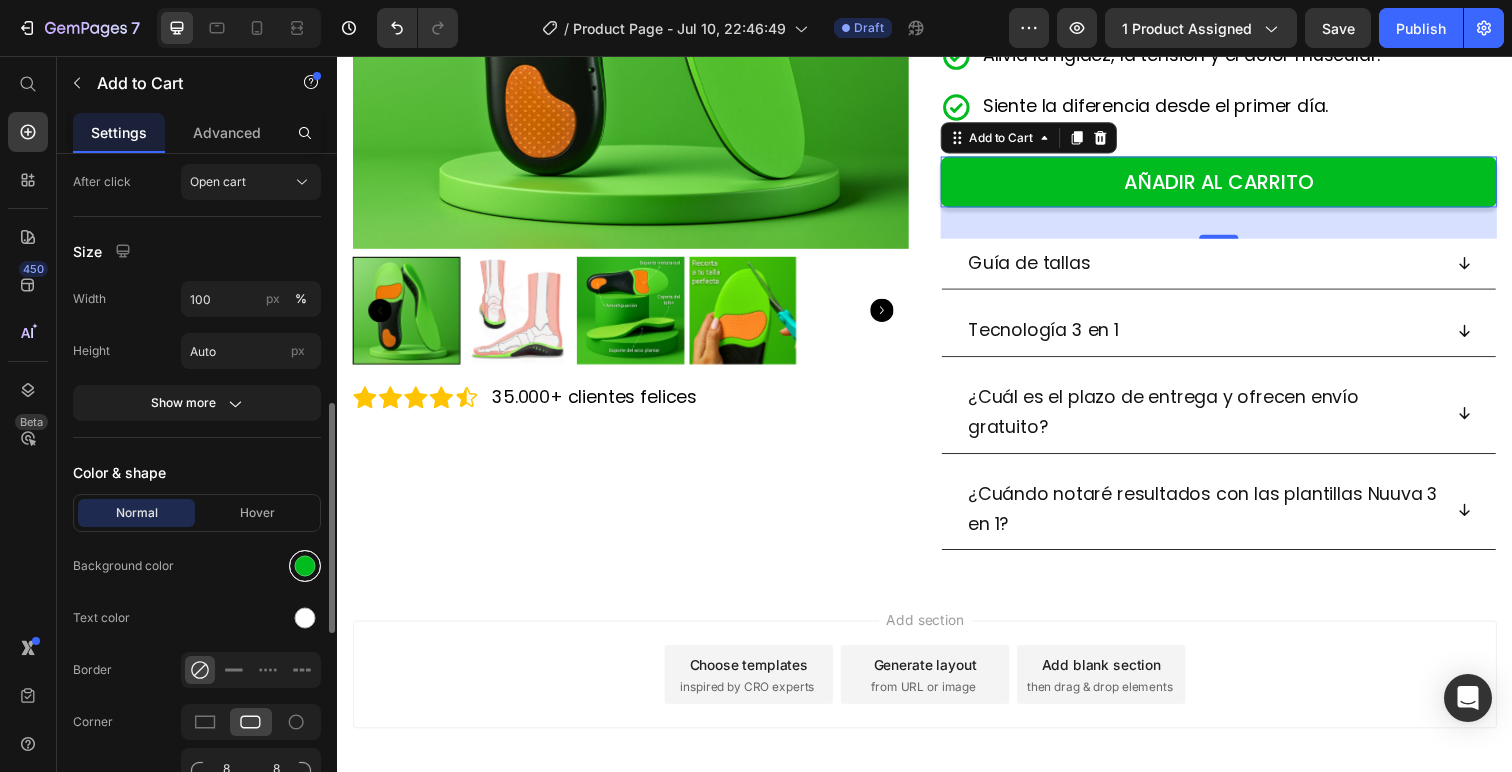 click at bounding box center (305, 566) 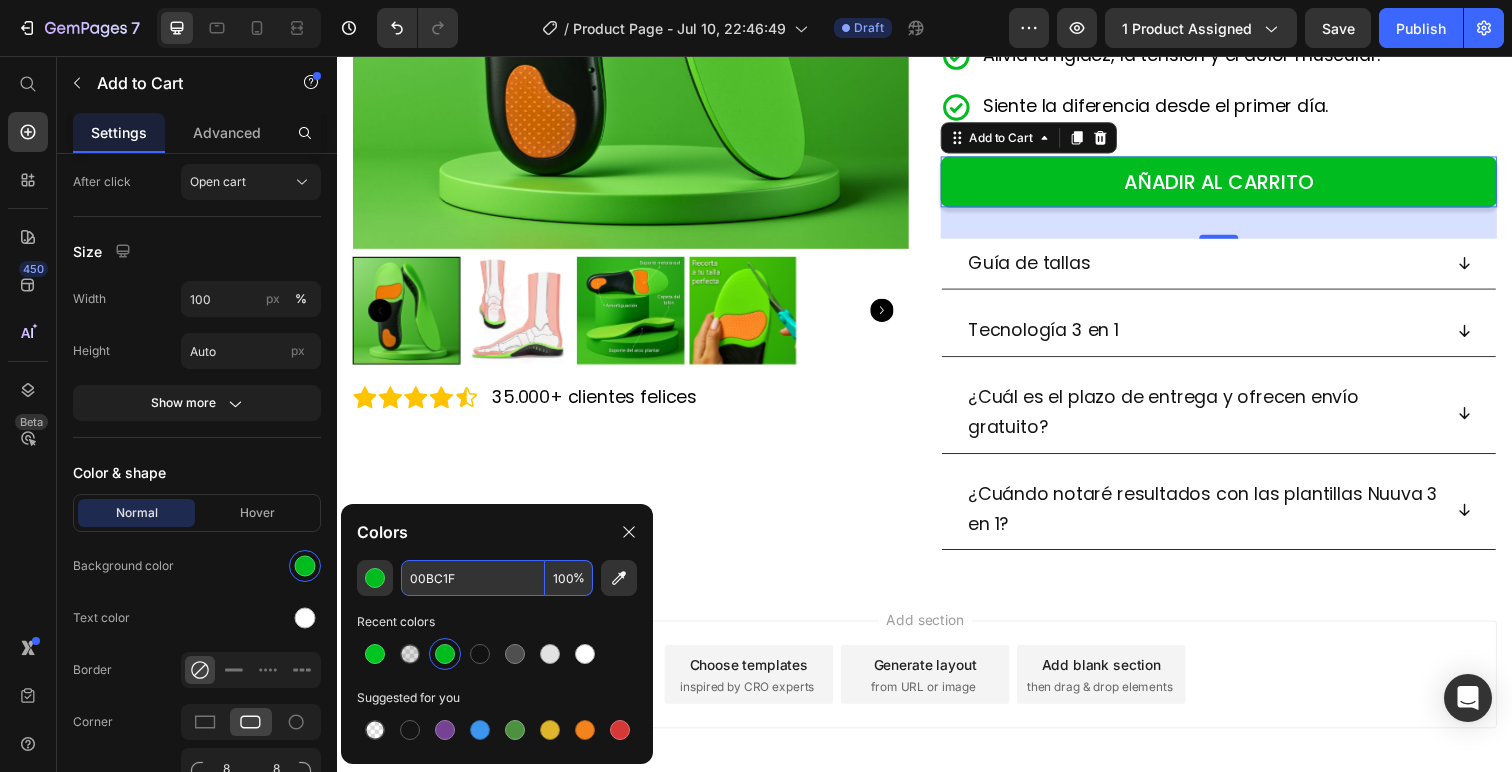 click on "00BC1F" at bounding box center (473, 578) 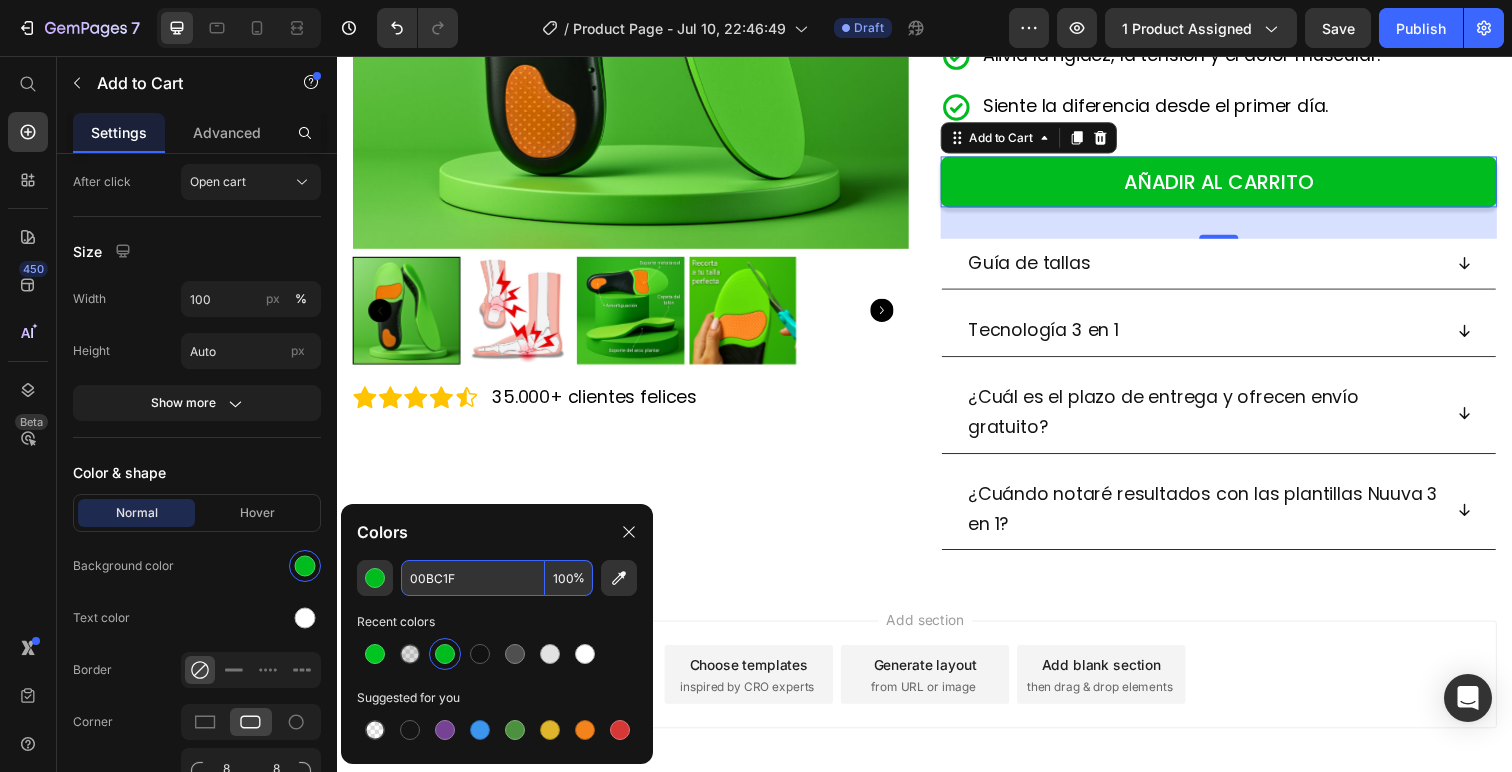 click on "00BC1F" at bounding box center [473, 578] 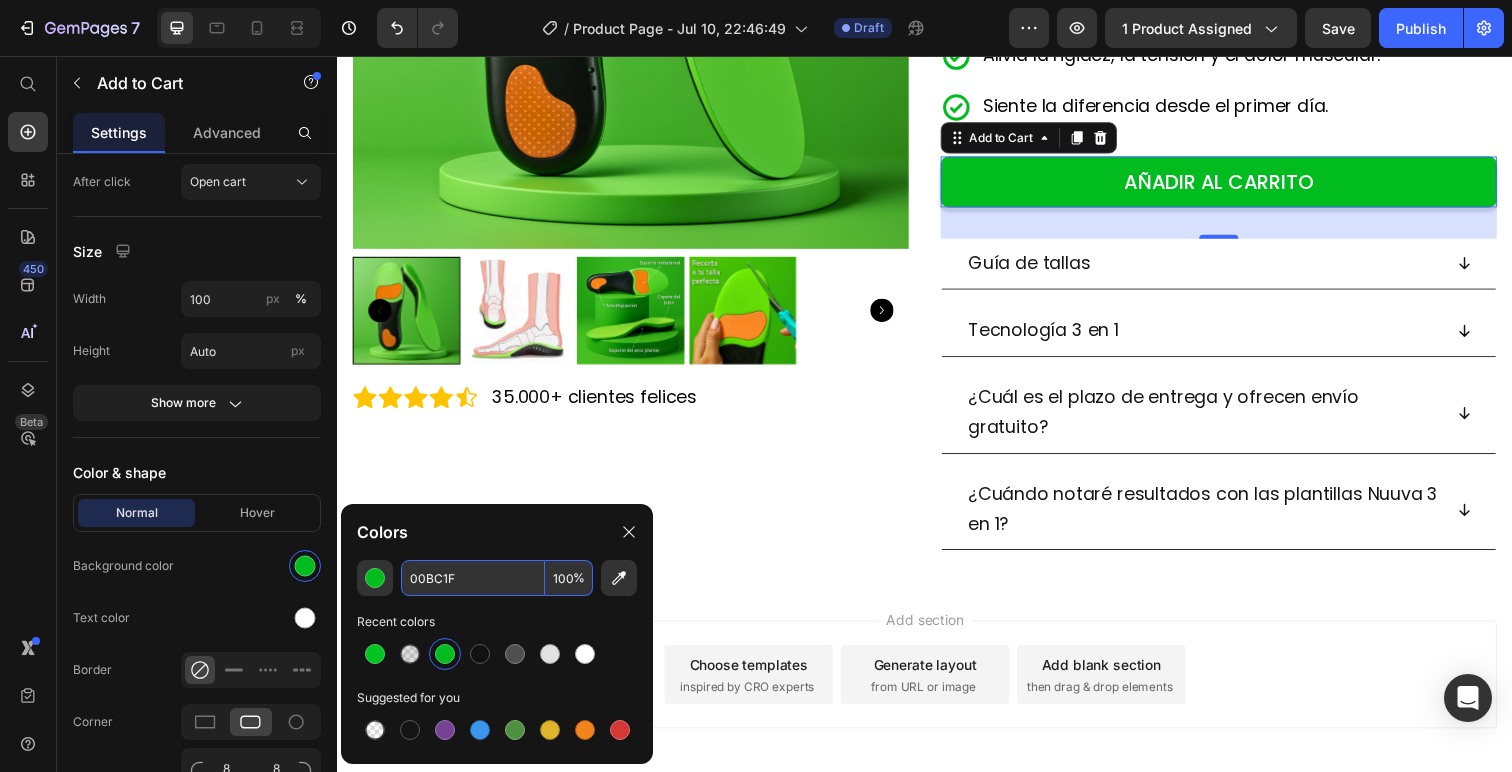 click on "00BC1F" at bounding box center [473, 578] 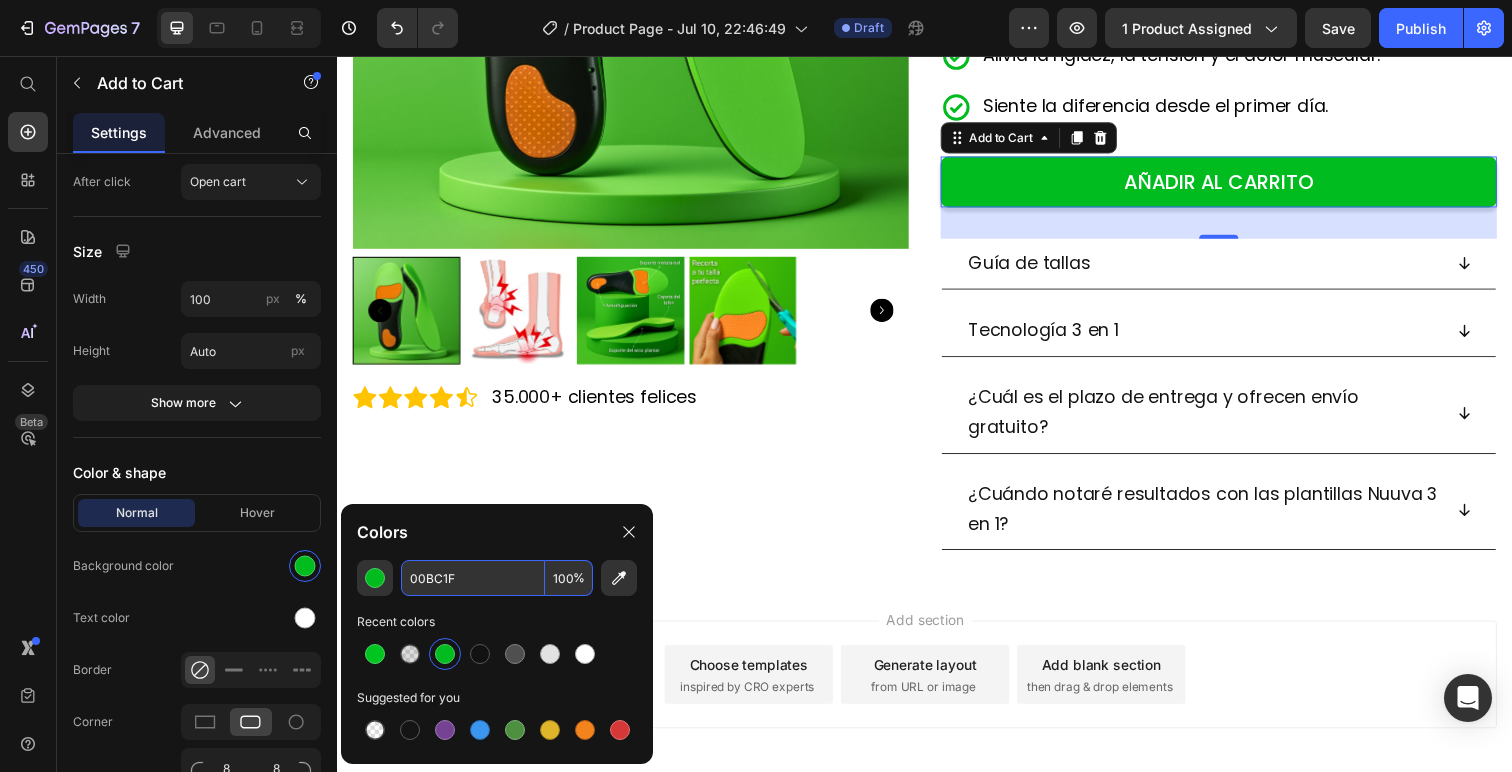 click on "00BC1F" at bounding box center [473, 578] 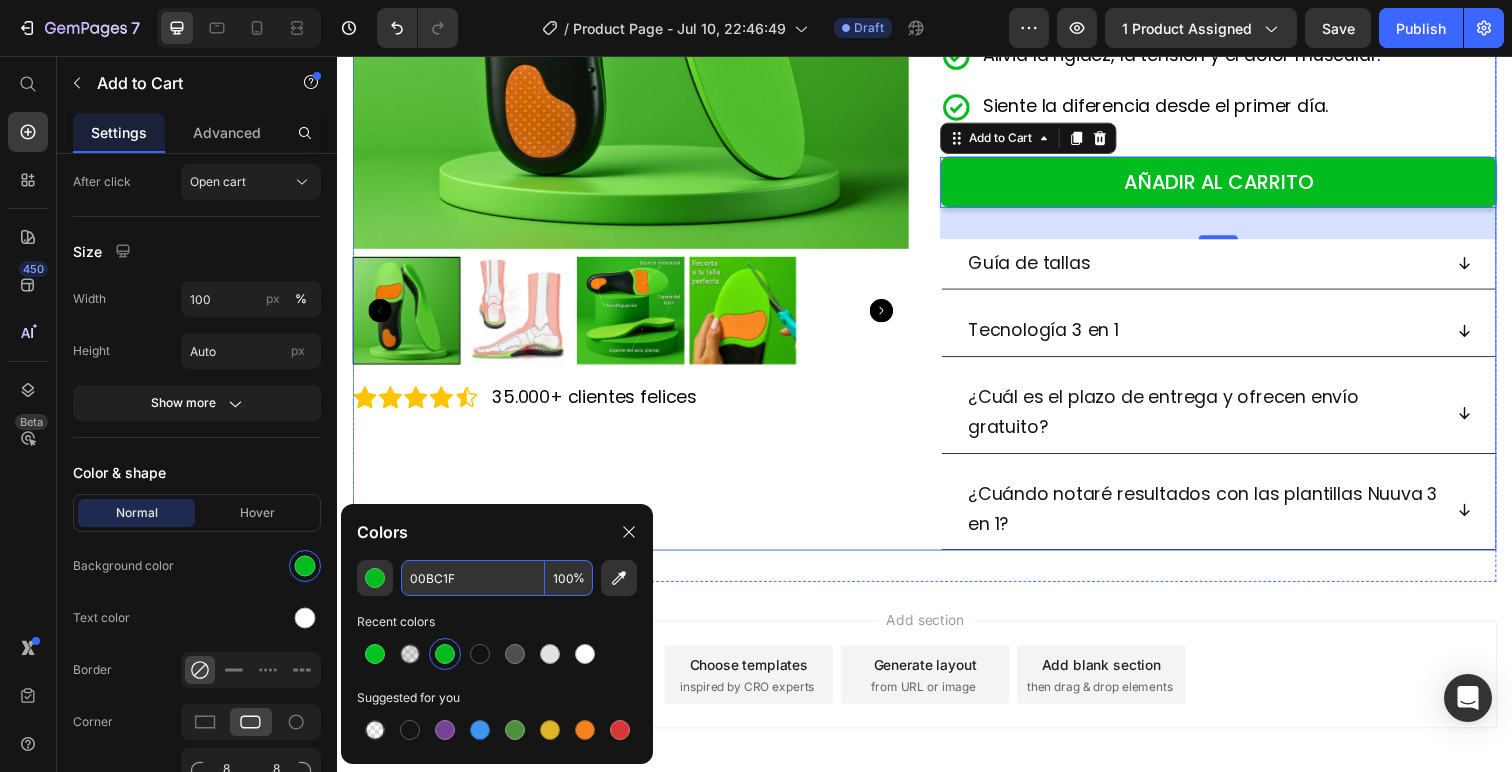 click on "Product Images Icon Icon Icon Icon
Icon Icon List 35.000+ clientes felices Text Block Row" at bounding box center (637, 123) 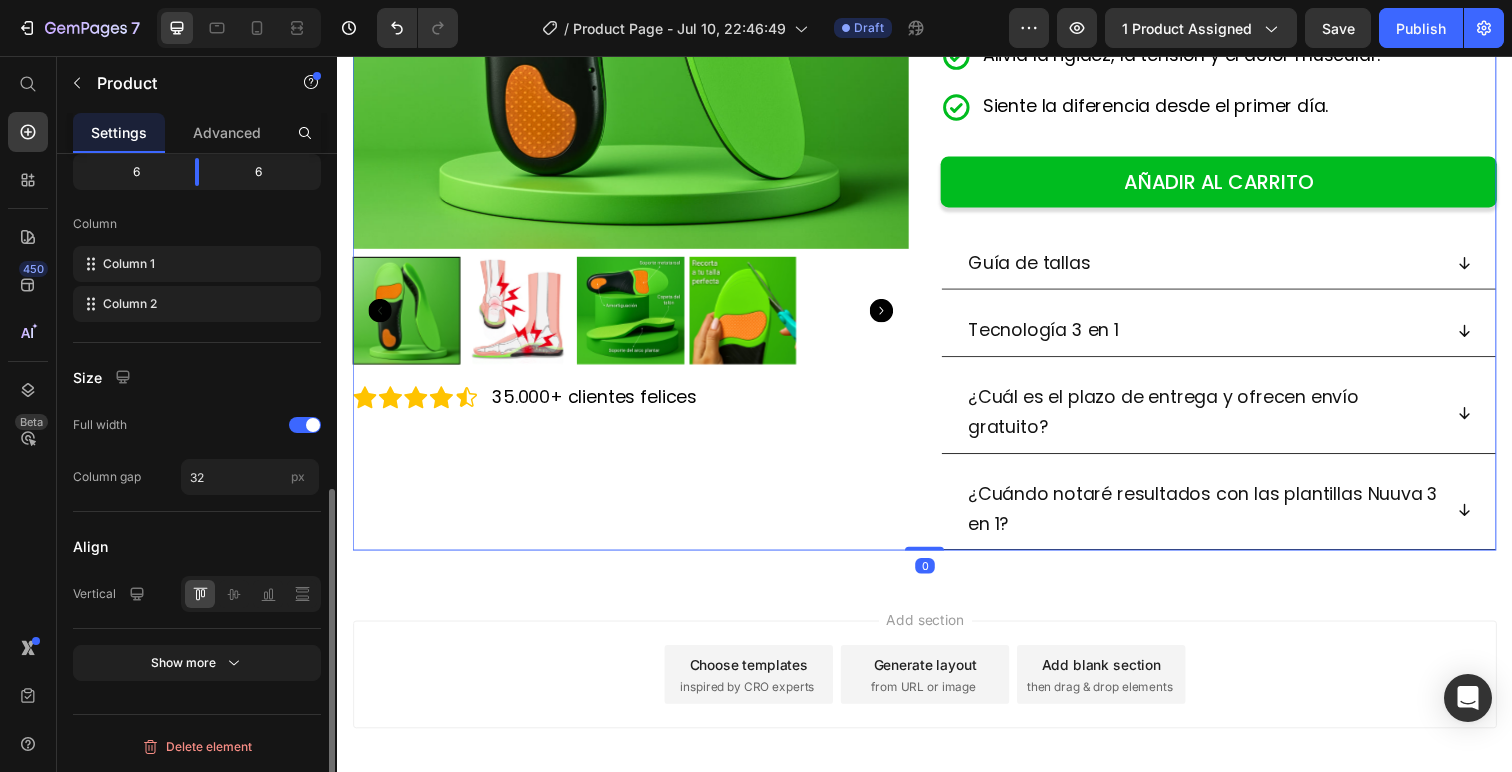 scroll, scrollTop: 0, scrollLeft: 0, axis: both 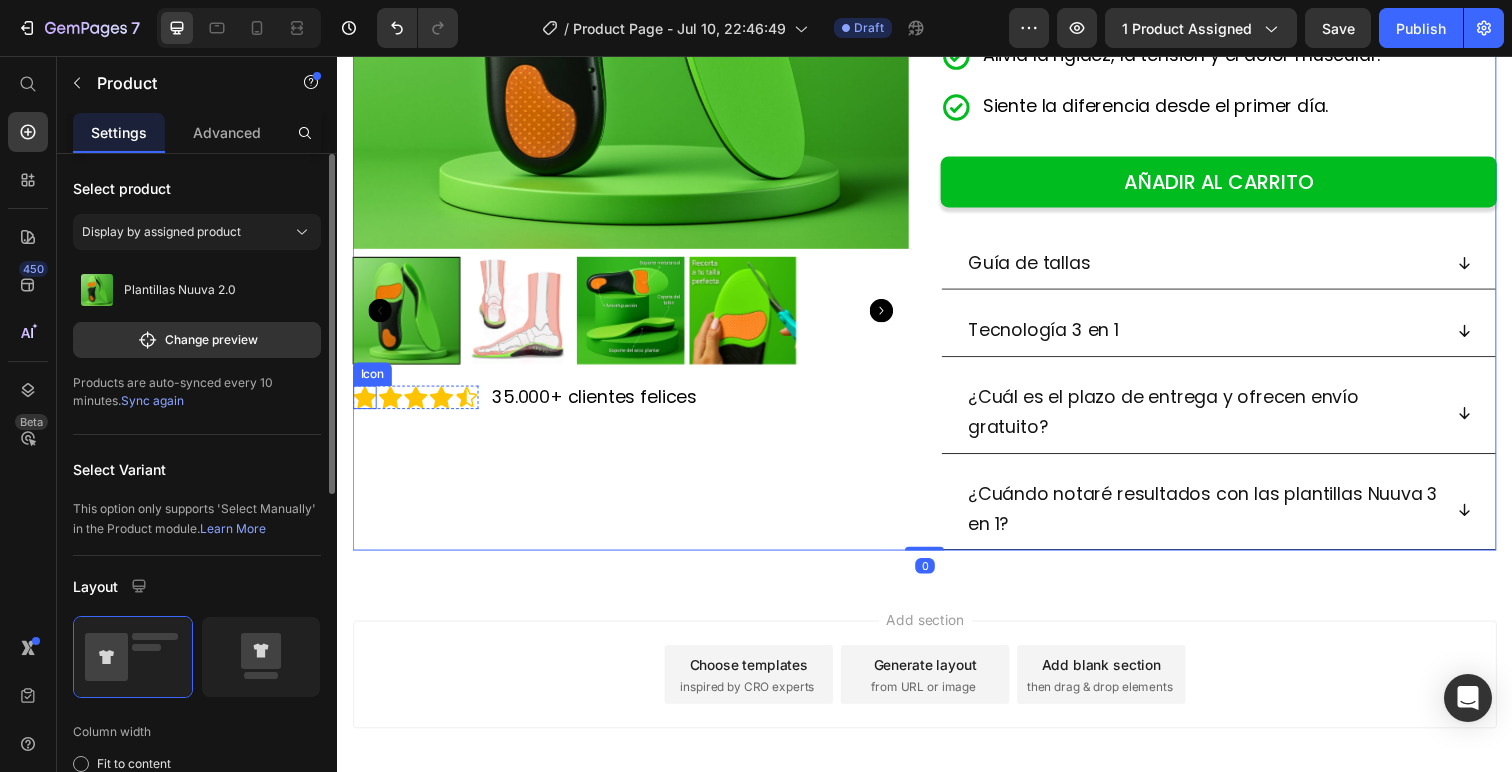 click 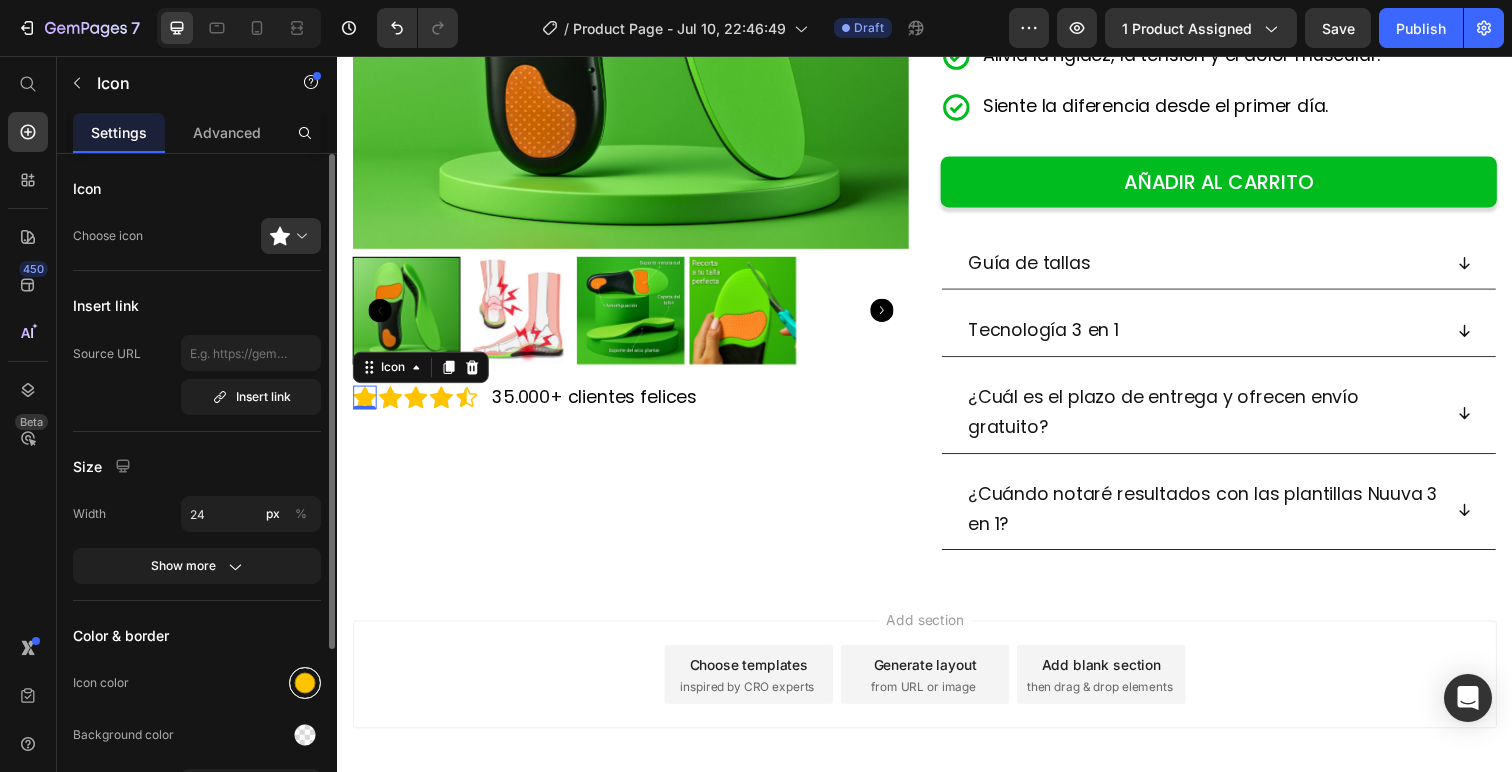 click at bounding box center (305, 683) 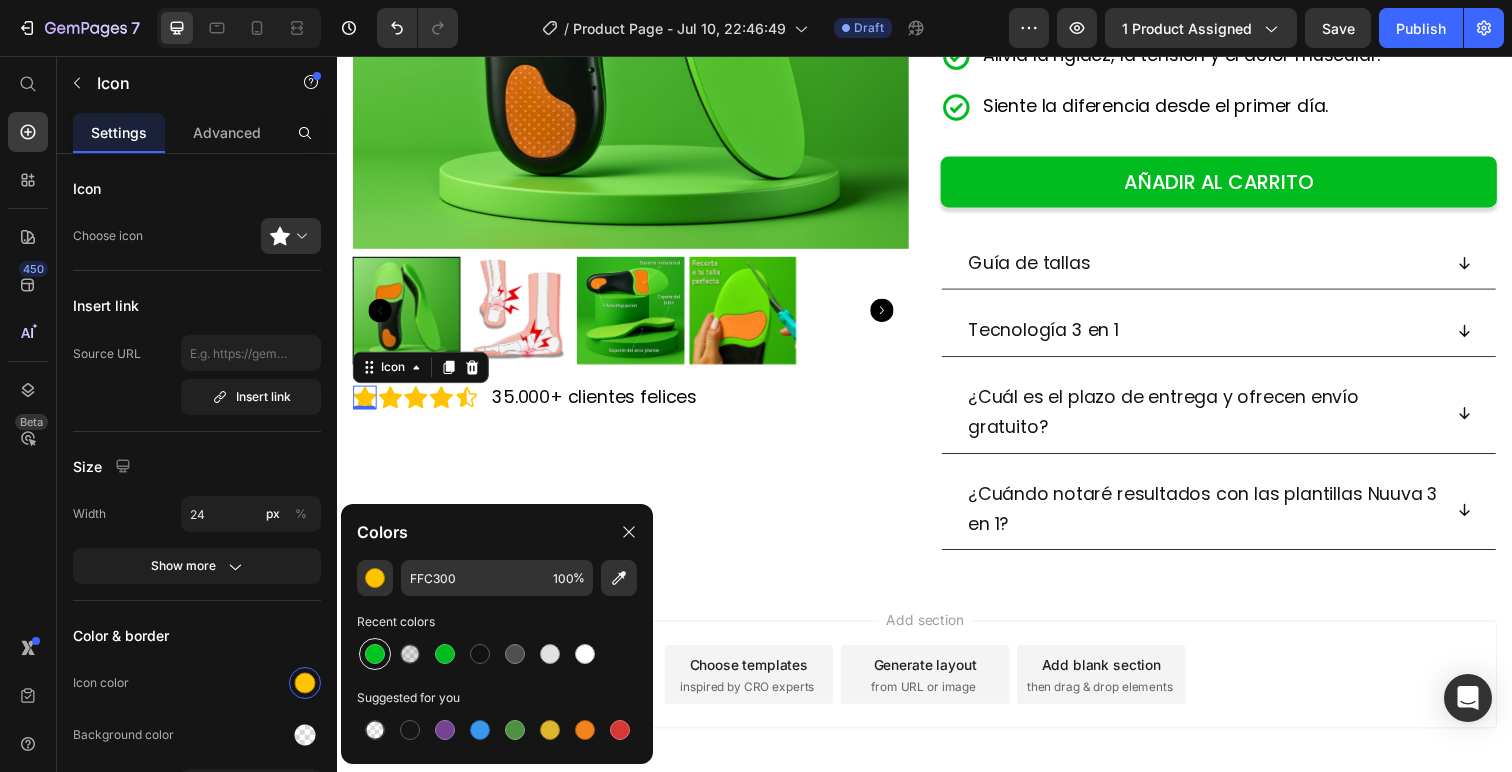 click at bounding box center [375, 654] 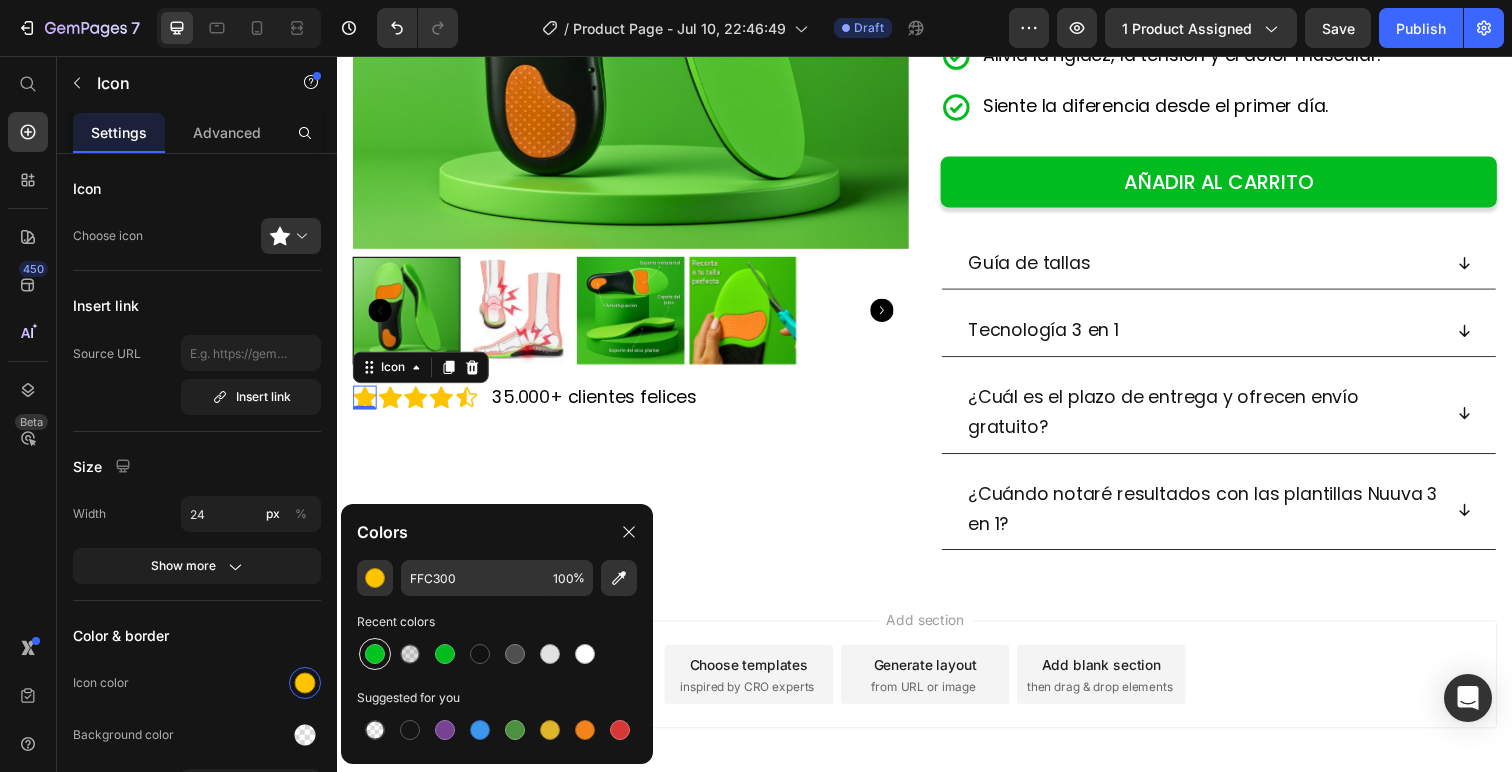 type on "00C420" 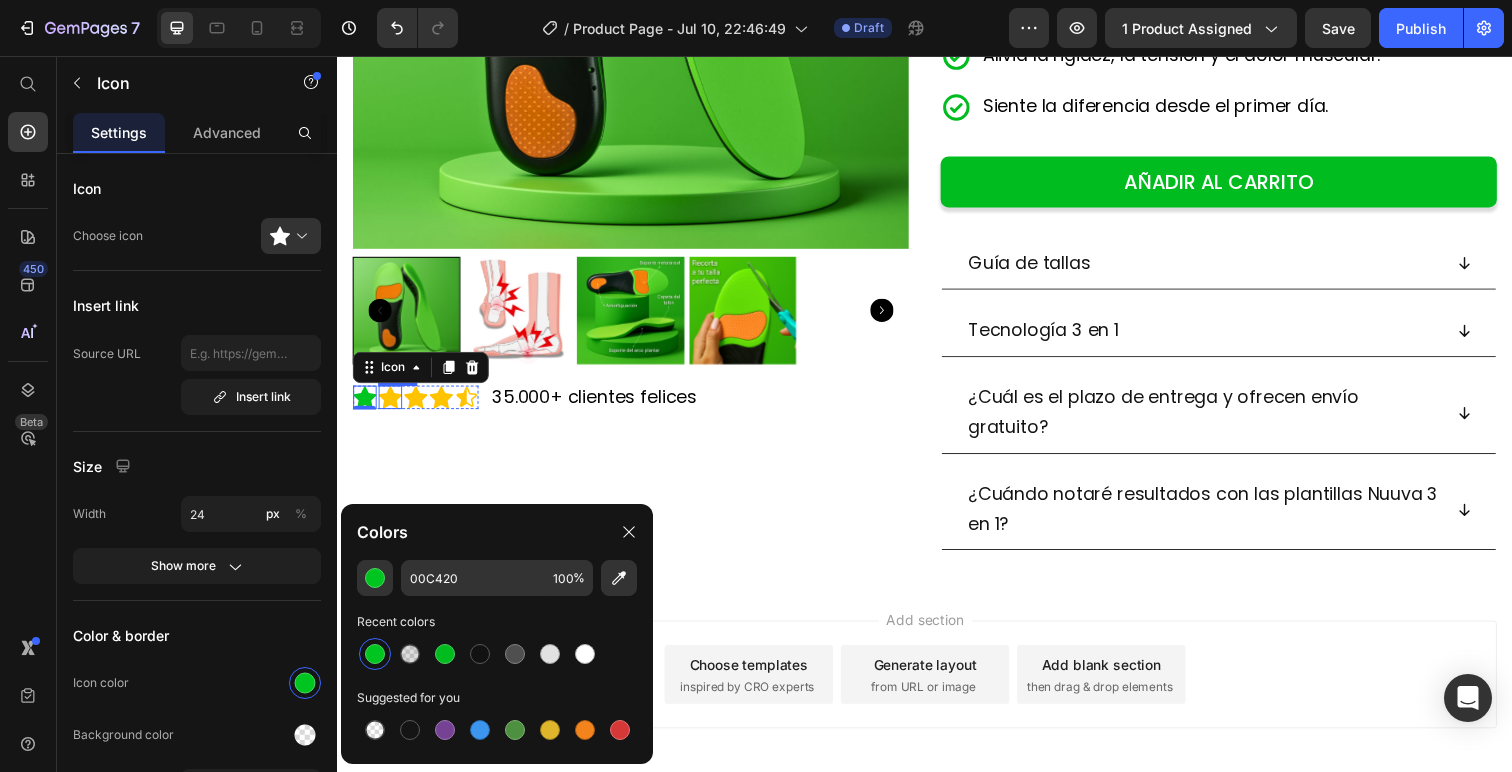 click 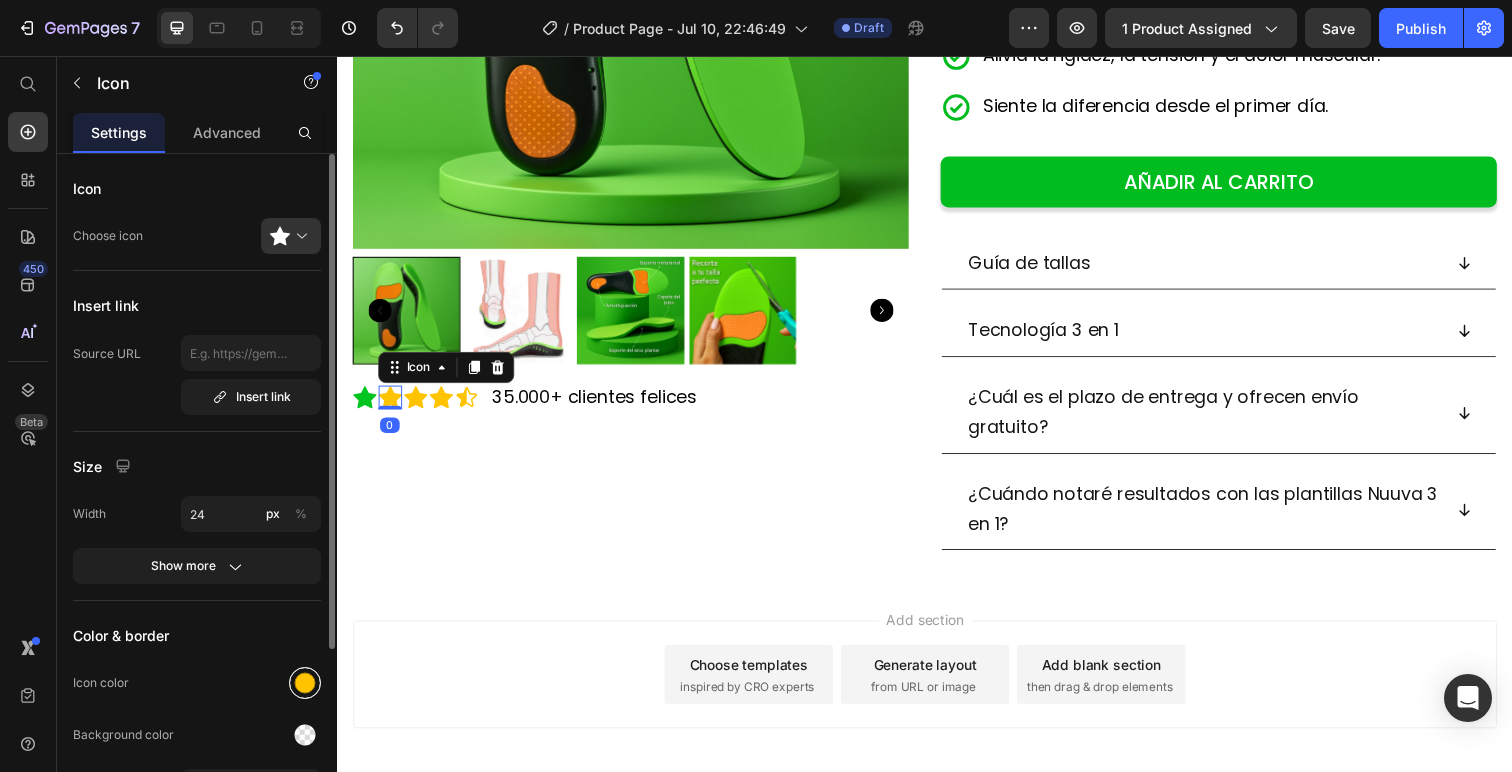 click at bounding box center [305, 683] 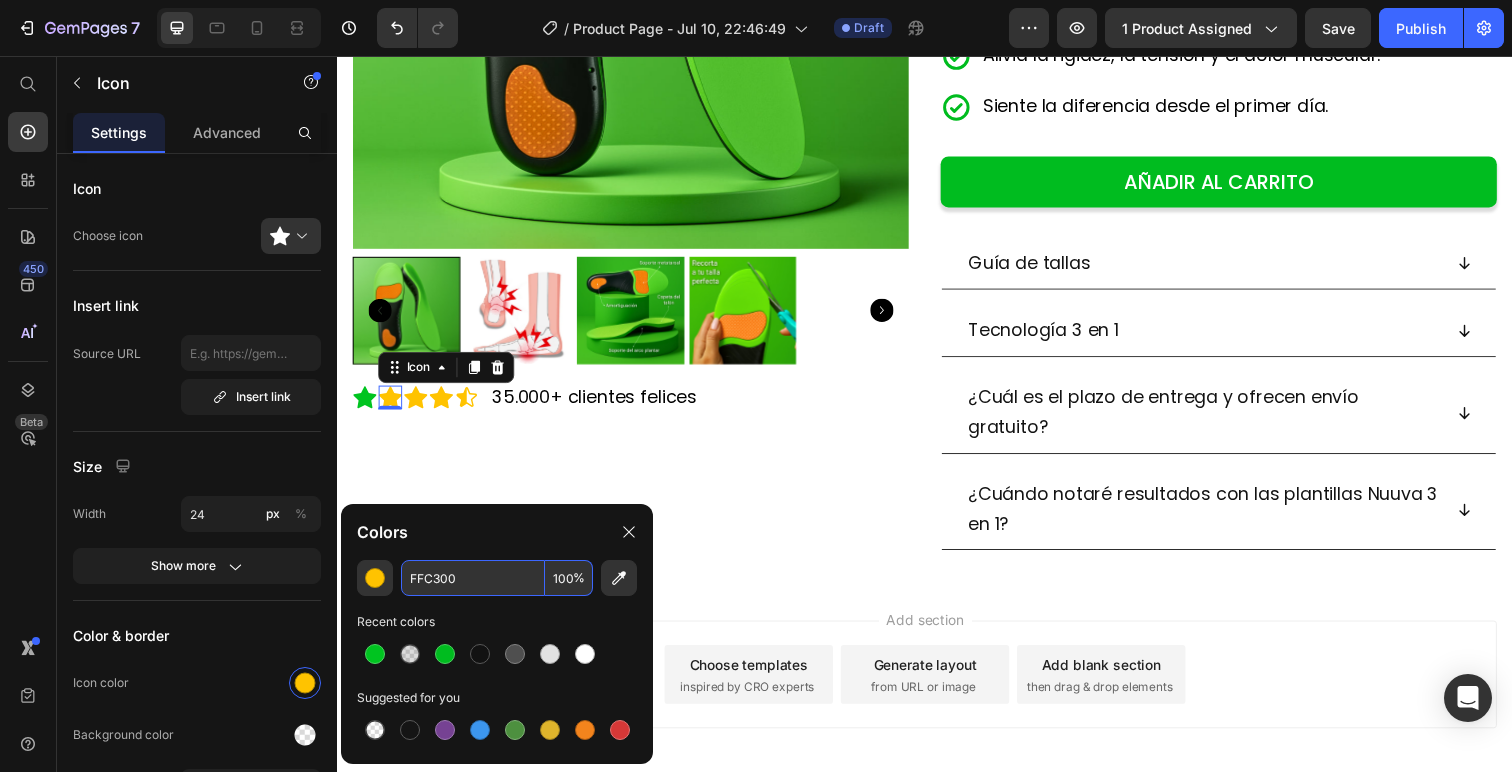 click on "FFC300" at bounding box center (473, 578) 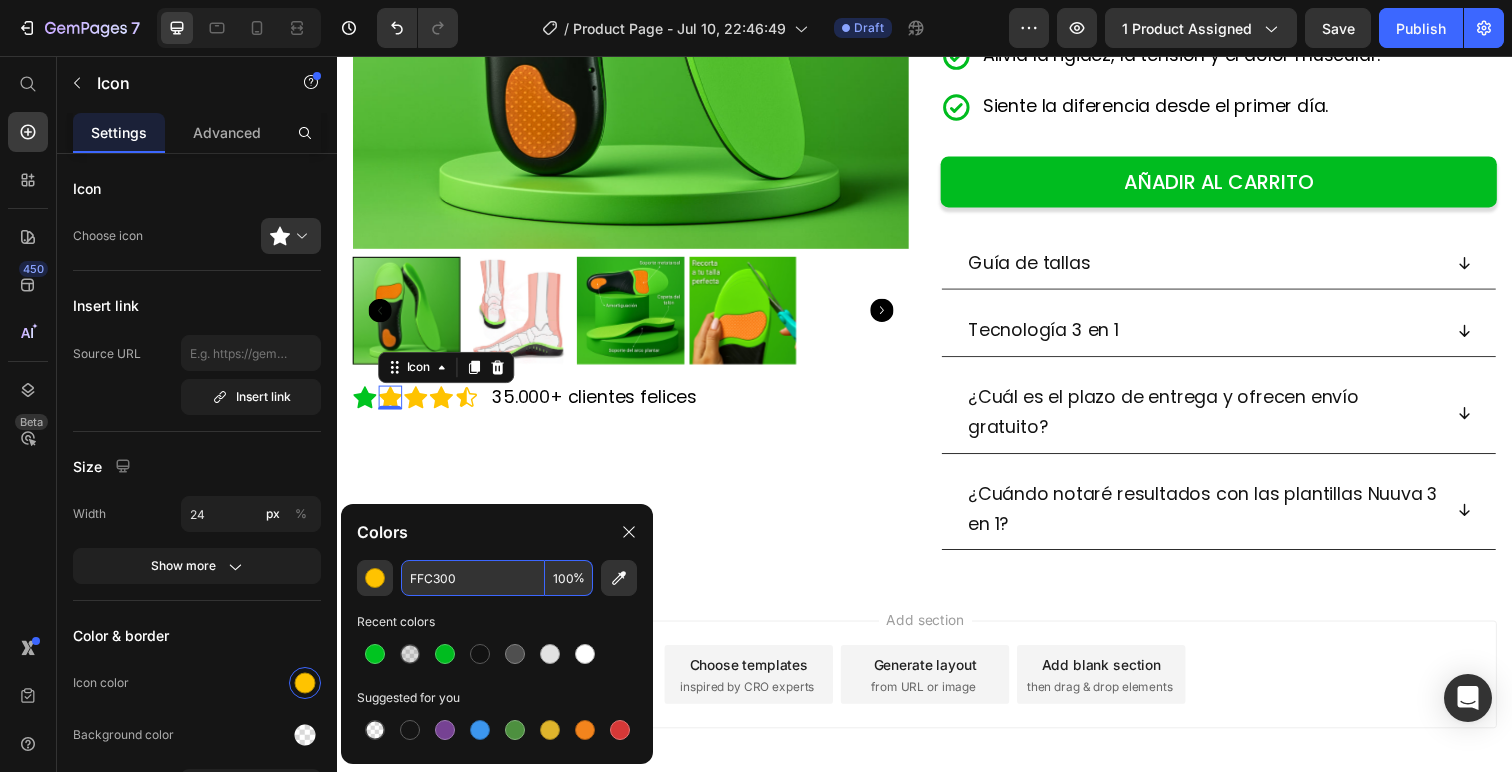 paste on "00BC1F" 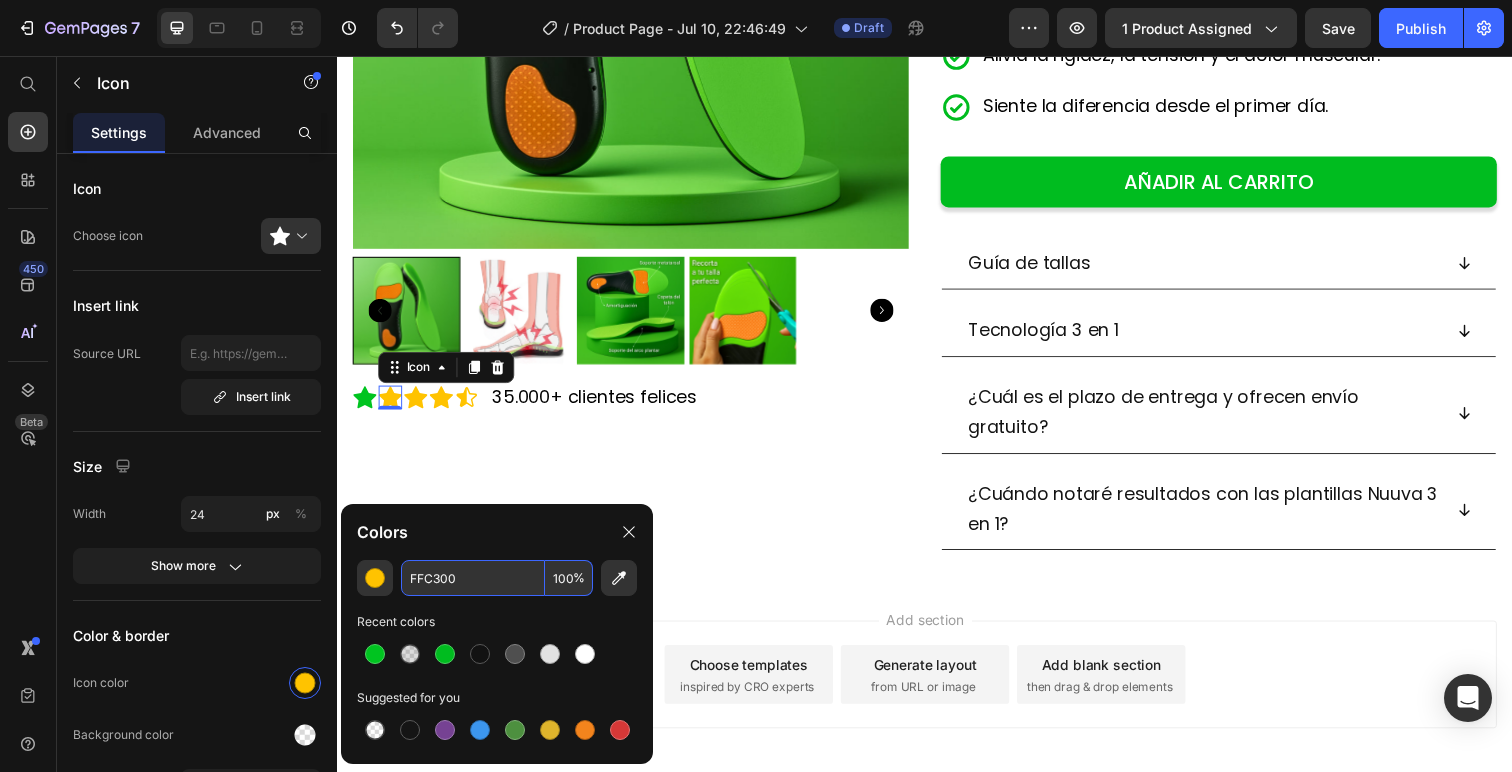 type on "00BC1F" 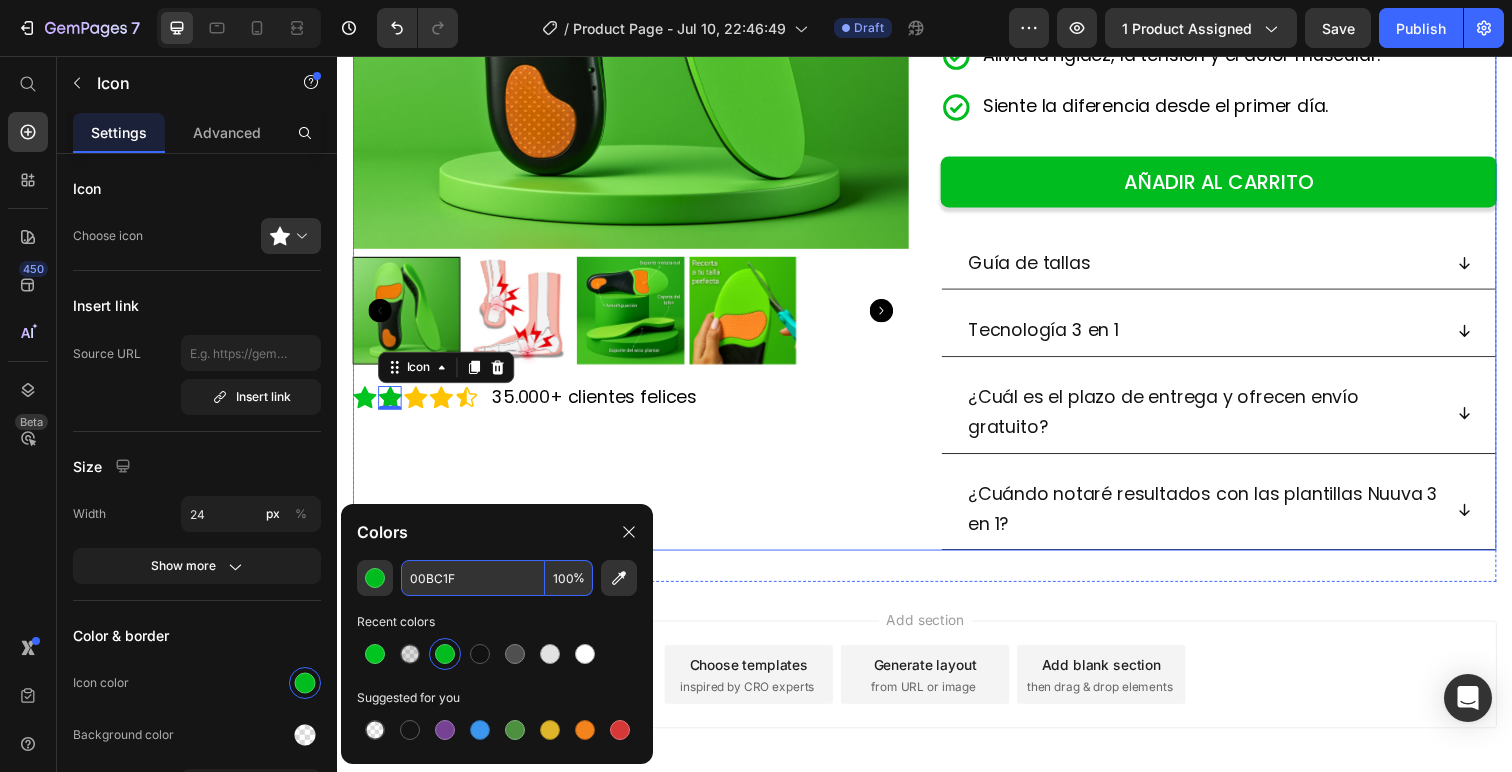click on "Product Images Icon Icon   0 Icon Icon
Icon Icon List 35.000+ clientes felices Text Block Row" at bounding box center [637, 123] 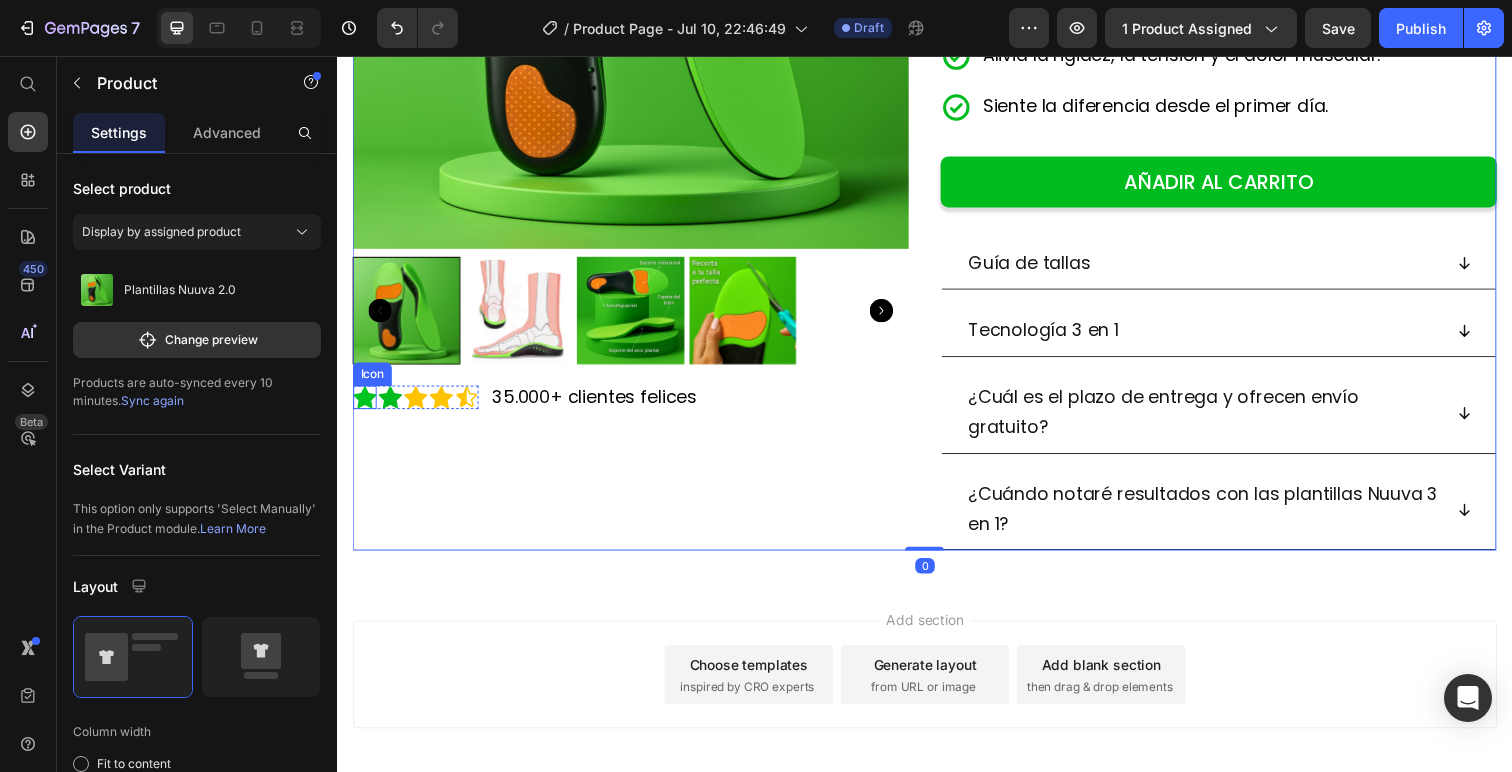 click 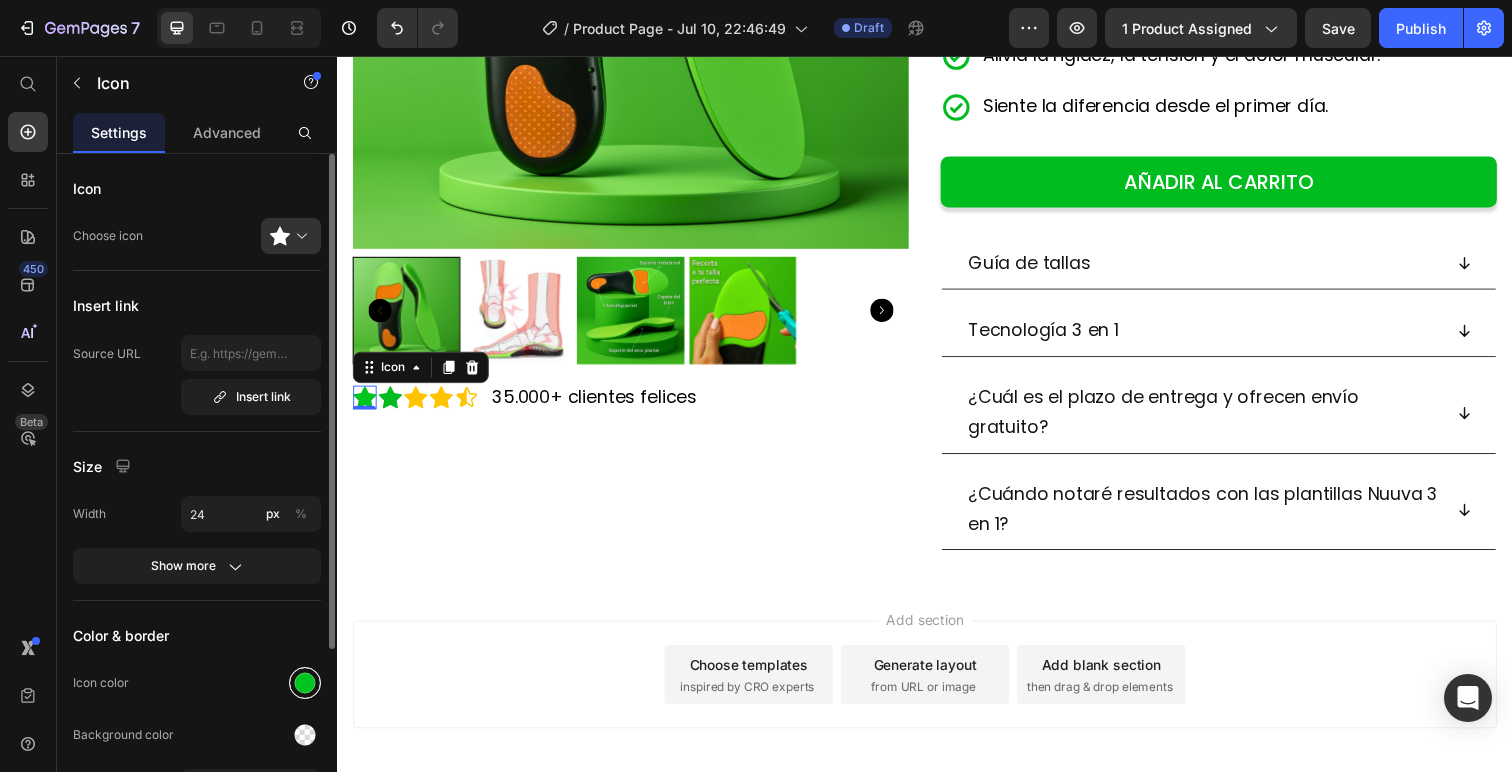 click at bounding box center [305, 683] 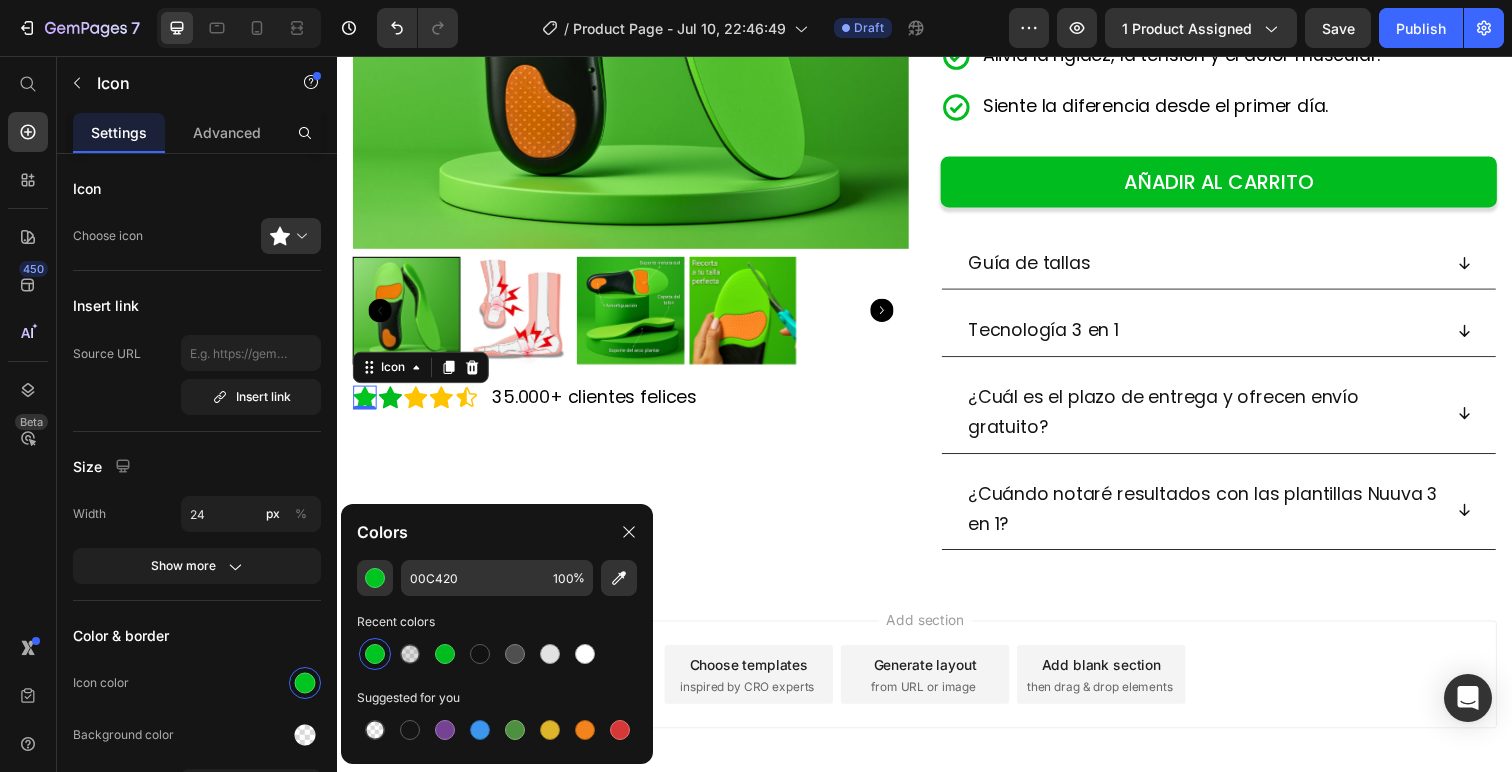 click on "Colors" 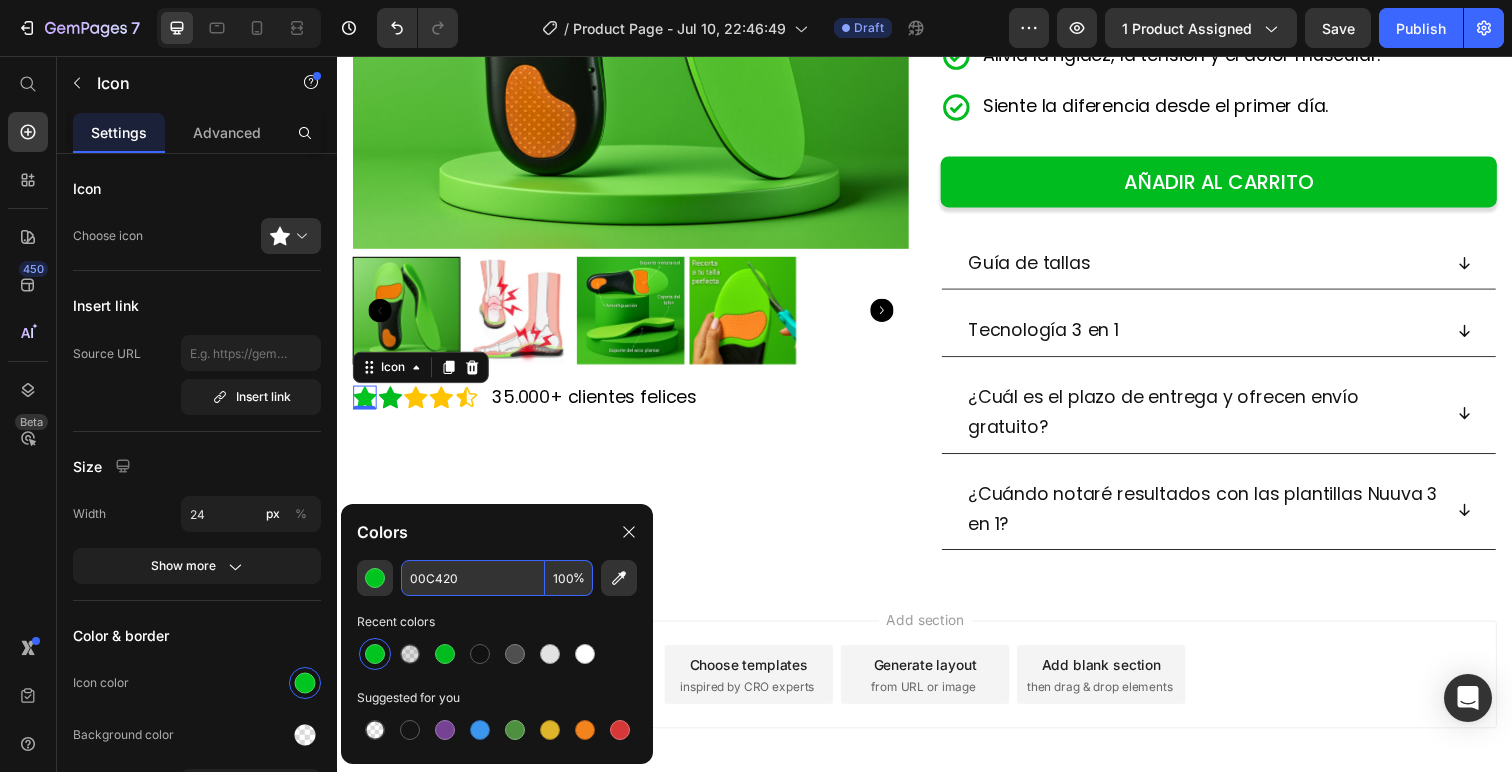 click on "00C420" at bounding box center (473, 578) 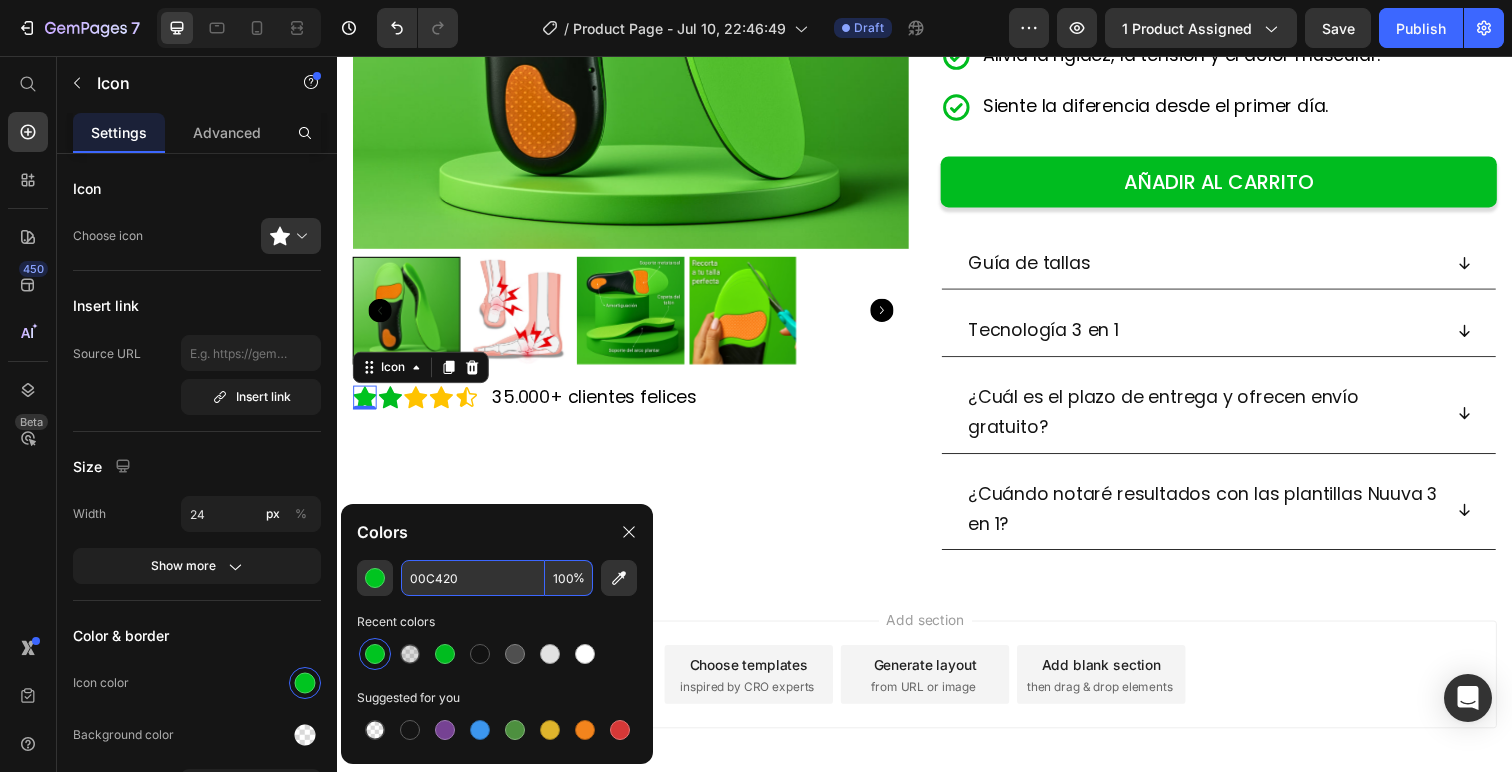 click on "00C420" at bounding box center [473, 578] 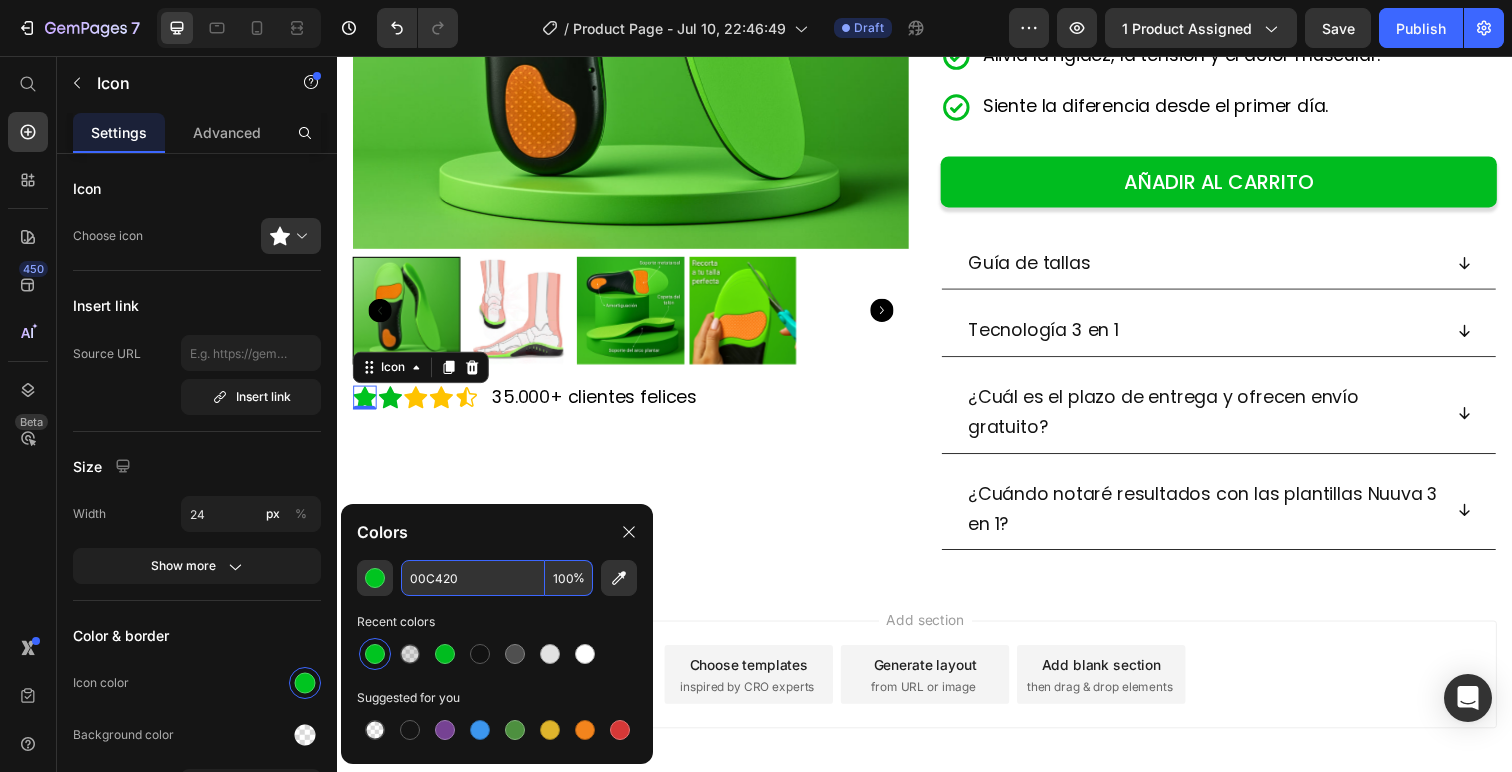 click on "00C420" at bounding box center [473, 578] 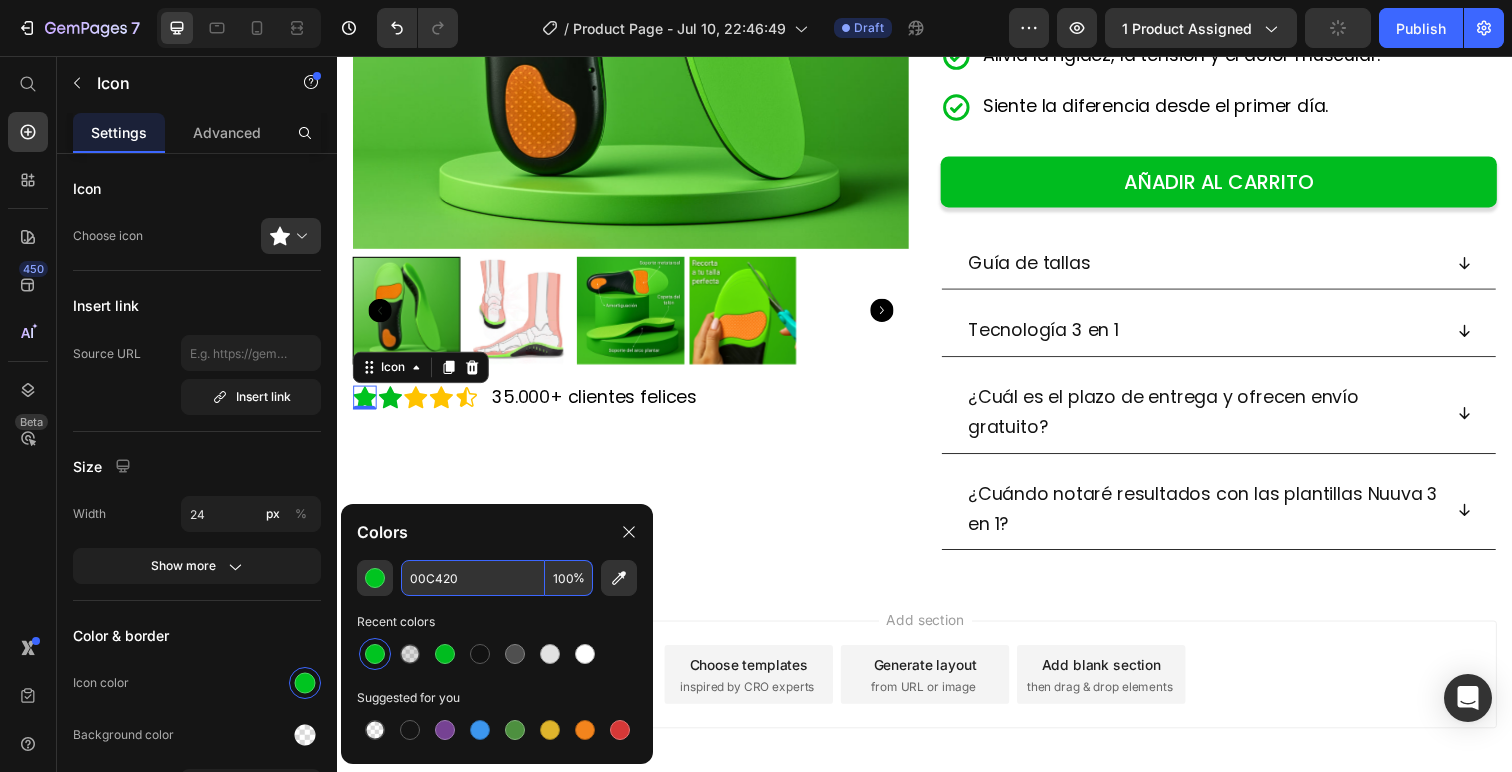 click on "00C420" at bounding box center [473, 578] 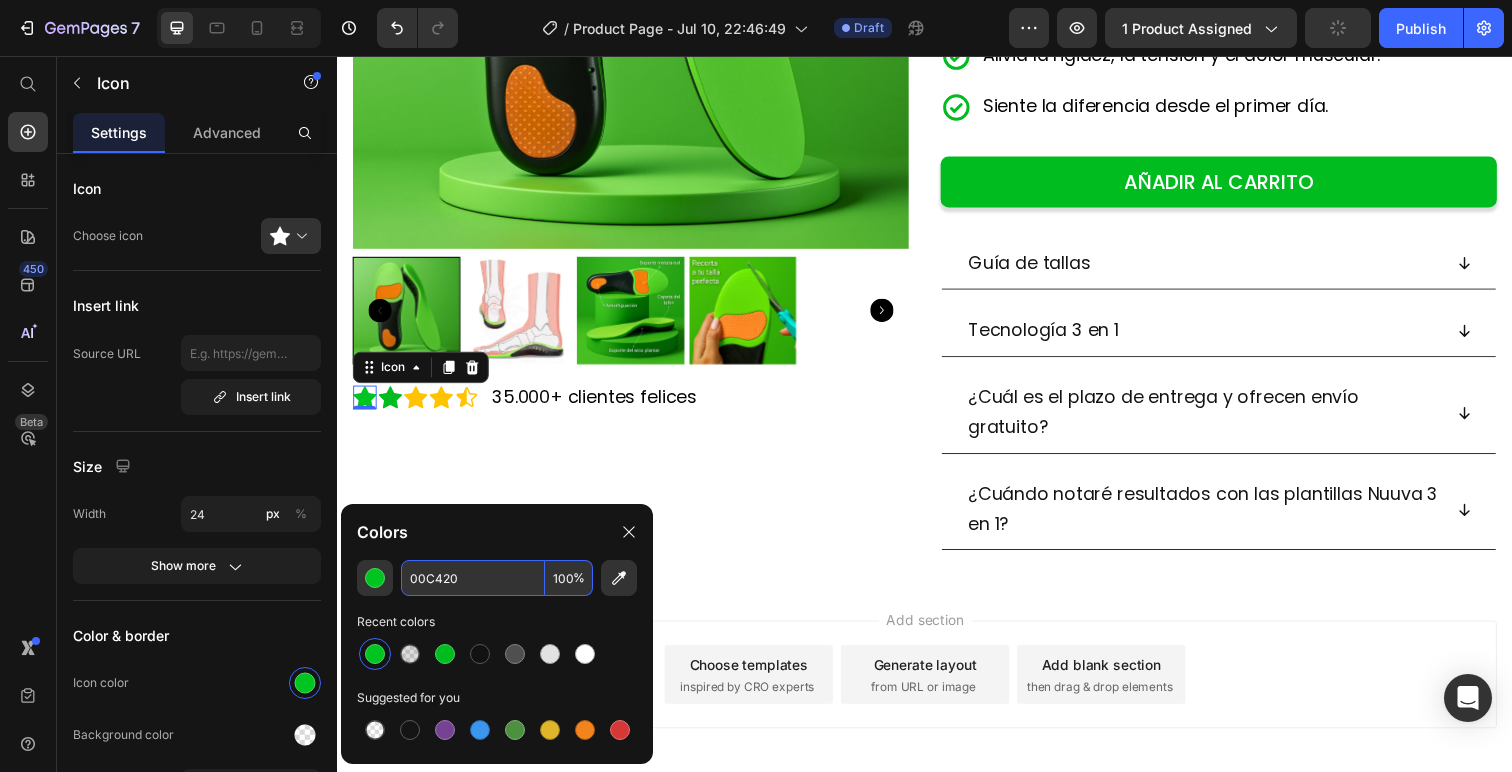 paste on "BC1F" 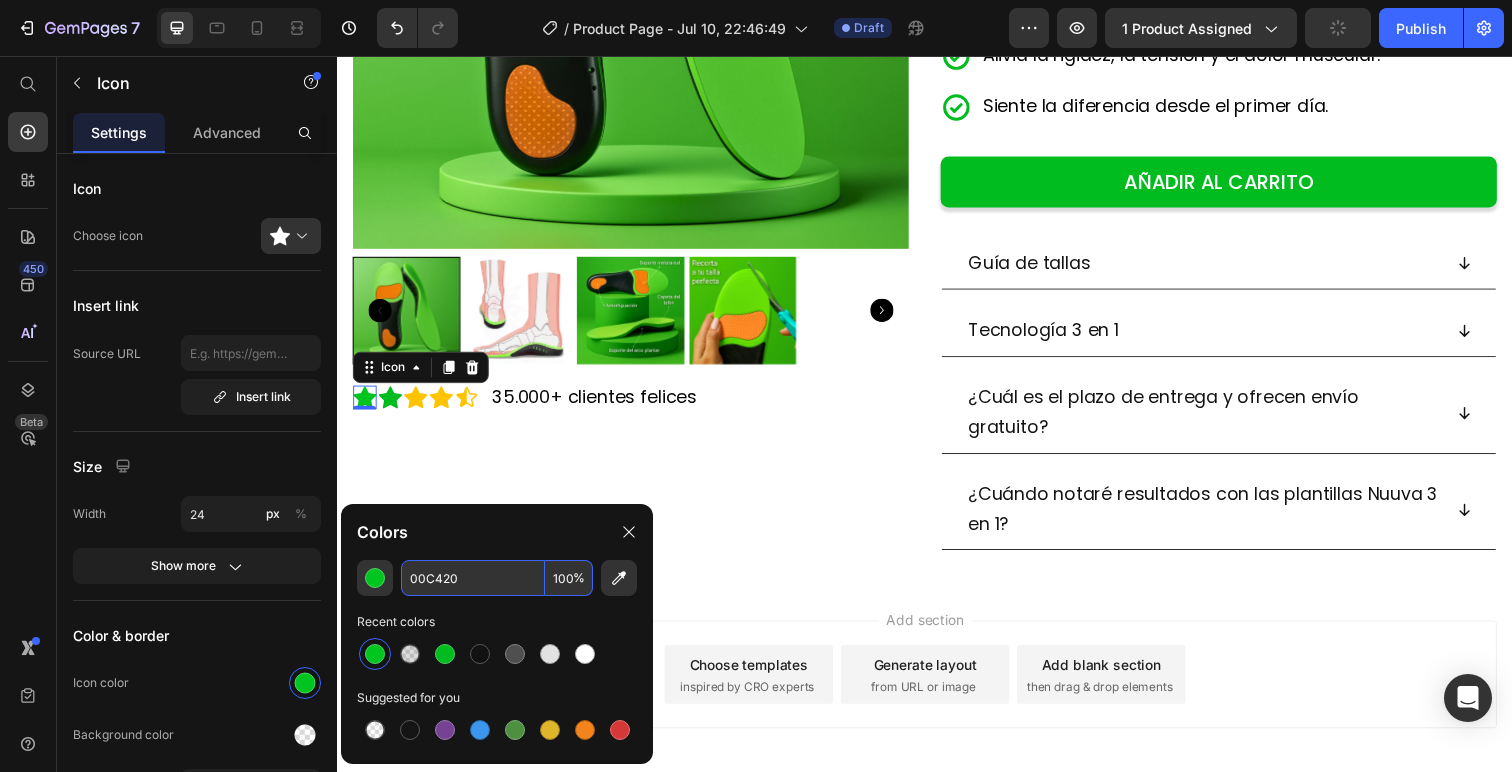 type on "00BC1F" 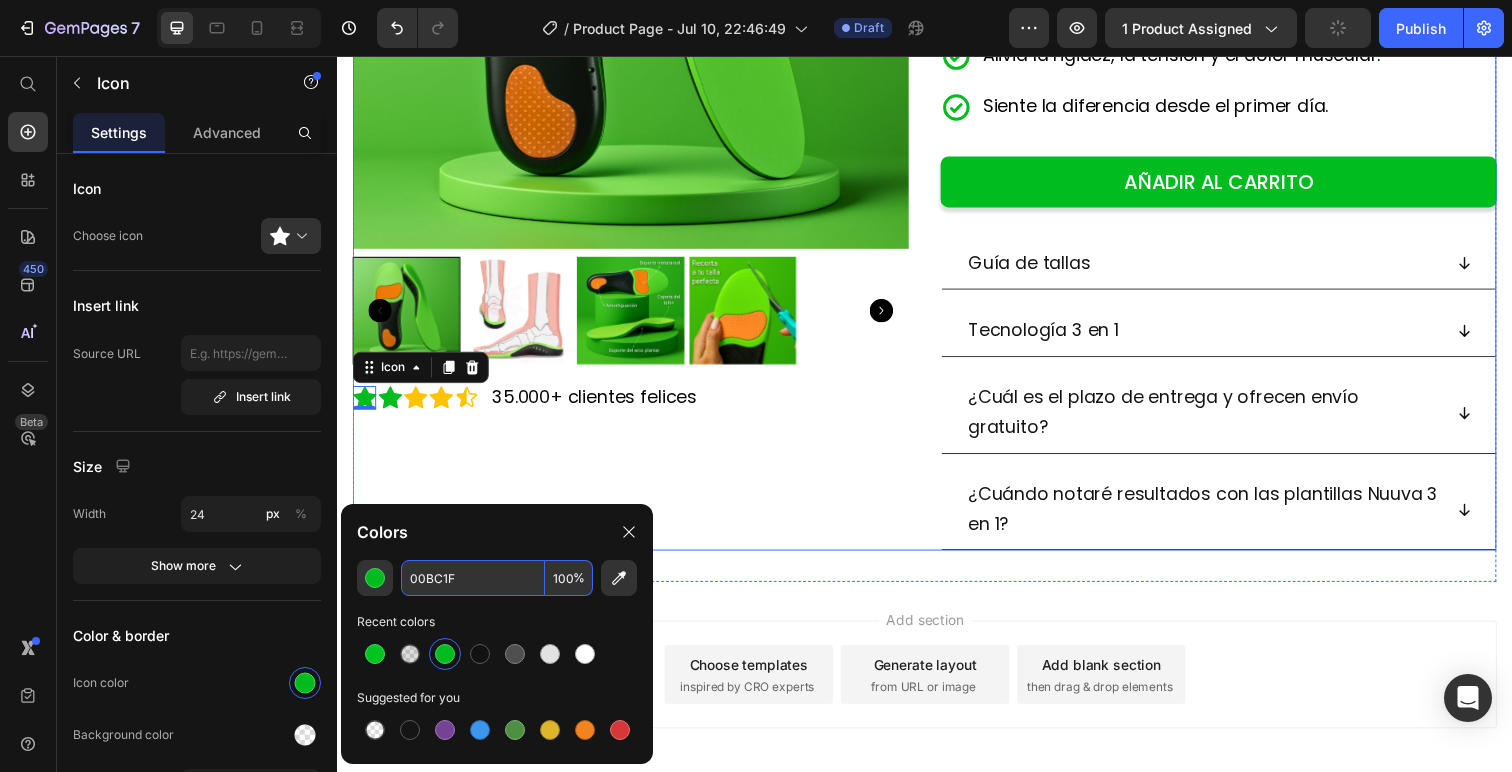 click on "Product Images Icon   0 Icon Icon Icon
Icon Icon List 35.000+ clientes felices Text Block Row" at bounding box center [637, 123] 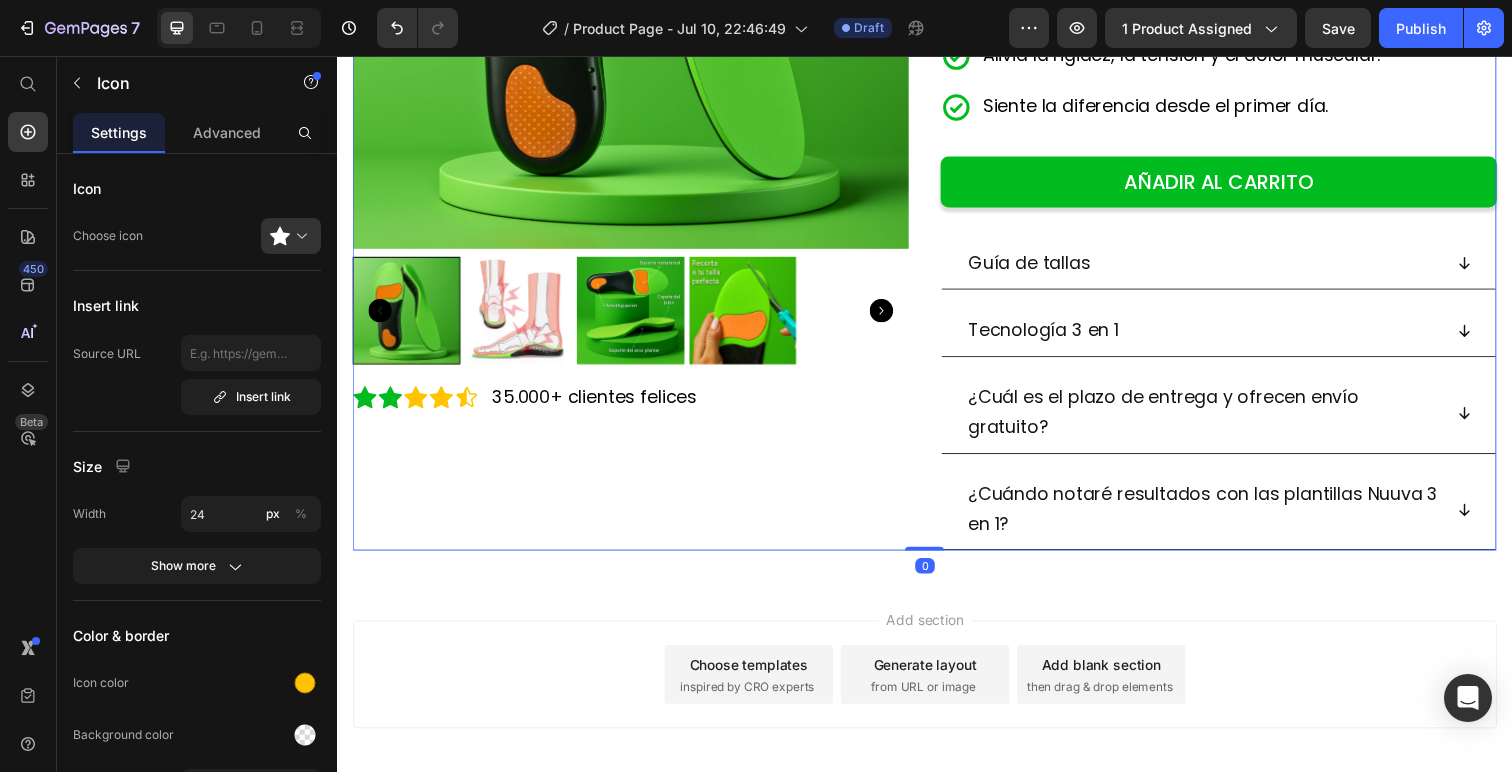 click 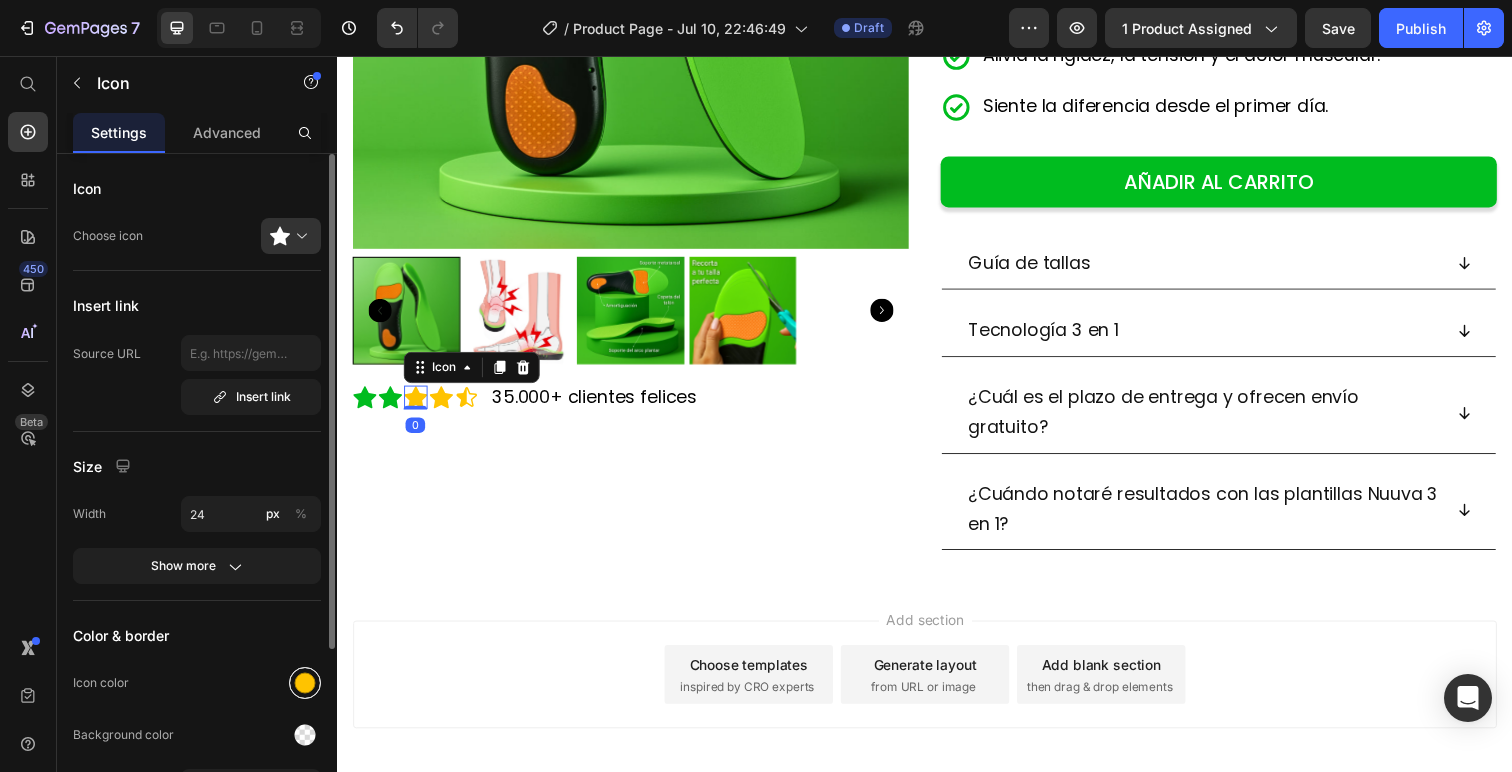 click at bounding box center (305, 683) 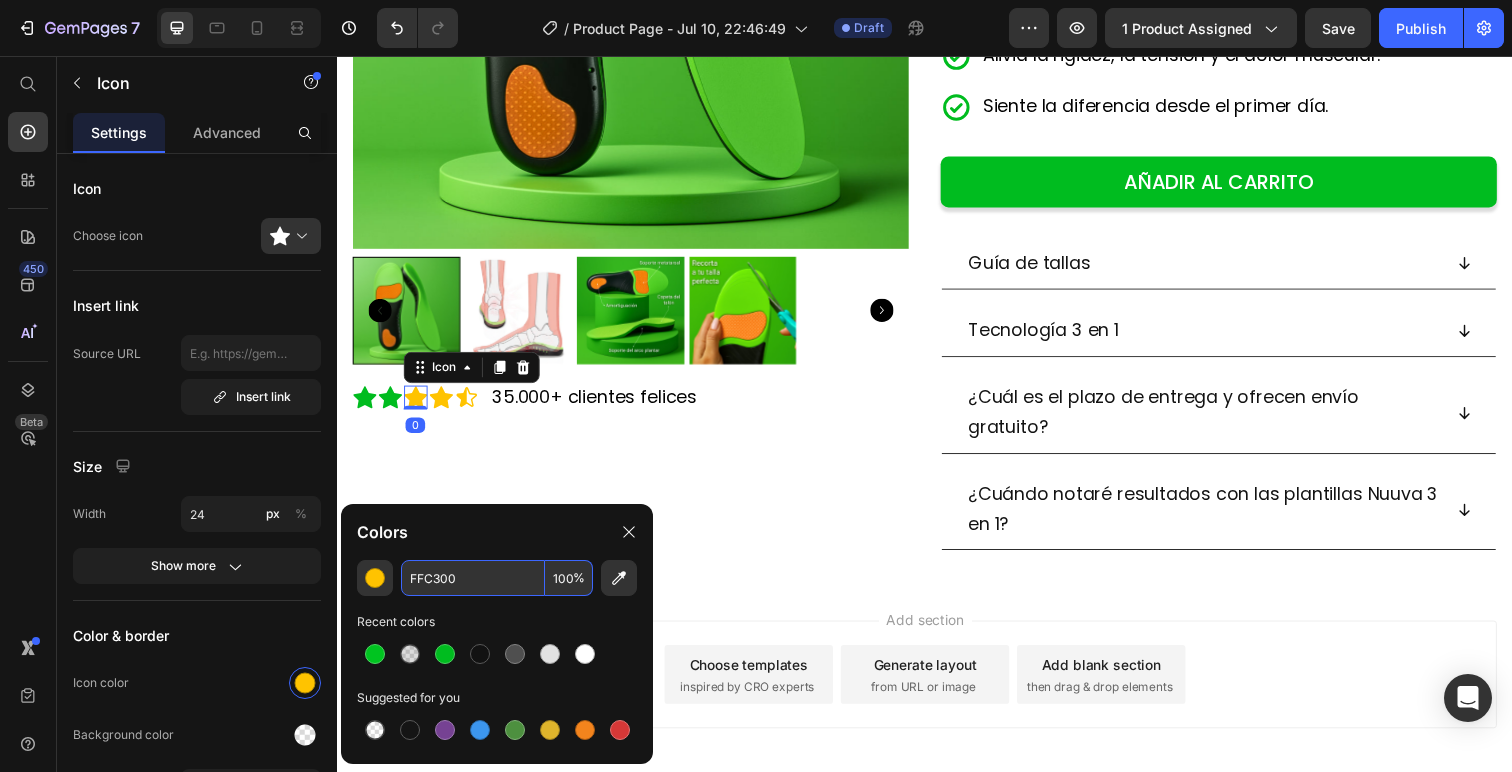 click on "FFC300" at bounding box center [473, 578] 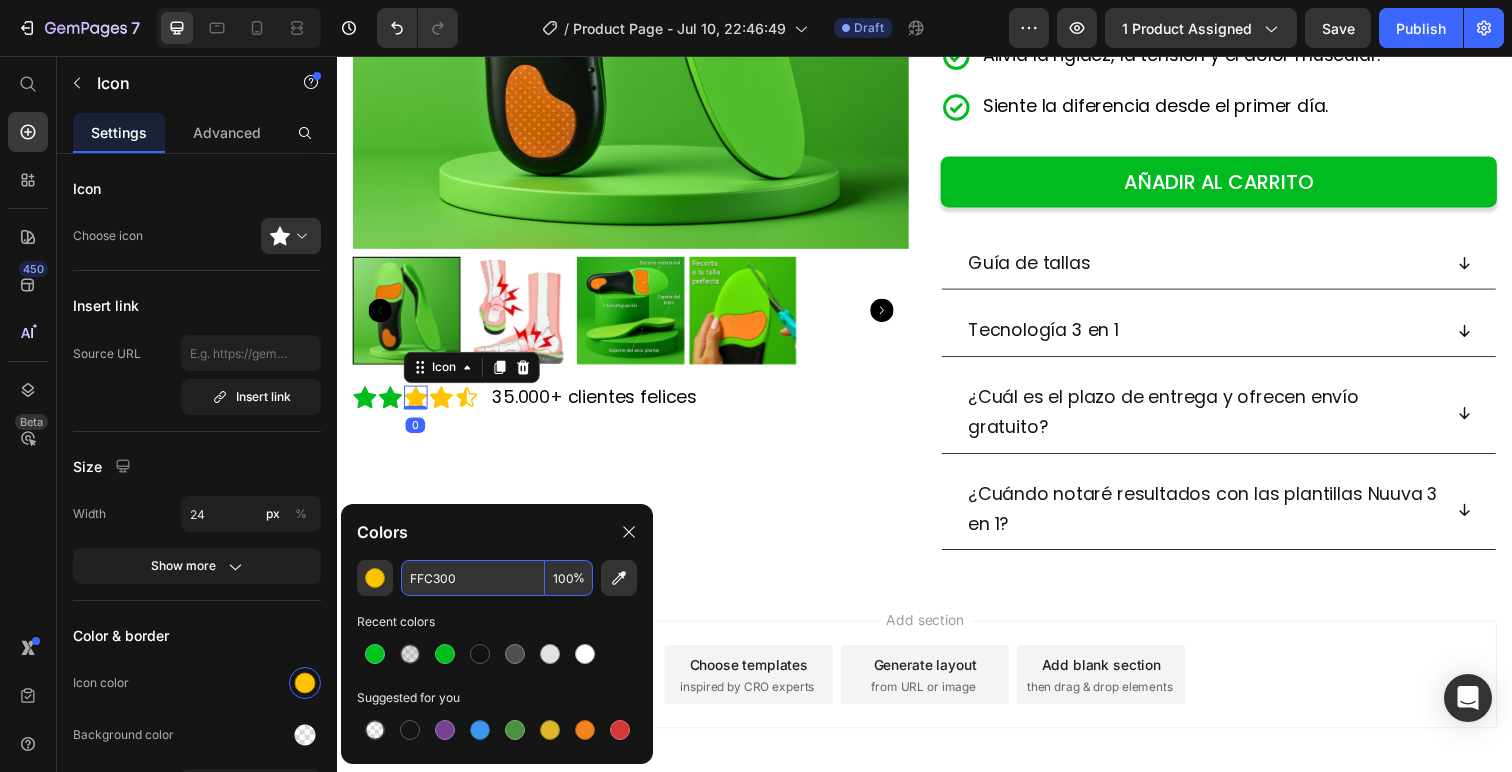 click on "FFC300" at bounding box center [473, 578] 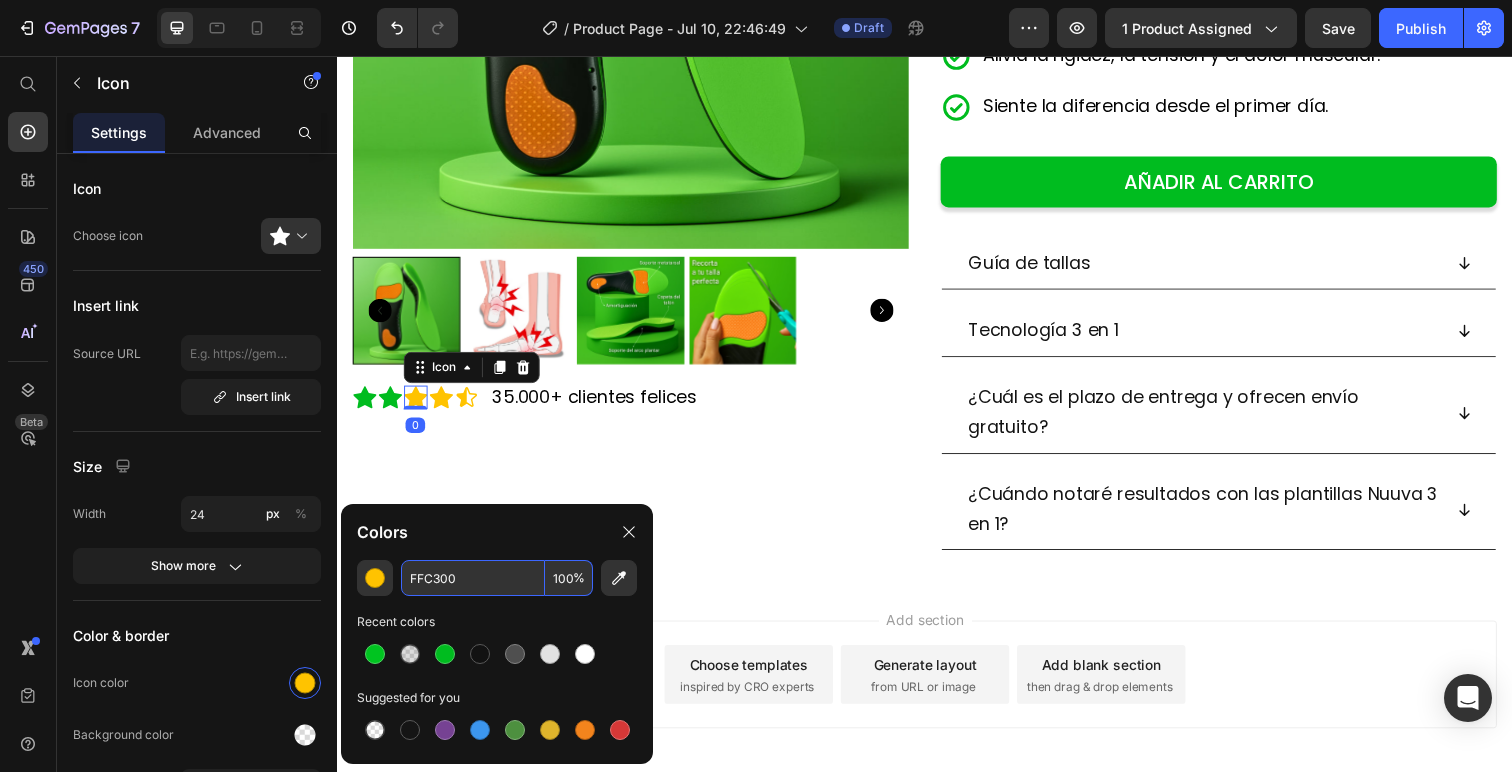 paste on "00BC1F" 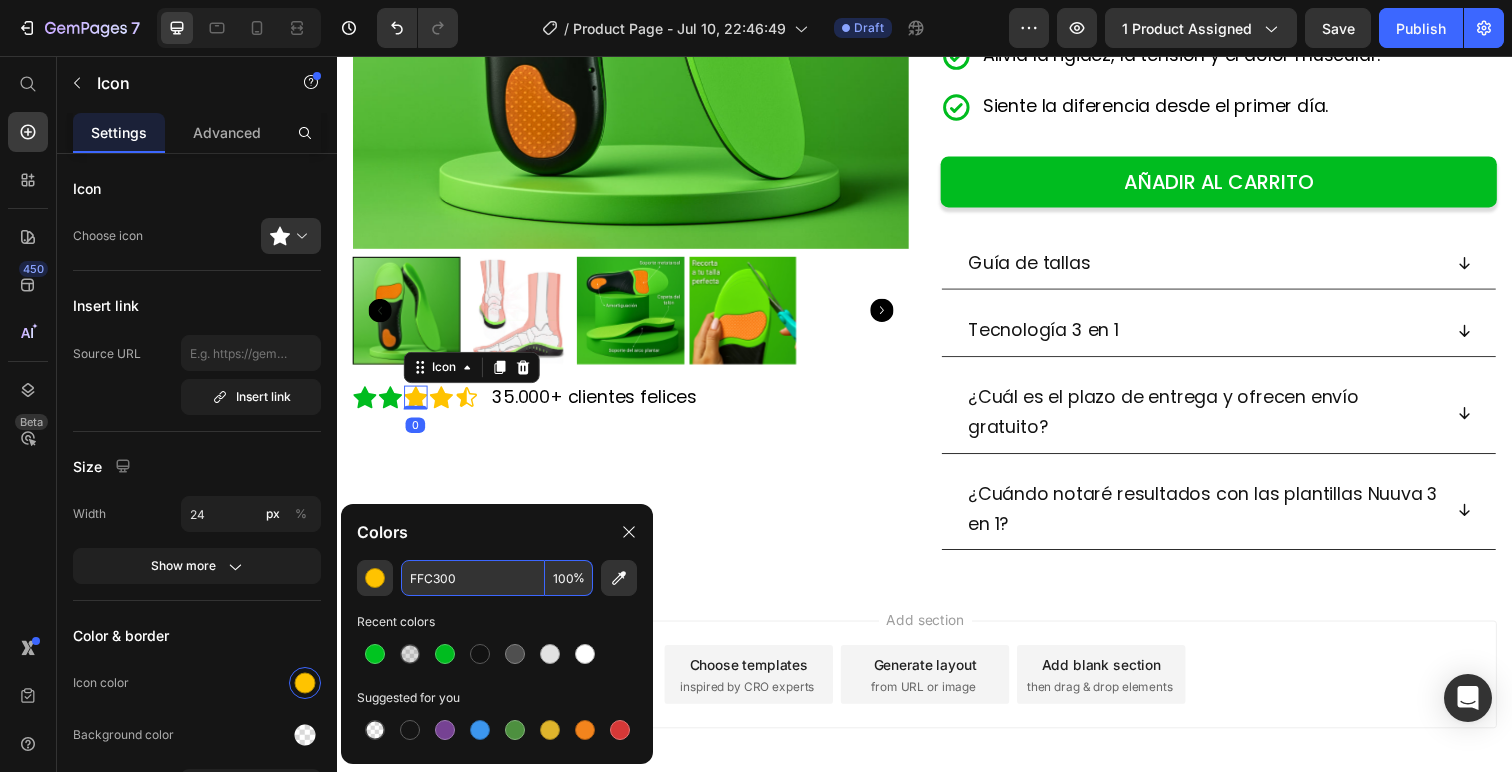 type on "00BC1F" 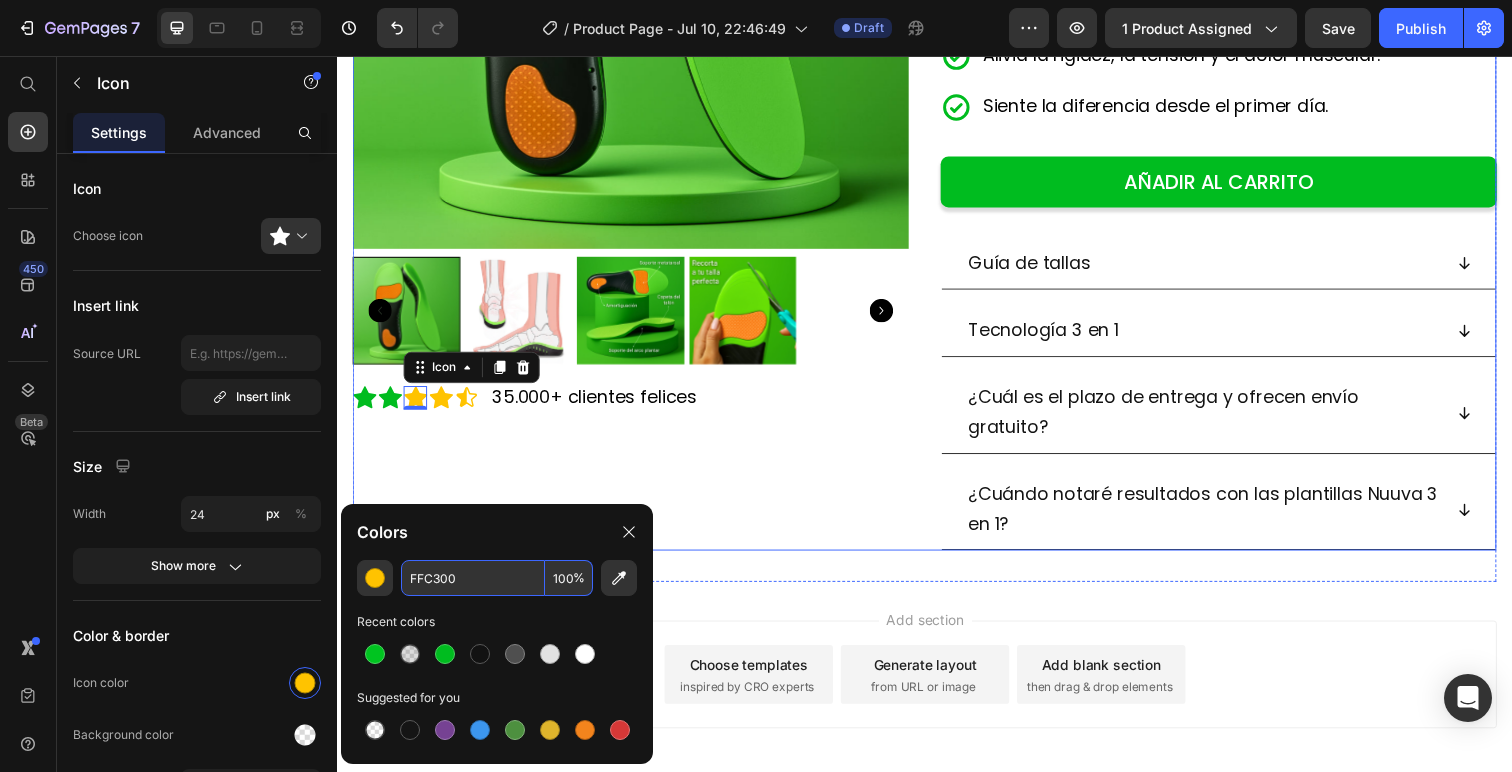 click on "Product Images Icon Icon Icon   0 Icon
Icon Icon List 35.000+ clientes felices Text Block Row" at bounding box center [637, 123] 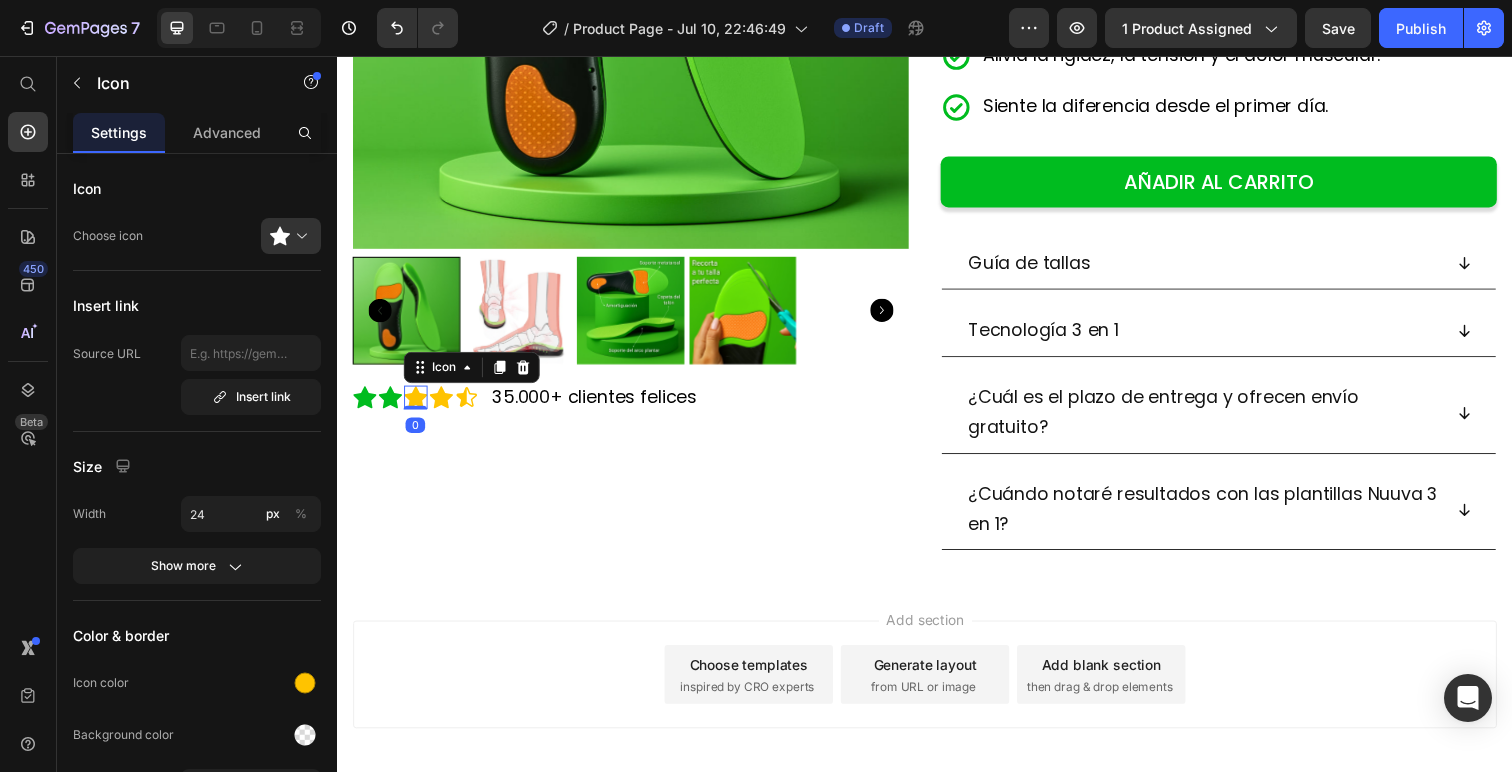 click 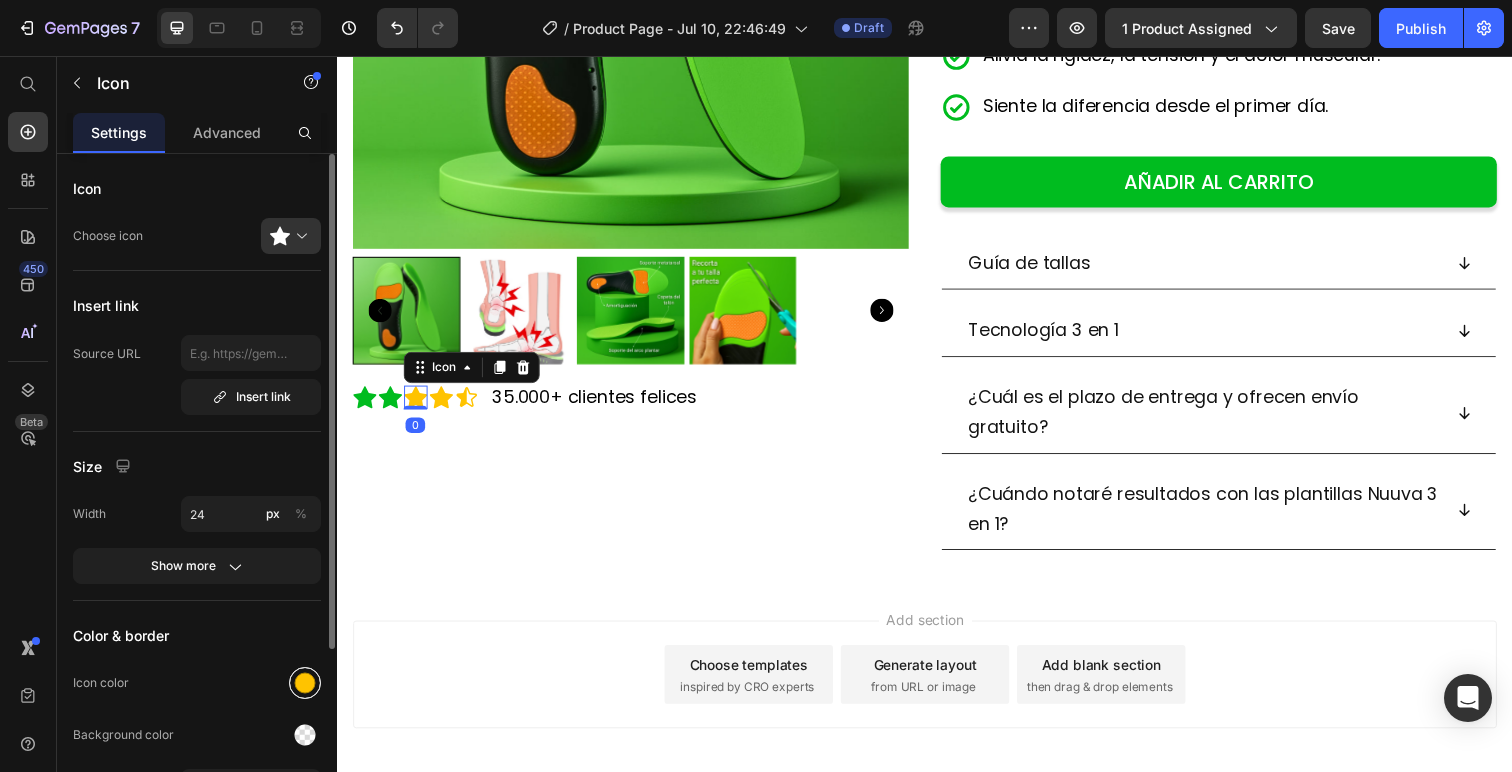click at bounding box center [305, 683] 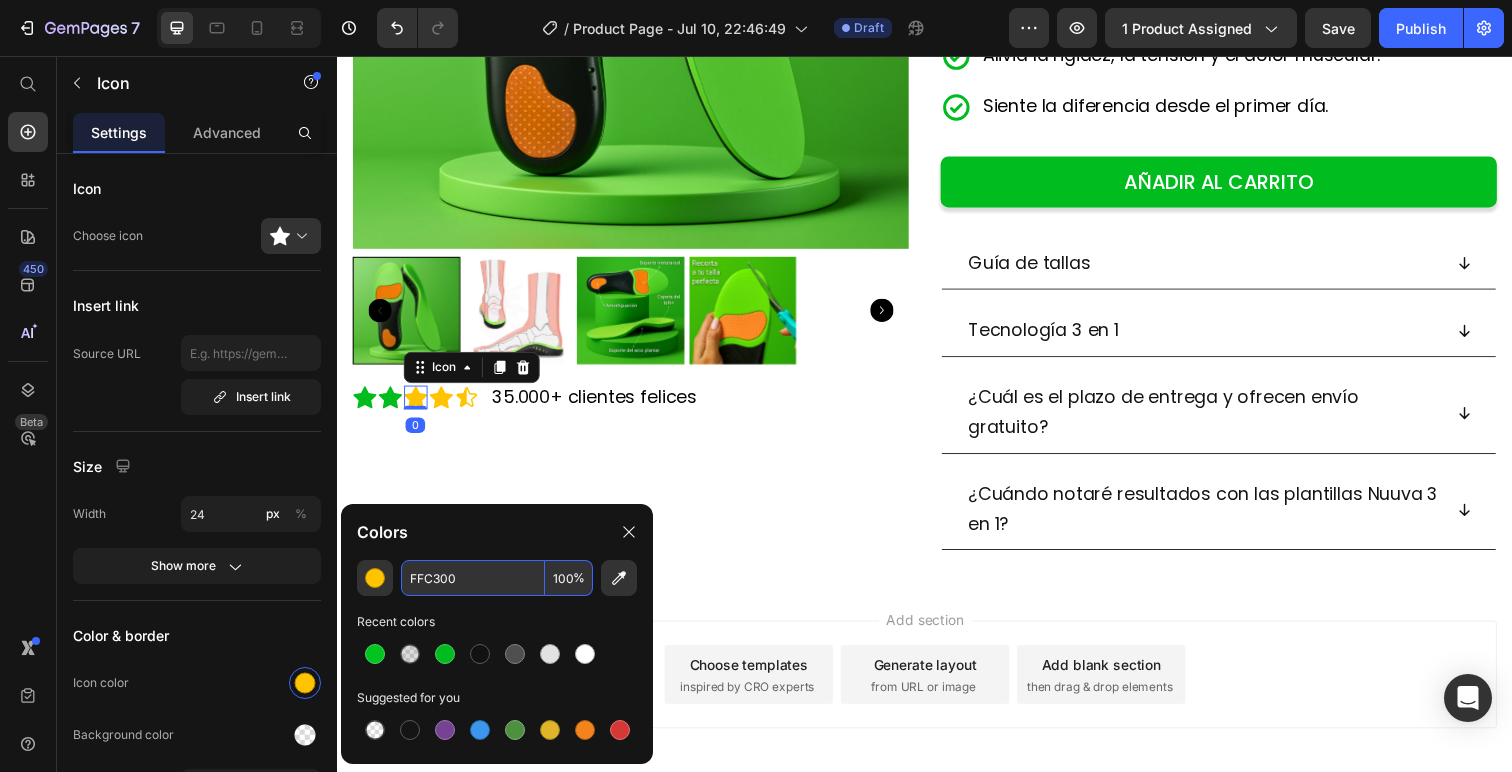 click on "FFC300" at bounding box center [473, 578] 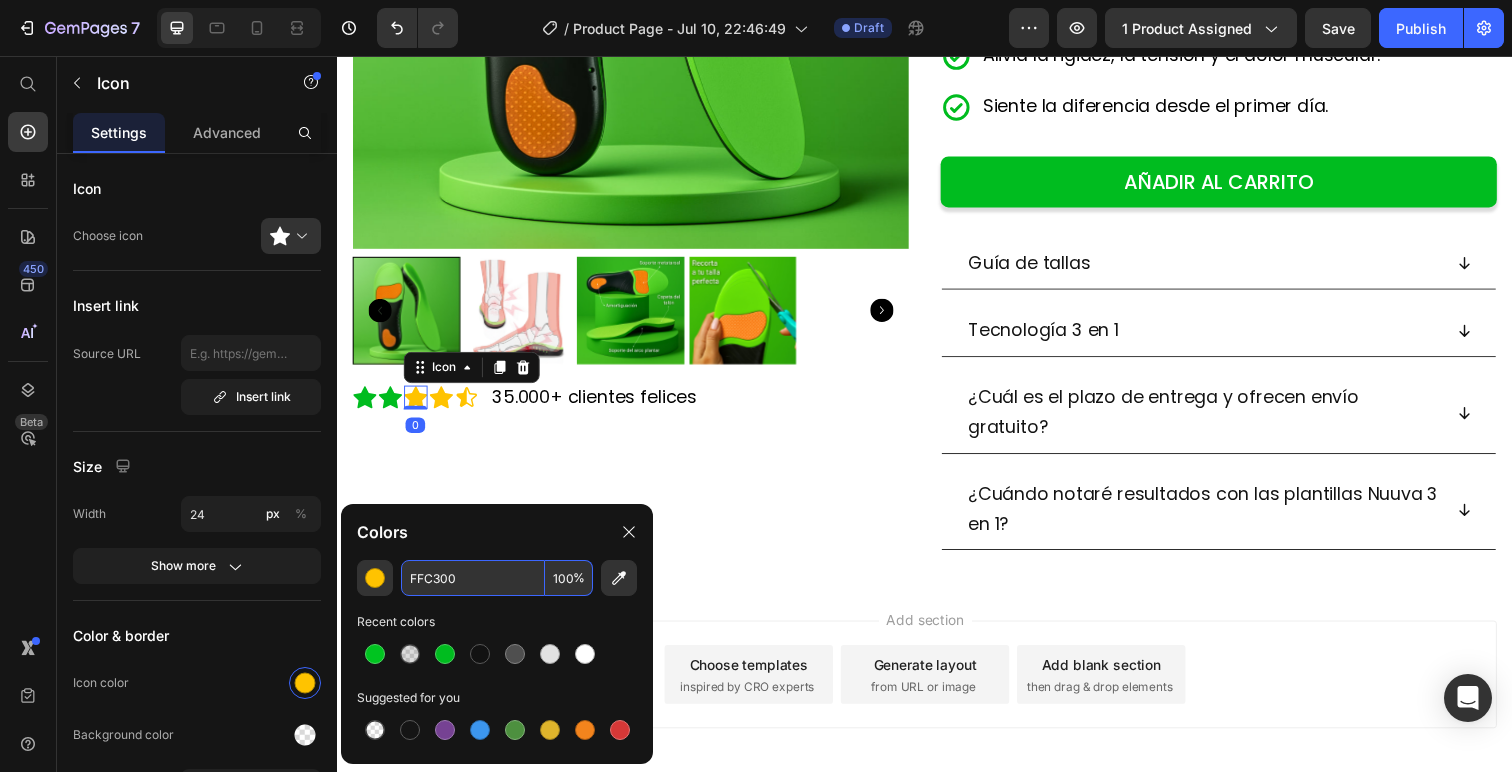 type on "00BC1F" 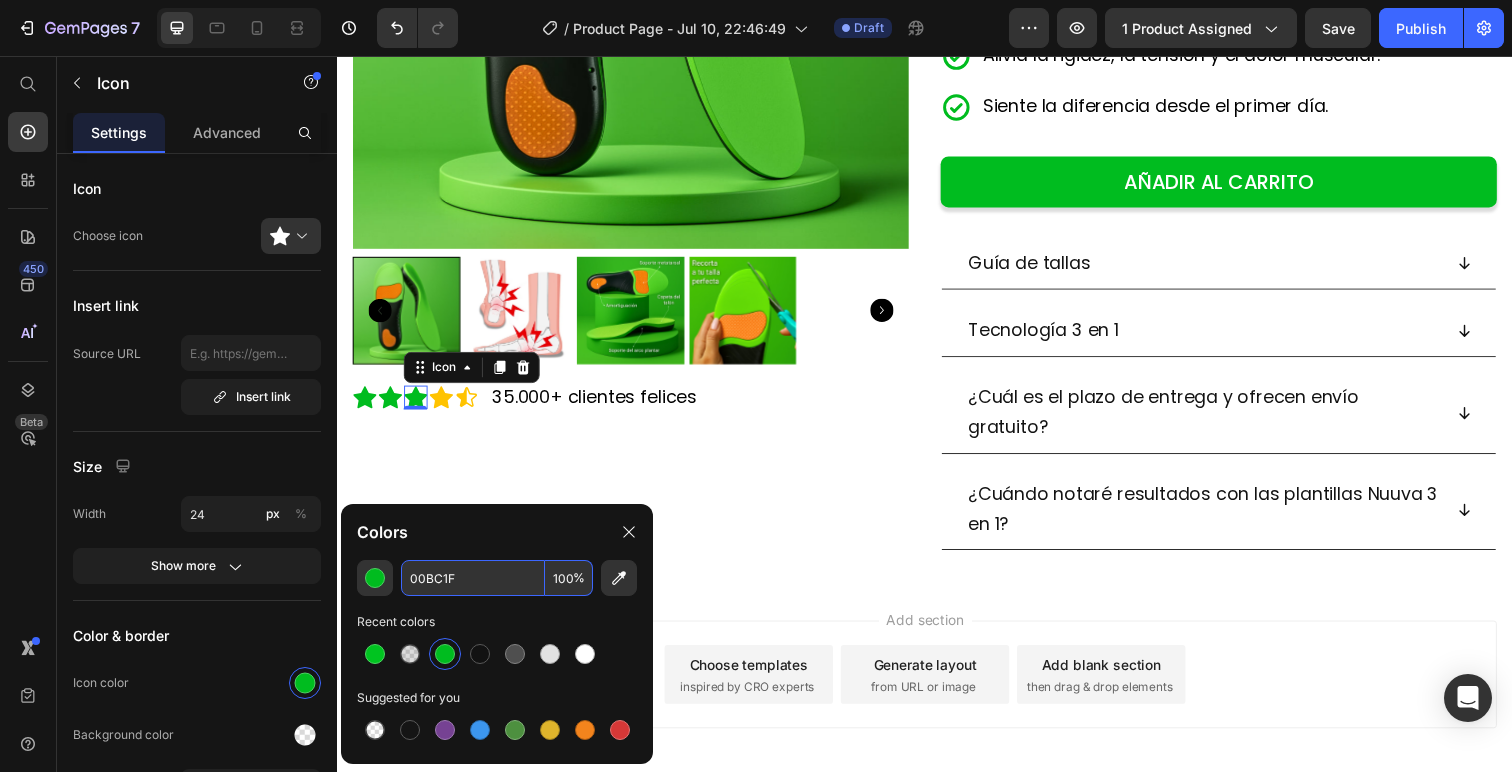 click on "Product Images Icon Icon Icon   0 Icon
Icon Icon List 35.000+ clientes felices Text Block Row" at bounding box center (637, 123) 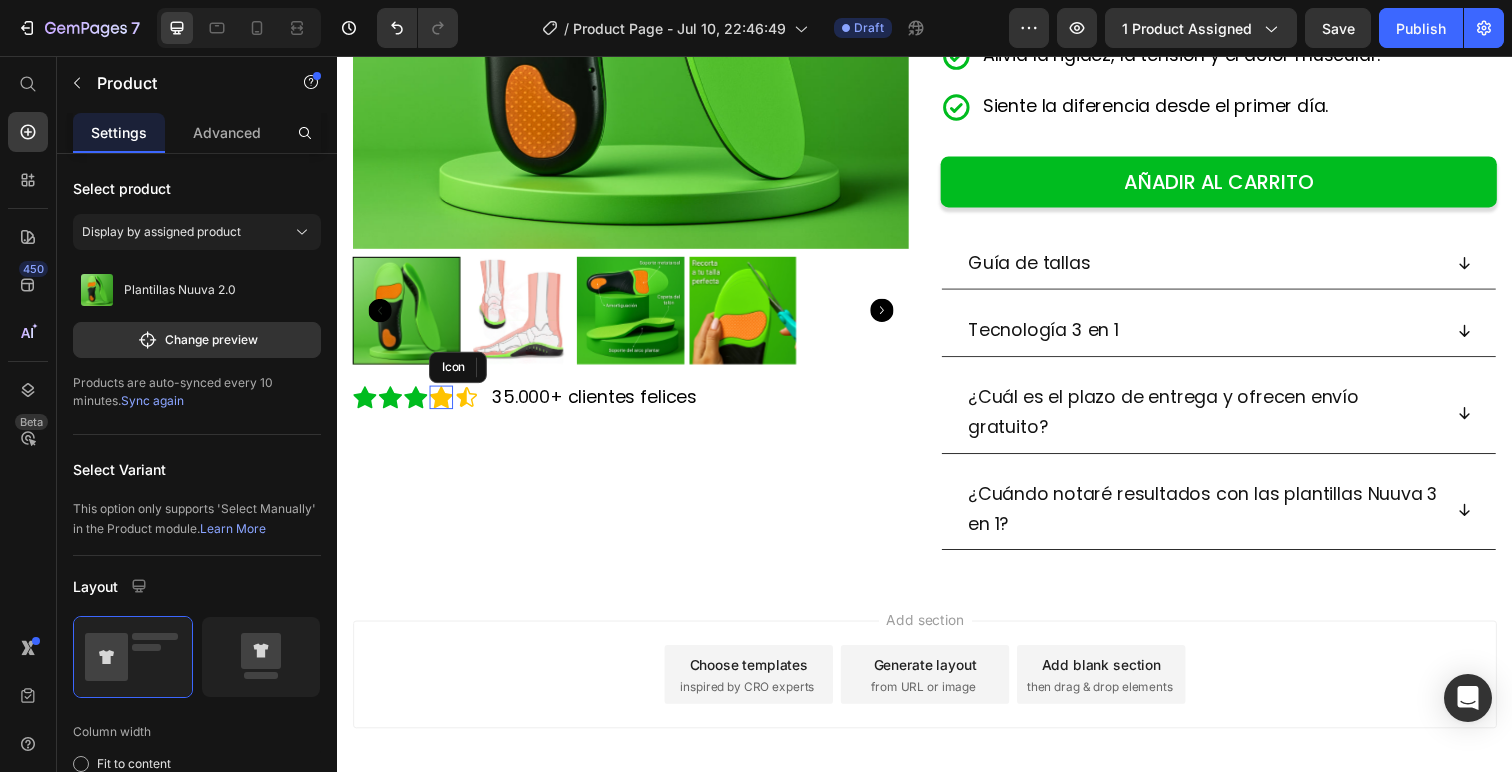 click 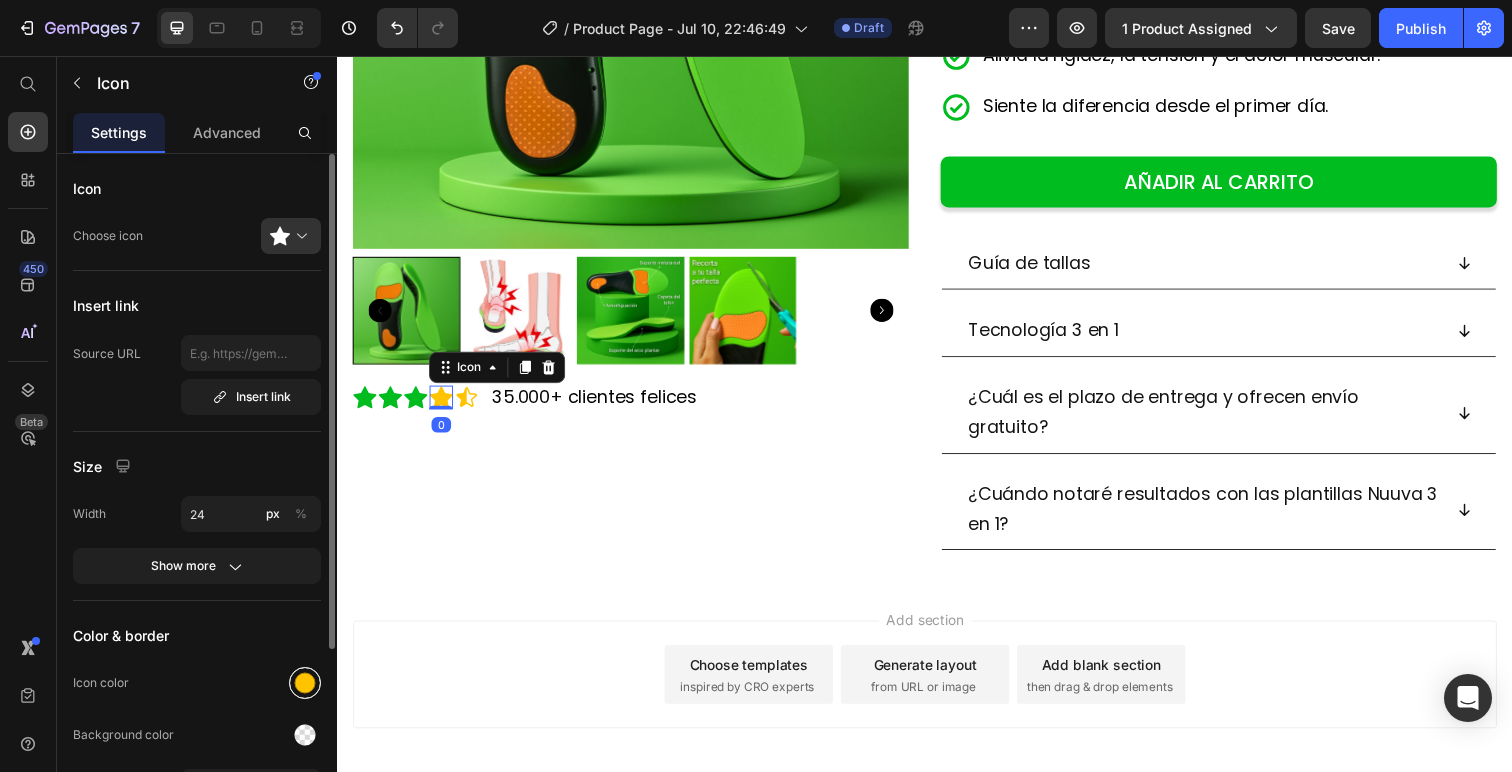 click at bounding box center [305, 683] 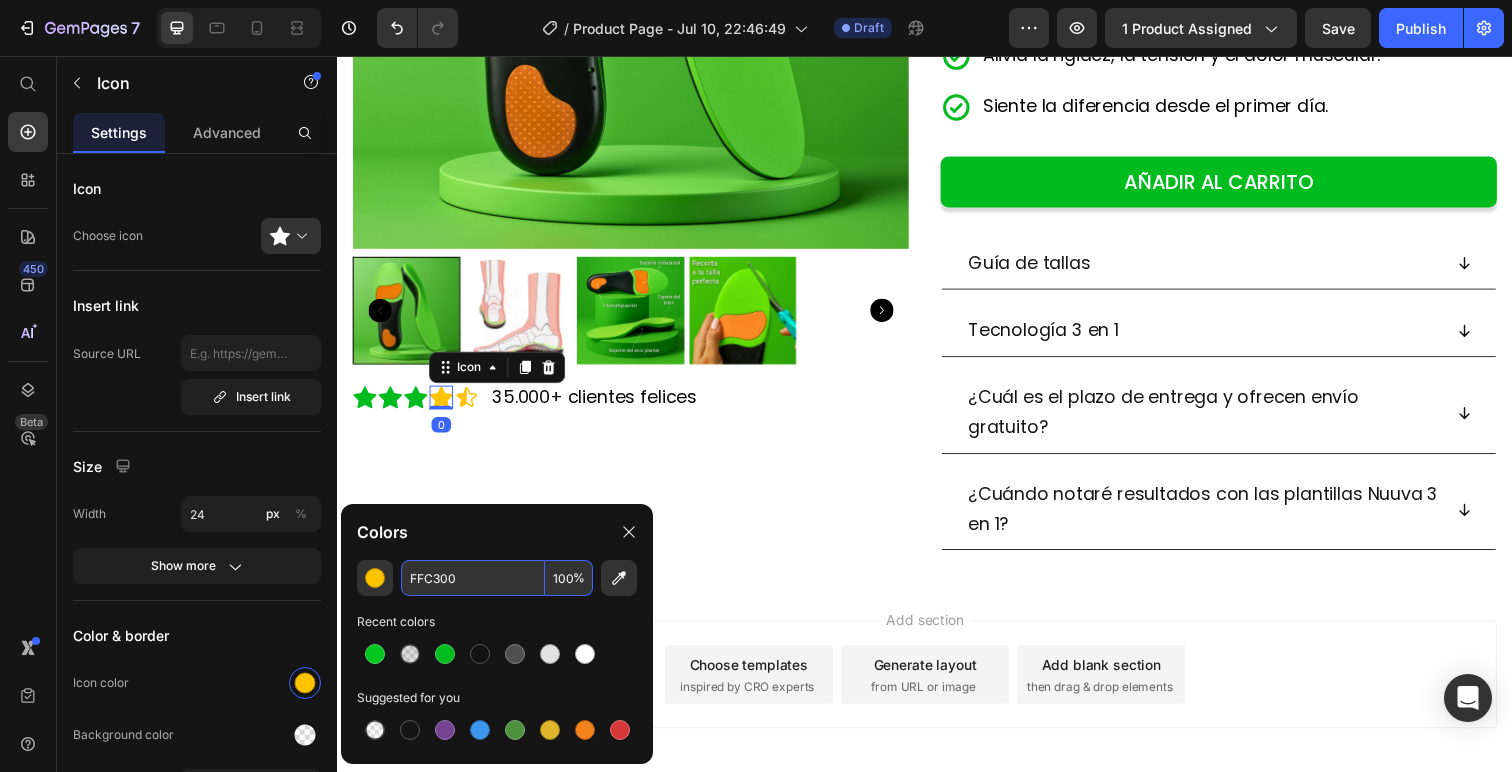 click on "FFC300" at bounding box center [473, 578] 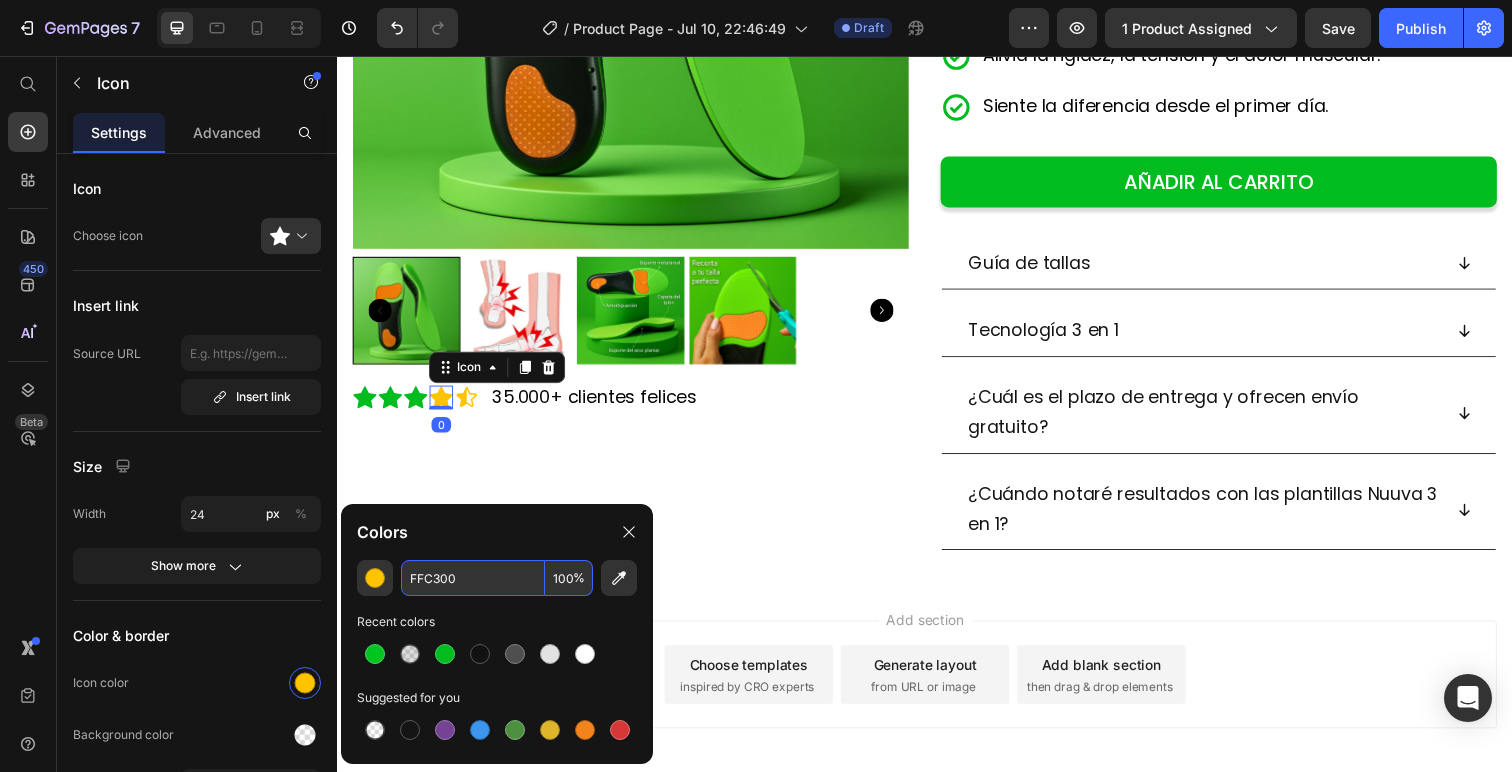 click on "FFC300" at bounding box center (473, 578) 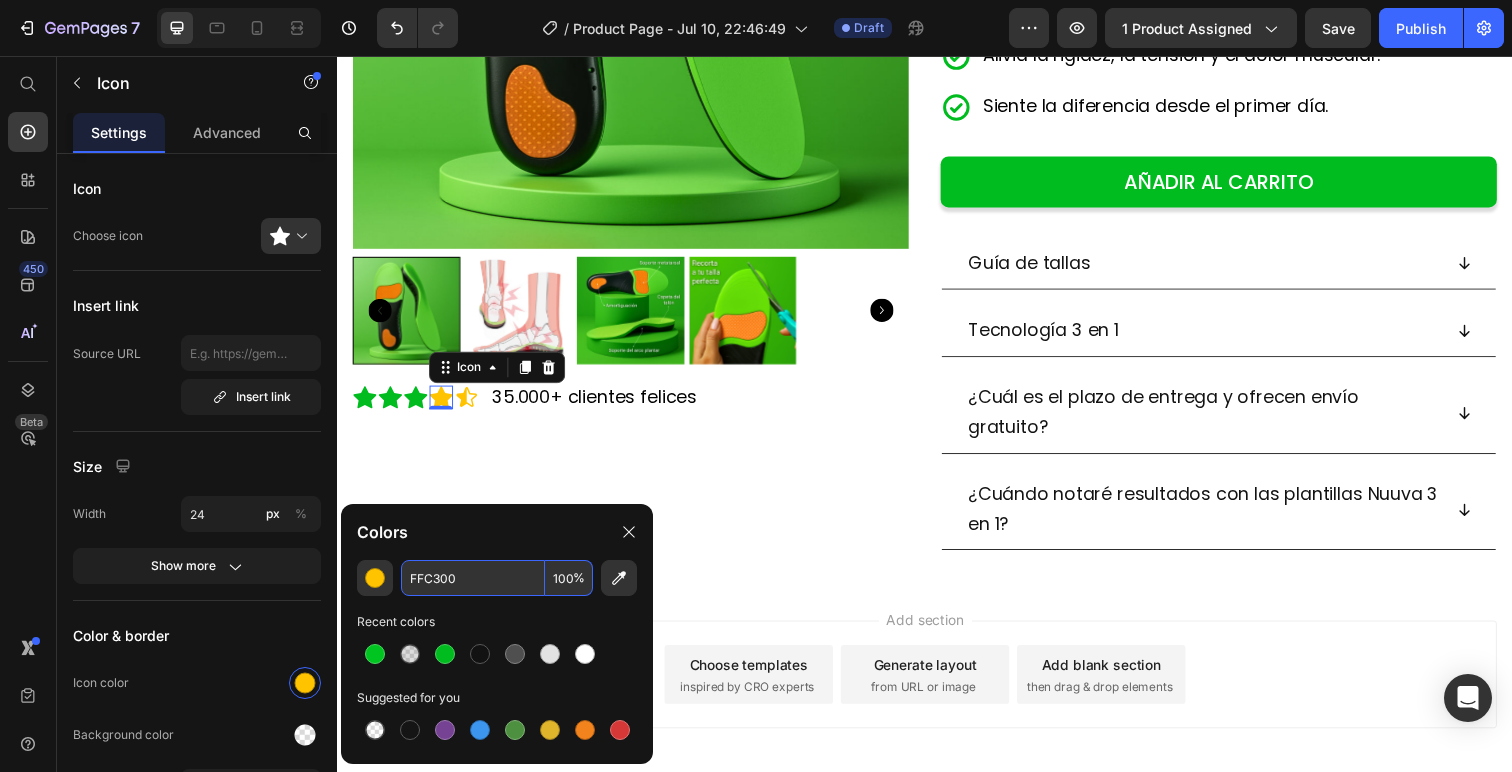 paste on "00BC1F" 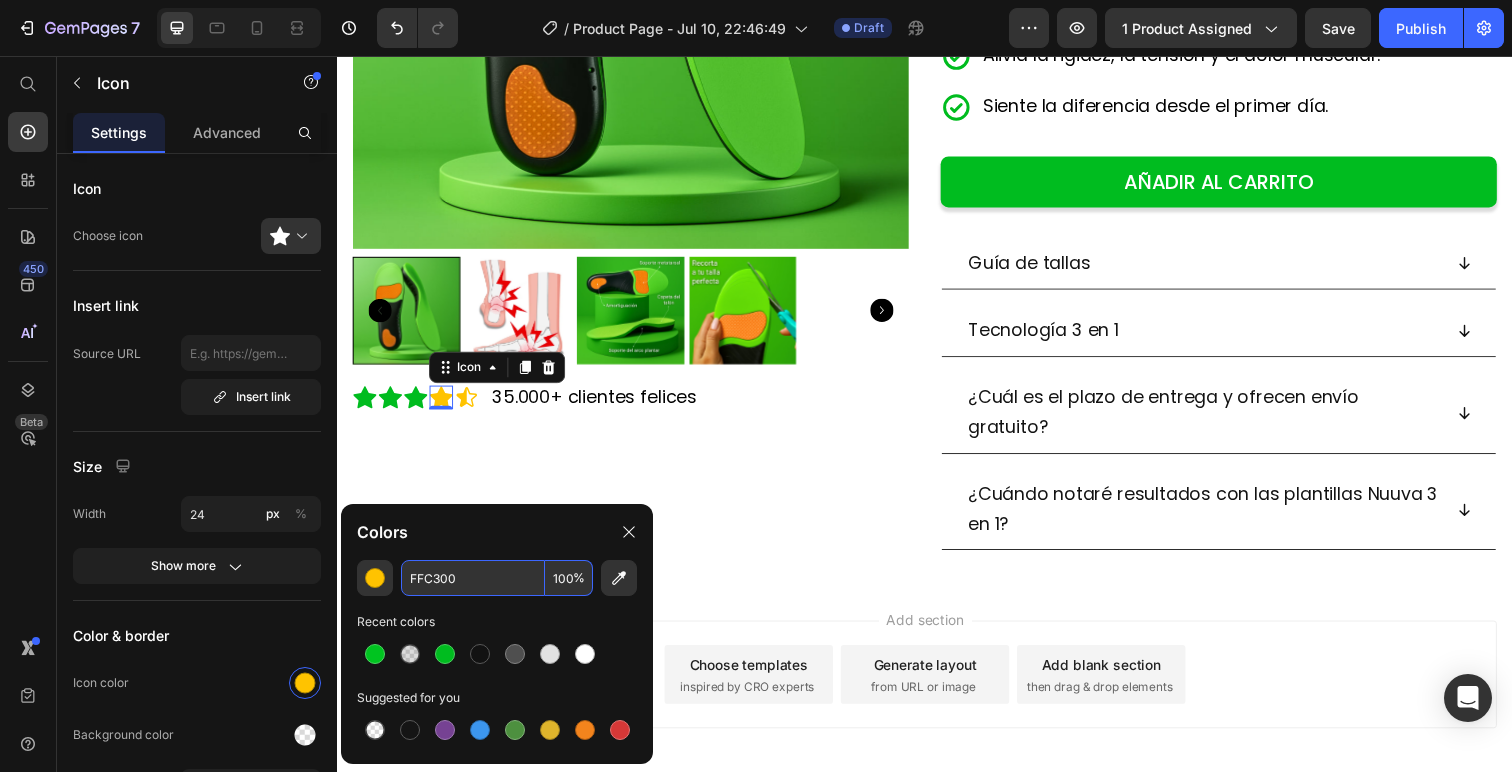type on "00BC1F" 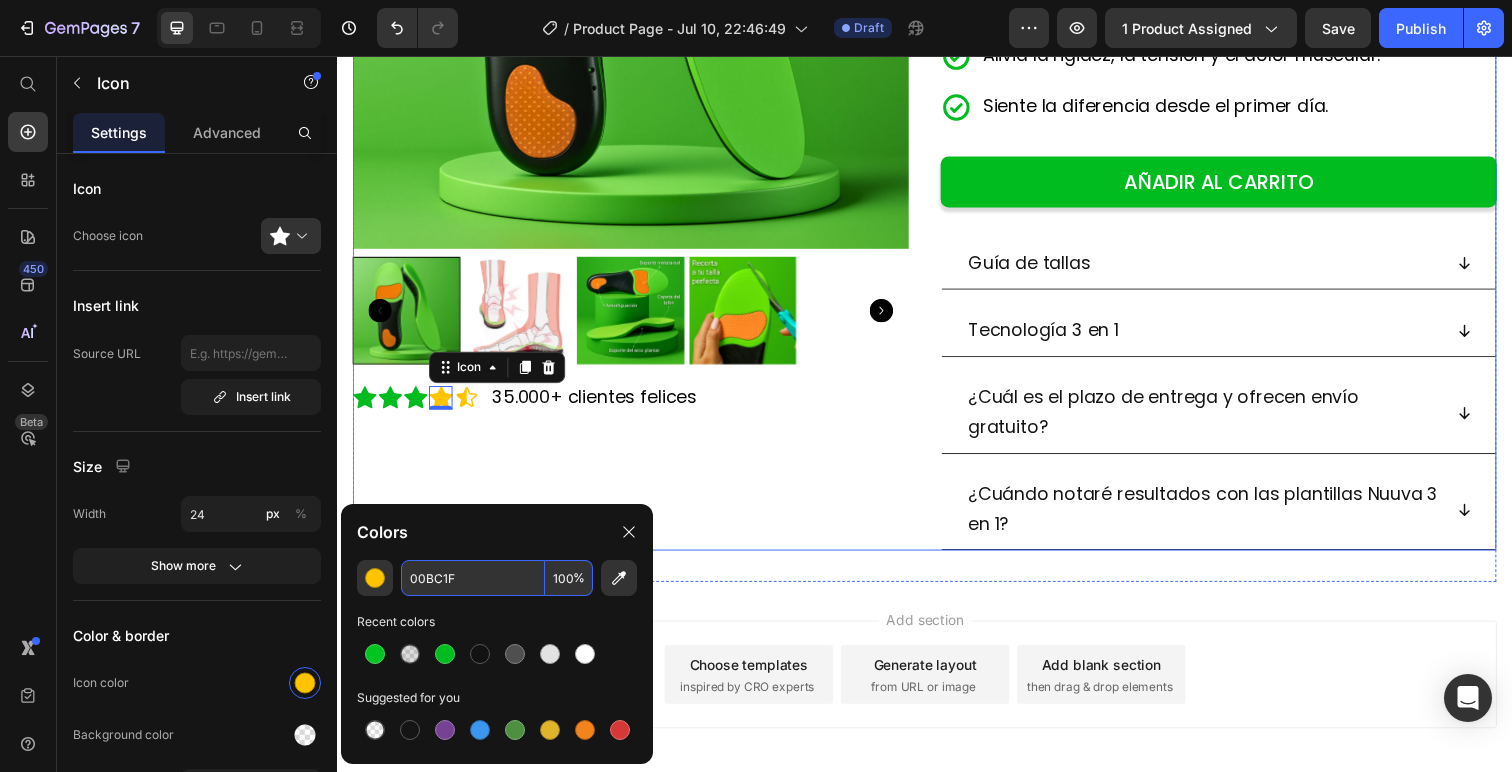 click on "Product Images Icon Icon Icon Icon   0
Icon Icon List 35.000+ clientes felices Text Block Row" at bounding box center [637, 123] 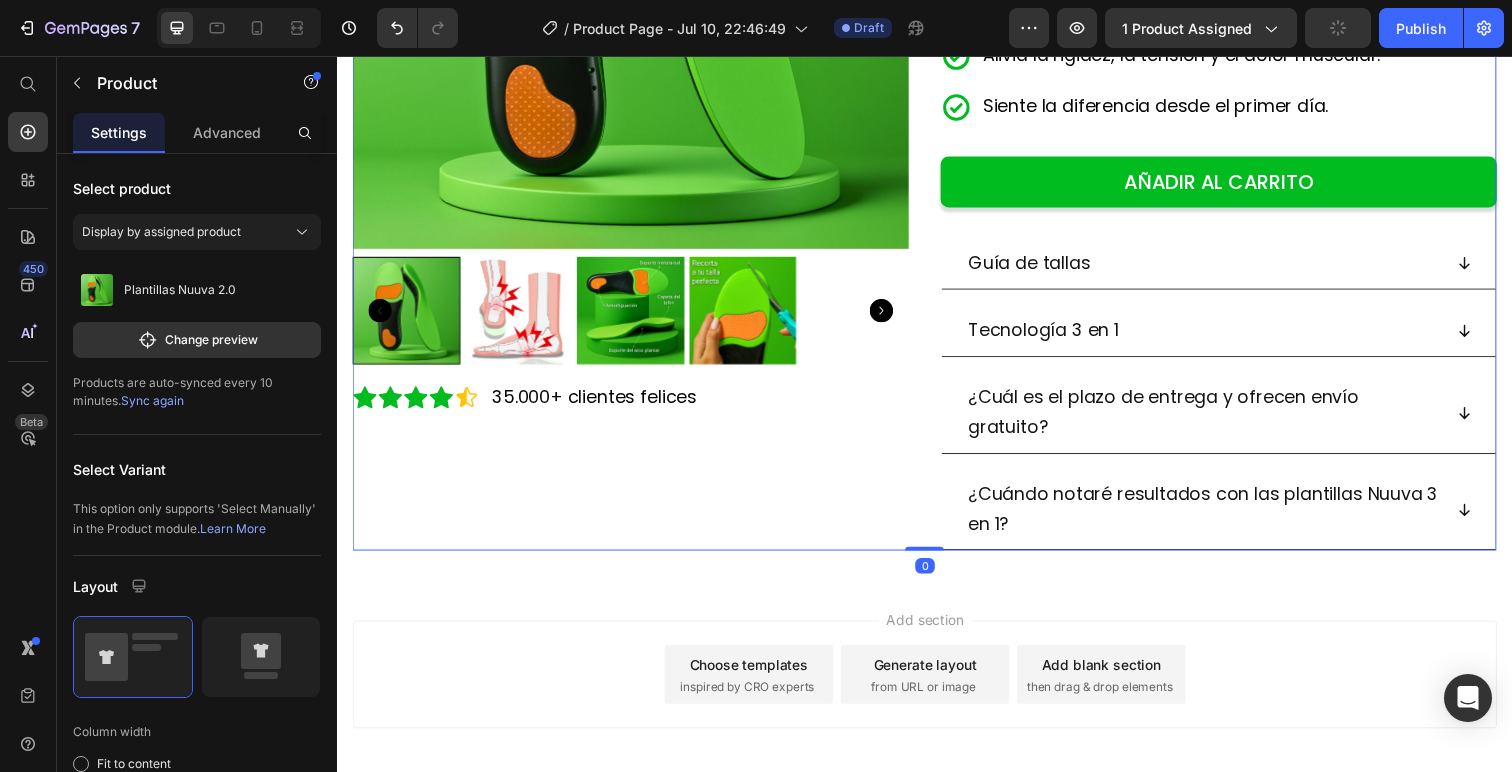 click 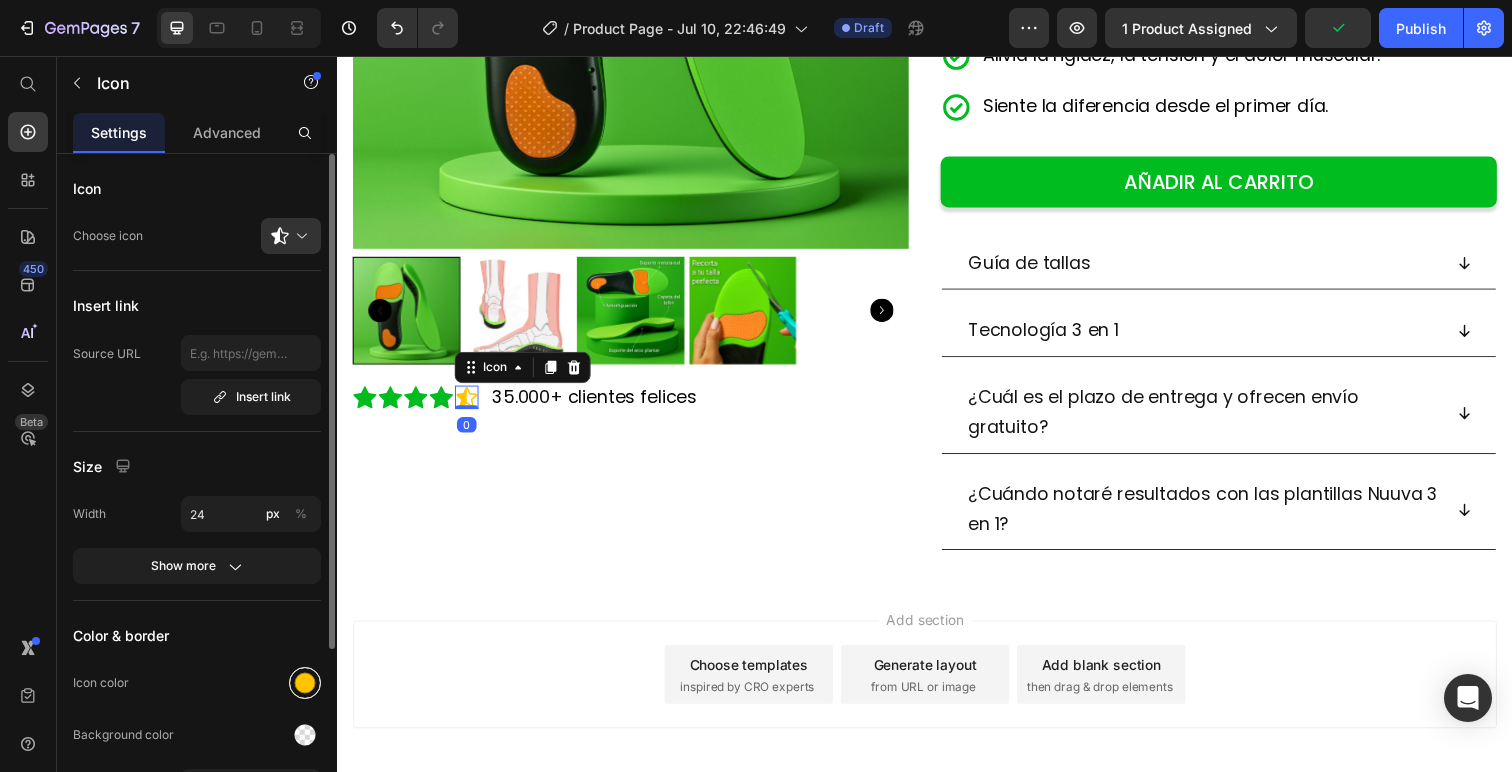 click at bounding box center (305, 683) 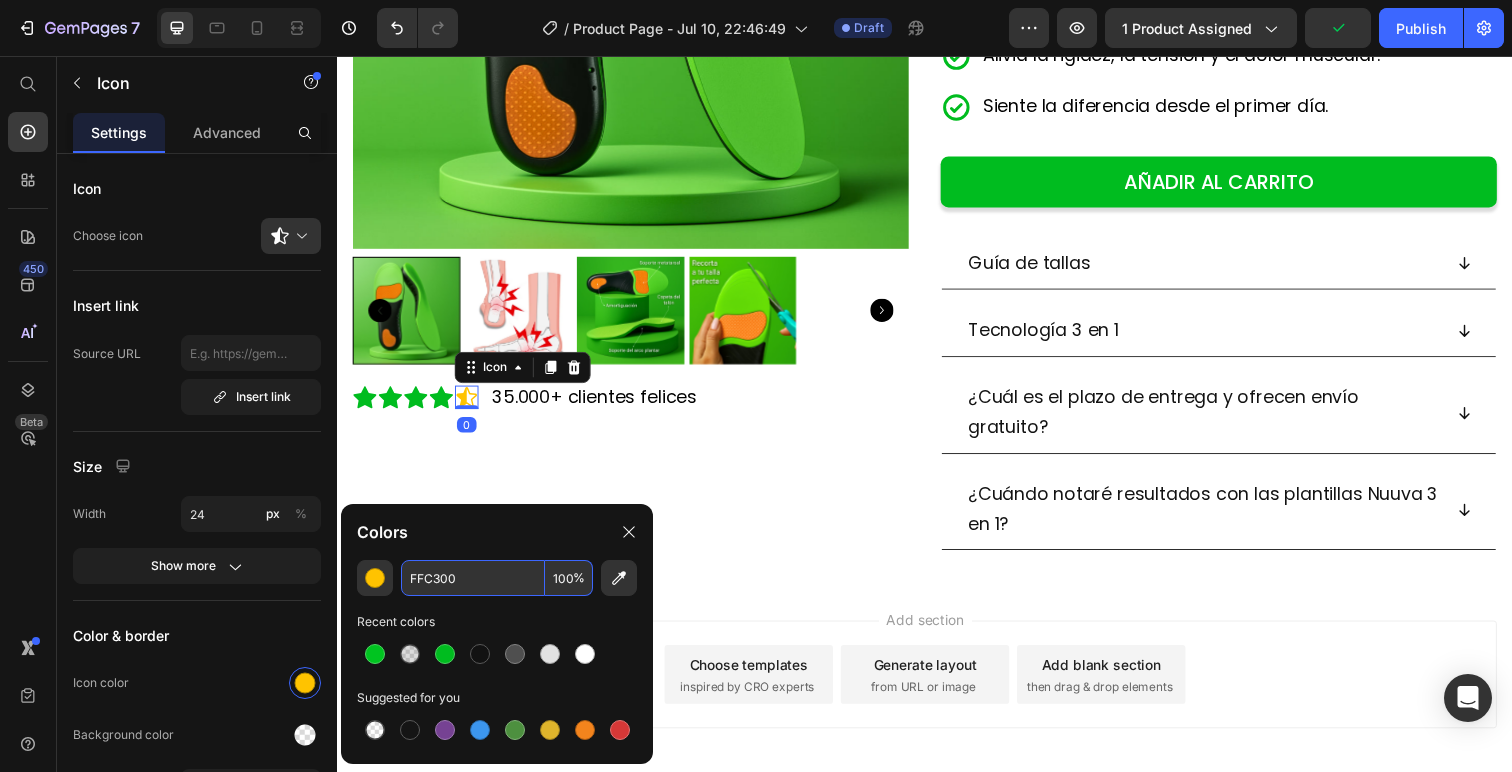click on "FFC300" at bounding box center [473, 578] 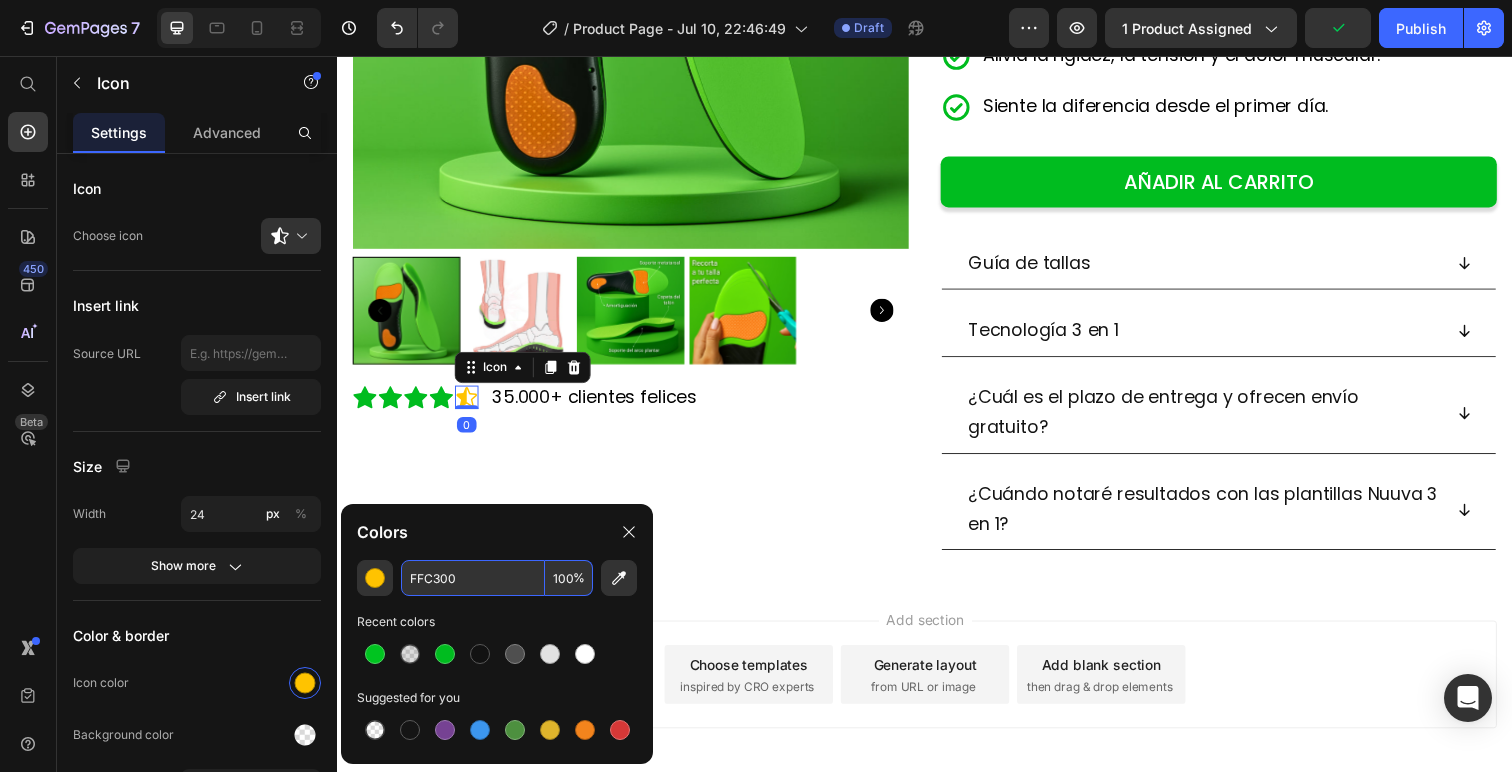 click on "FFC300" at bounding box center [473, 578] 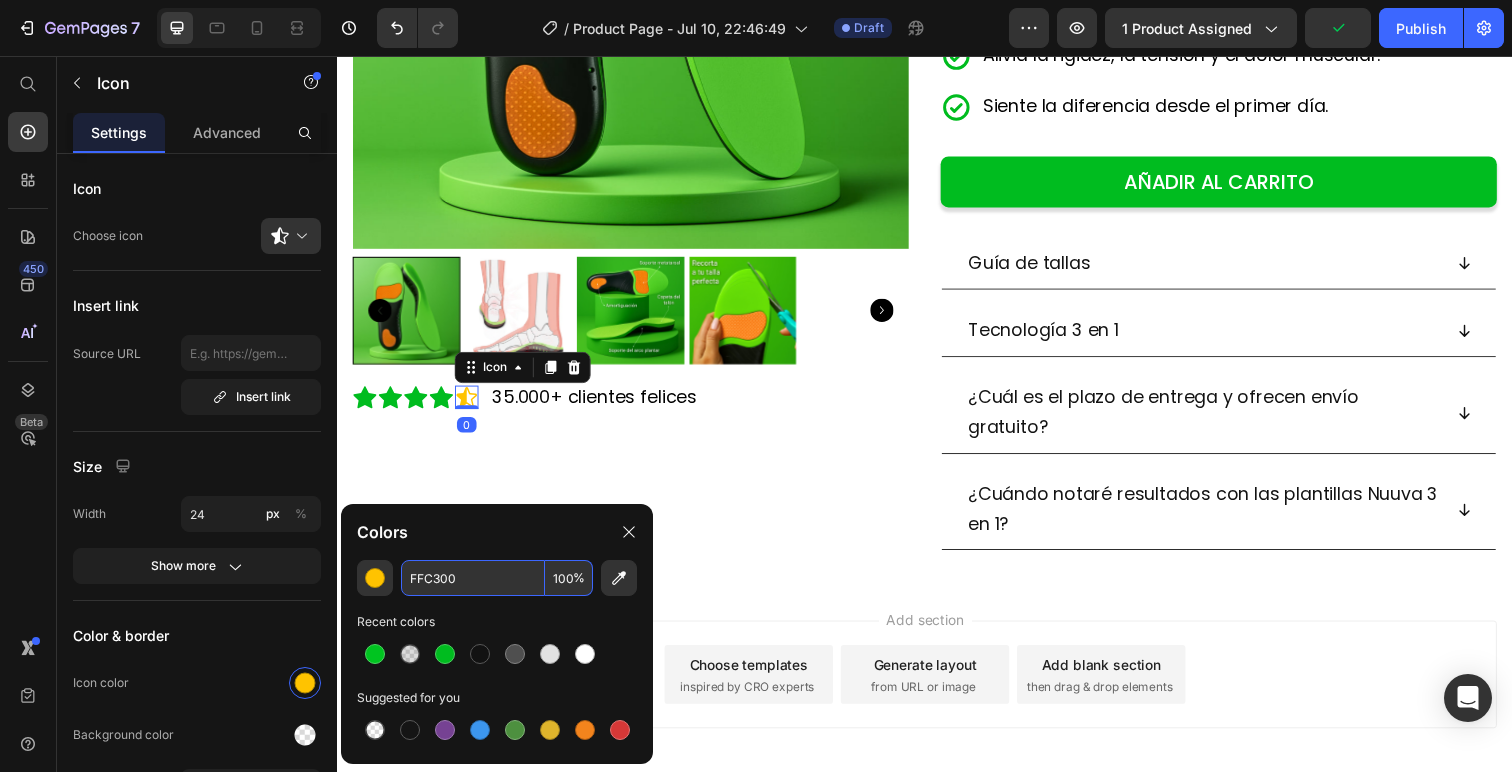 paste on "00BC1F" 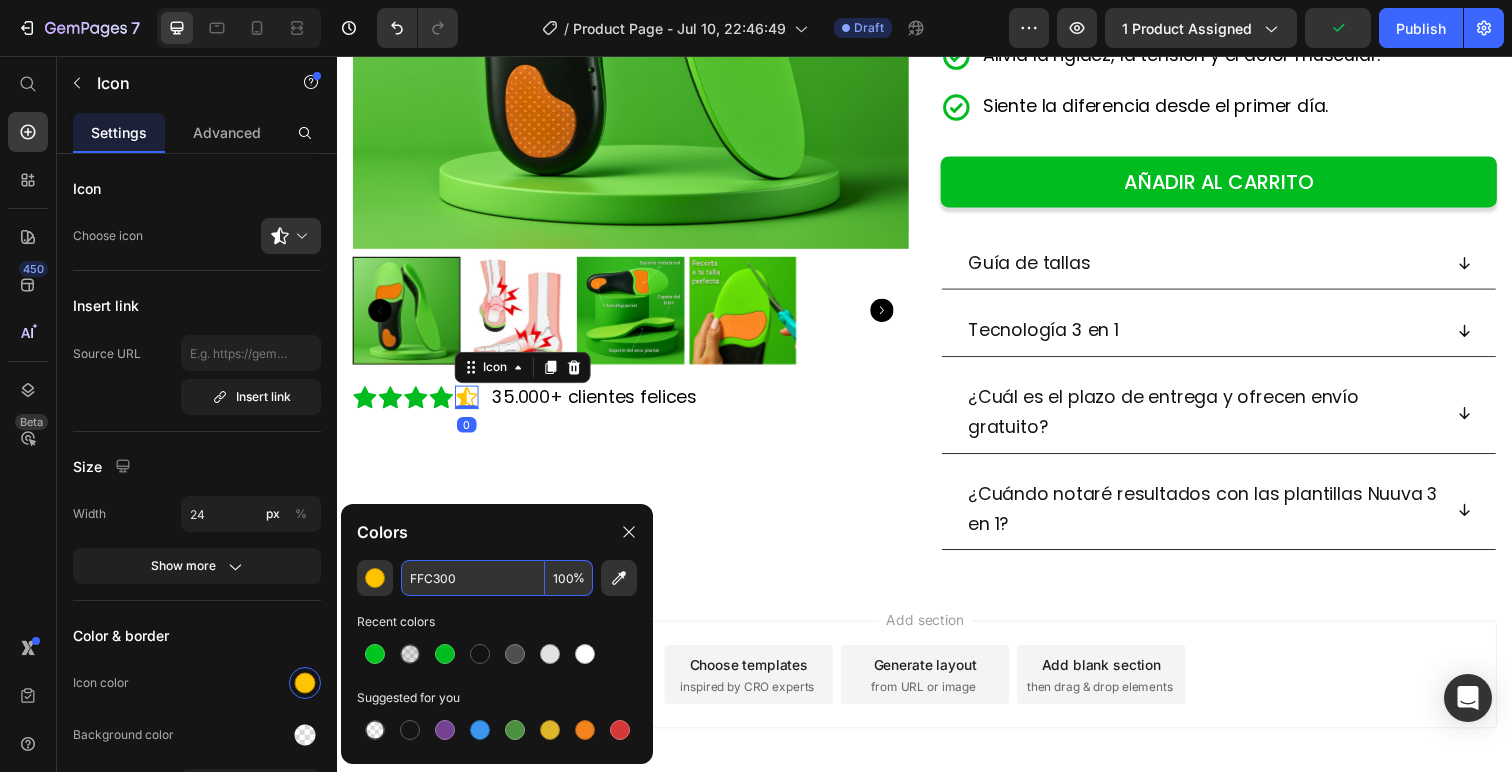 type on "00BC1F" 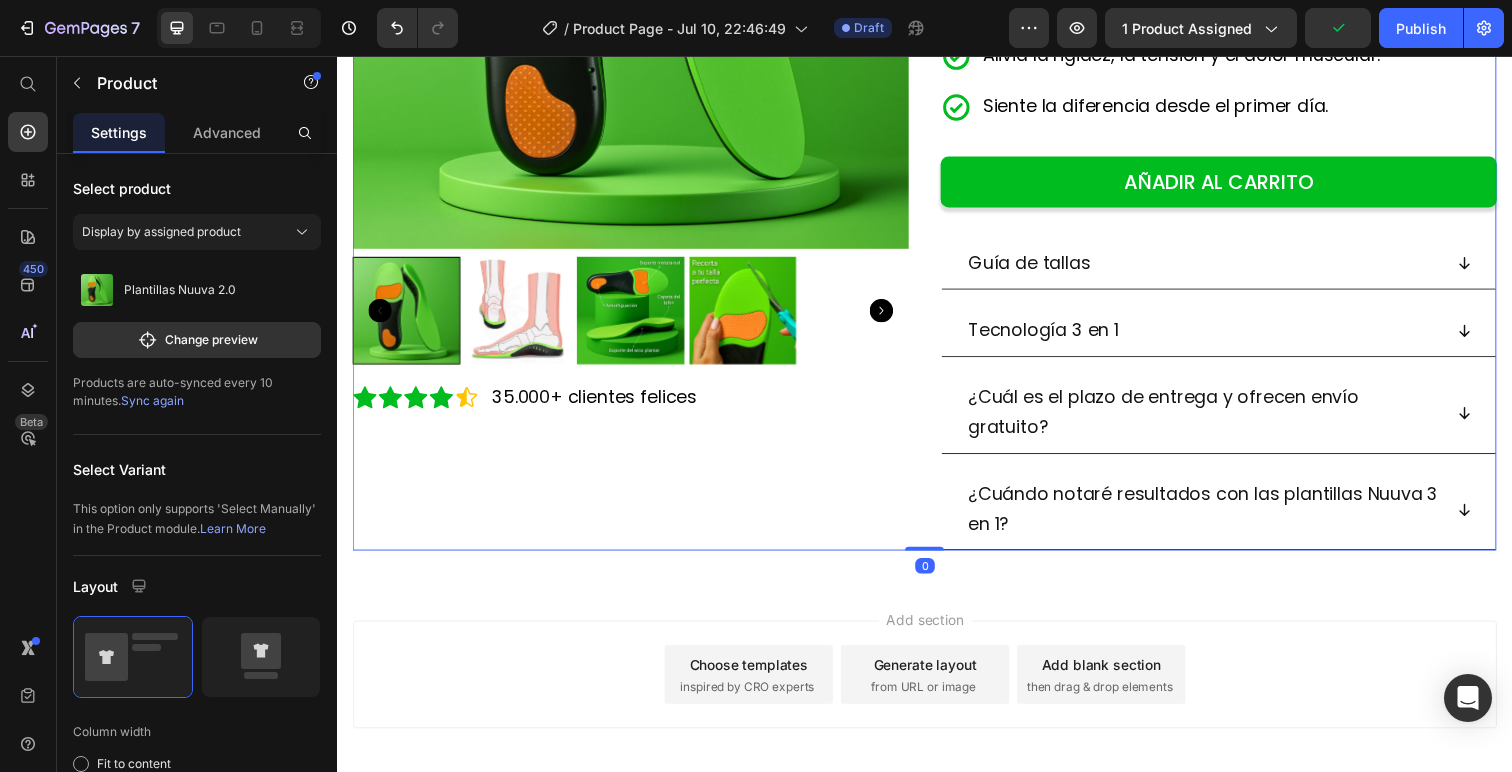 click on "Product Images Icon Icon Icon Icon
Icon Icon List 35.000+ clientes felices Text Block Row" at bounding box center [637, 123] 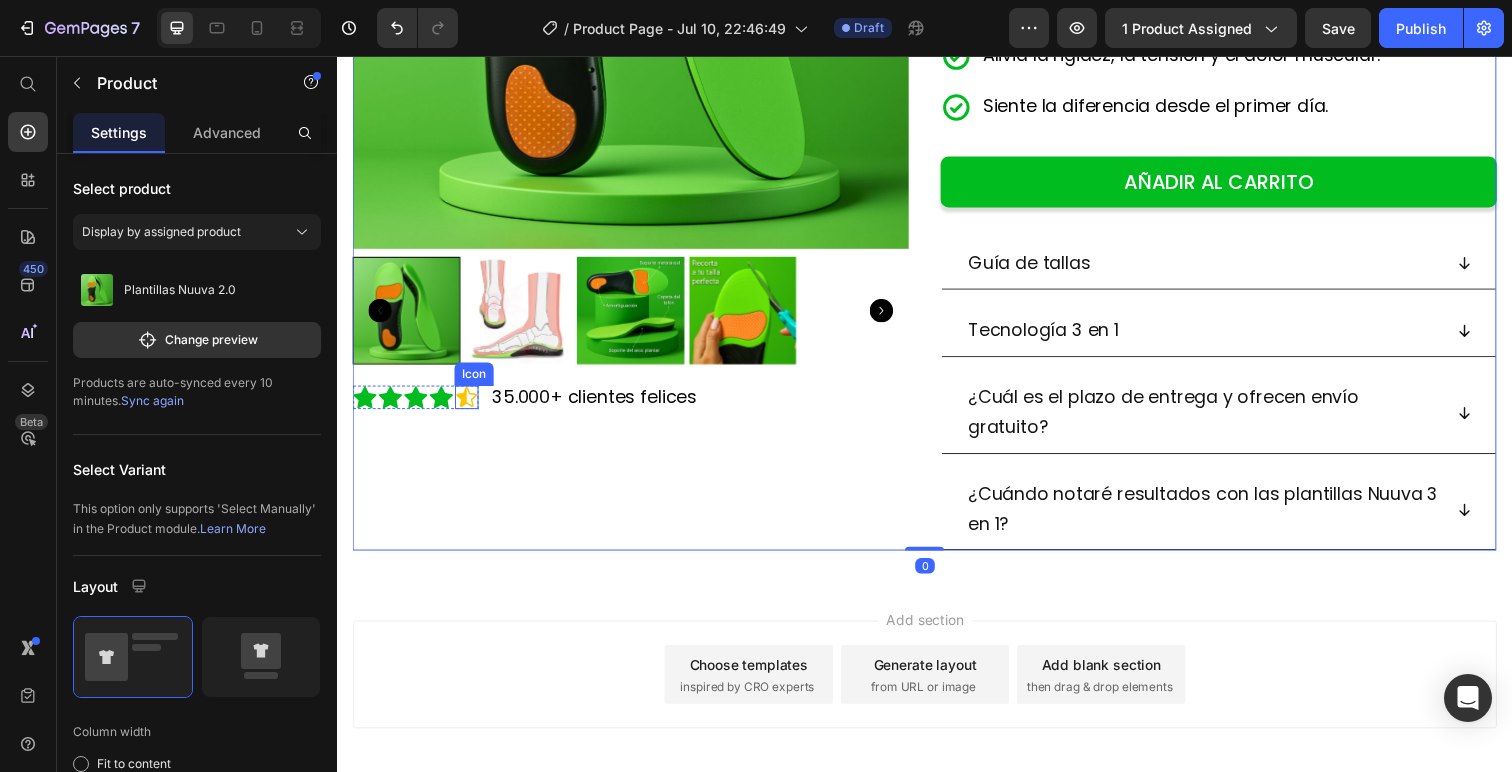 click on "Icon" at bounding box center (469, 405) 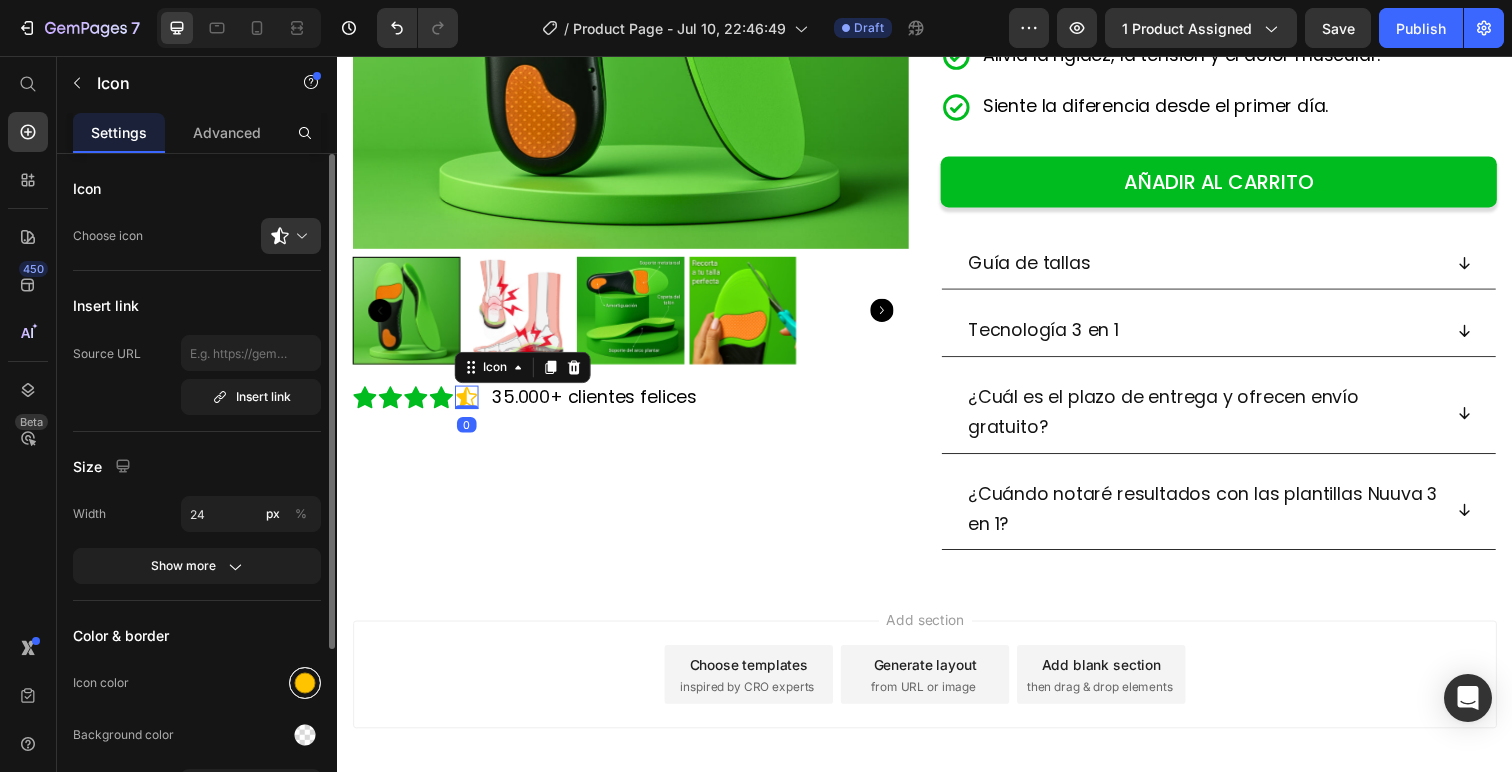 click at bounding box center (305, 683) 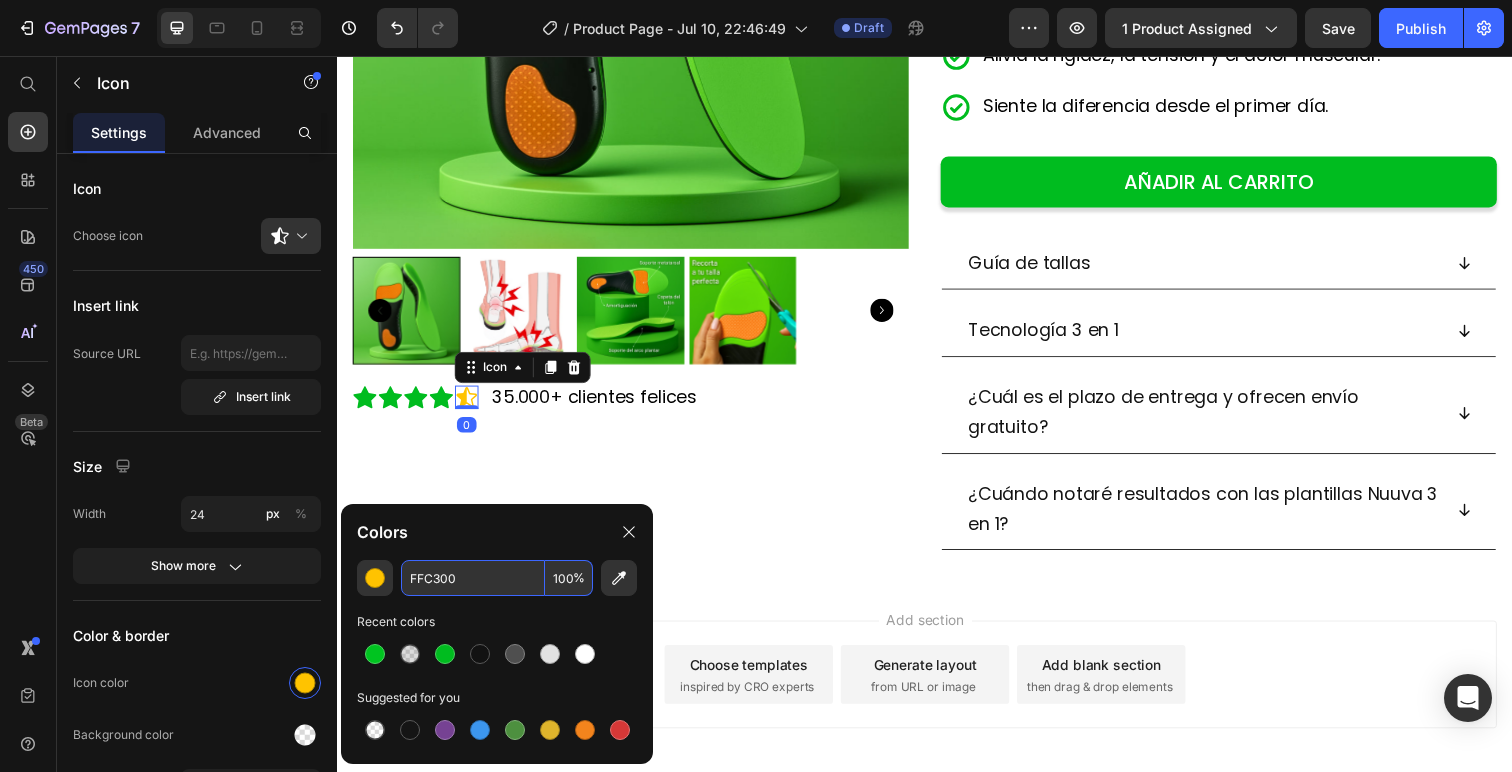 click on "FFC300" at bounding box center [473, 578] 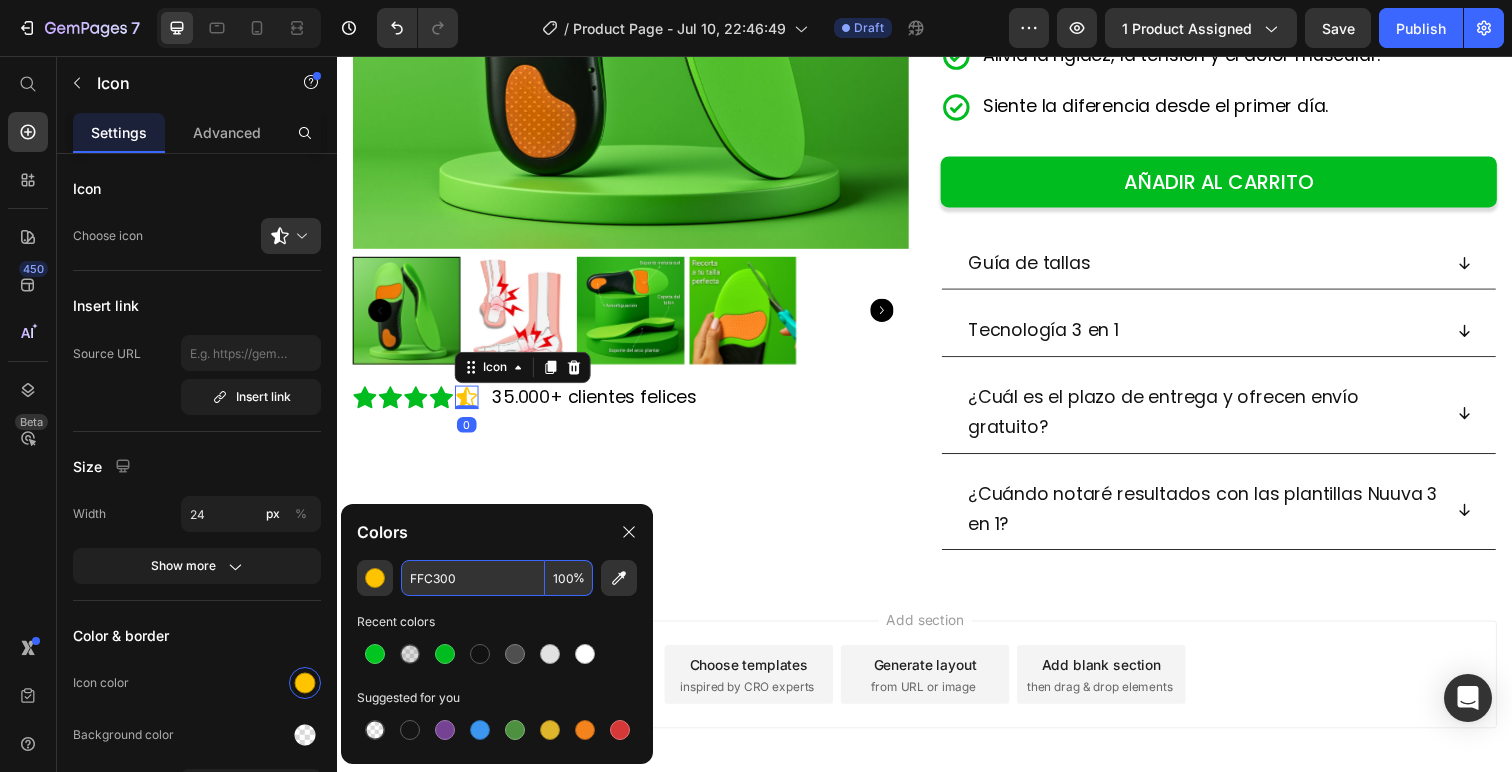 paste on "00BC1F" 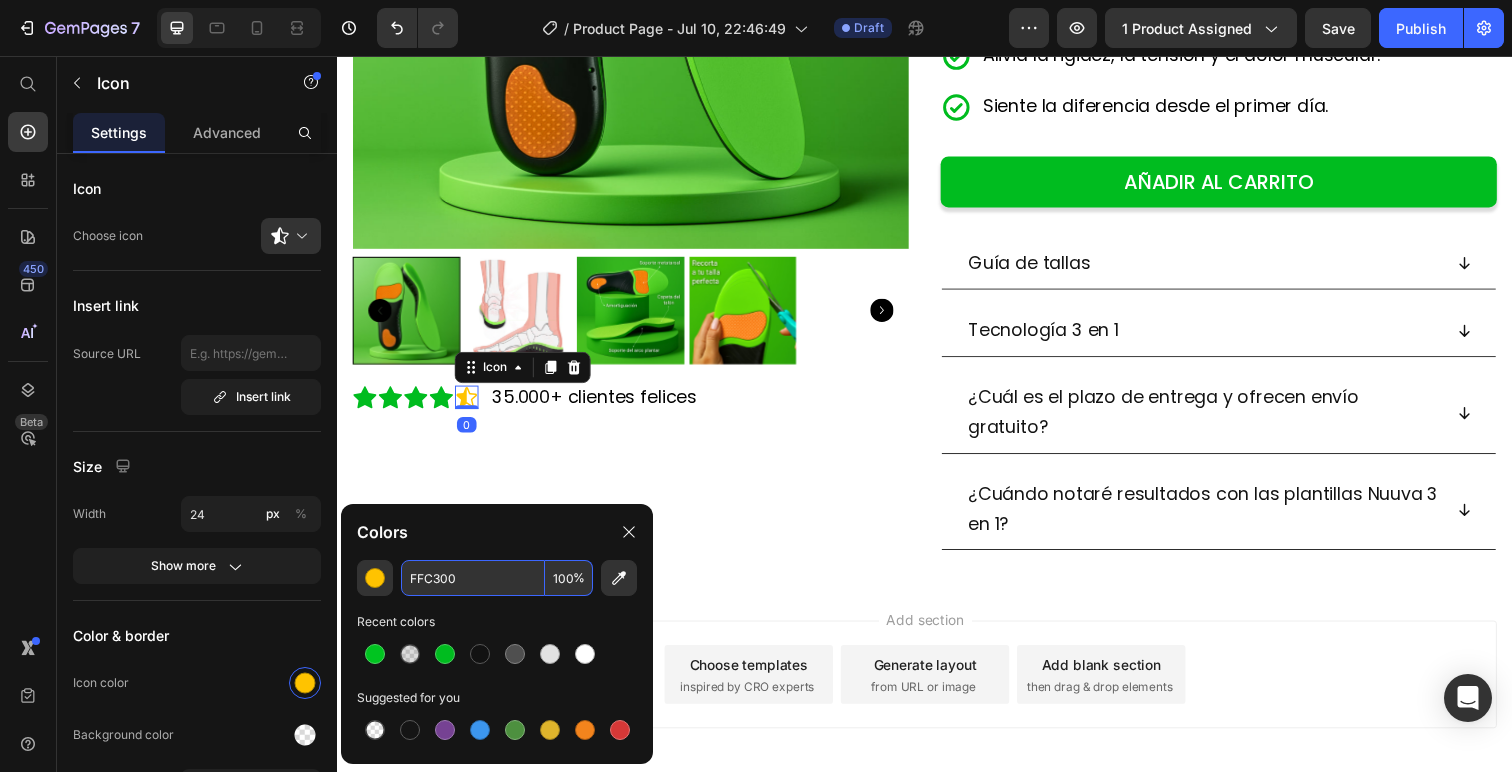 type on "00BC1F" 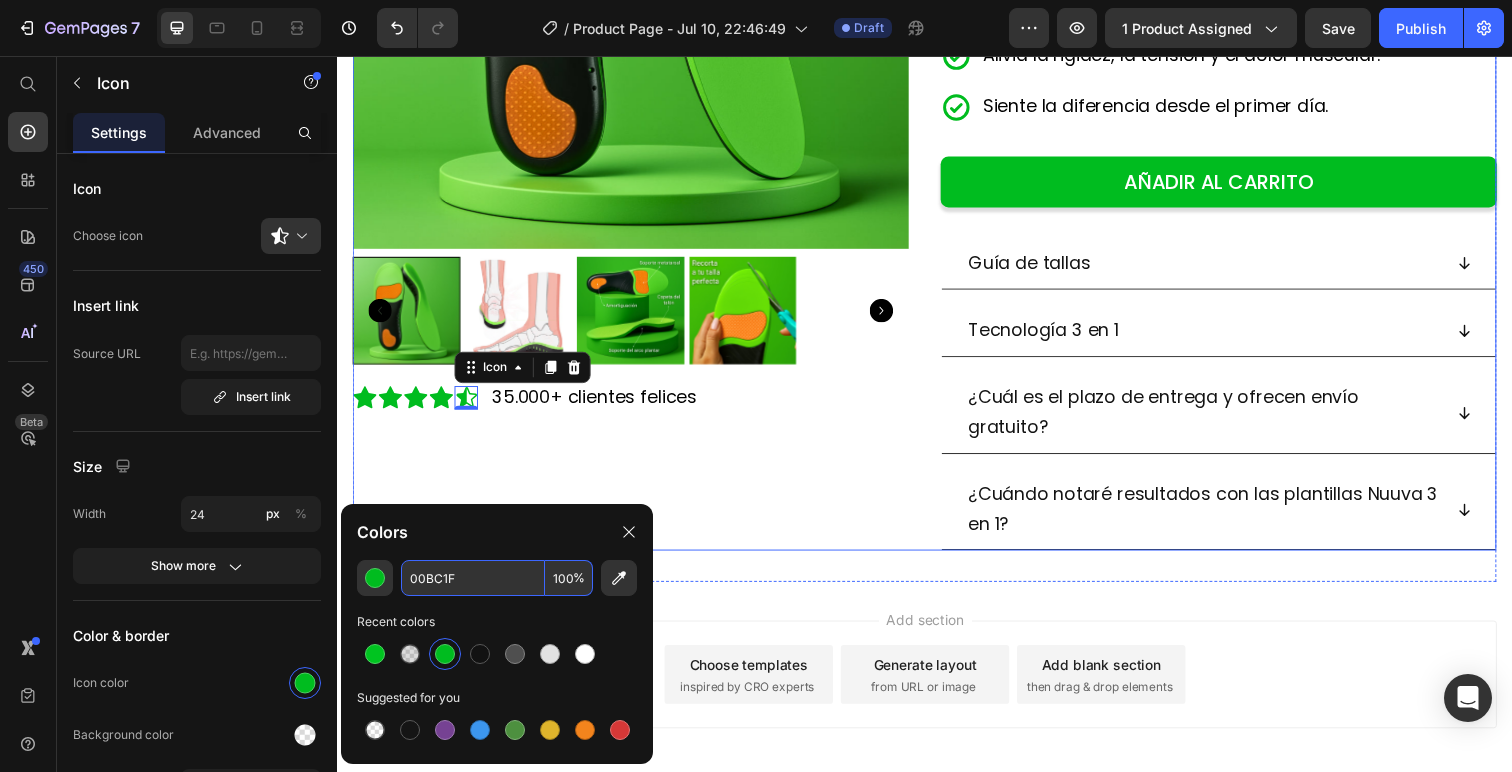 click on "Product Images Icon Icon Icon Icon
Icon   0 Icon List 35.000+ clientes felices Text Block Row" at bounding box center [637, 123] 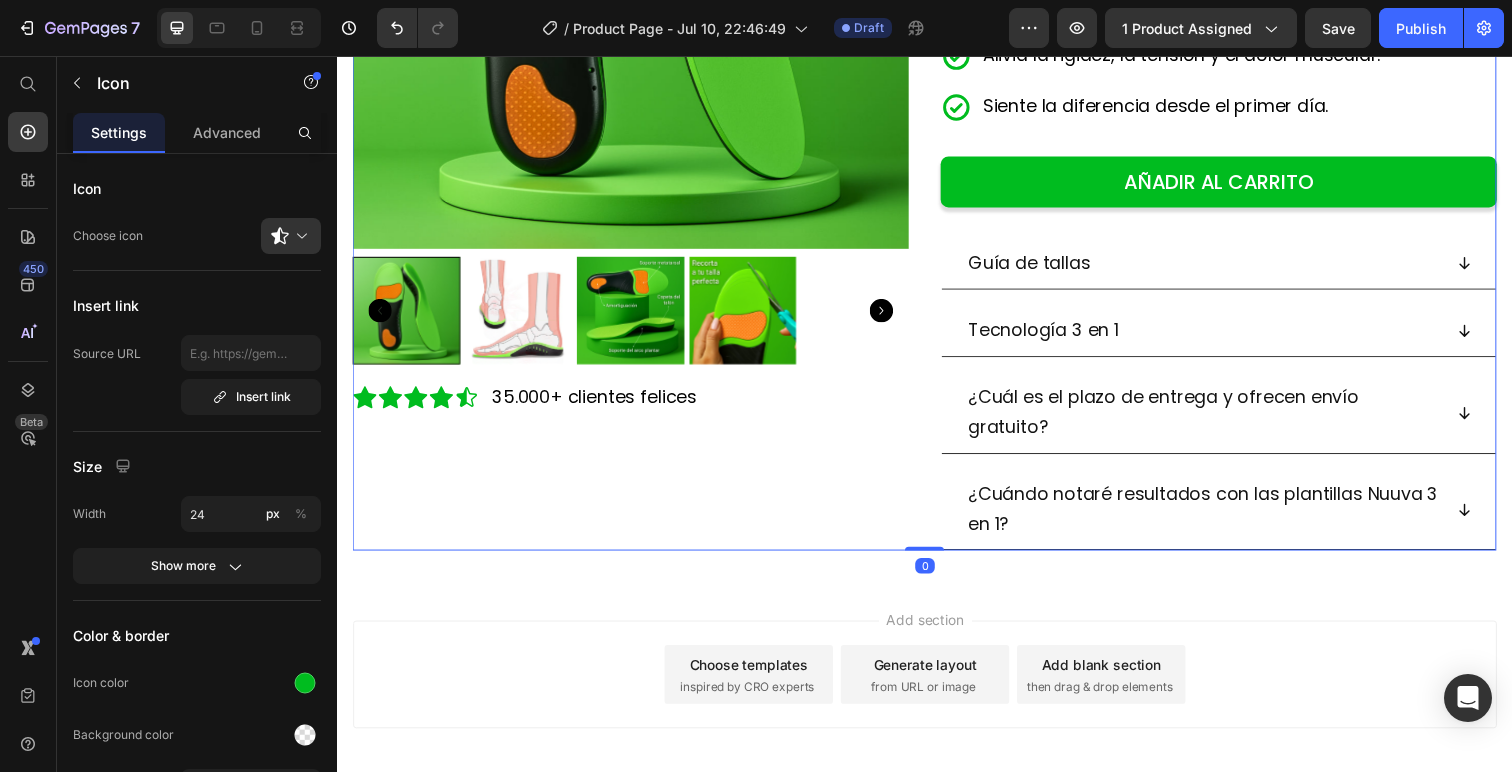 click 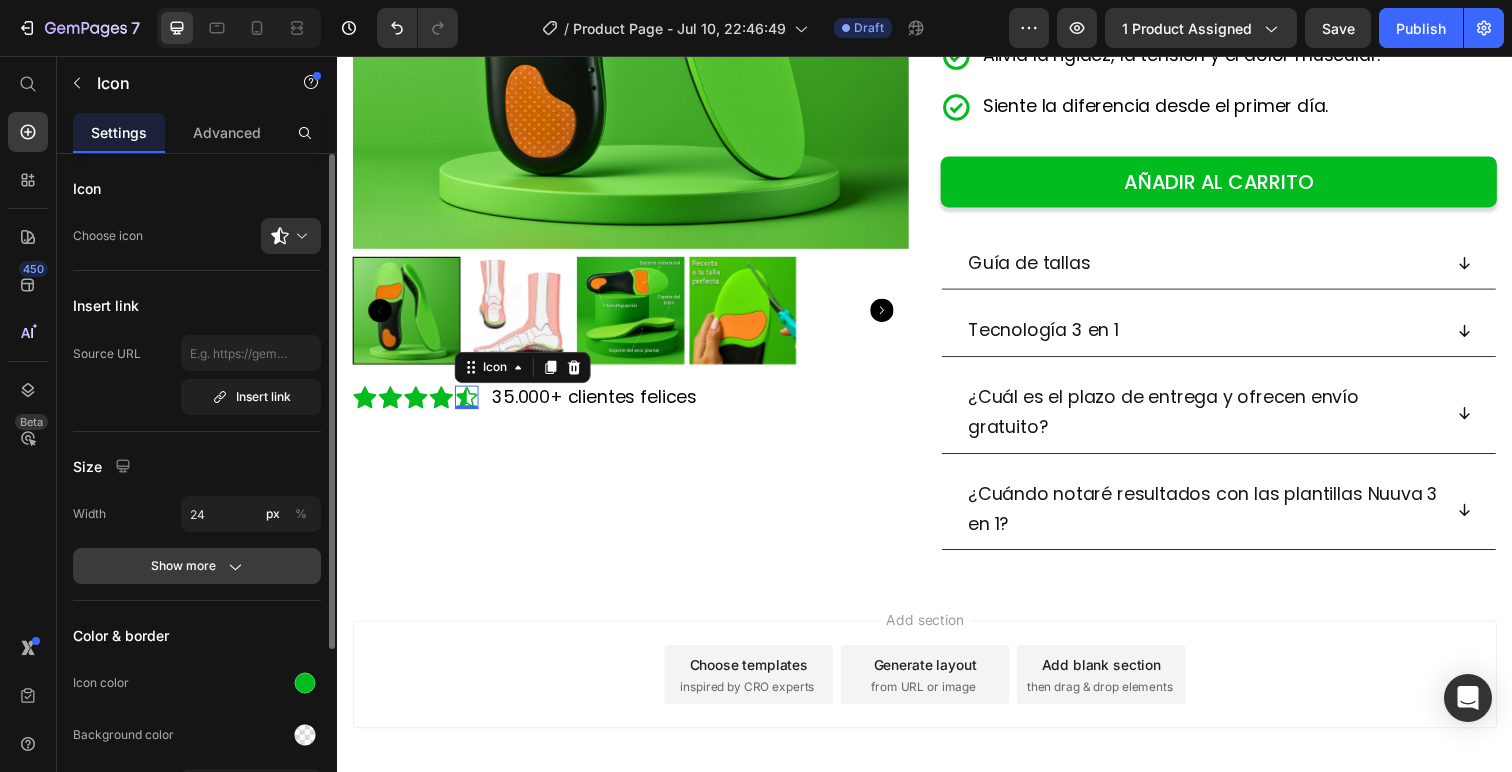 click on "Show more" 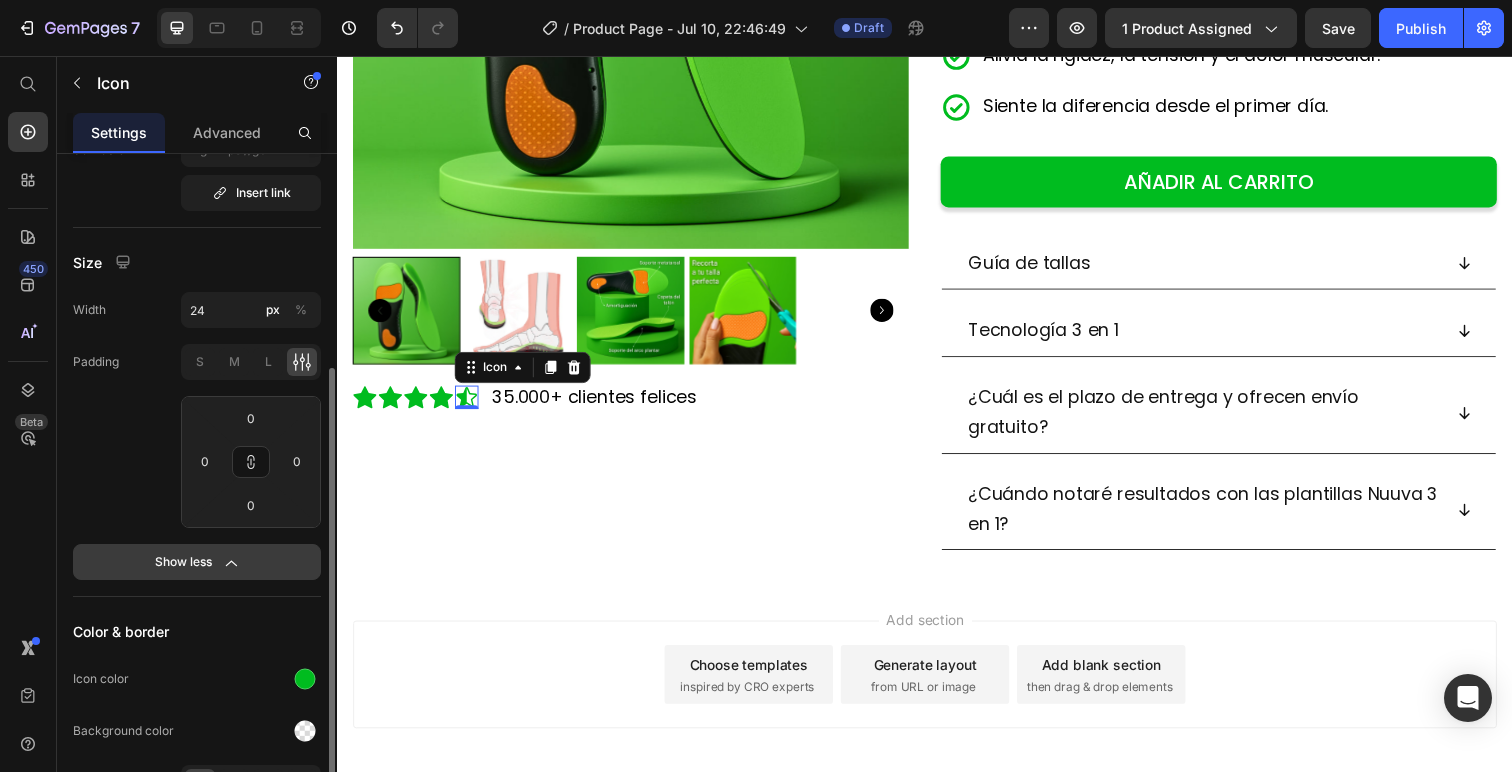 scroll, scrollTop: 0, scrollLeft: 0, axis: both 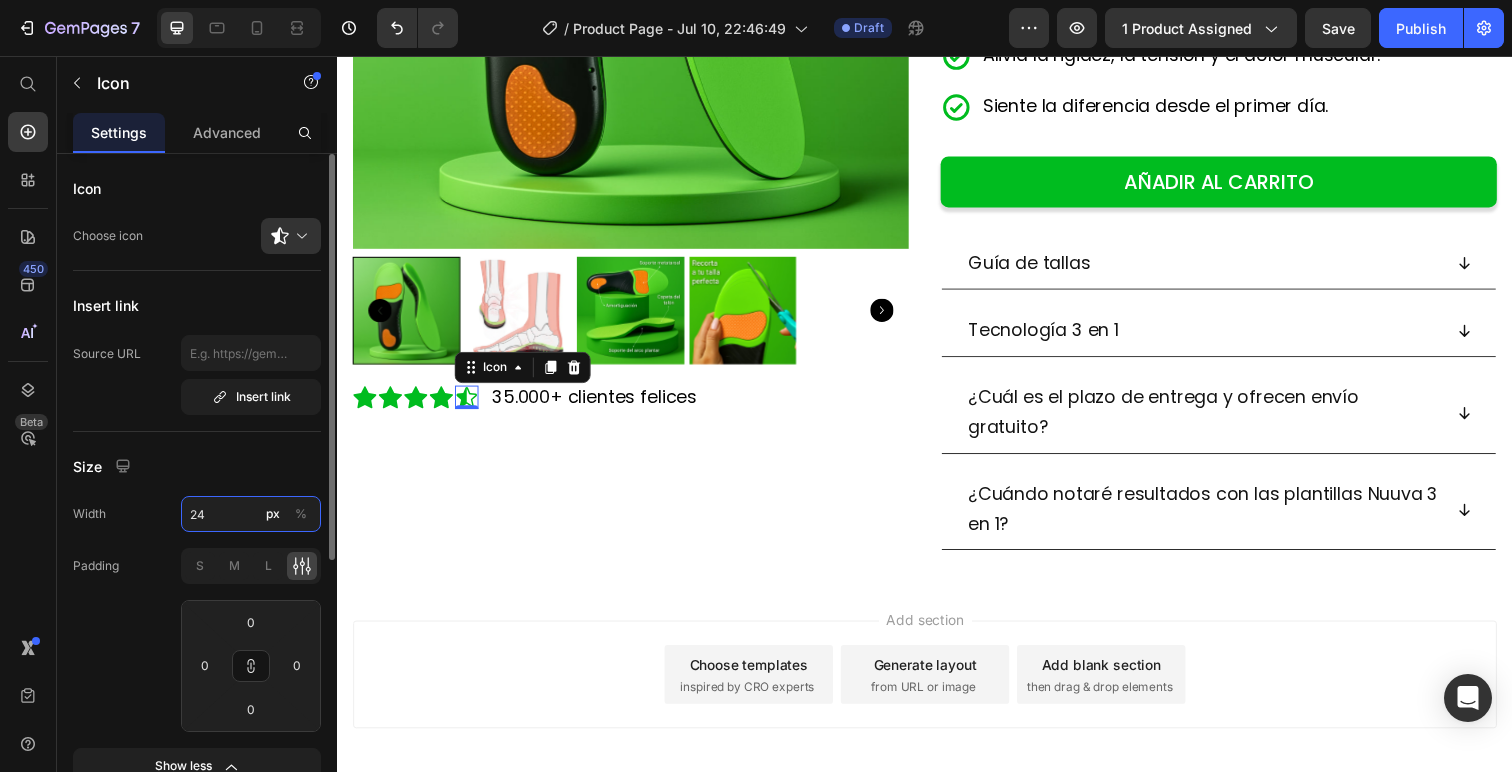 click on "24" at bounding box center [251, 514] 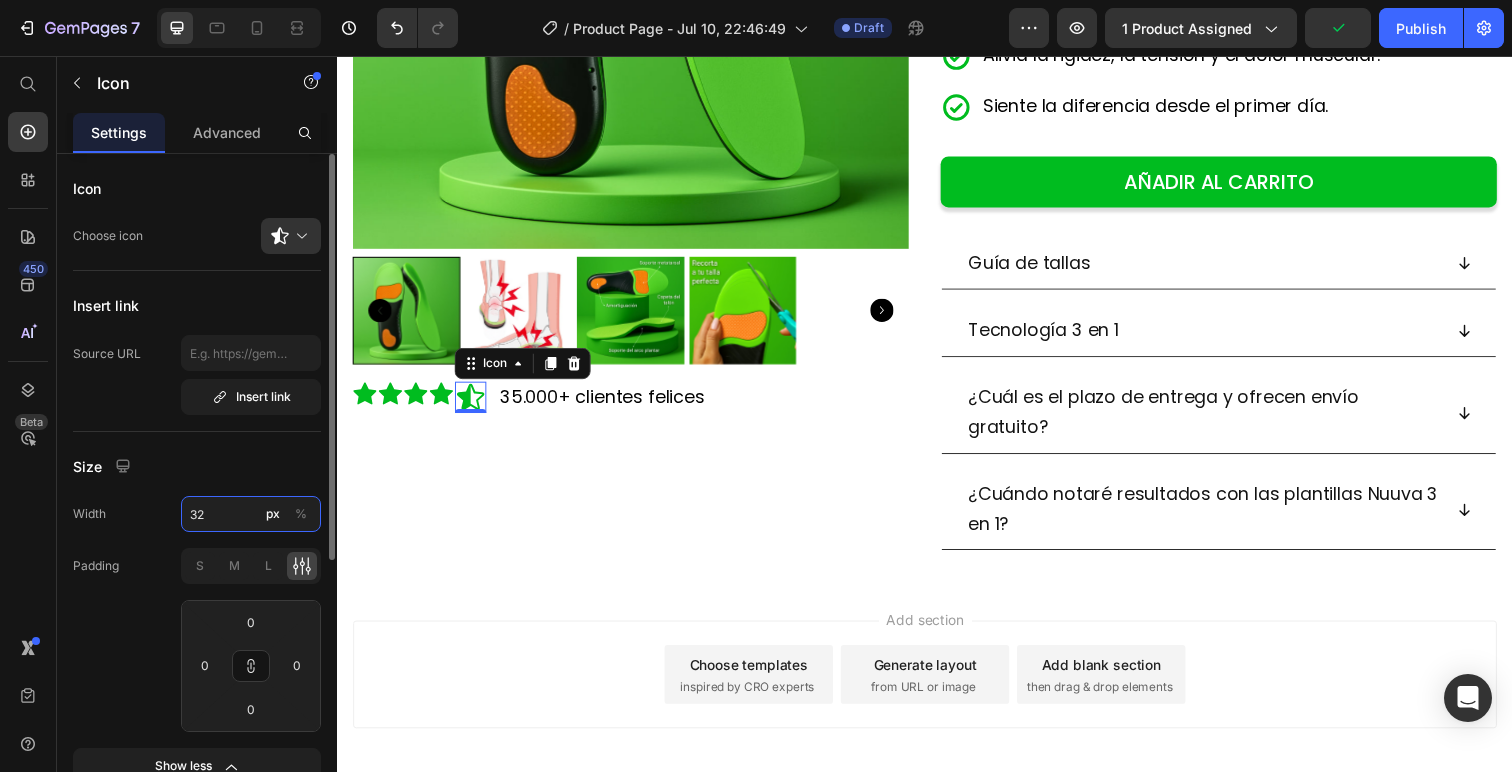type on "3" 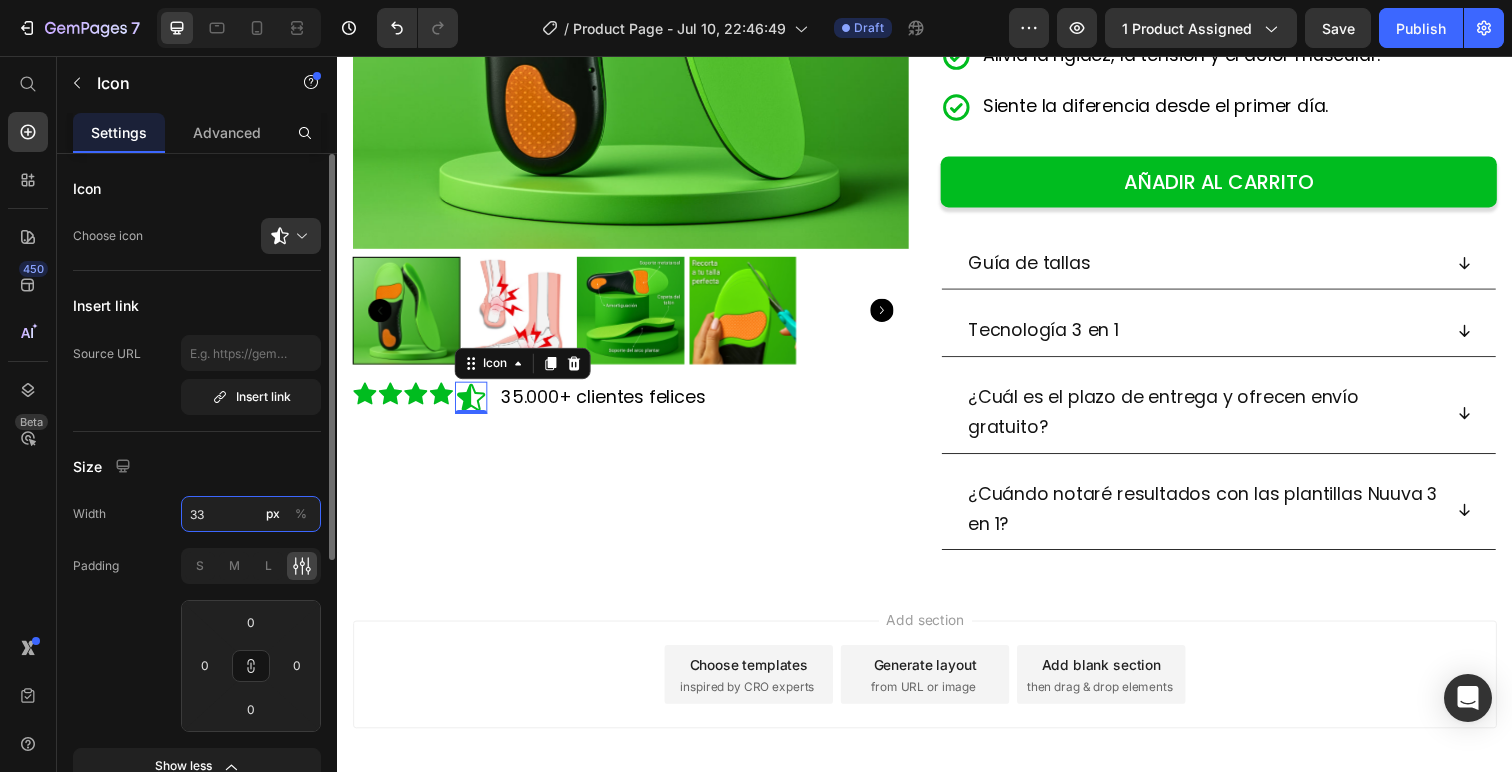 type on "3" 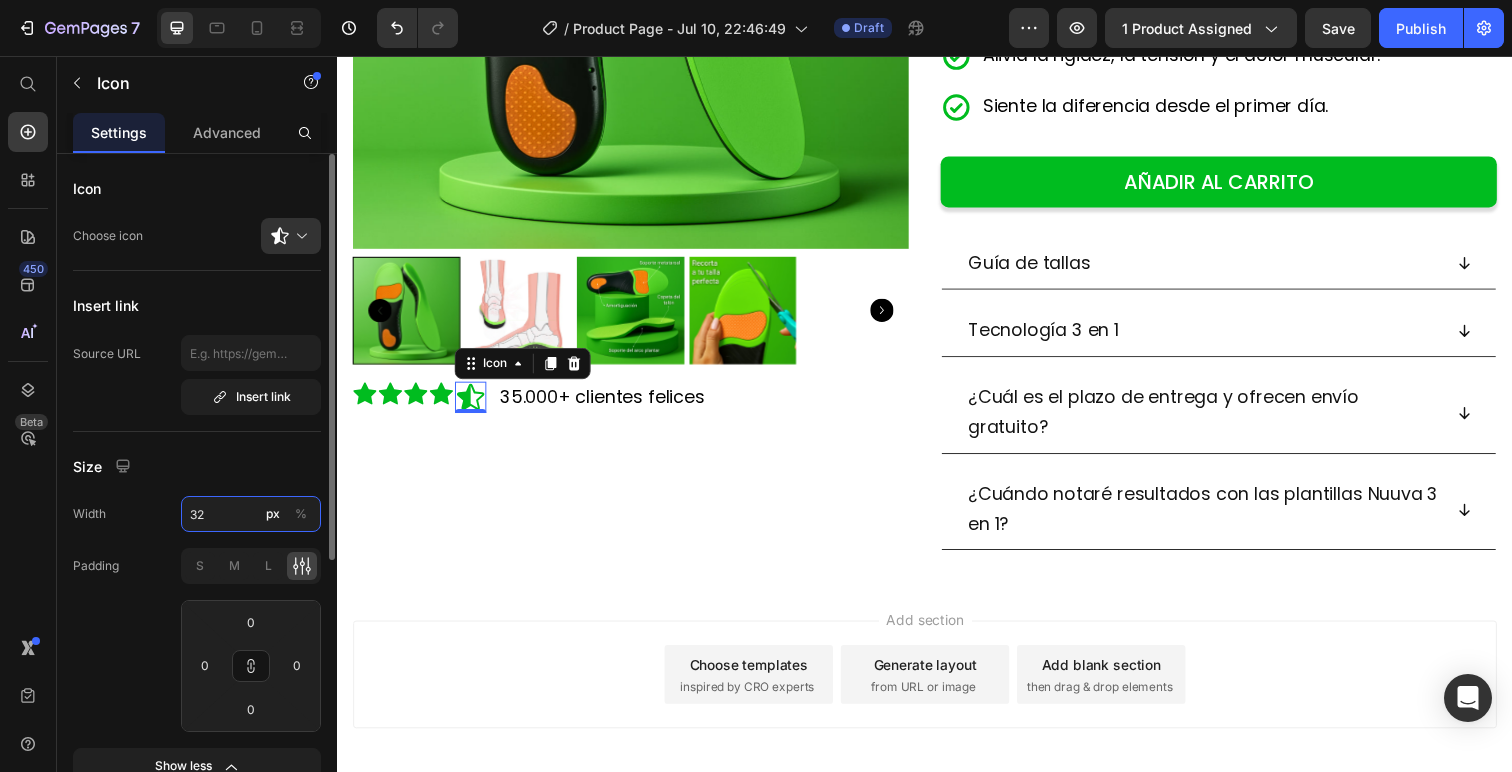 type on "3" 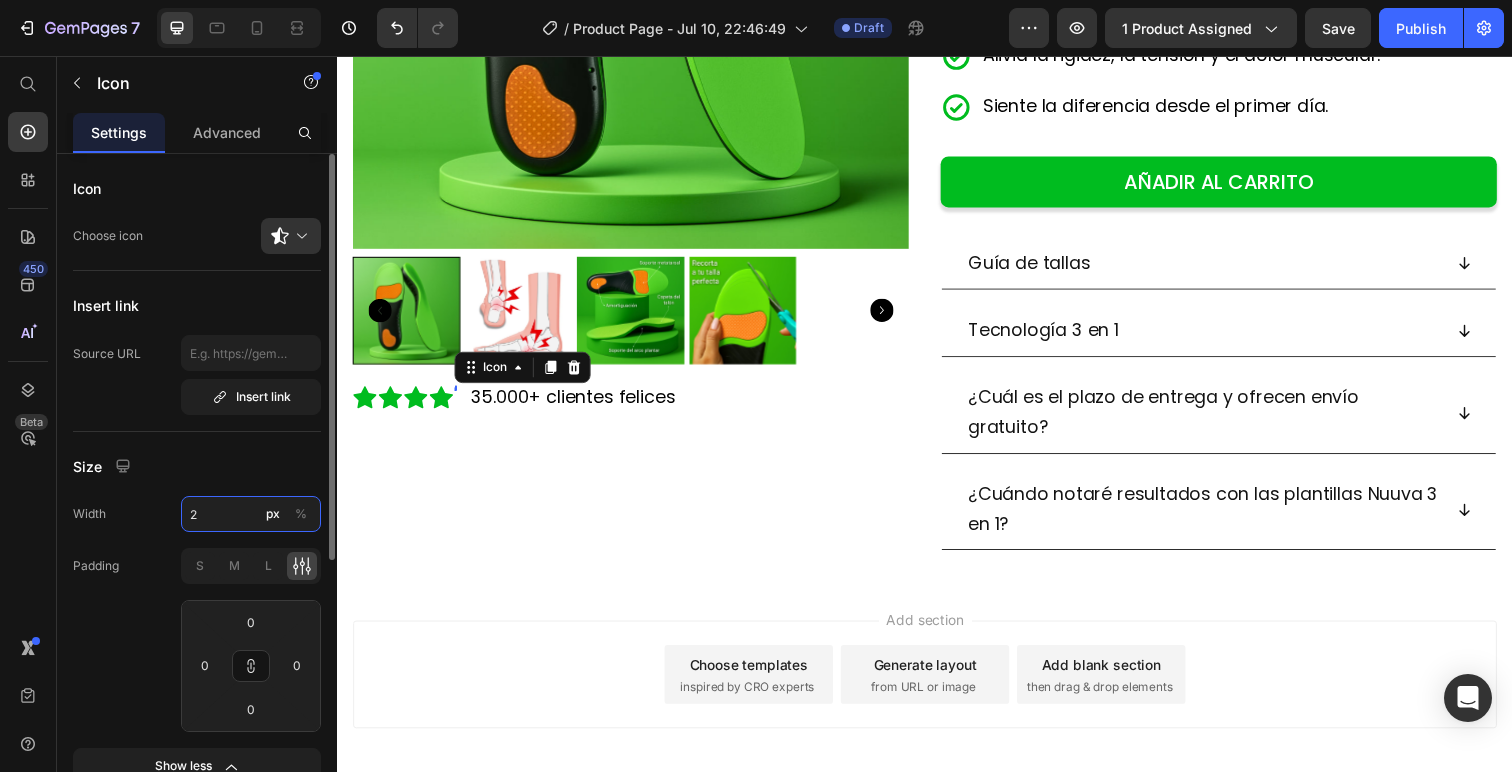 type on "26" 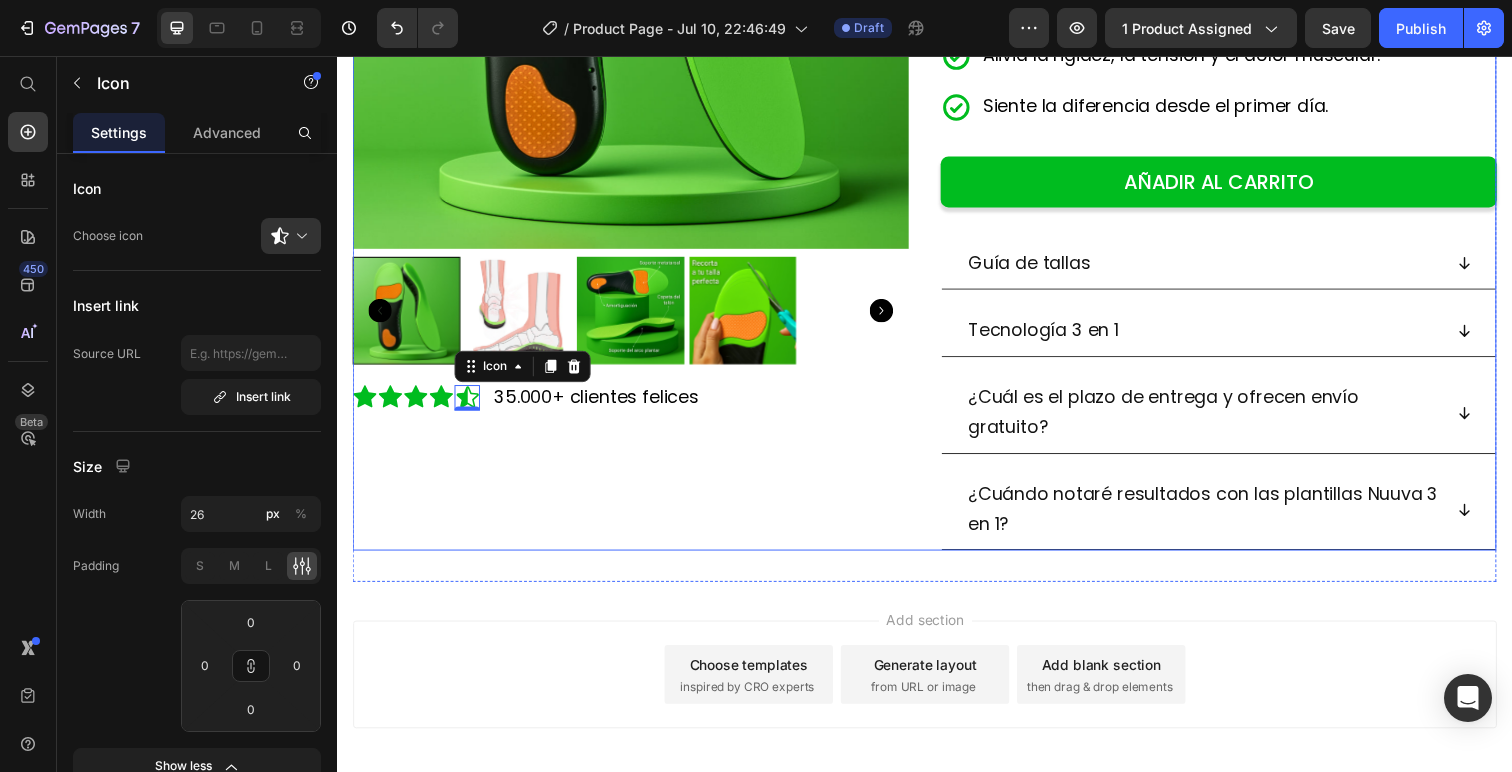 click on "Product Images Icon Icon Icon Icon
Icon   0 Icon List 35.000+ clientes felices Text Block Row" at bounding box center (637, 123) 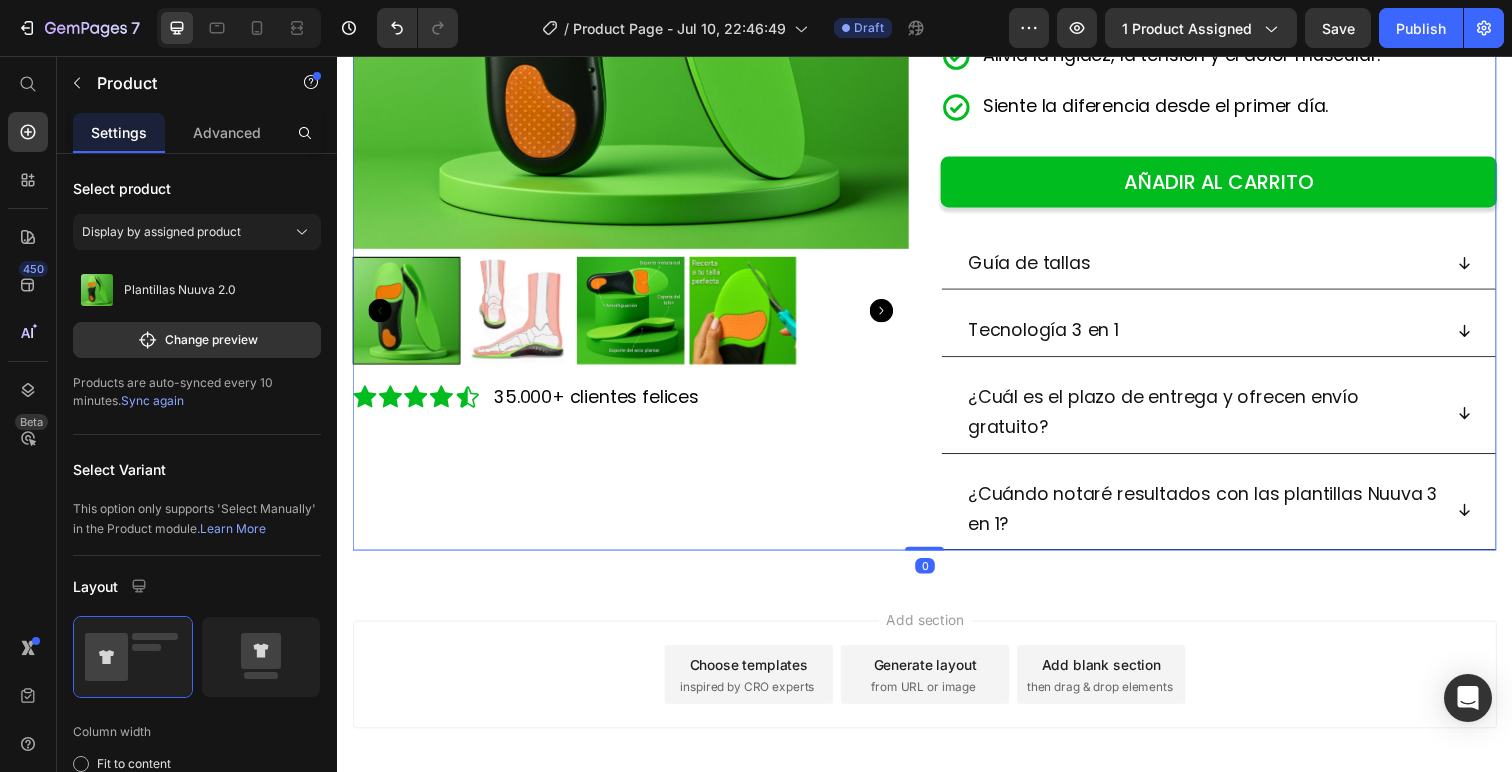 click on "Add section Choose templates inspired by CRO experts Generate layout from URL or image Add blank section then drag & drop elements" at bounding box center [937, 688] 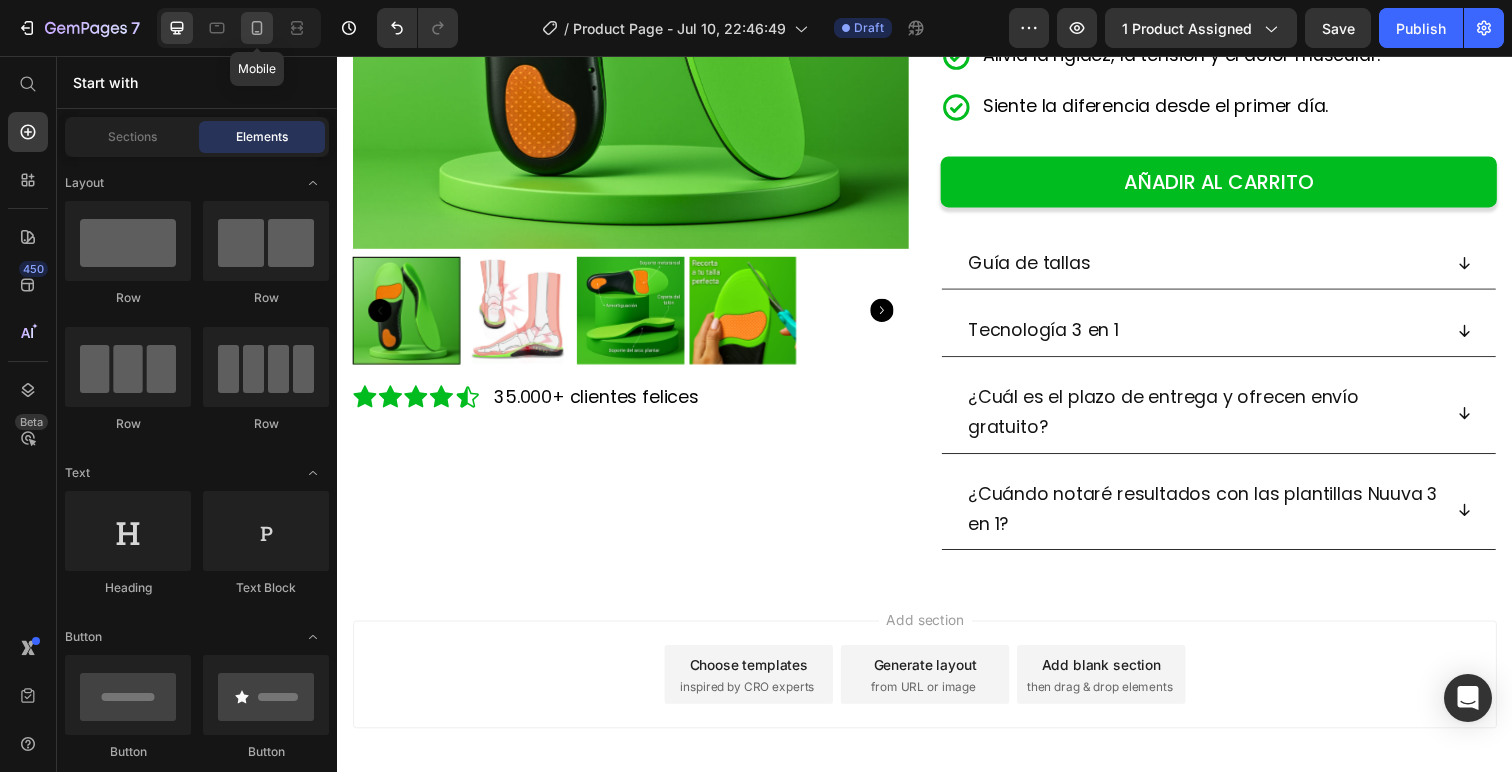 click 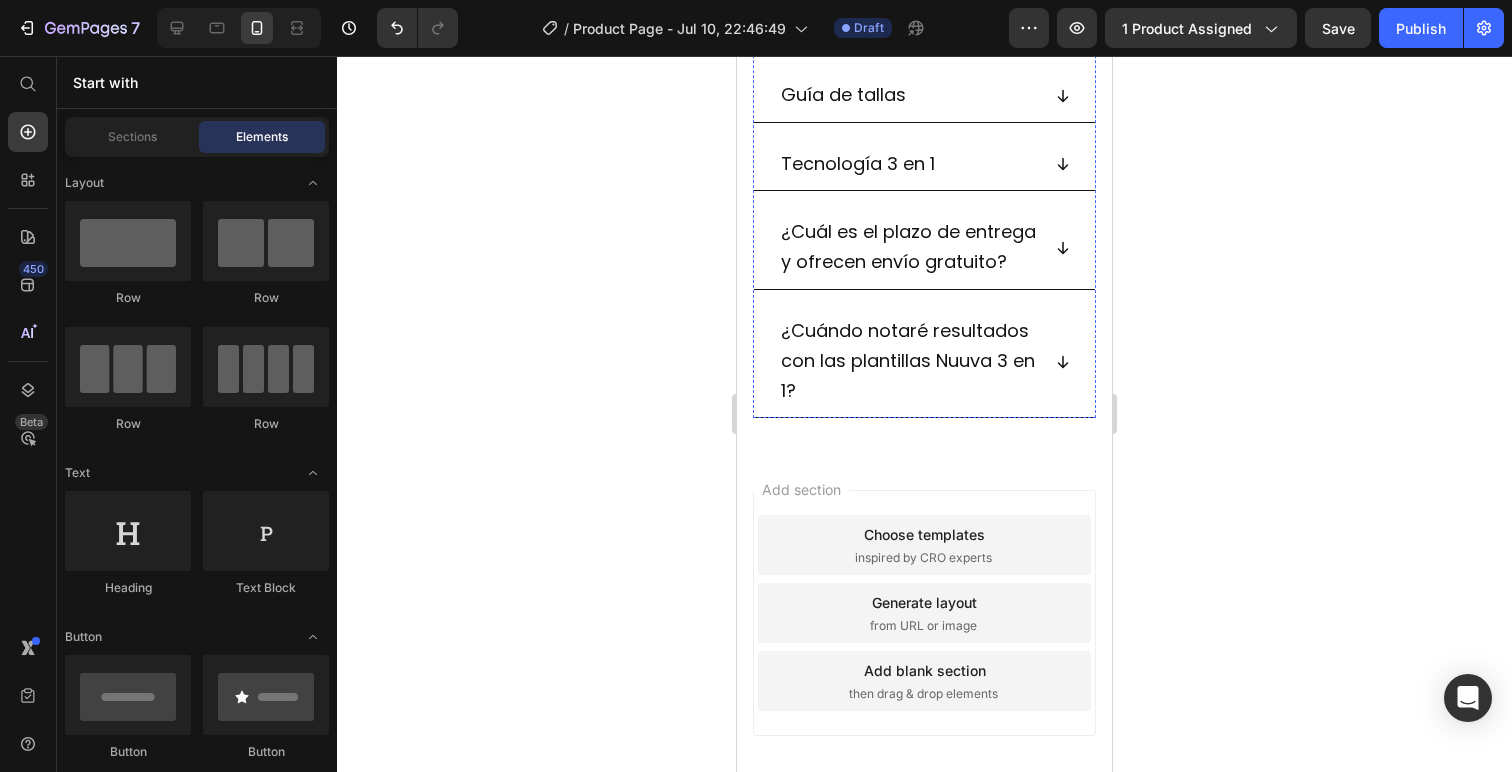 scroll, scrollTop: 1368, scrollLeft: 0, axis: vertical 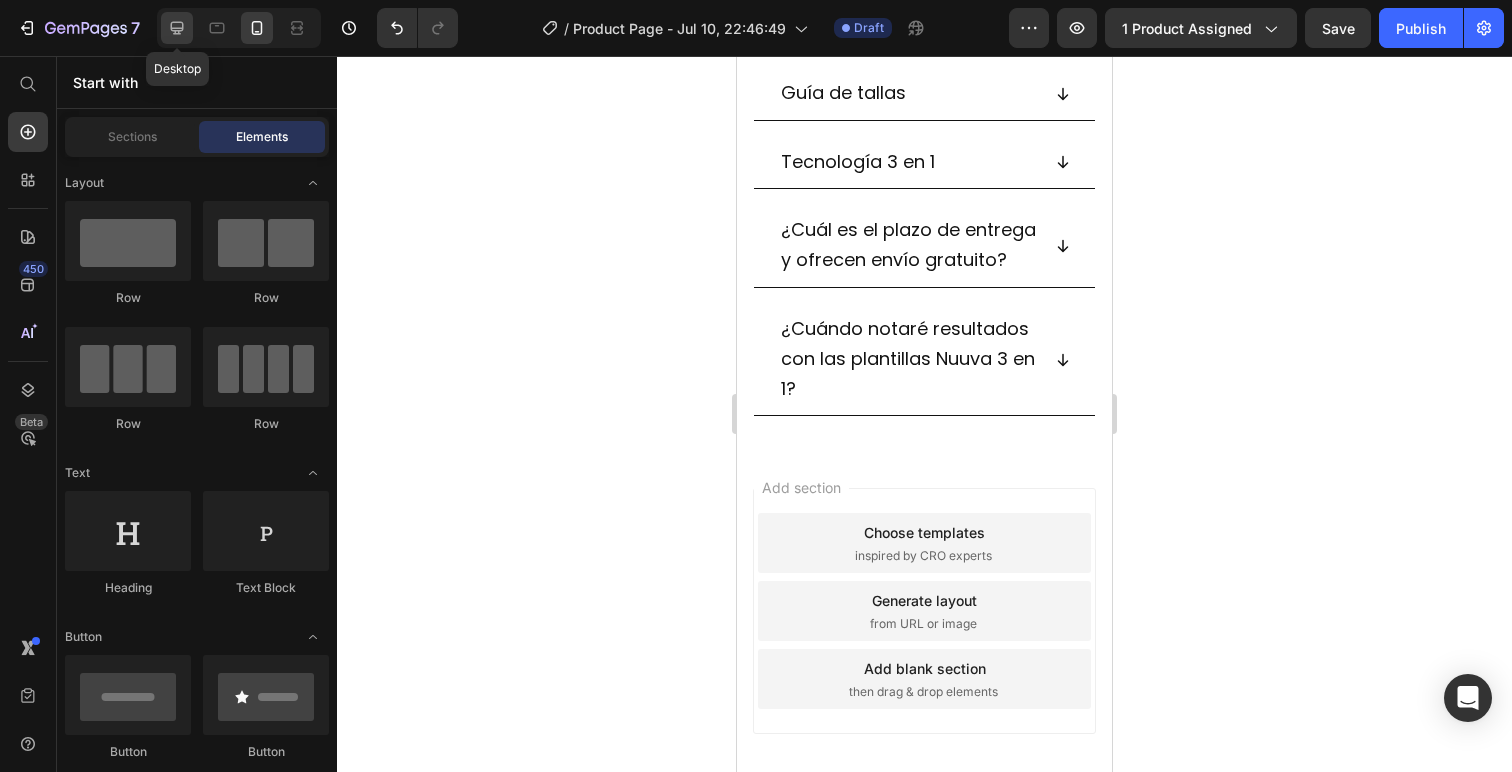 click 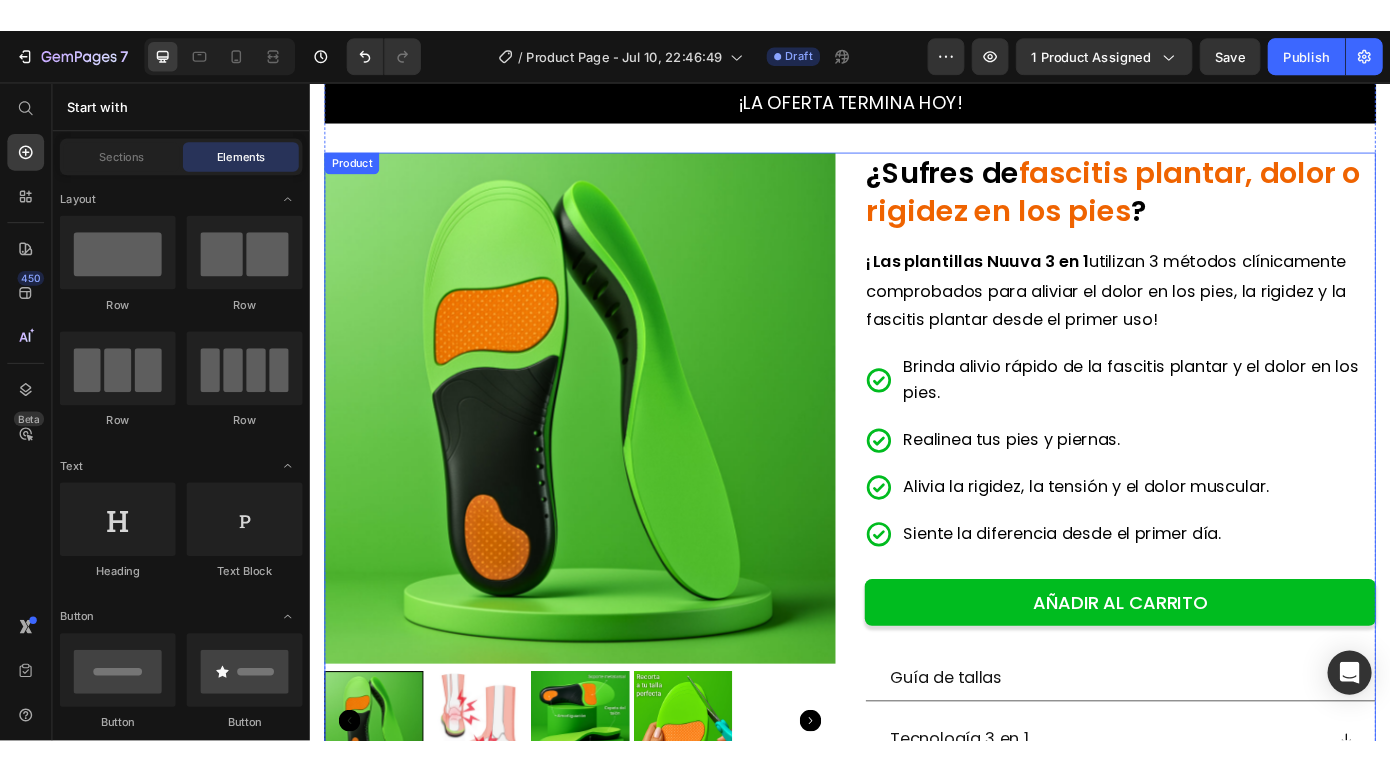 scroll, scrollTop: 73, scrollLeft: 0, axis: vertical 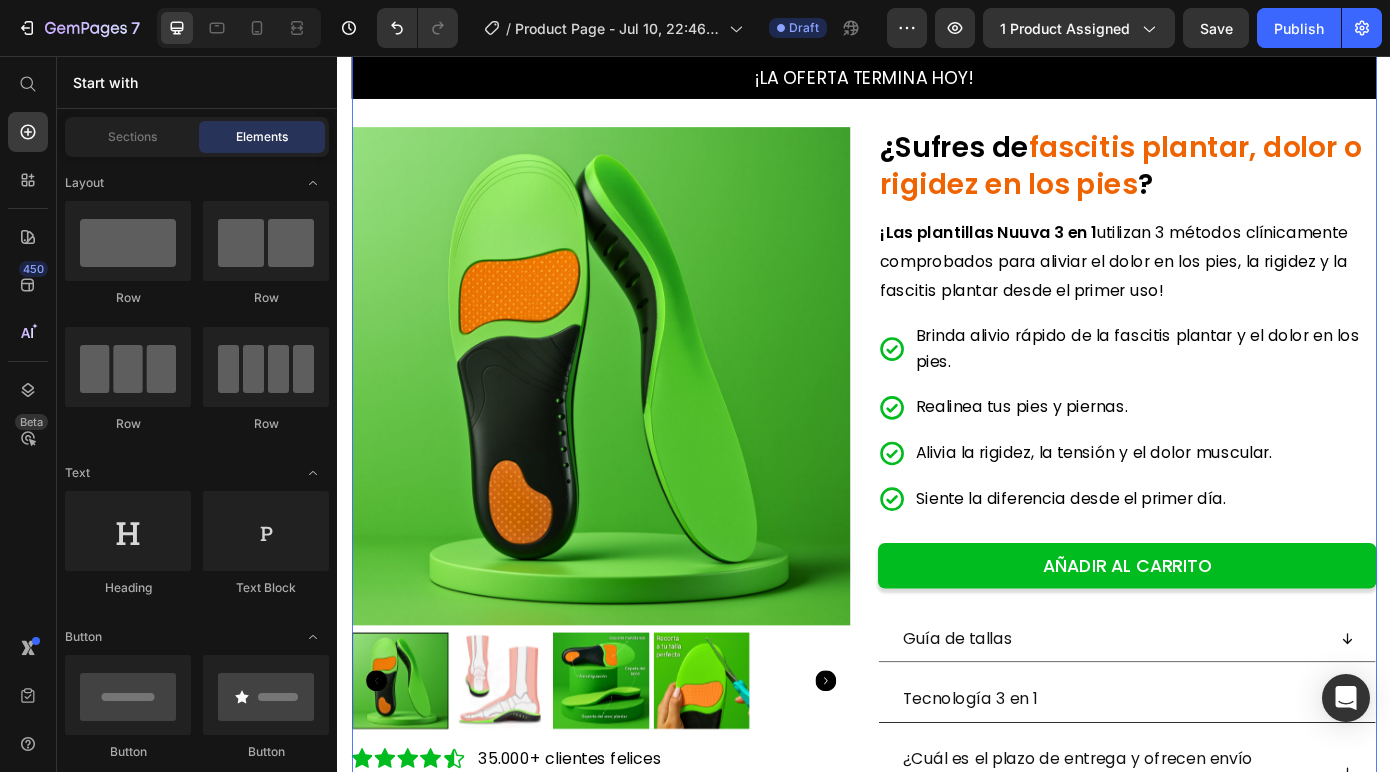 click on "¡LA OFERTA TERMINA HOY! Text Block
Product Images Icon Icon Icon Icon
Icon Icon List 35.000+ clientes felices Text Block Row ⁠⁠⁠⁠⁠⁠⁠ ¿Sufres de  fascitis plantar, dolor o rigidez en los pies ? Heading ¡Las plantillas Nuuva 3 en 1  utilizan 3 métodos clínicamente comprobados para aliviar el dolor en los pies, la rigidez y la fascitis plantar desde el primer uso! Text Block
Brinda alivio rápido de la fascitis plantar y el dolor en los pies.
Realinea tus pies y piernas.
Alivia la rigidez, la tensión y el dolor muscular.
Siente la diferencia desde el primer día. Item List AÑADIR AL CARRITO       Add to Cart
Guía de tallas
Tecnología 3 en 1
¿Cuál es el plazo de entrega y ofrecen envío gratuito?
¿Cuándo notaré resultados con las plantillas Nuuva 3 en 1? Accordion Product" at bounding box center (937, 534) 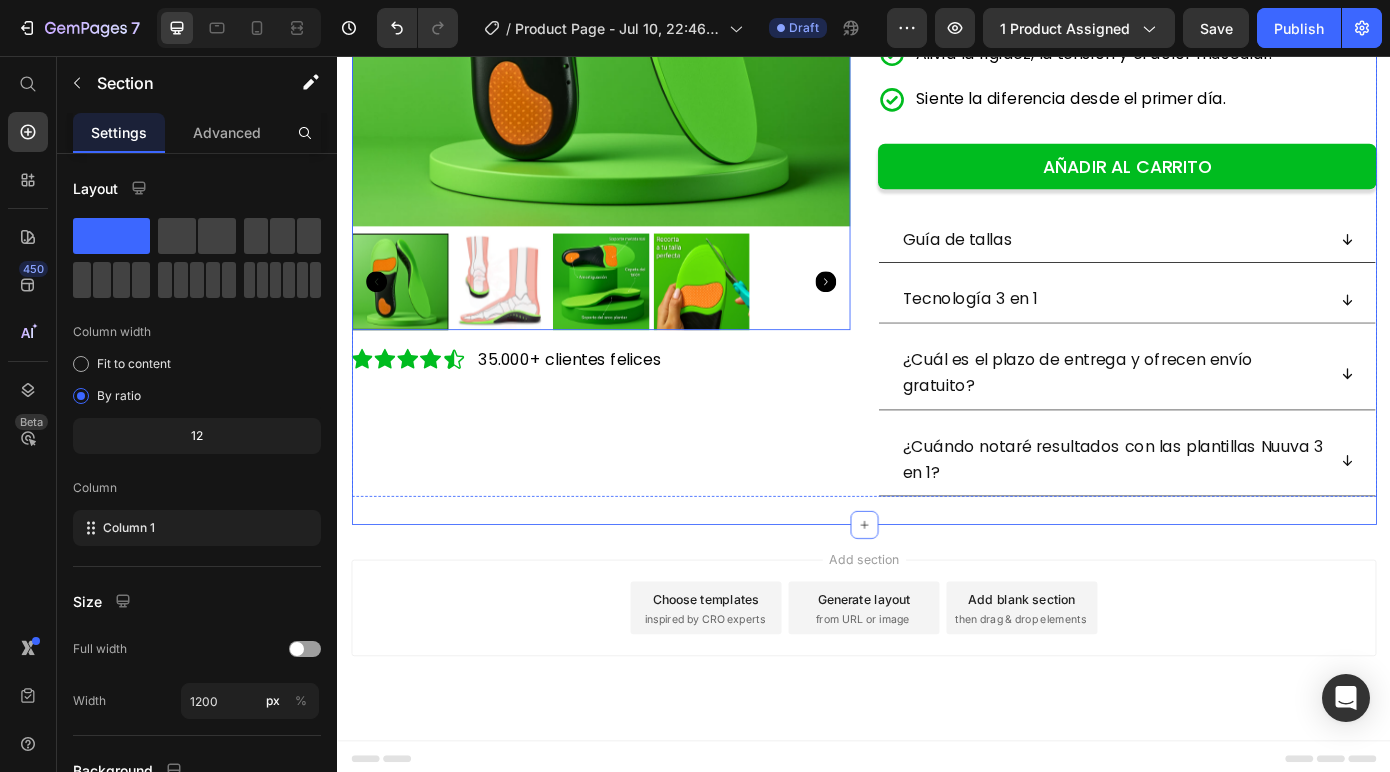 scroll, scrollTop: 524, scrollLeft: 0, axis: vertical 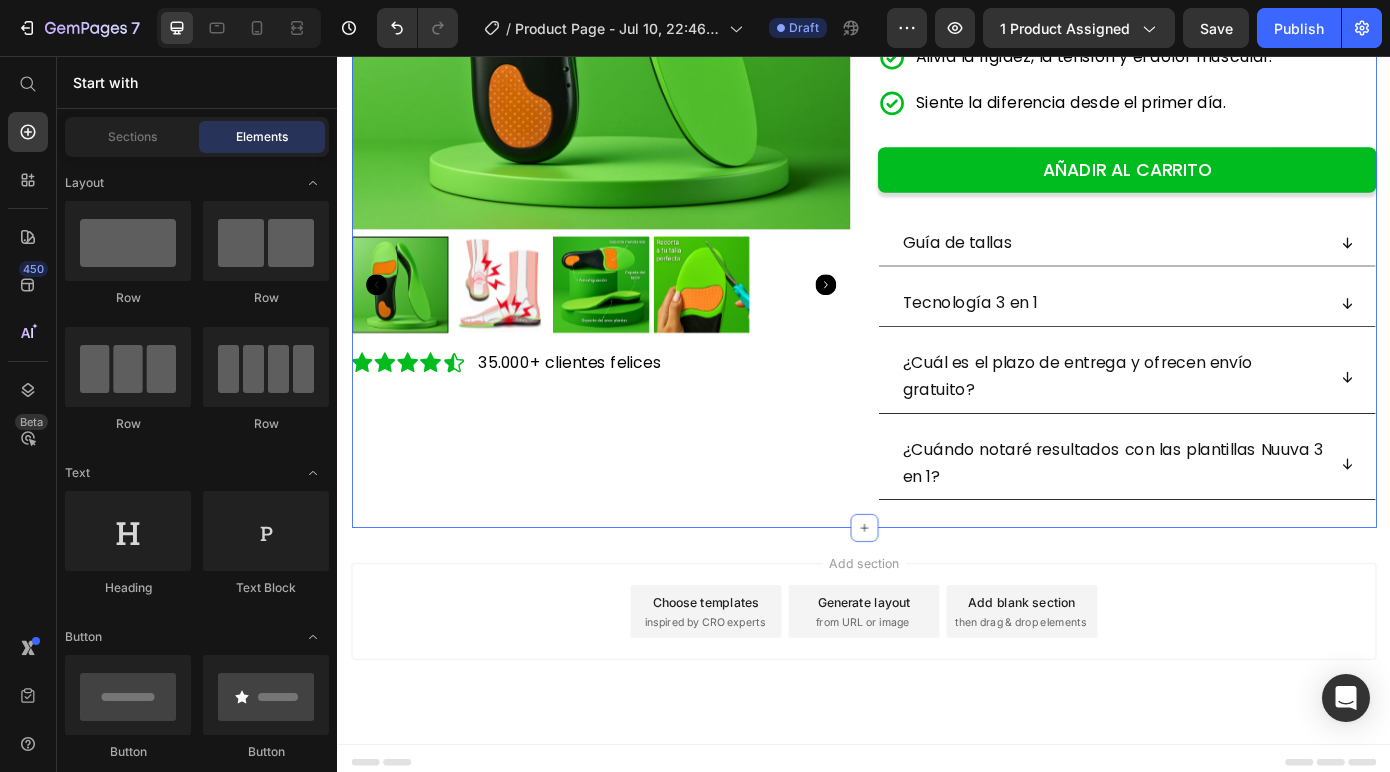 click on "Add section Choose templates inspired by CRO experts Generate layout from URL or image Add blank section then drag & drop elements" at bounding box center [937, 717] 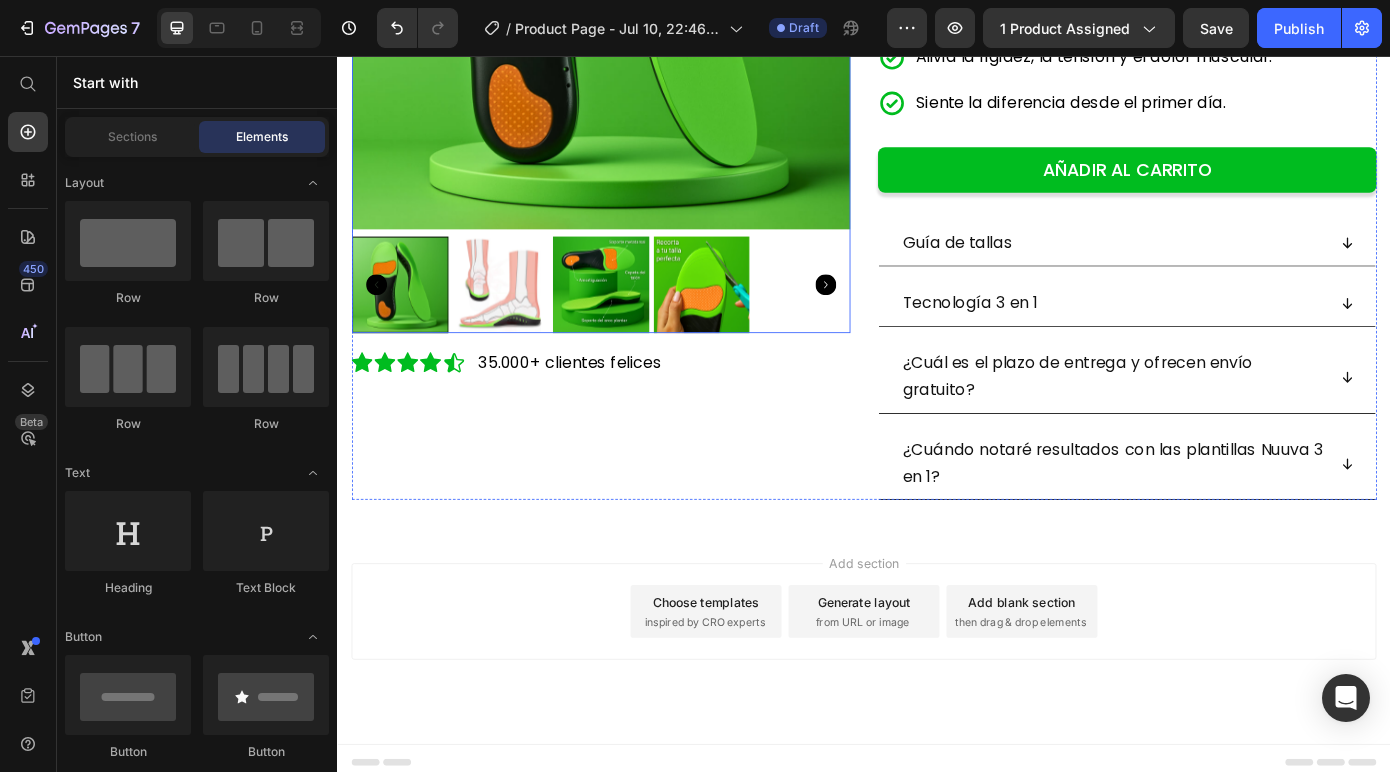 click at bounding box center (637, 317) 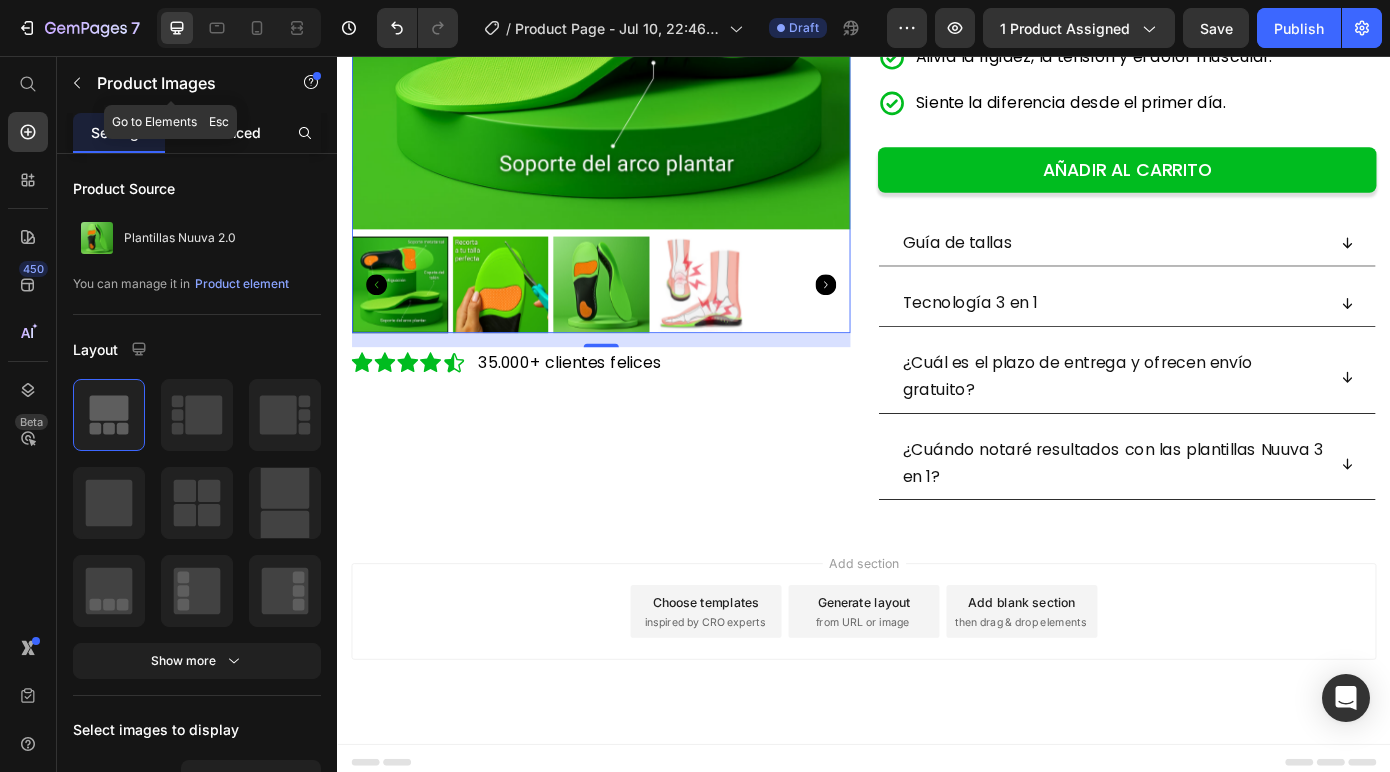 click on "Advanced" at bounding box center (227, 132) 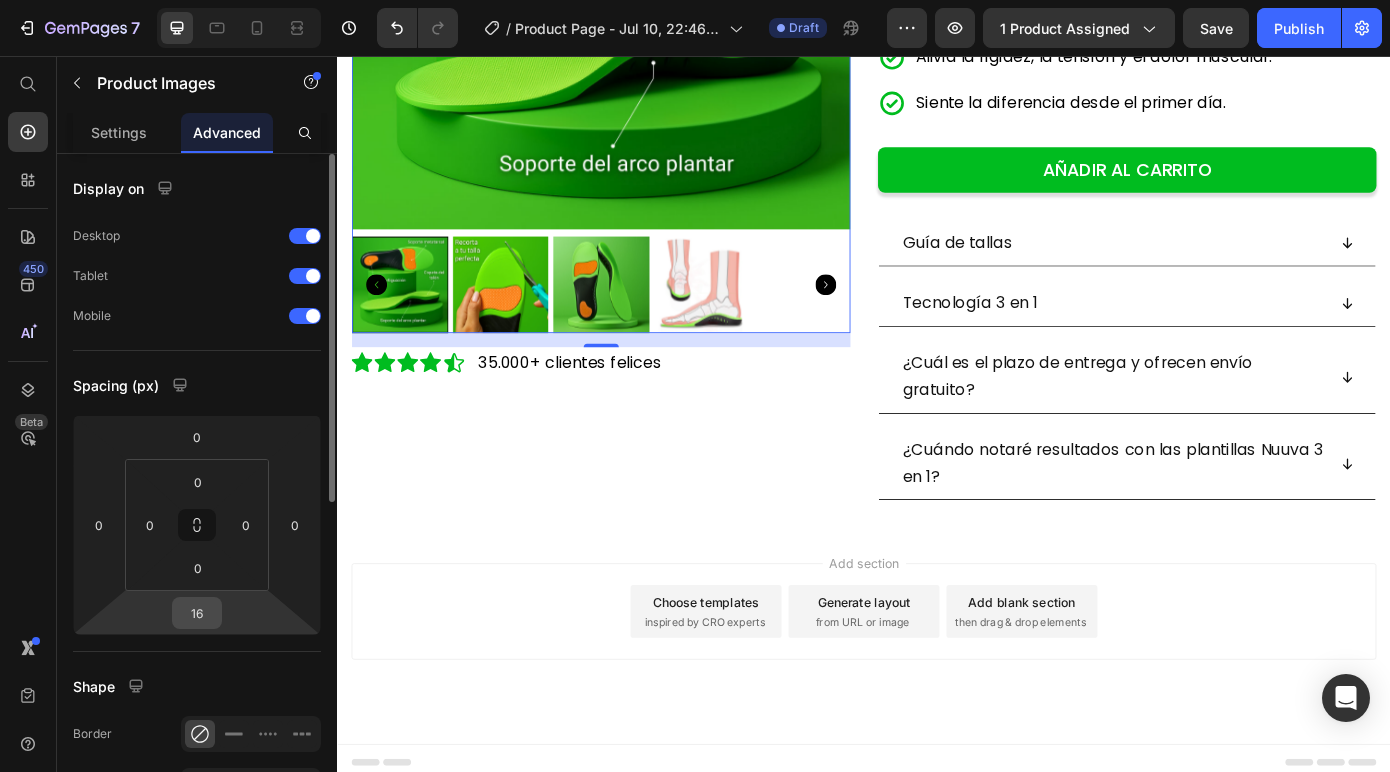click on "16" at bounding box center [197, 613] 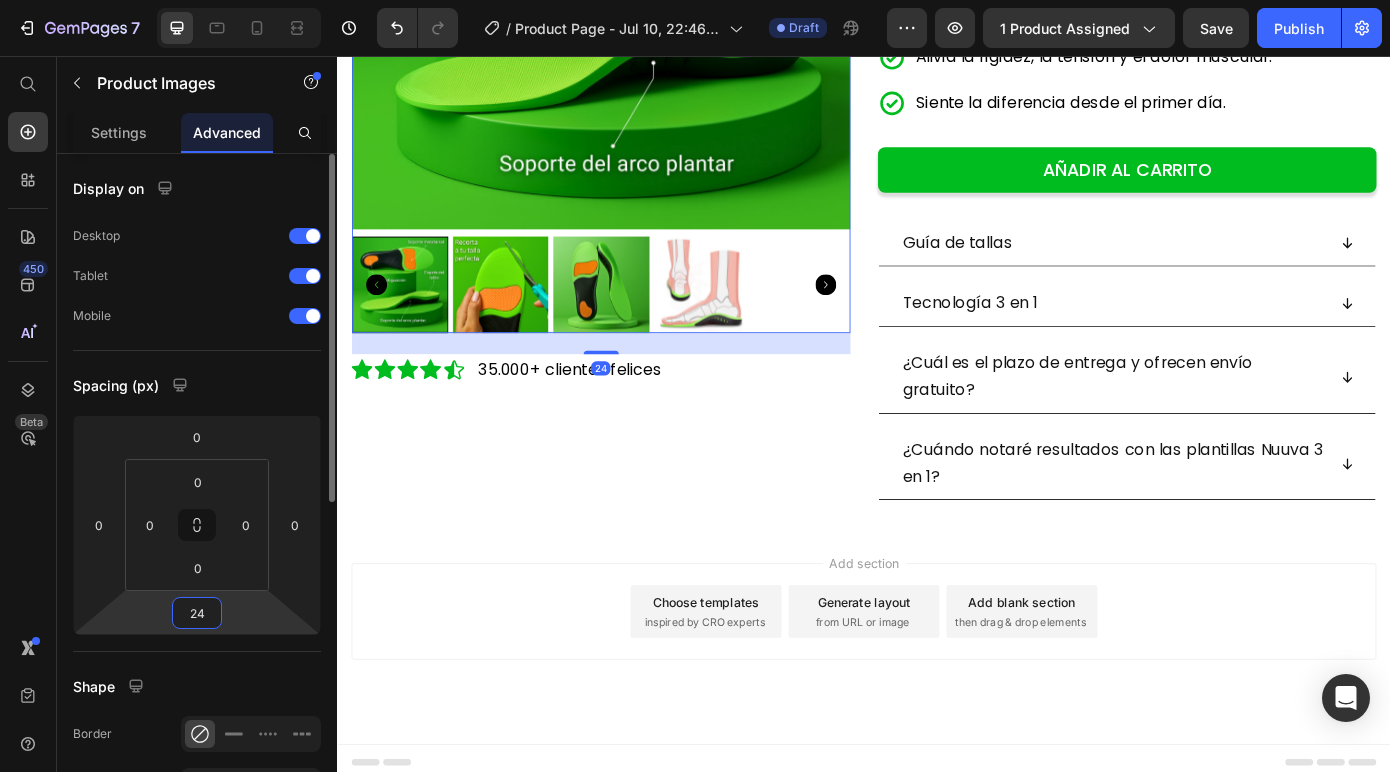 type on "24" 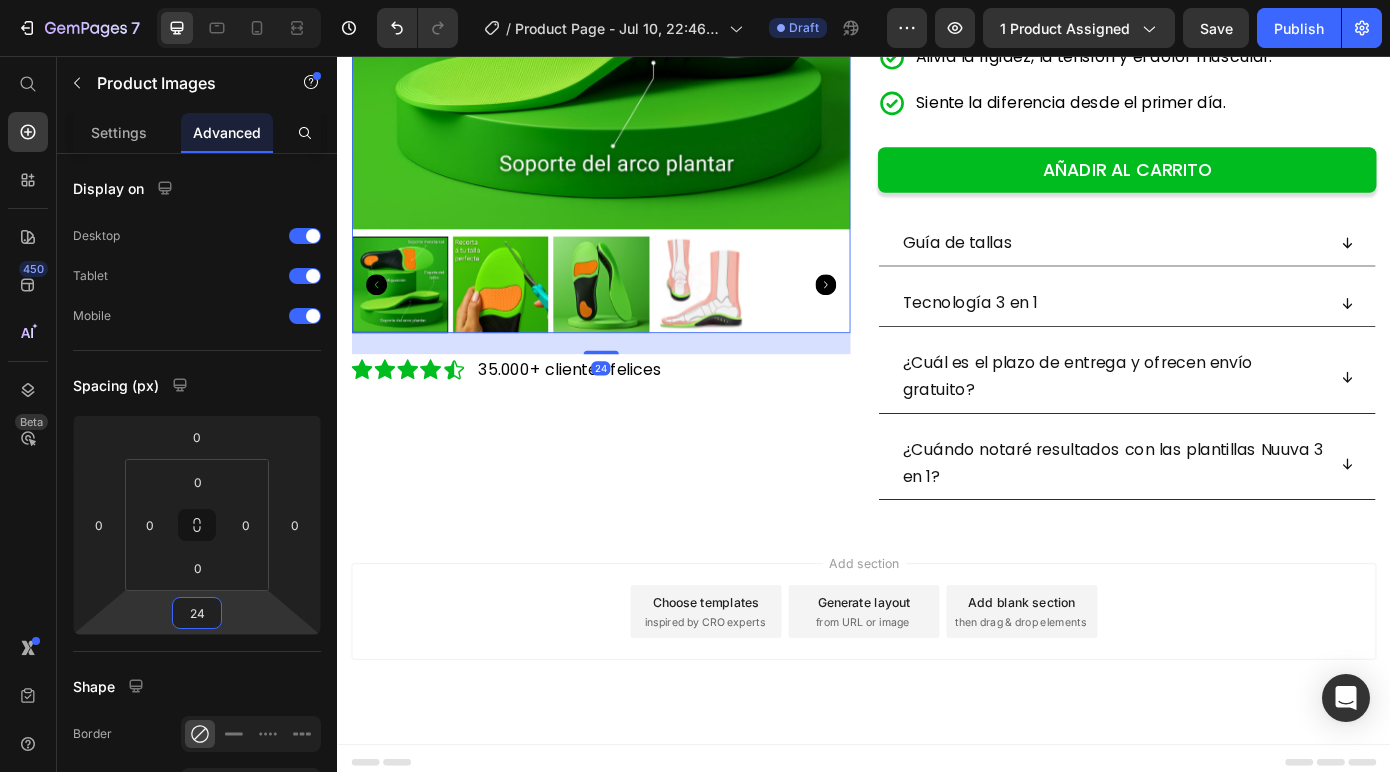 click on "Add section Choose templates inspired by CRO experts Generate layout from URL or image Add blank section then drag & drop elements" at bounding box center (937, 689) 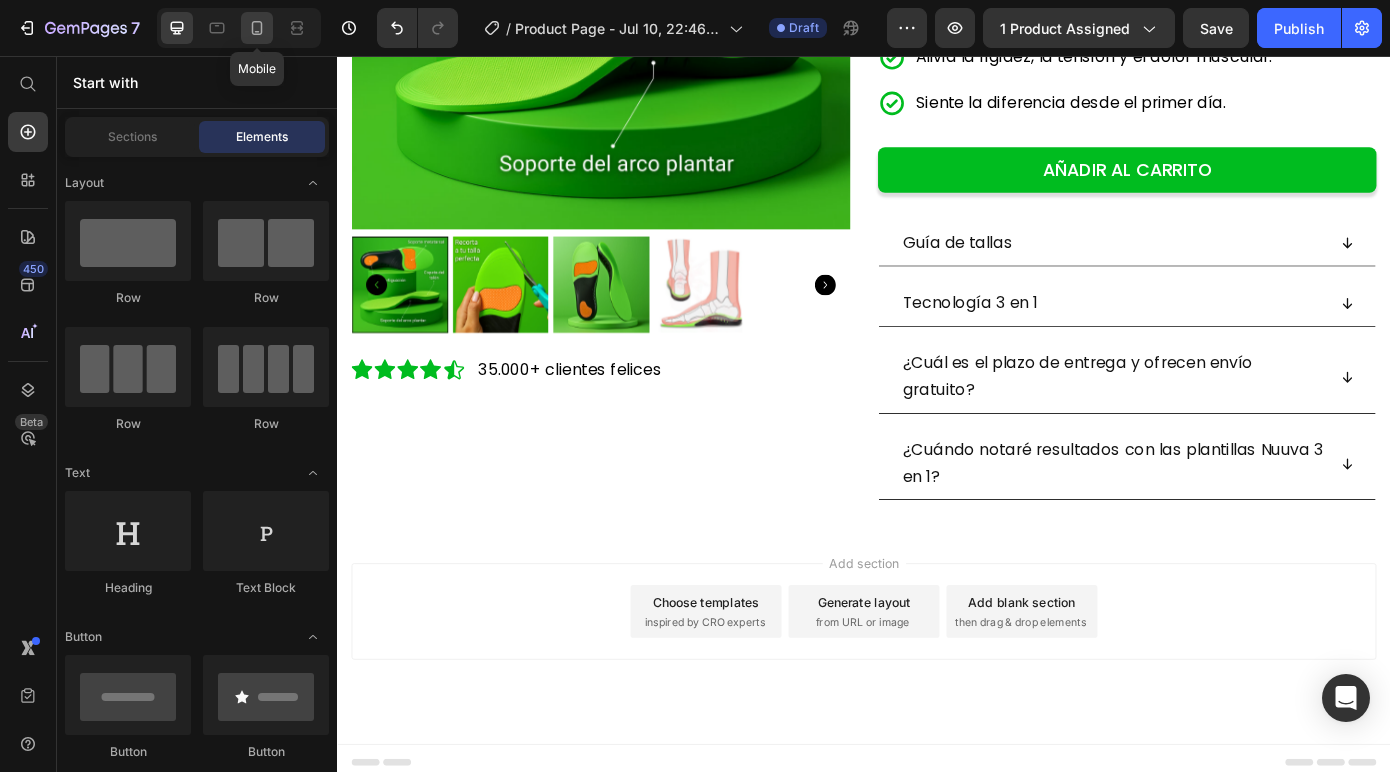 click 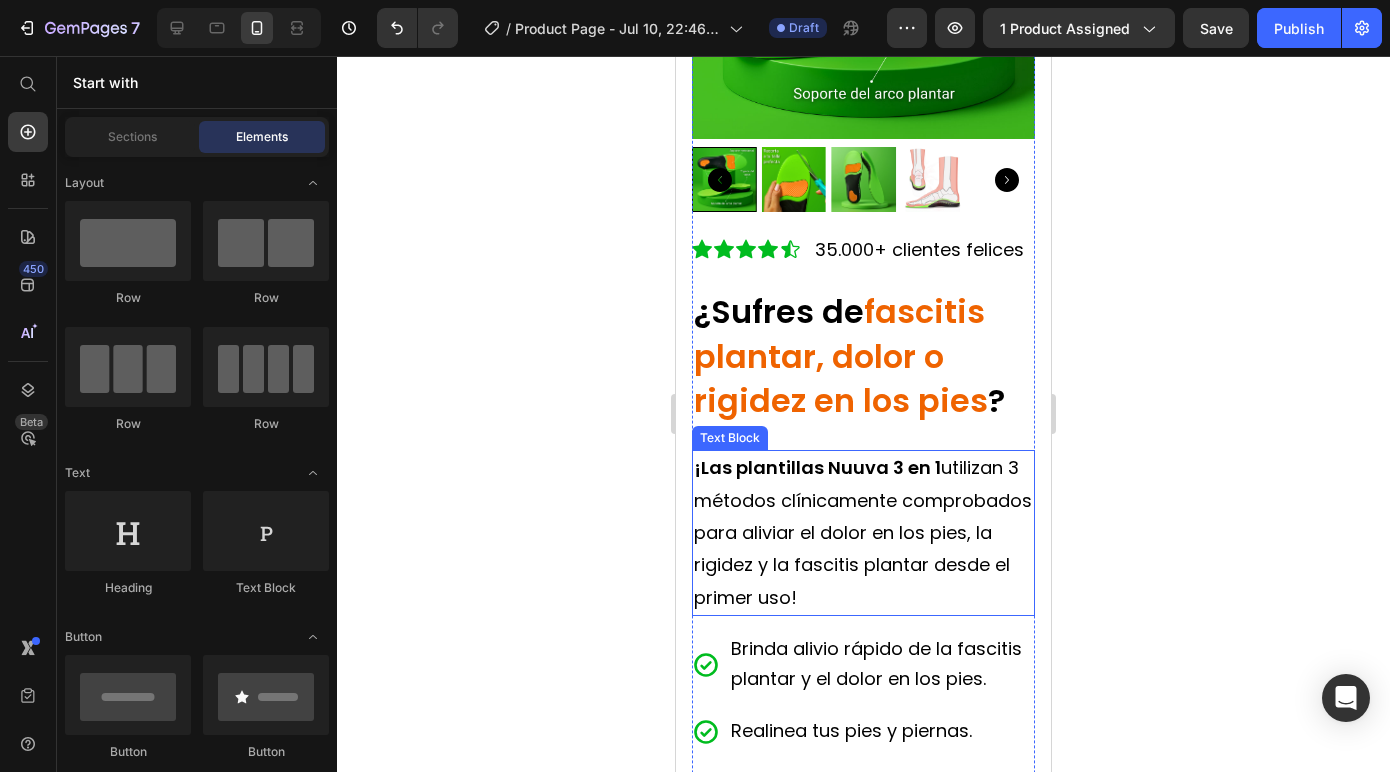scroll, scrollTop: 396, scrollLeft: 0, axis: vertical 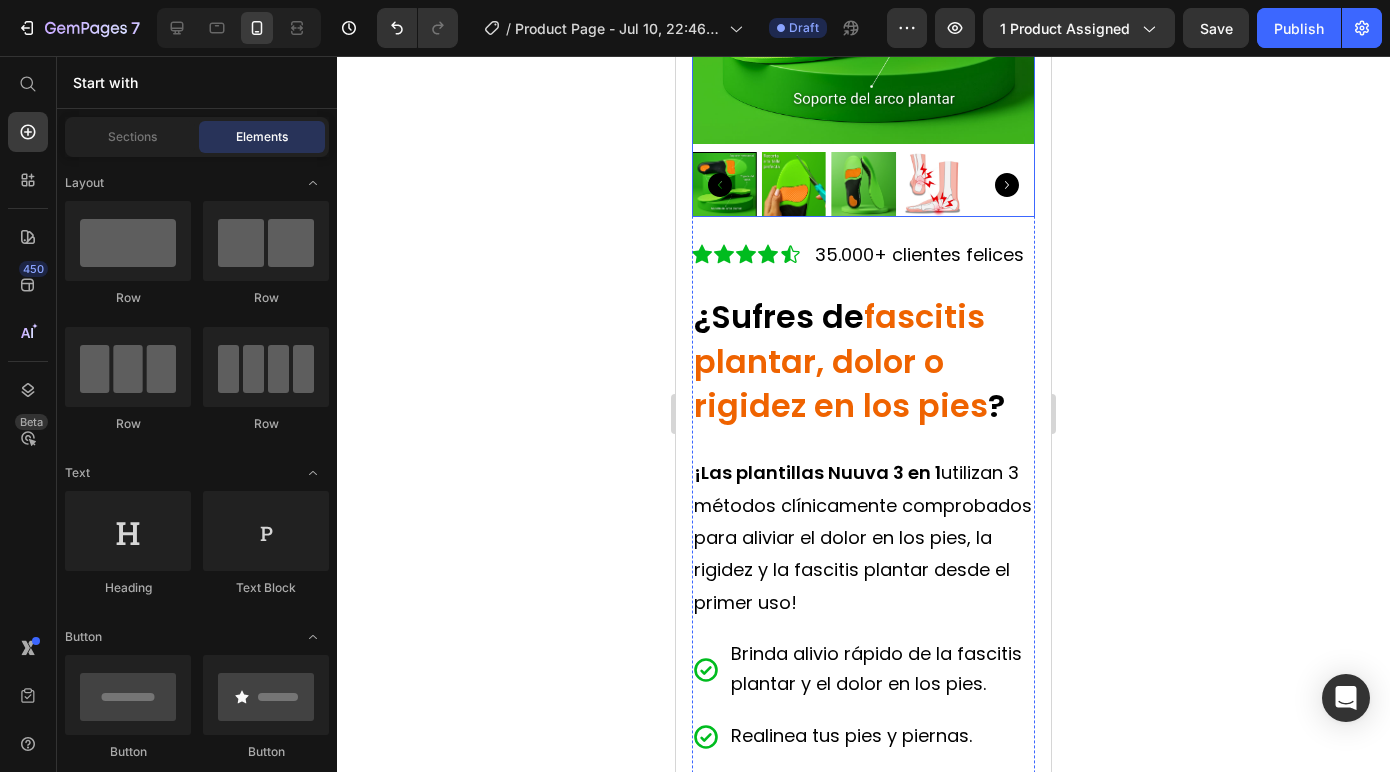 click at bounding box center [863, 184] 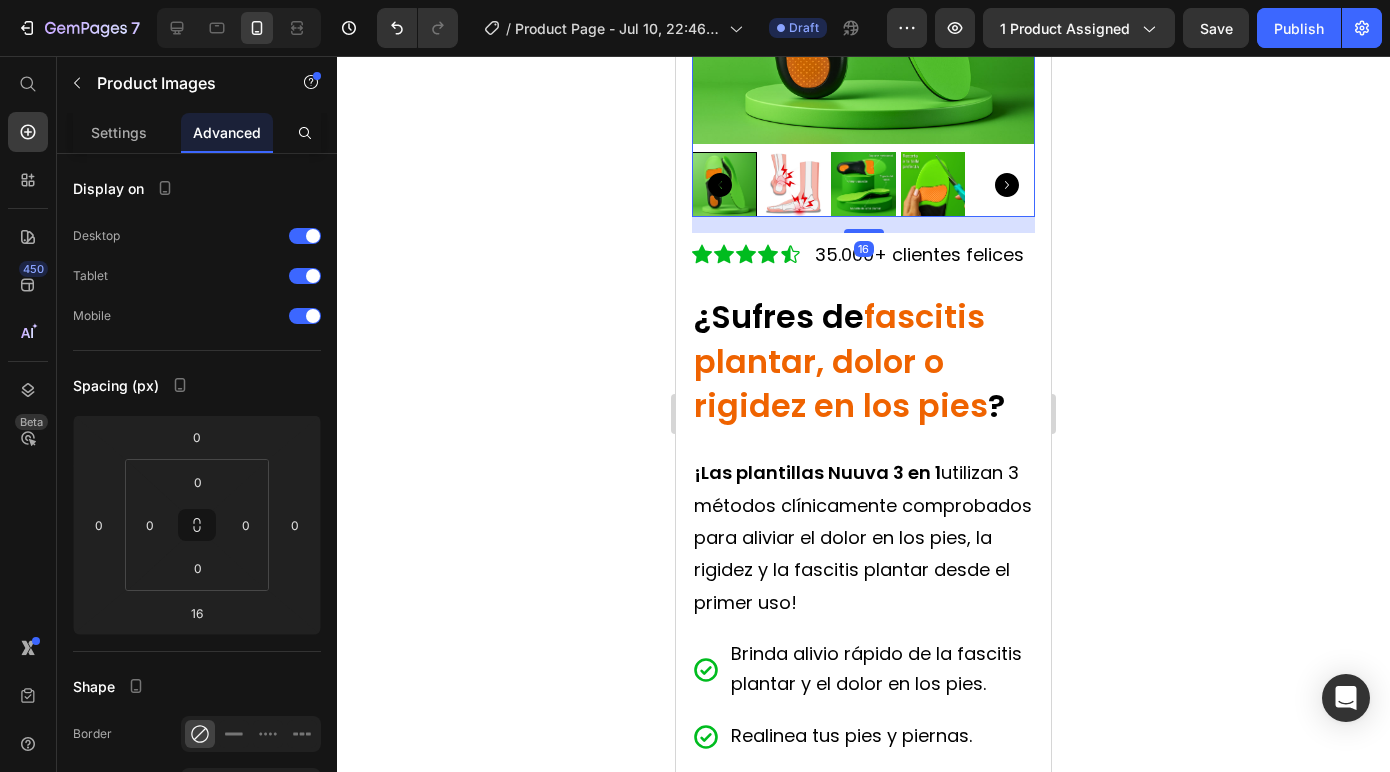 click 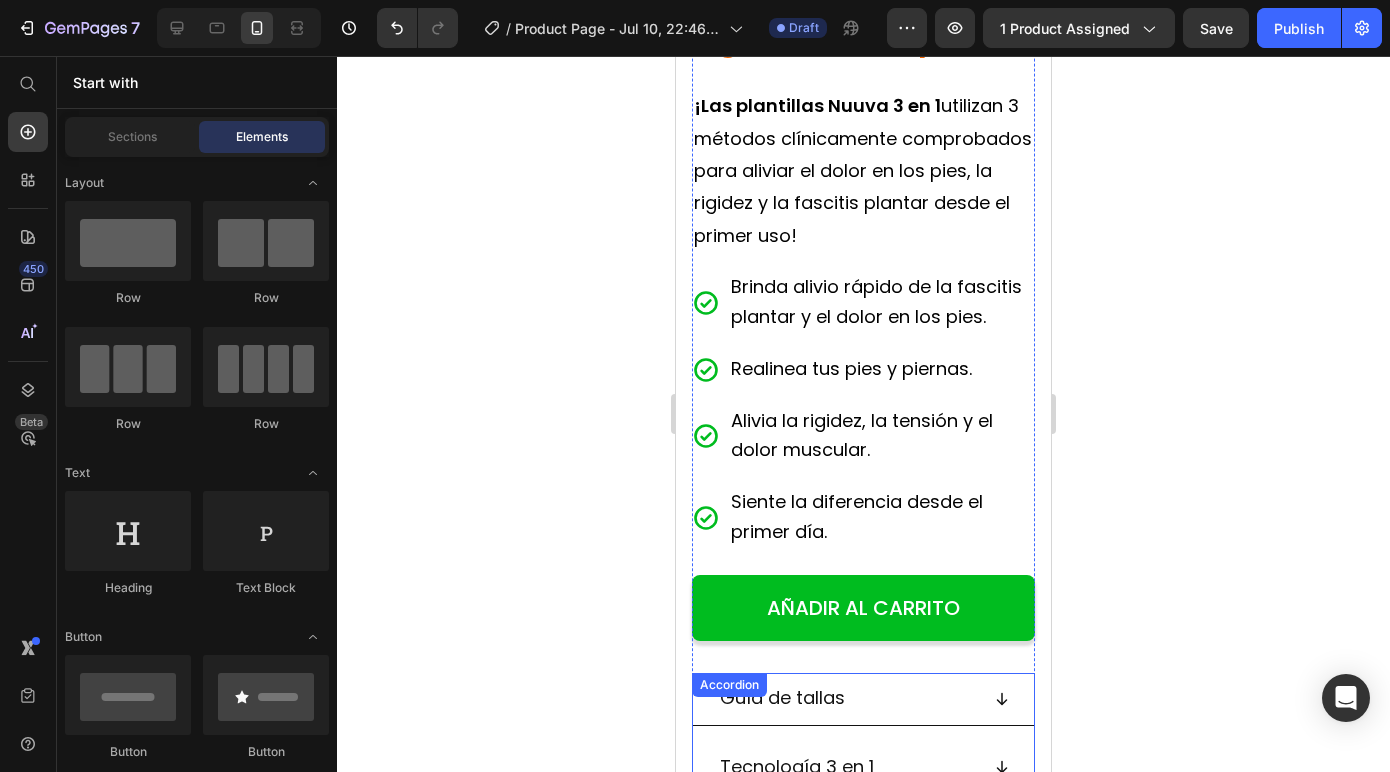 scroll, scrollTop: 775, scrollLeft: 0, axis: vertical 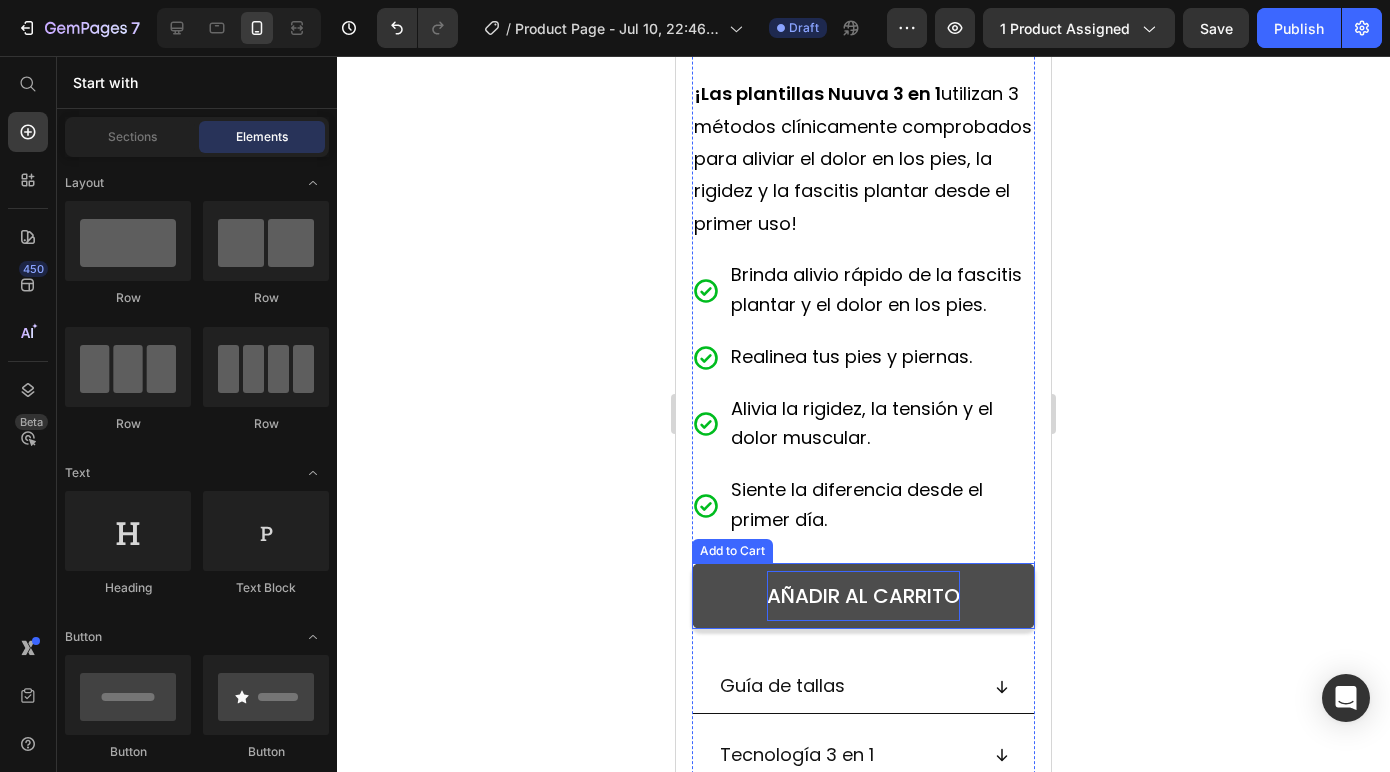 click on "AÑADIR AL CARRITO" at bounding box center [863, 596] 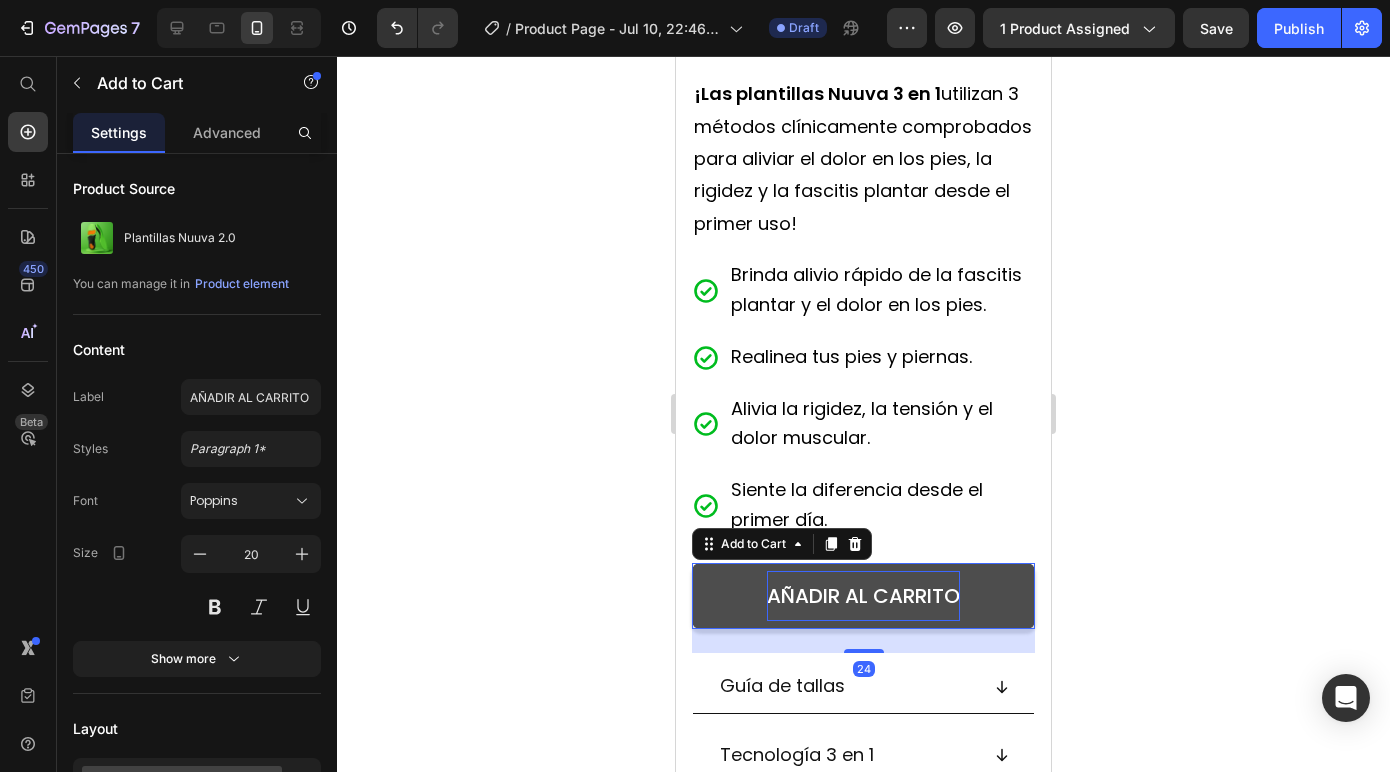 click on "AÑADIR AL CARRITO" at bounding box center (863, 596) 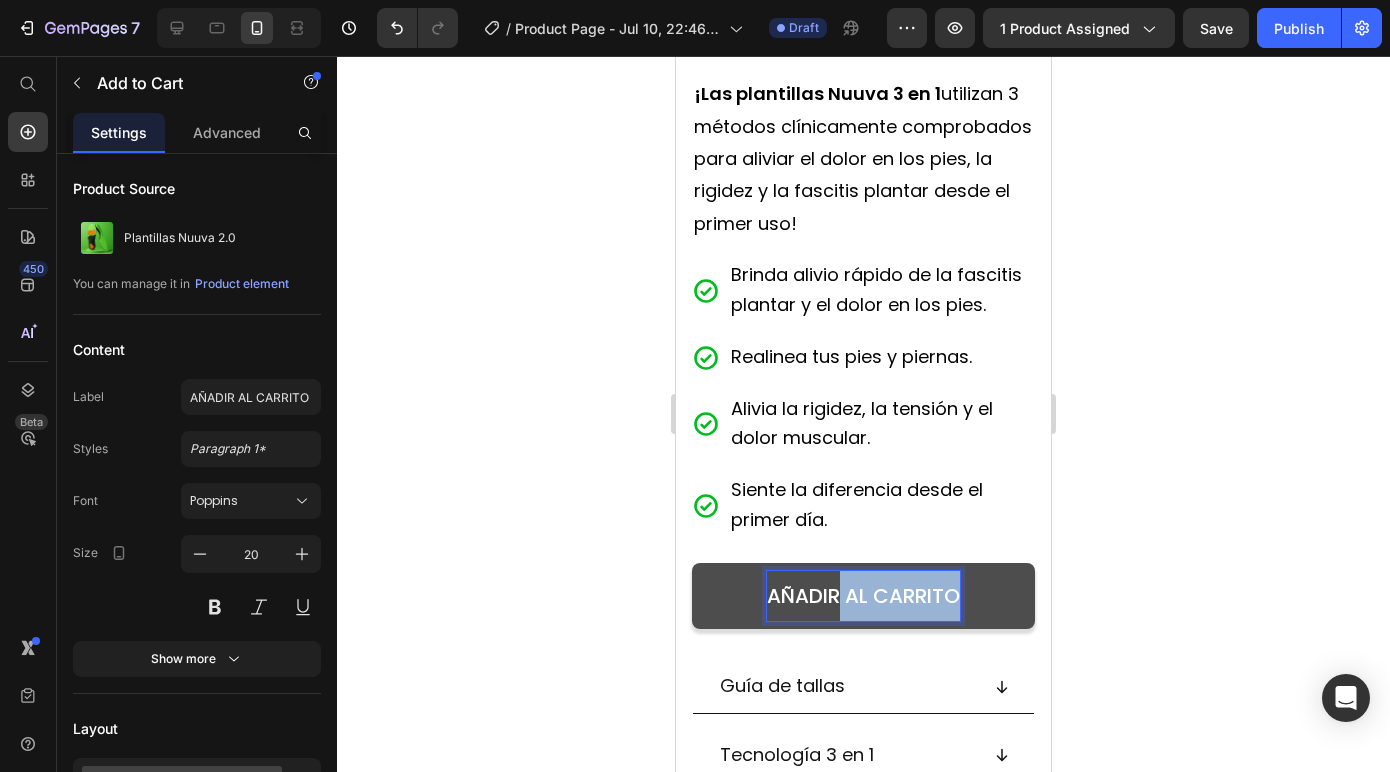 drag, startPoint x: 958, startPoint y: 597, endPoint x: 843, endPoint y: 597, distance: 115 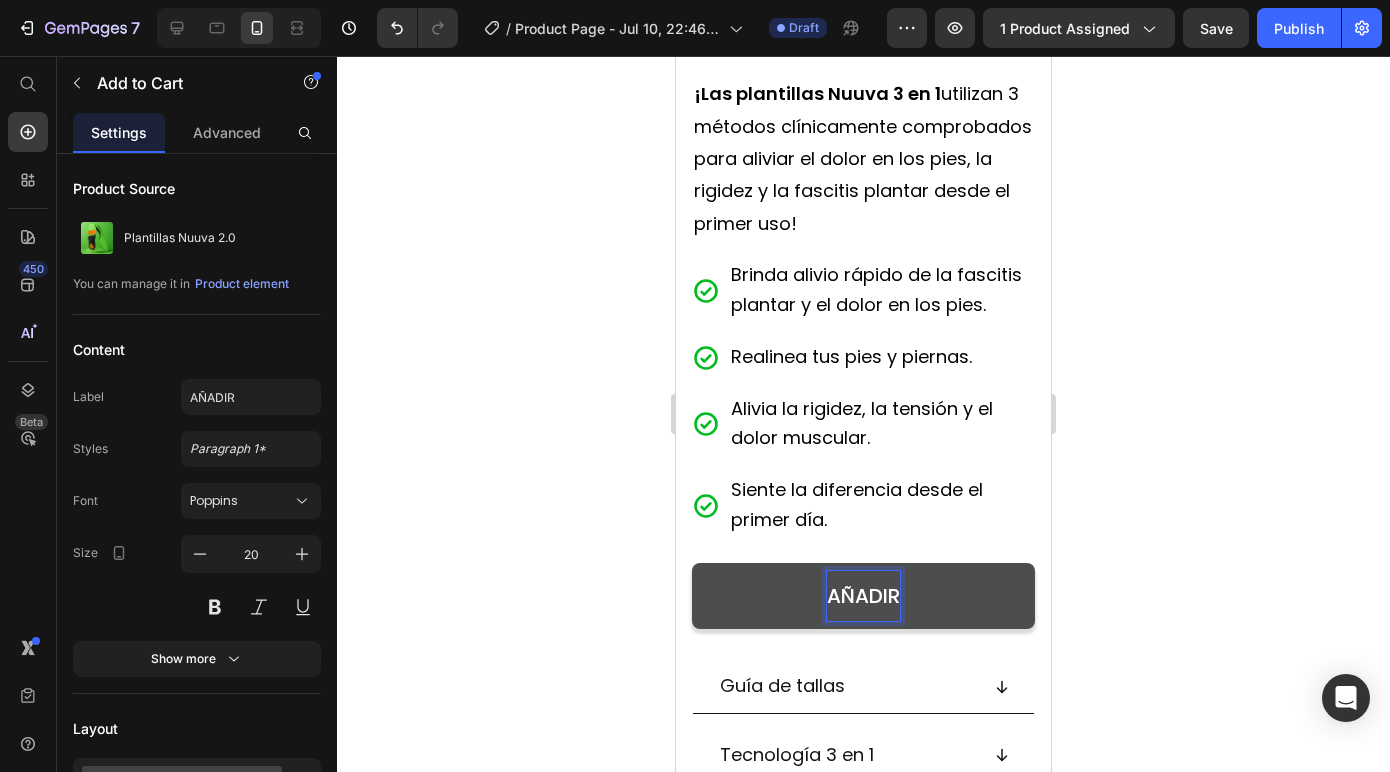 click 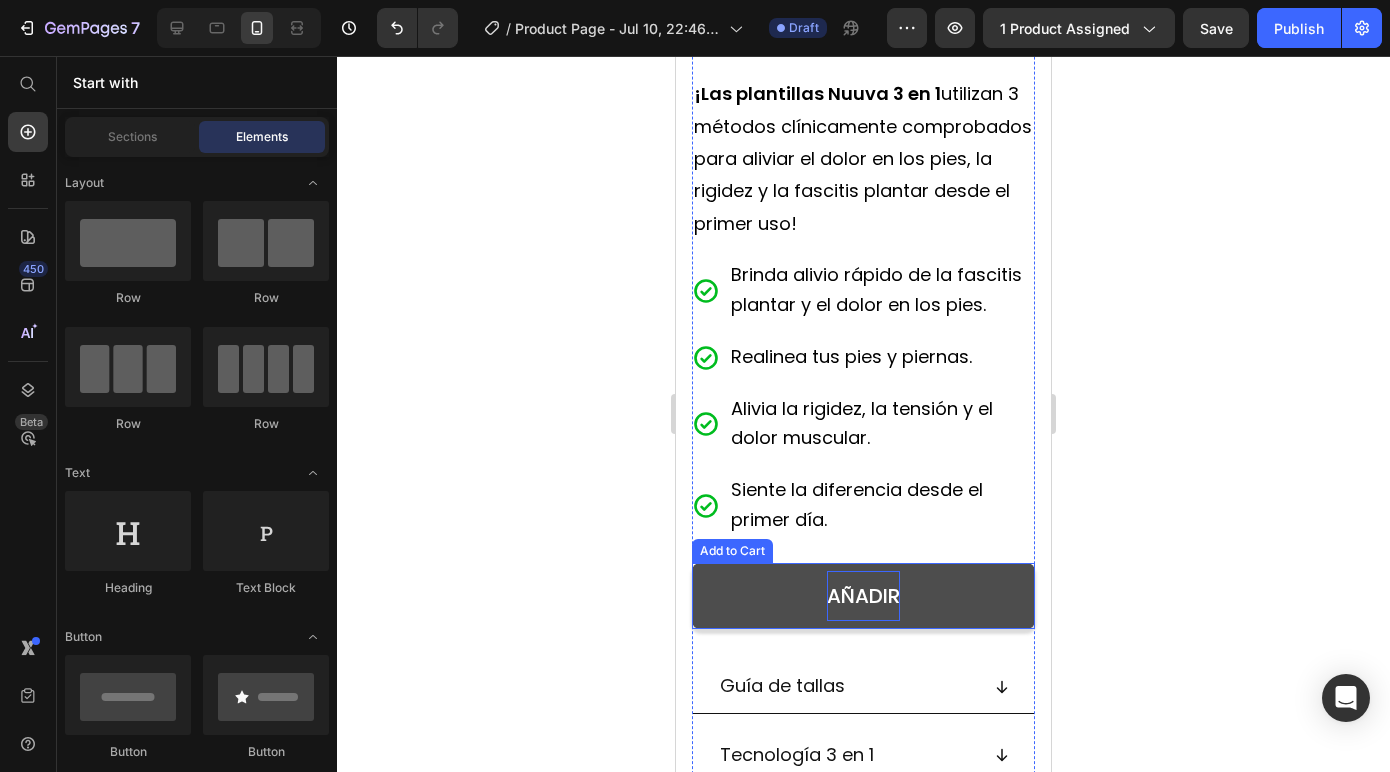 click on "AÑADIR" at bounding box center (863, 596) 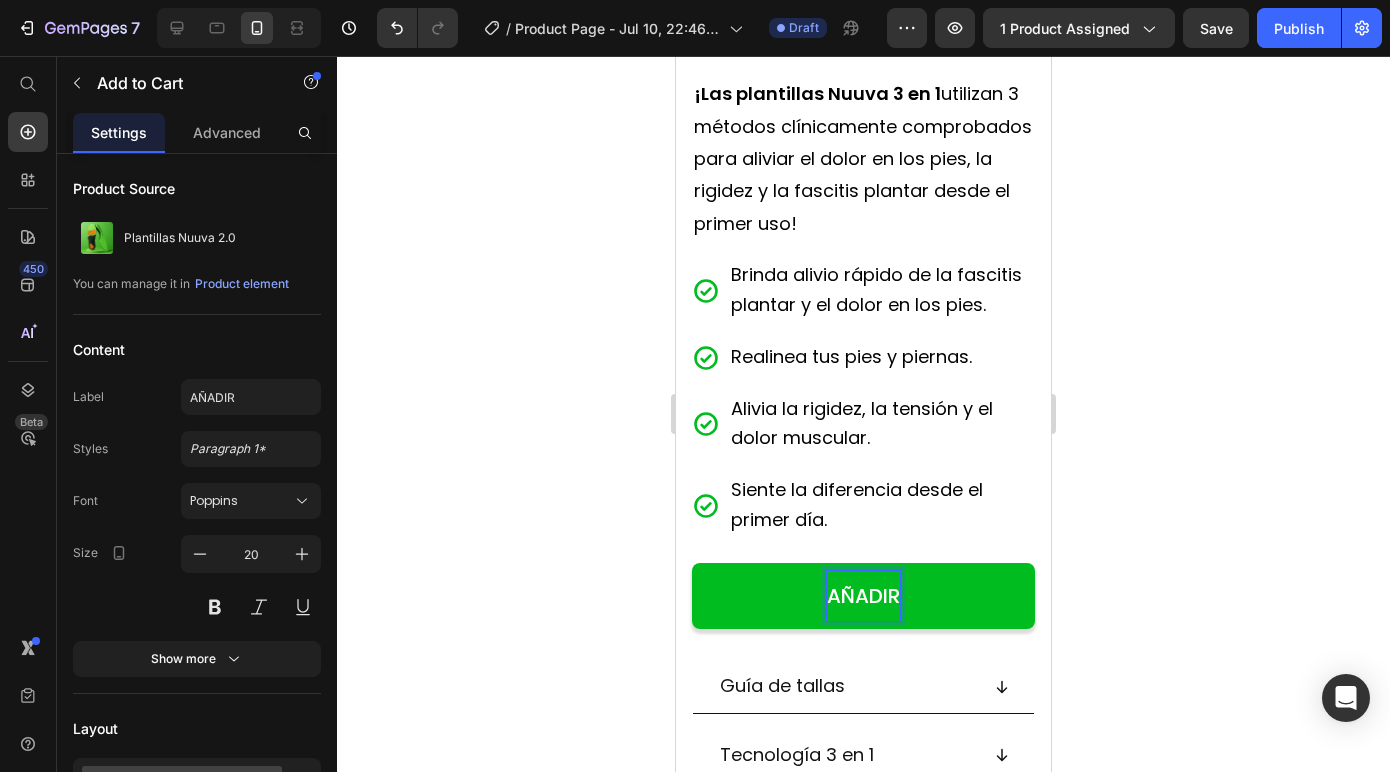 click on "AÑADIR" at bounding box center [863, 596] 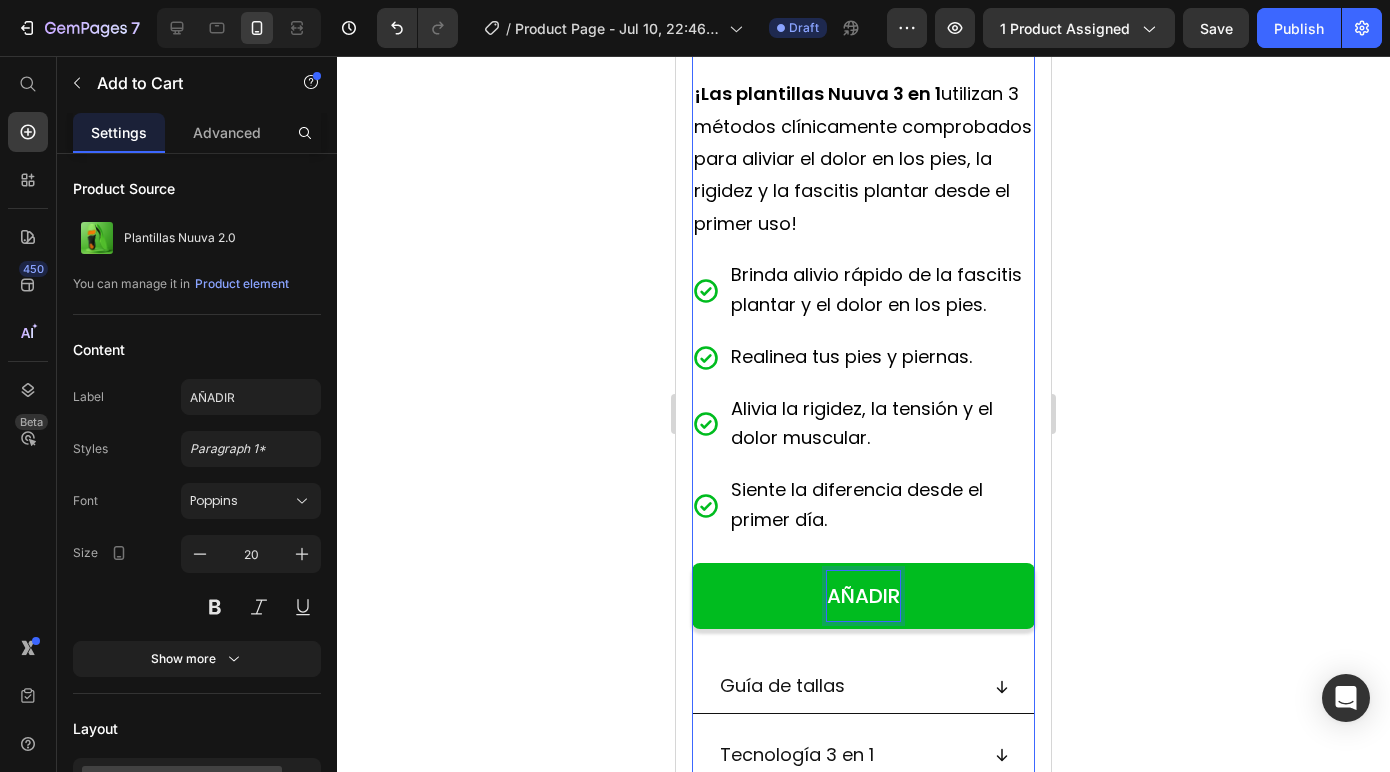 click on "AÑADIR" at bounding box center [863, 596] 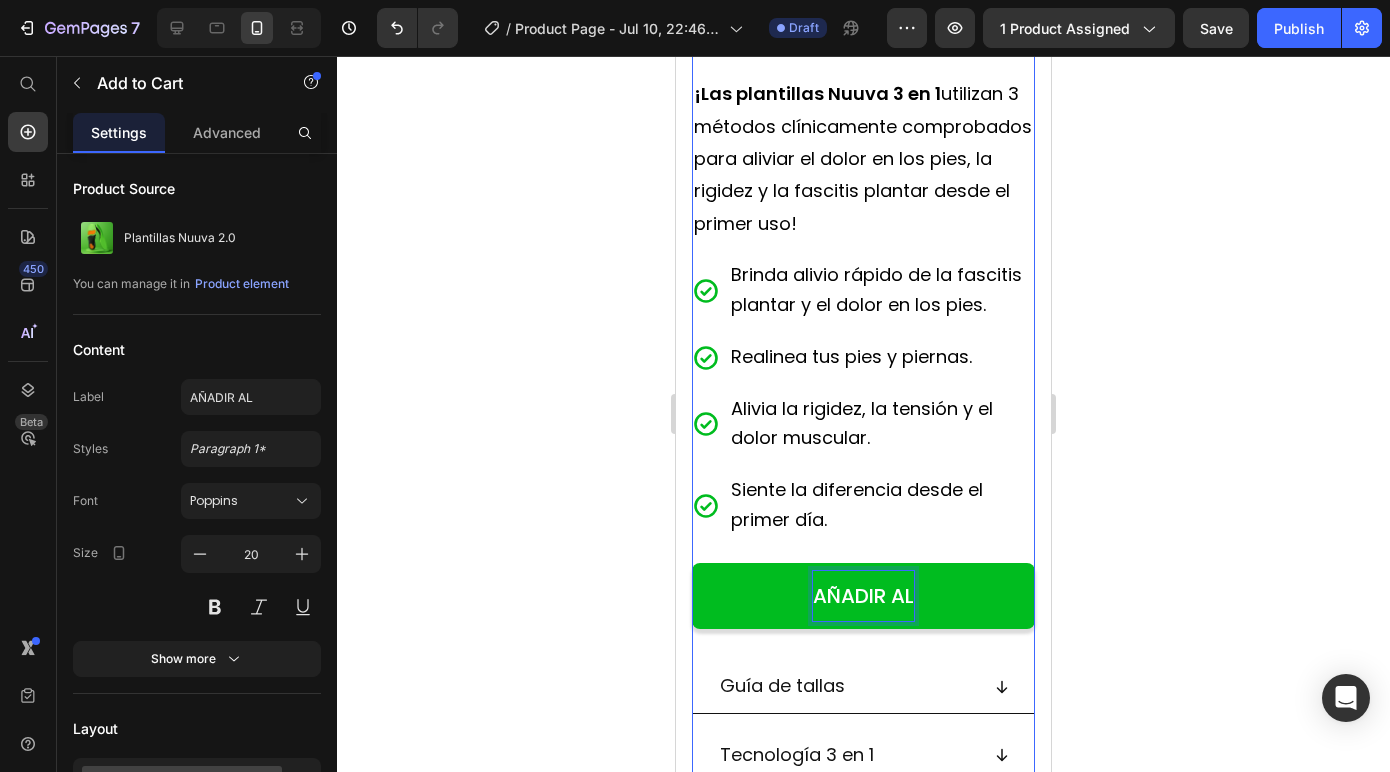 click on "AÑADIR AL" at bounding box center (863, 596) 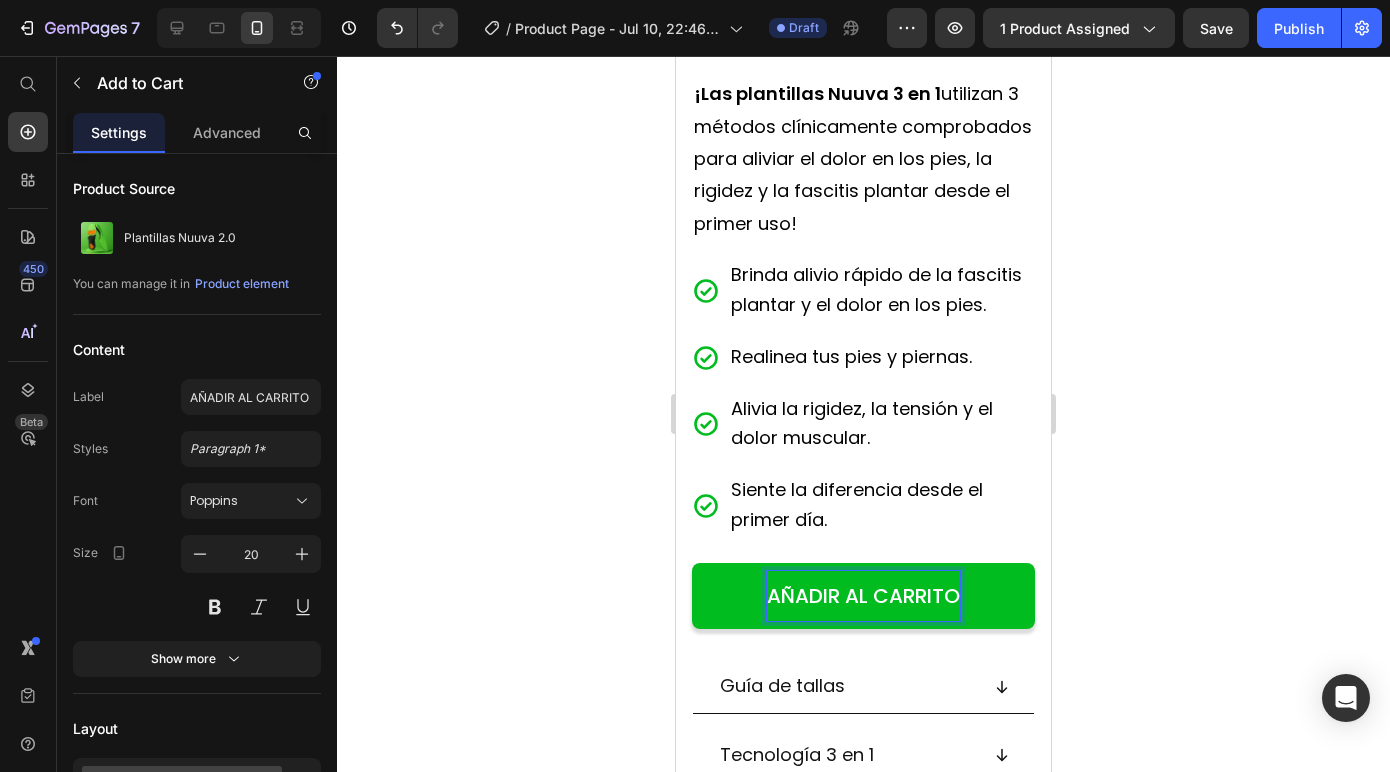 click 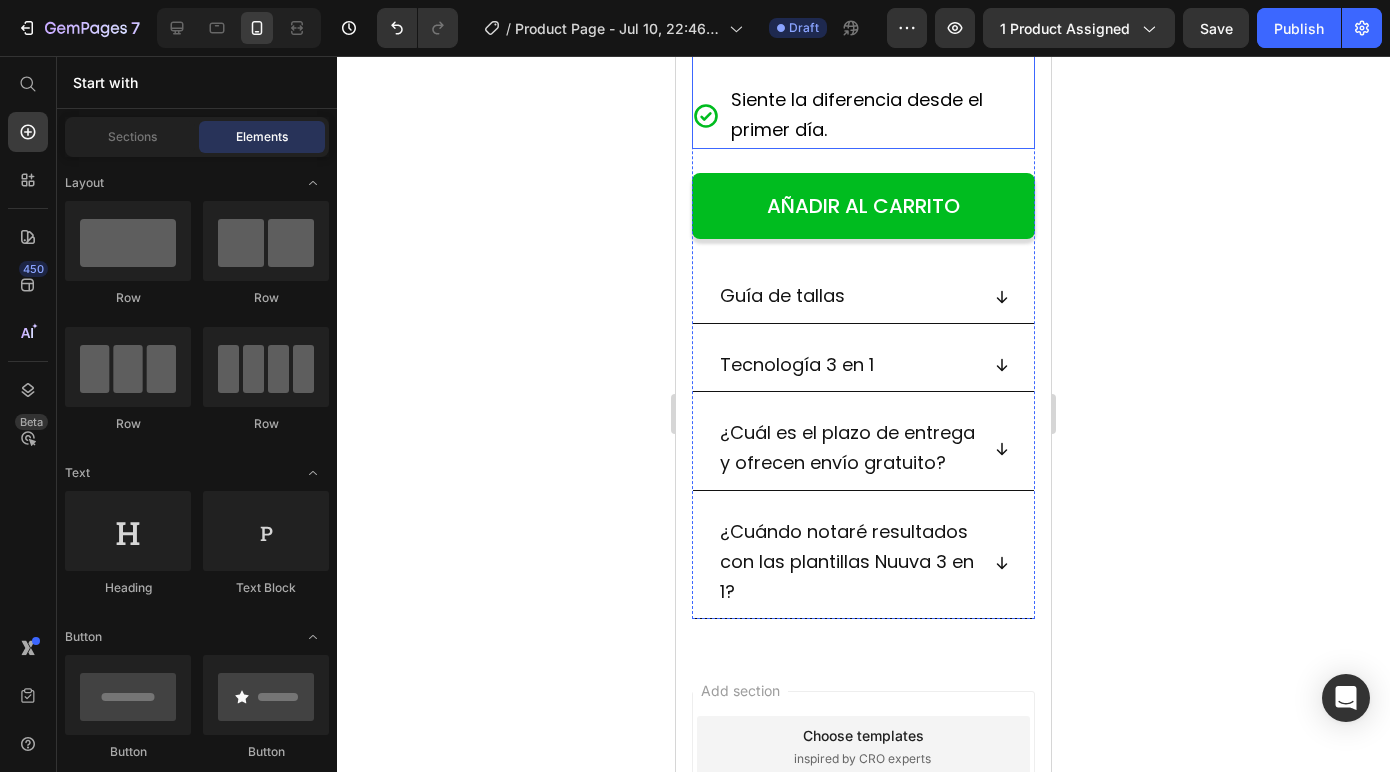 scroll, scrollTop: 1461, scrollLeft: 0, axis: vertical 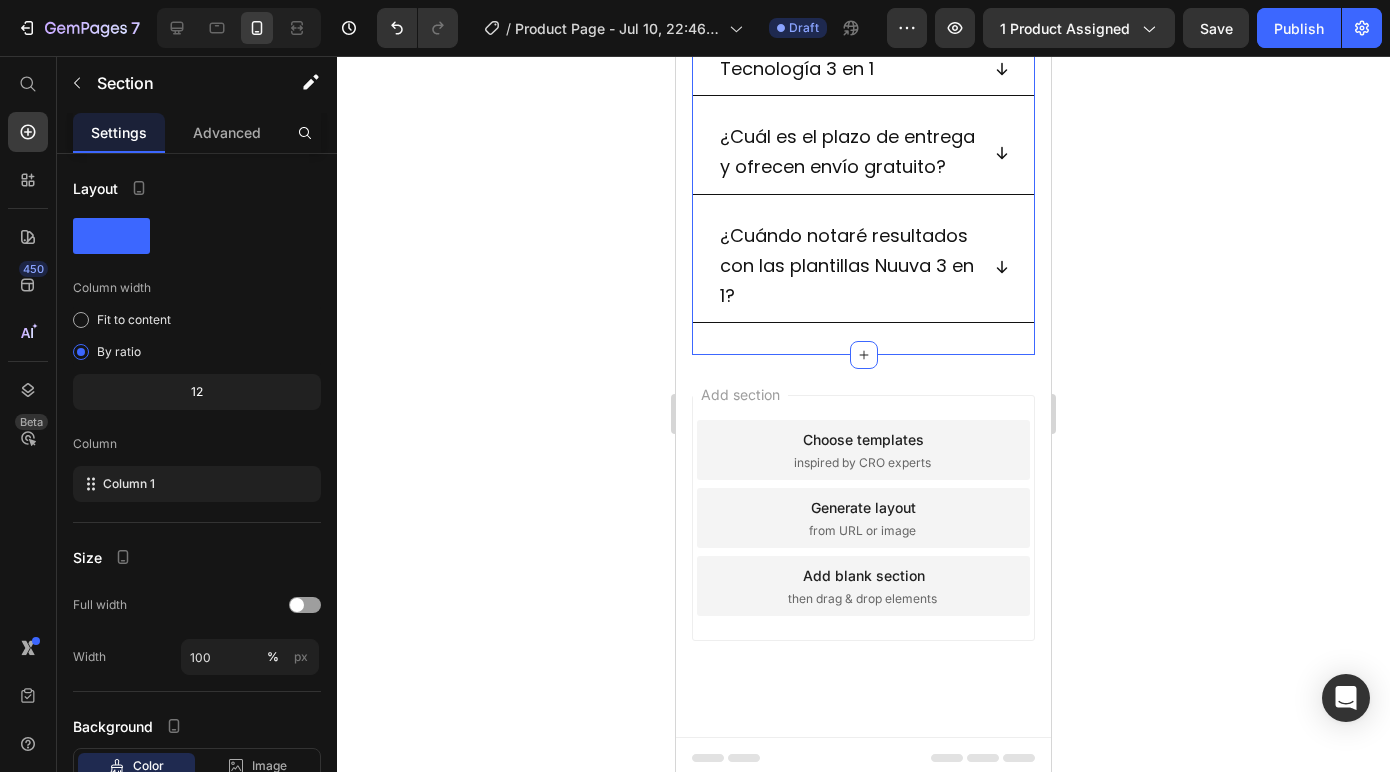 click on "¡LA OFERTA TERMINA HOY! Text Block
Product Images Icon Icon Icon Icon
Icon Icon List 35.000+ clientes felices Text Block Row ⁠⁠⁠⁠⁠⁠⁠ ¿Sufres de  fascitis plantar, dolor o rigidez en los pies ? Heading ¡Las plantillas Nuuva 3 en 1  utilizan 3 métodos clínicamente comprobados para aliviar el dolor en los pies, la rigidez y la fascitis plantar desde el primer uso! Text Block
Brinda alivio rápido de la fascitis plantar y el dolor en los pies.
Realinea tus pies y piernas.
Alivia la rigidez, la tensión y el dolor muscular.
Siente la diferencia desde el primer día. Item List AÑADIR AL CARRITO Add to Cart
Guía de tallas
Tecnología 3 en 1
¿Cuál es el plazo de entrega y ofrecen envío gratuito?
¿Cuándo notaré resultados con las plantillas Nuuva 3 en 1? Accordion Product Section 1   You can create reusable sections AI Content" at bounding box center (863, -505) 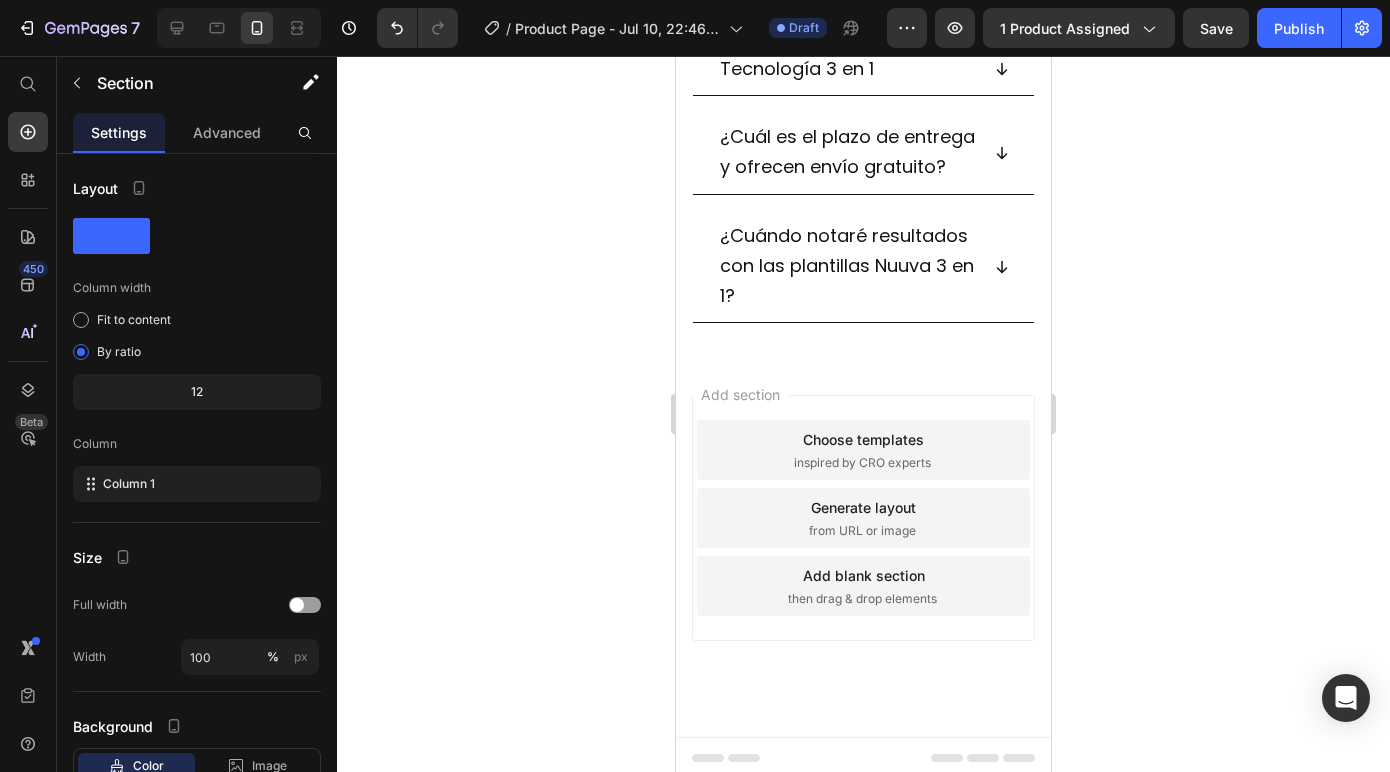 click on "Add section Choose templates inspired by CRO experts Generate layout from URL or image Add blank section then drag & drop elements" at bounding box center [863, 546] 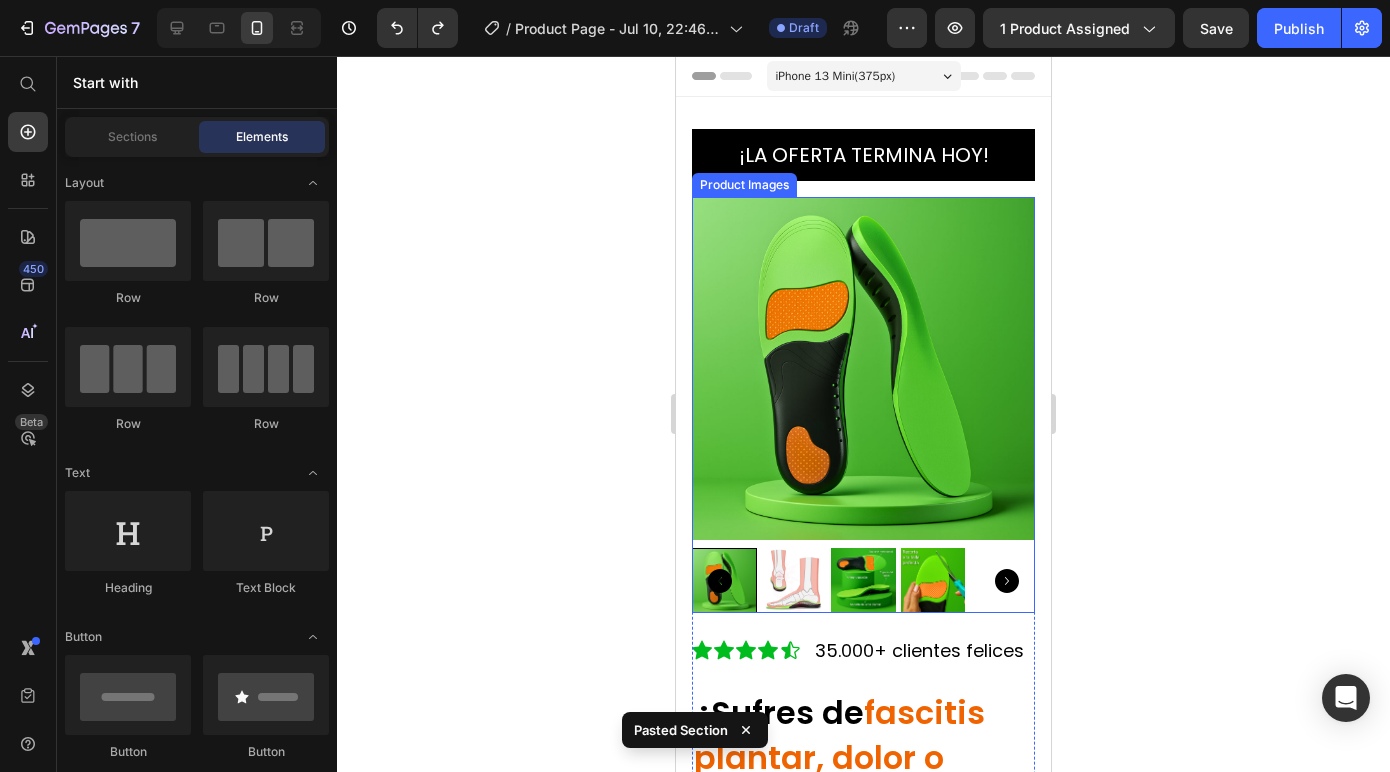 scroll, scrollTop: 1461, scrollLeft: 0, axis: vertical 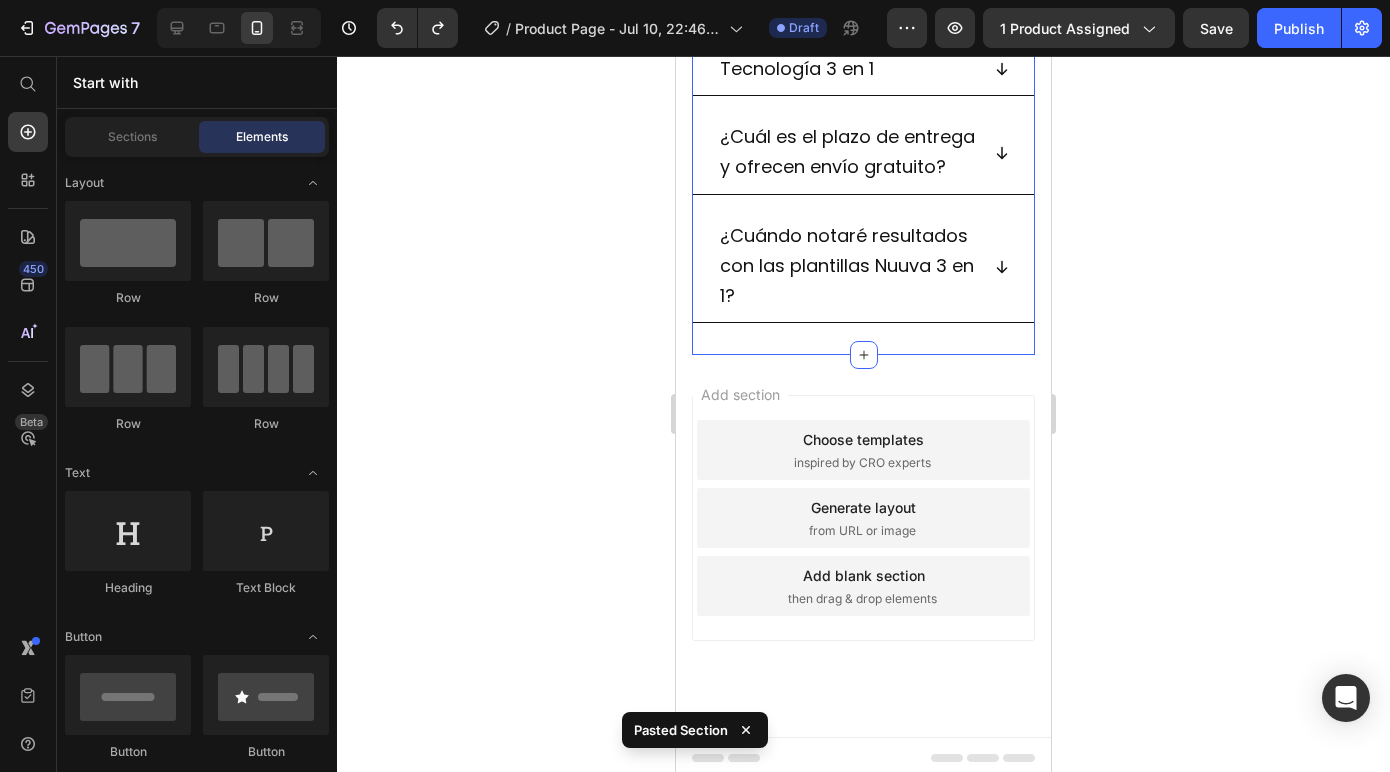 click on "¡LA OFERTA TERMINA HOY! Text Block
Product Images Icon Icon Icon Icon
Icon Icon List 35.000+ clientes felices Text Block Row ⁠⁠⁠⁠⁠⁠⁠ ¿Sufres de  fascitis plantar, dolor o rigidez en los pies ? Heading ¡Las plantillas Nuuva 3 en 1  utilizan 3 métodos clínicamente comprobados para aliviar el dolor en los pies, la rigidez y la fascitis plantar desde el primer uso! Text Block
Brinda alivio rápido de la fascitis plantar y el dolor en los pies.
Realinea tus pies y piernas.
Alivia la rigidez, la tensión y el dolor muscular.
Siente la diferencia desde el primer día. Item List AÑADIR AL CARRITO Add to Cart
Guía de tallas
Tecnología 3 en 1
¿Cuál es el plazo de entrega y ofrecen envío gratuito?
¿Cuándo notaré resultados con las plantillas Nuuva 3 en 1? Accordion Product Section 1" at bounding box center (863, -505) 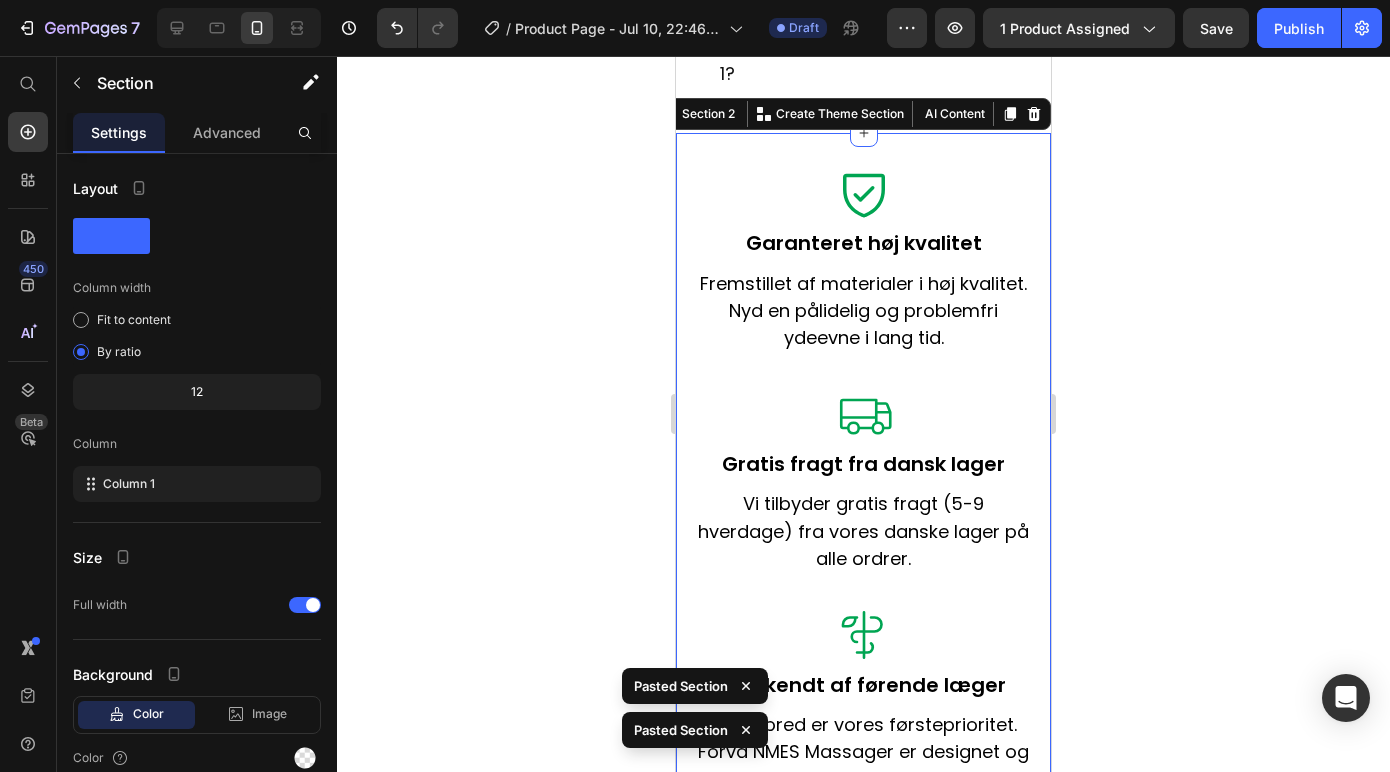 click 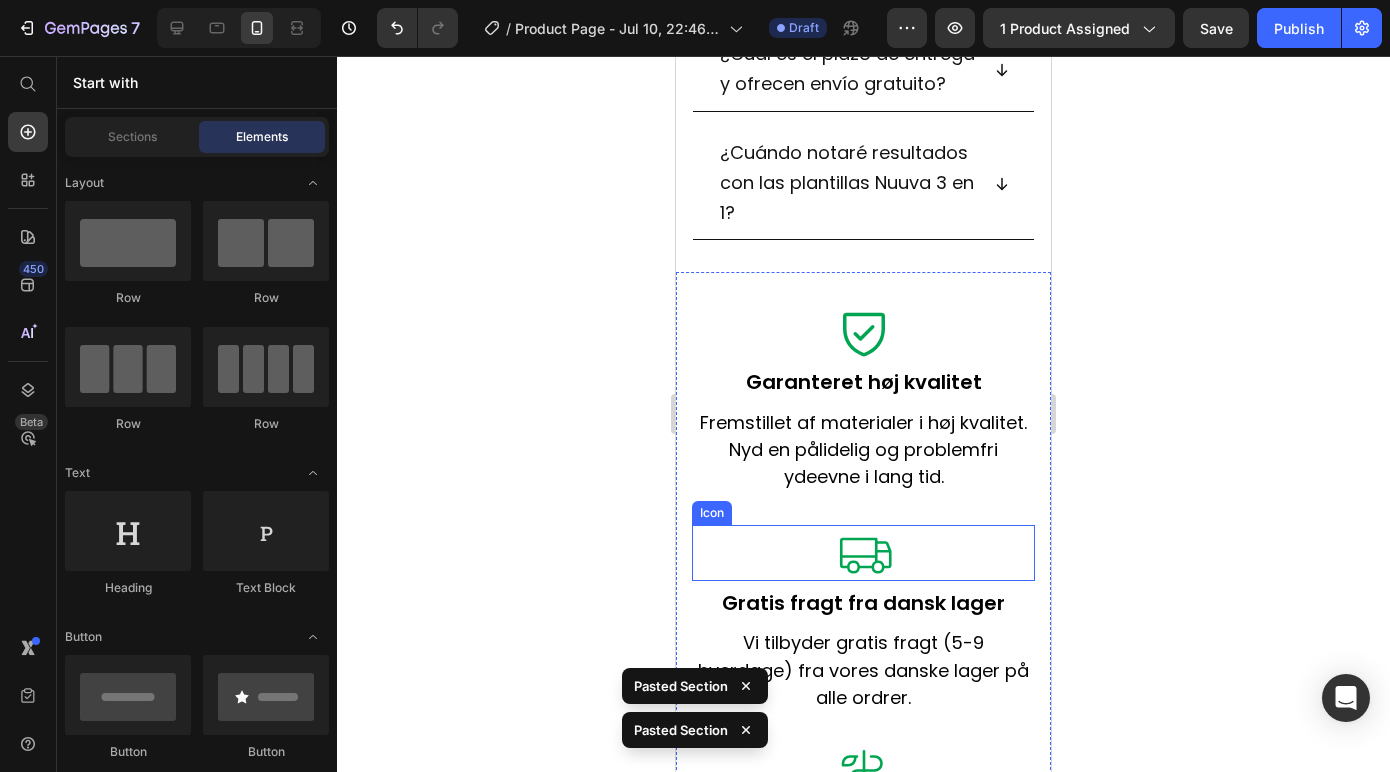 scroll, scrollTop: 1526, scrollLeft: 0, axis: vertical 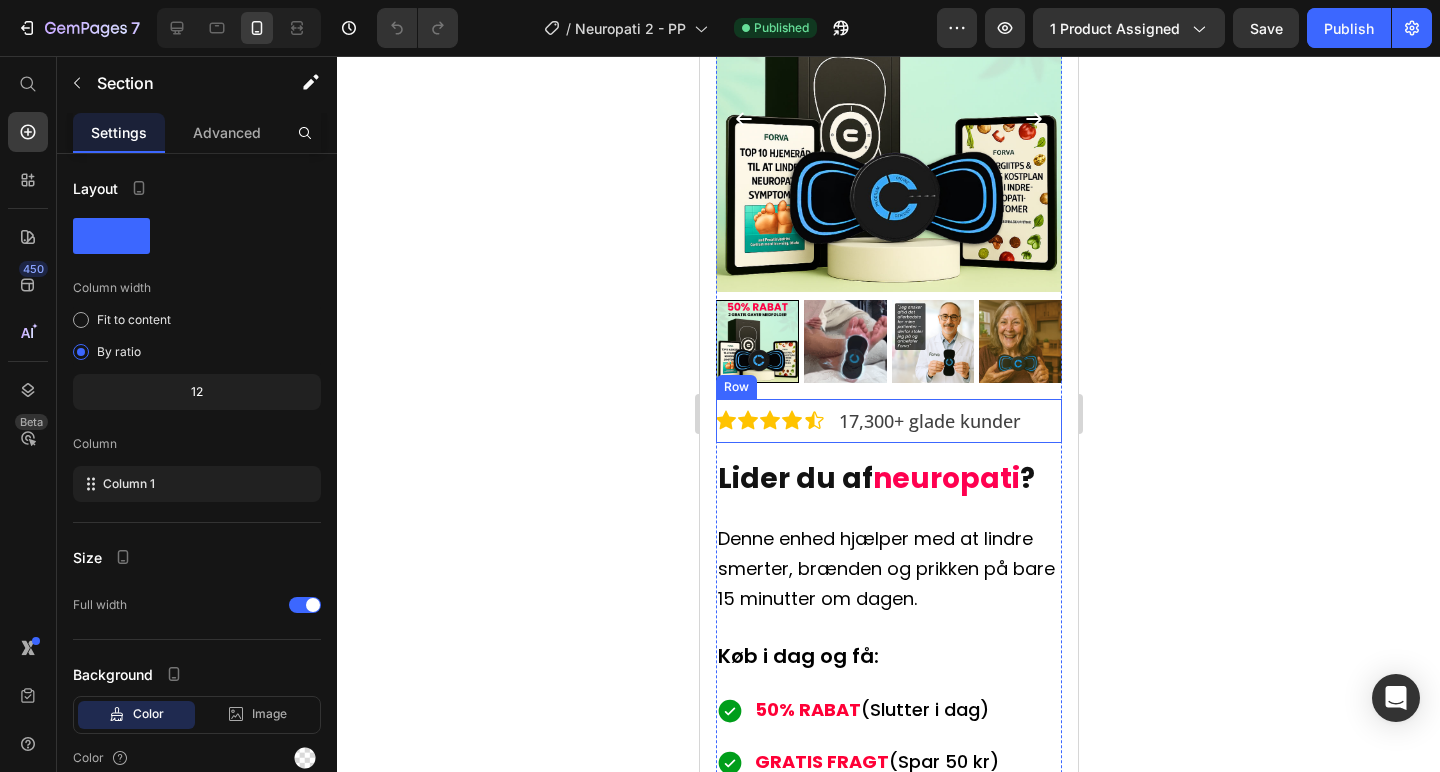 click on "Icon Icon Icon Icon
Icon Icon List 17,300+ glade kunder Text Block Row" at bounding box center [888, 421] 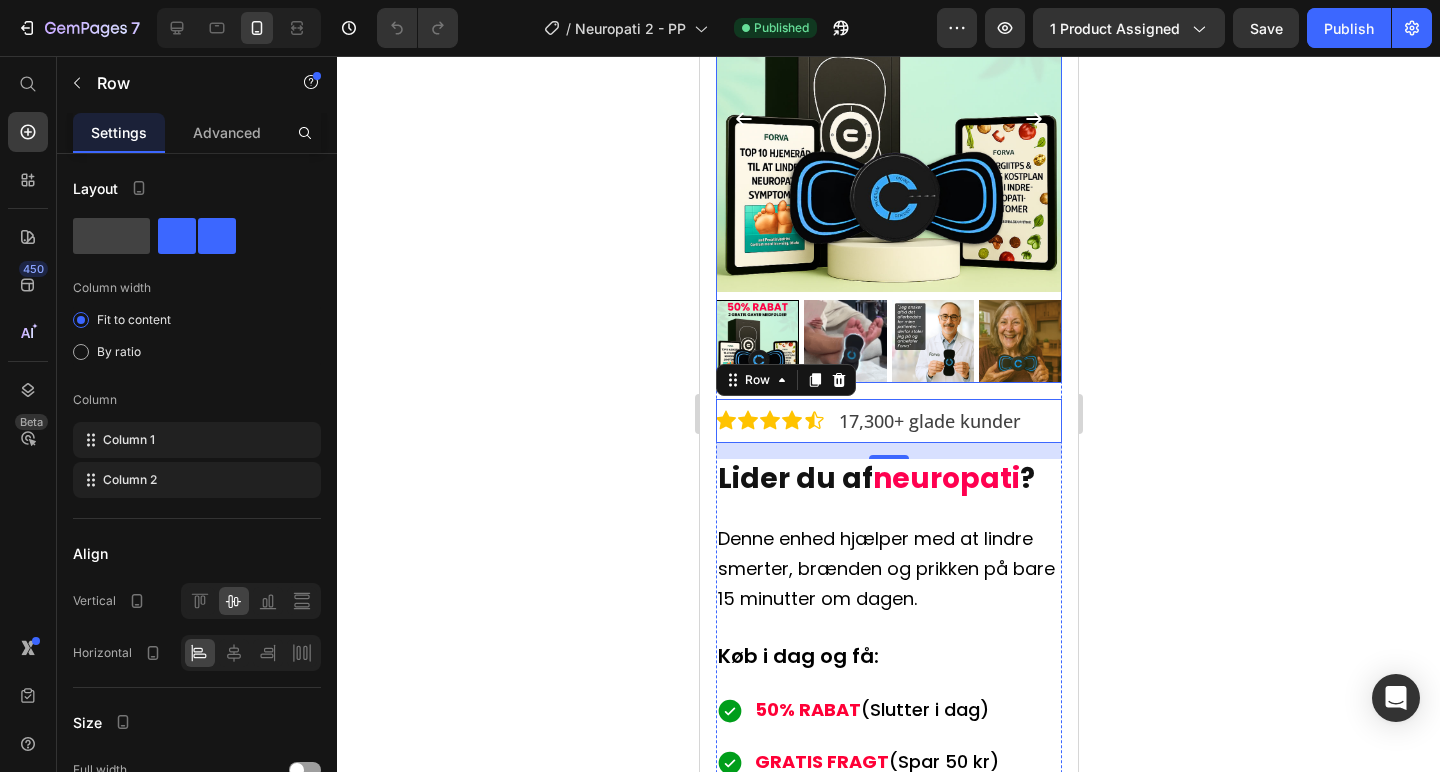 click at bounding box center [932, 341] 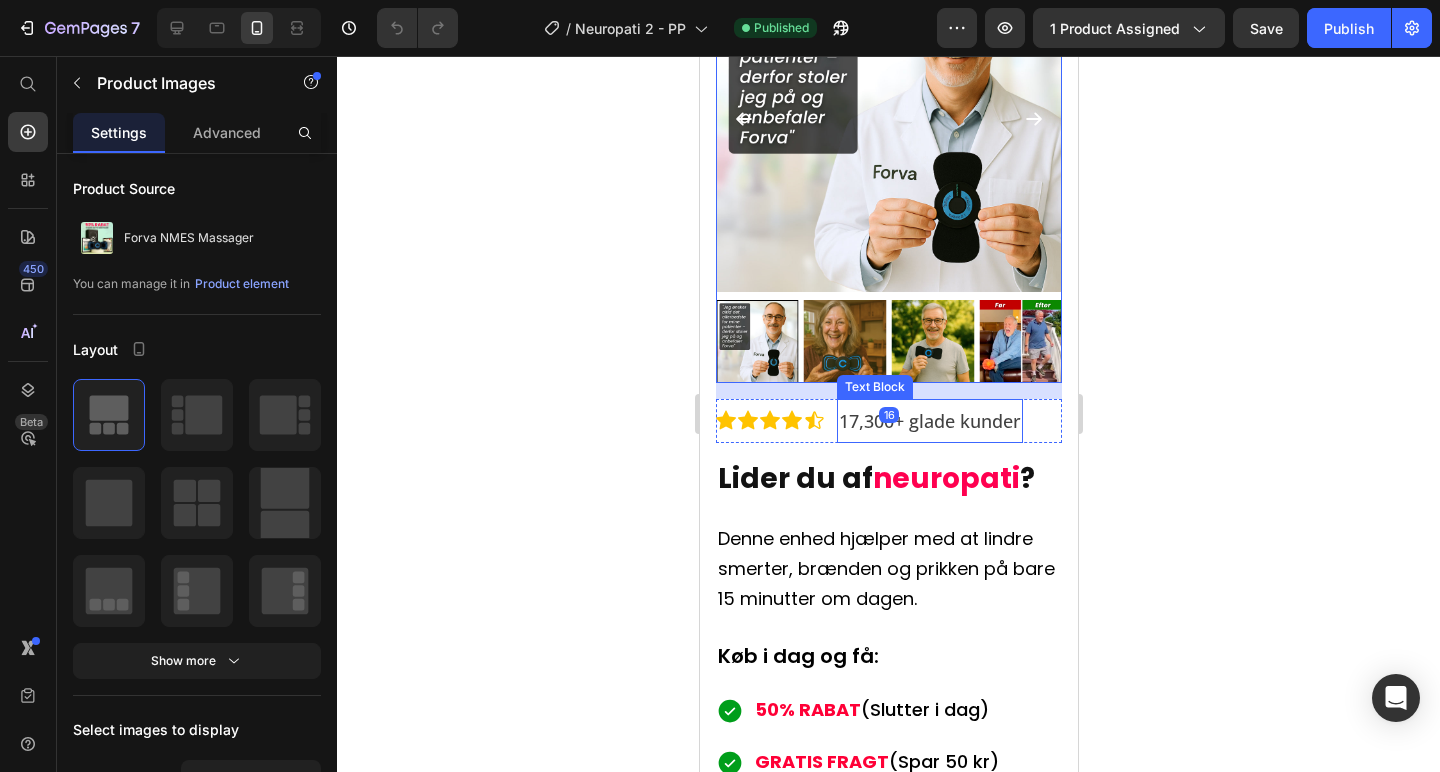 click on "17,300+ glade kunder" at bounding box center (929, 421) 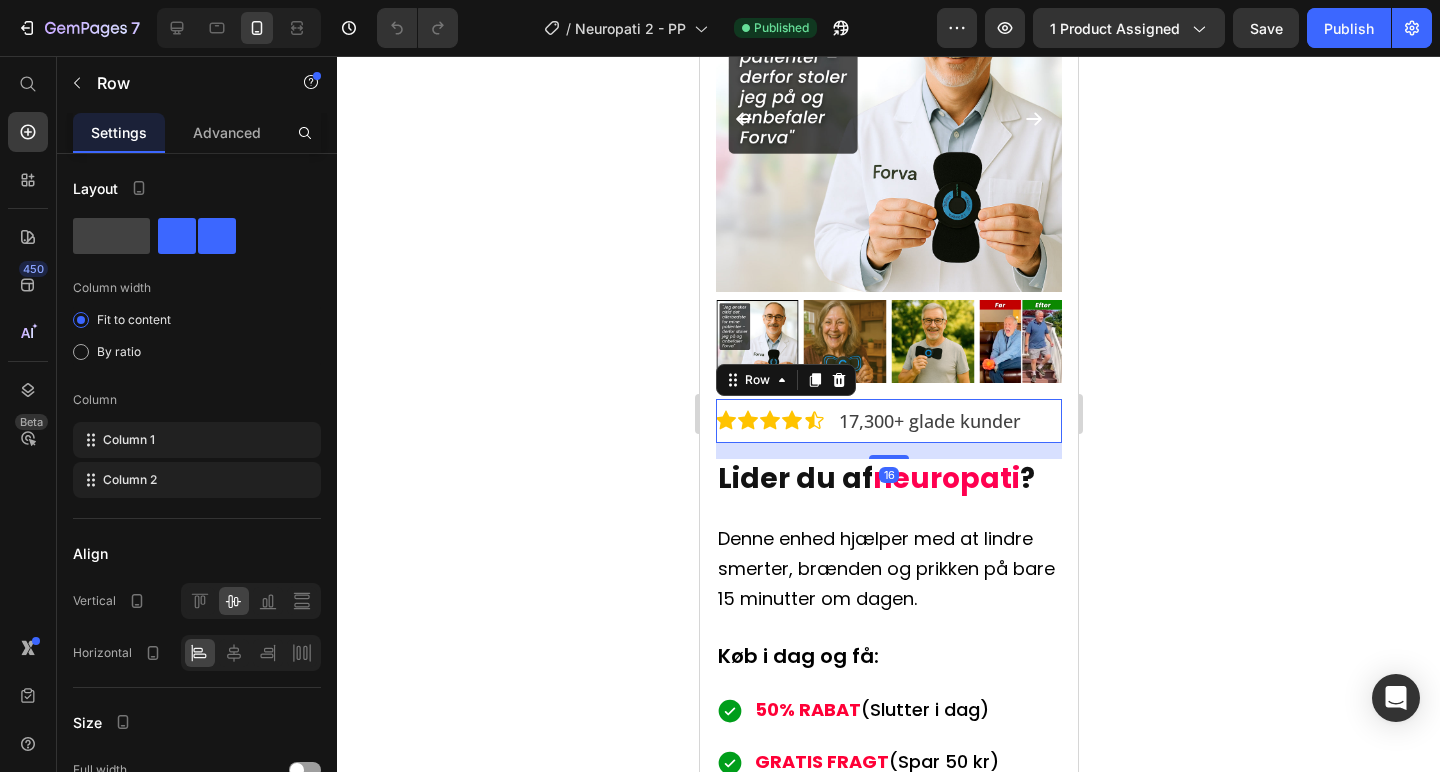 click on "Icon Icon Icon Icon
Icon Icon List 17,300+ glade kunder Text Block Row   16" at bounding box center (888, 421) 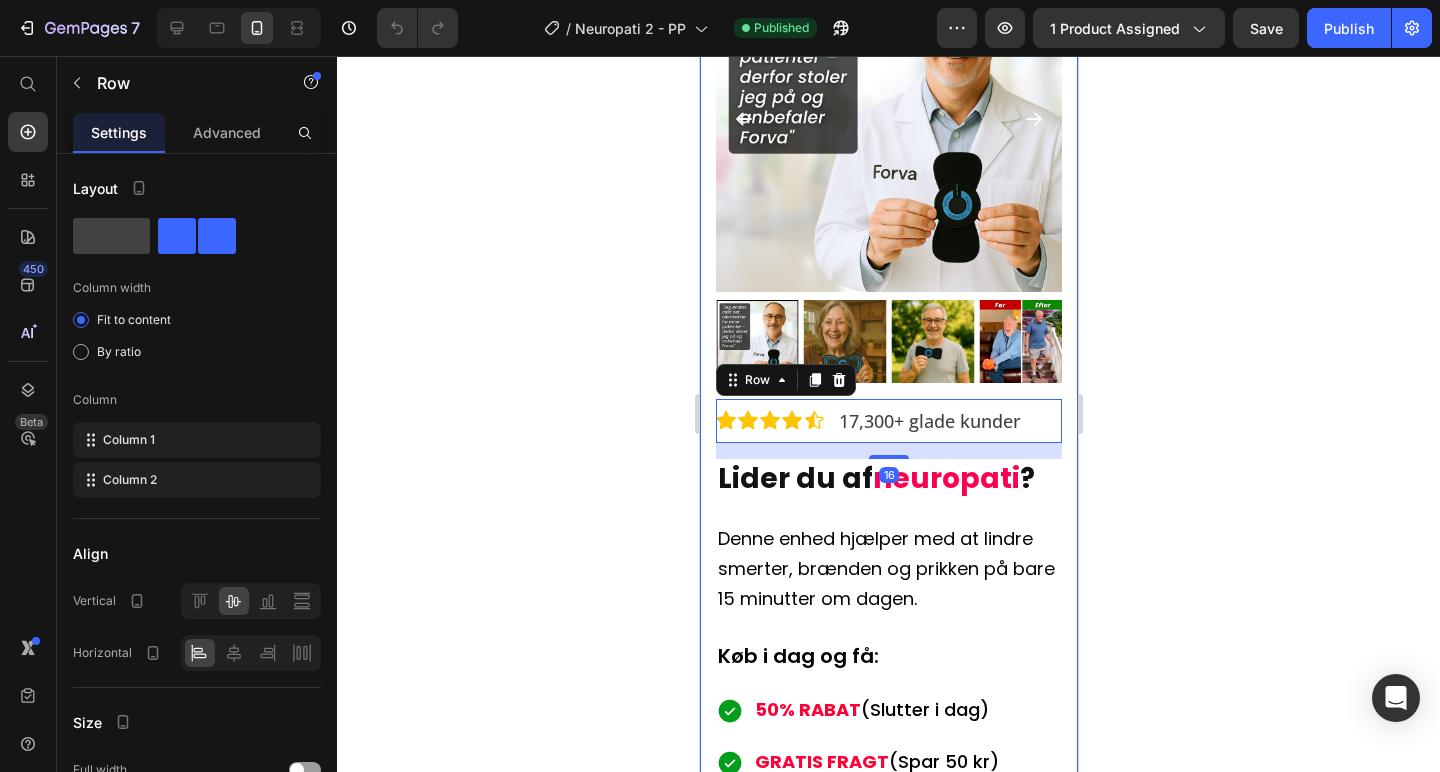 click 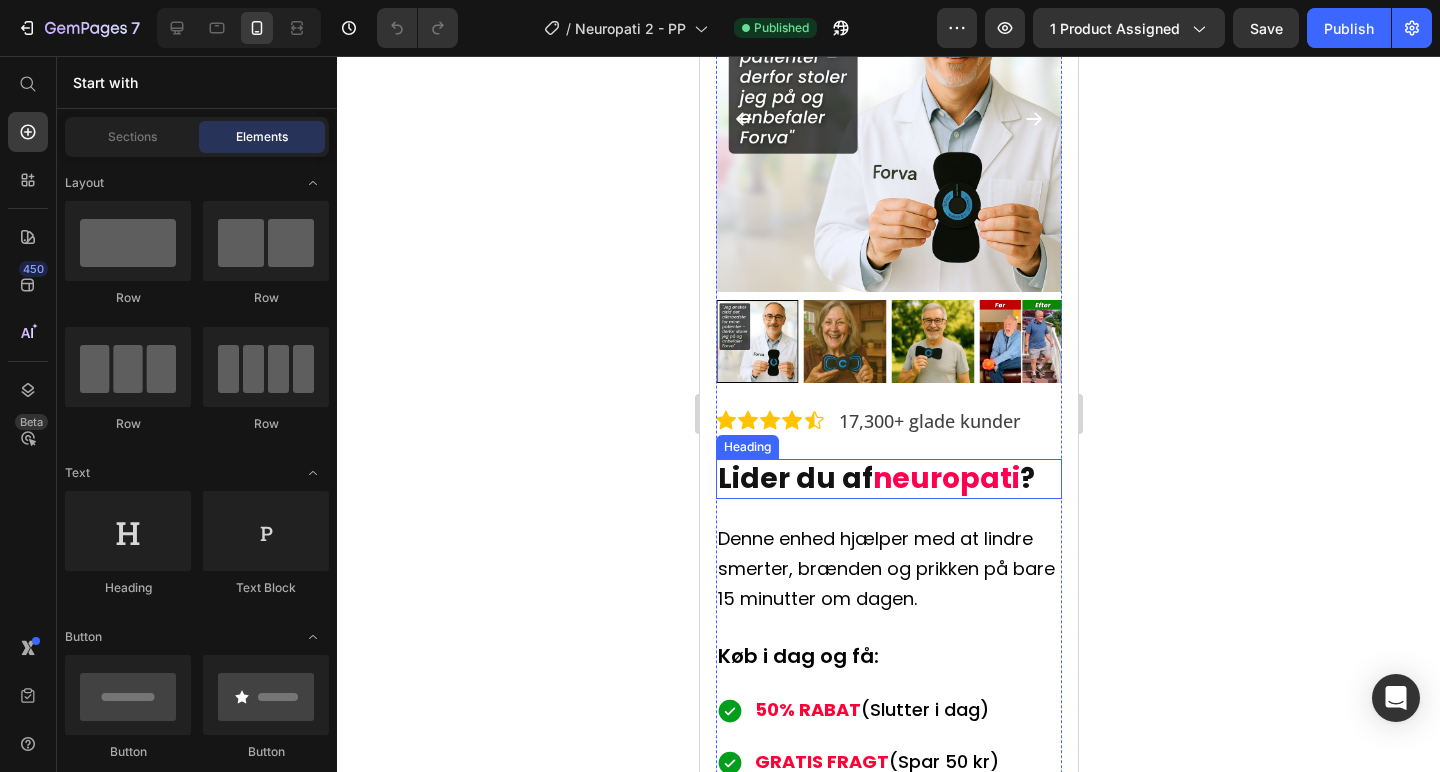 click on "neuropati" at bounding box center (945, 478) 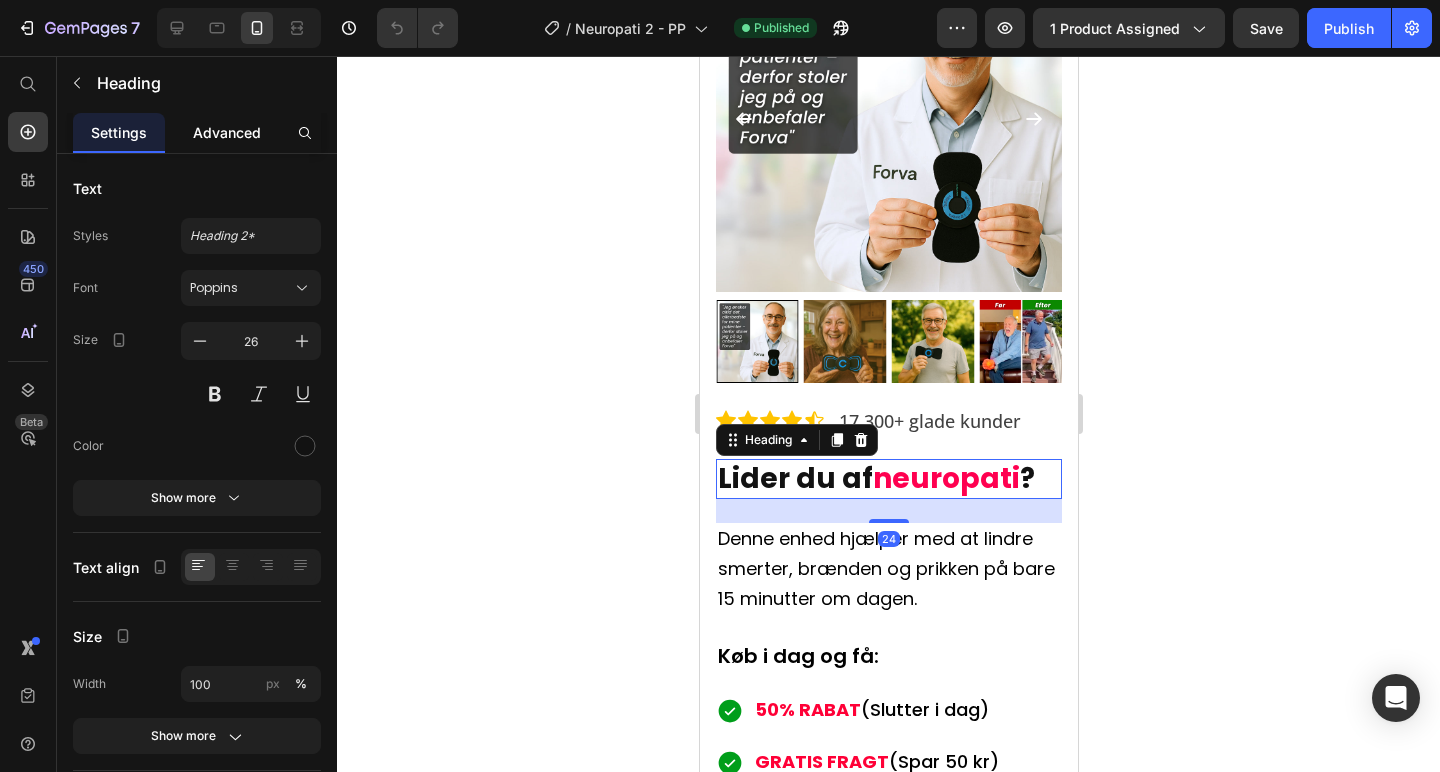 click on "Advanced" 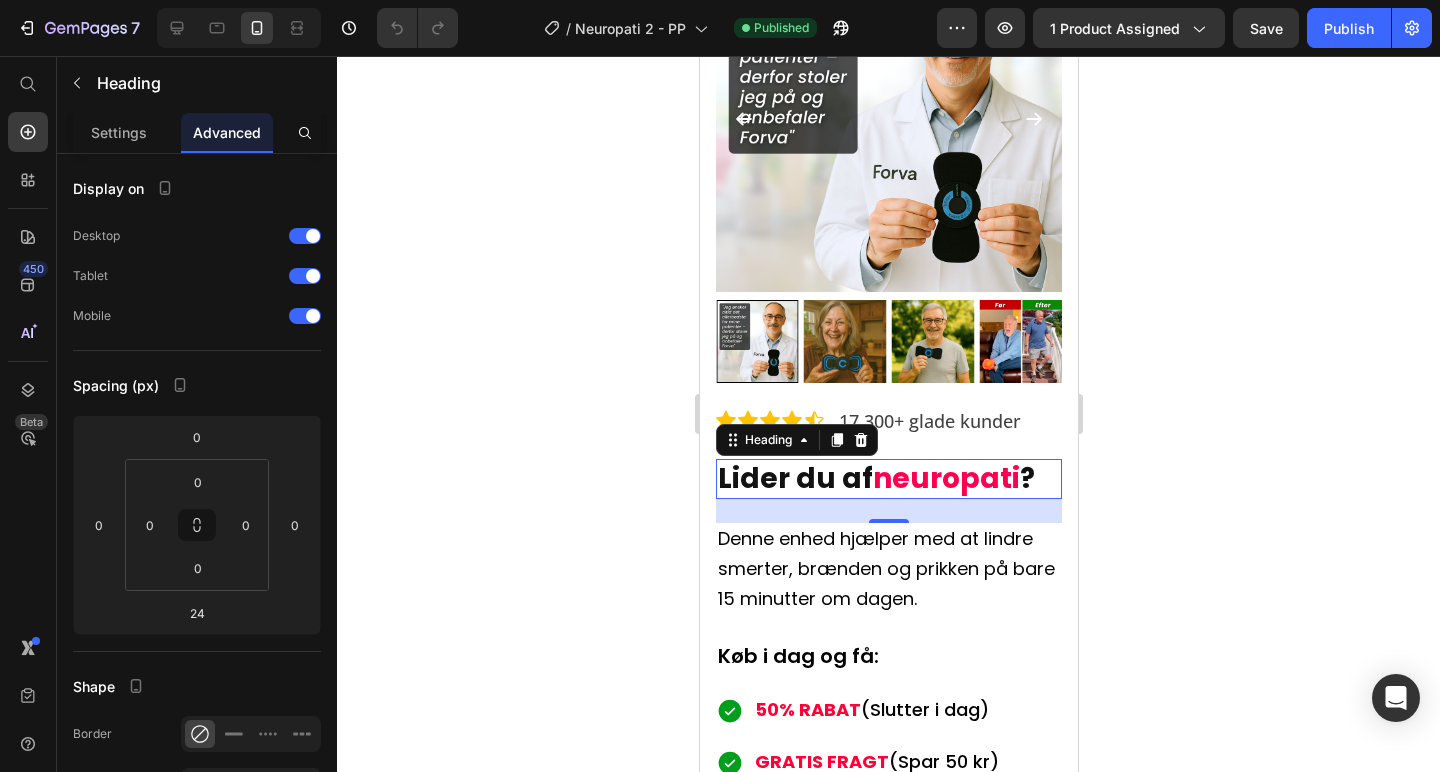 click 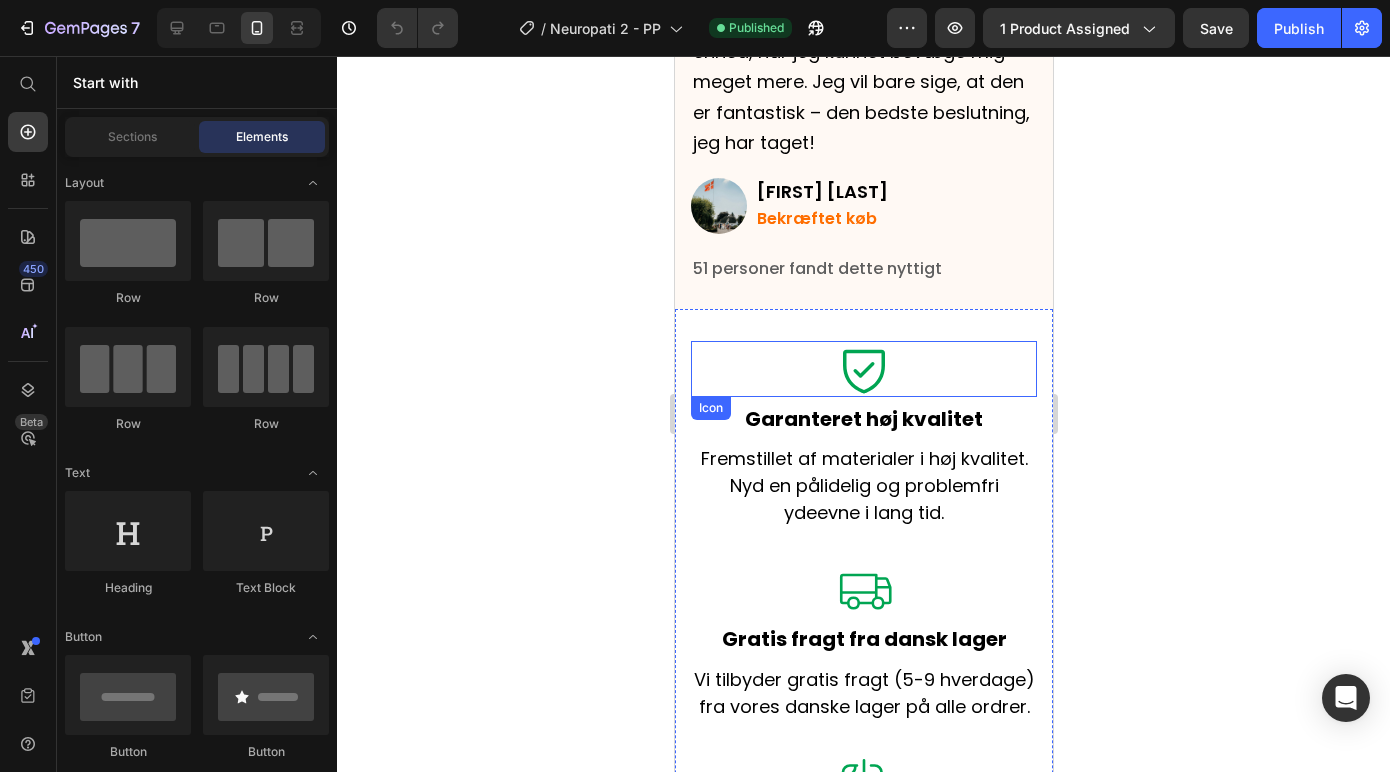 scroll, scrollTop: 3842, scrollLeft: 0, axis: vertical 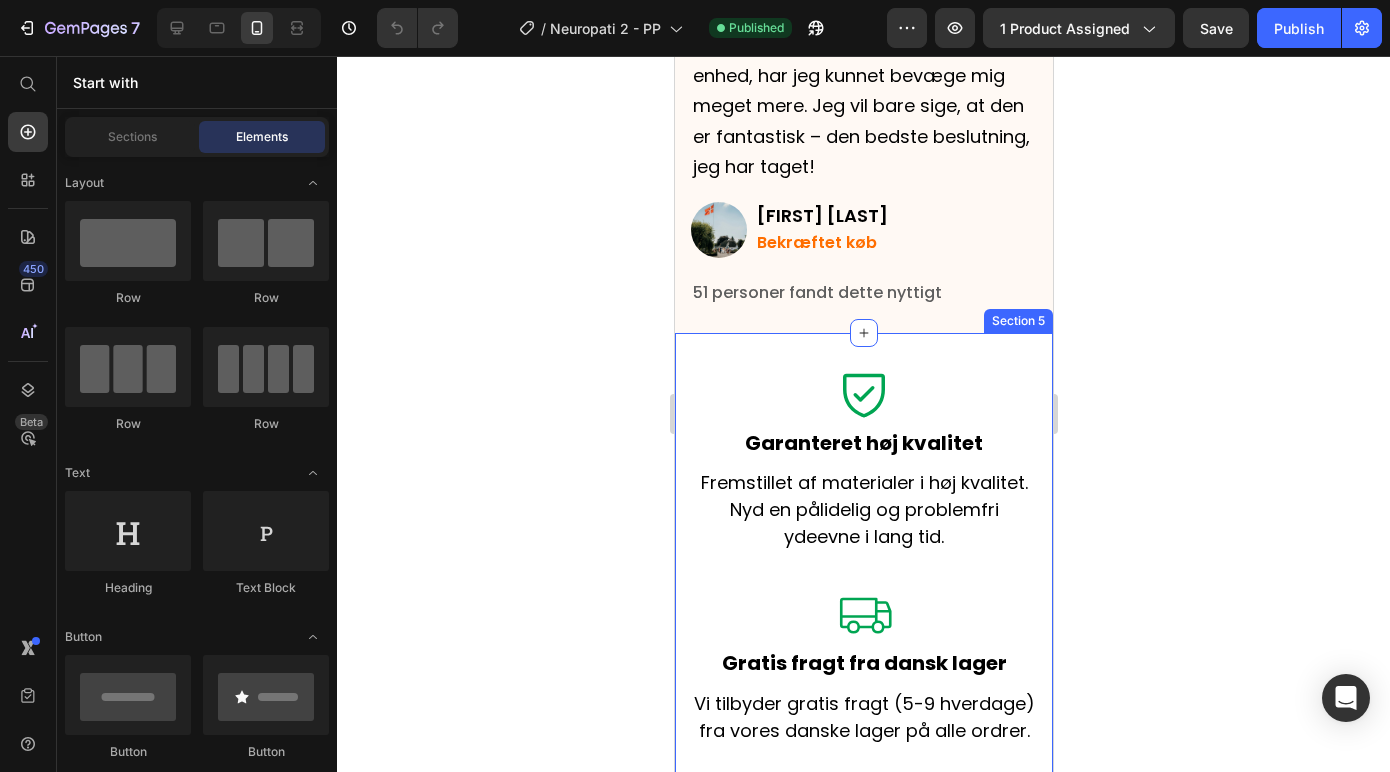 click on "Icon Garanteret høj kvalitet Text Block Fremstillet af materialer i høj kvalitet. Nyd en pålidelig og problemfri ydeevne i lang tid. Text Block
Icon Gratis fragt fra dansk lager Text Block Vi tilbyder gratis fragt (5-9 hverdage) fra vores danske lager på alle ordrer. Text Block
Icon Godkendt af førende læger Text Block Dit helbred er vores førsteprioritet. Forva NMES Massager er designet og godkendt af erfarne fysioterapeuter. Text Block Section 5" at bounding box center (863, 670) 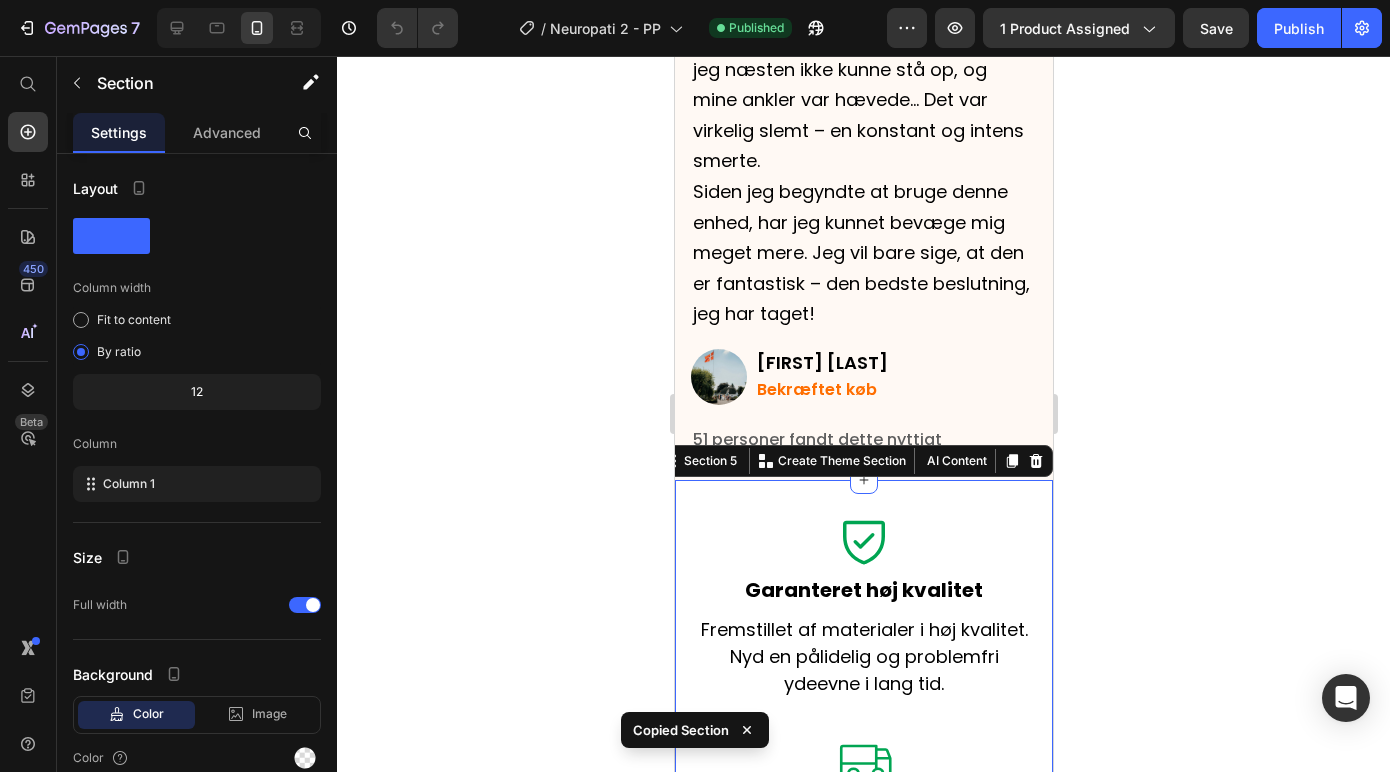 scroll, scrollTop: 3693, scrollLeft: 0, axis: vertical 